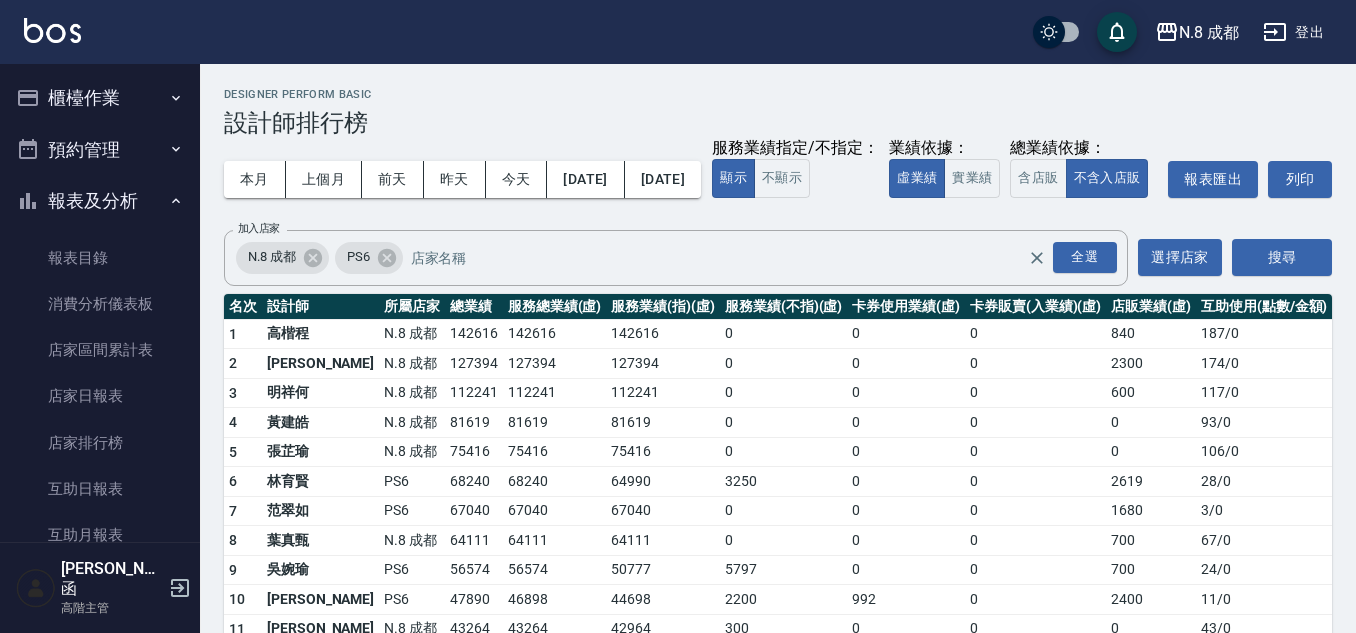 scroll, scrollTop: 0, scrollLeft: 0, axis: both 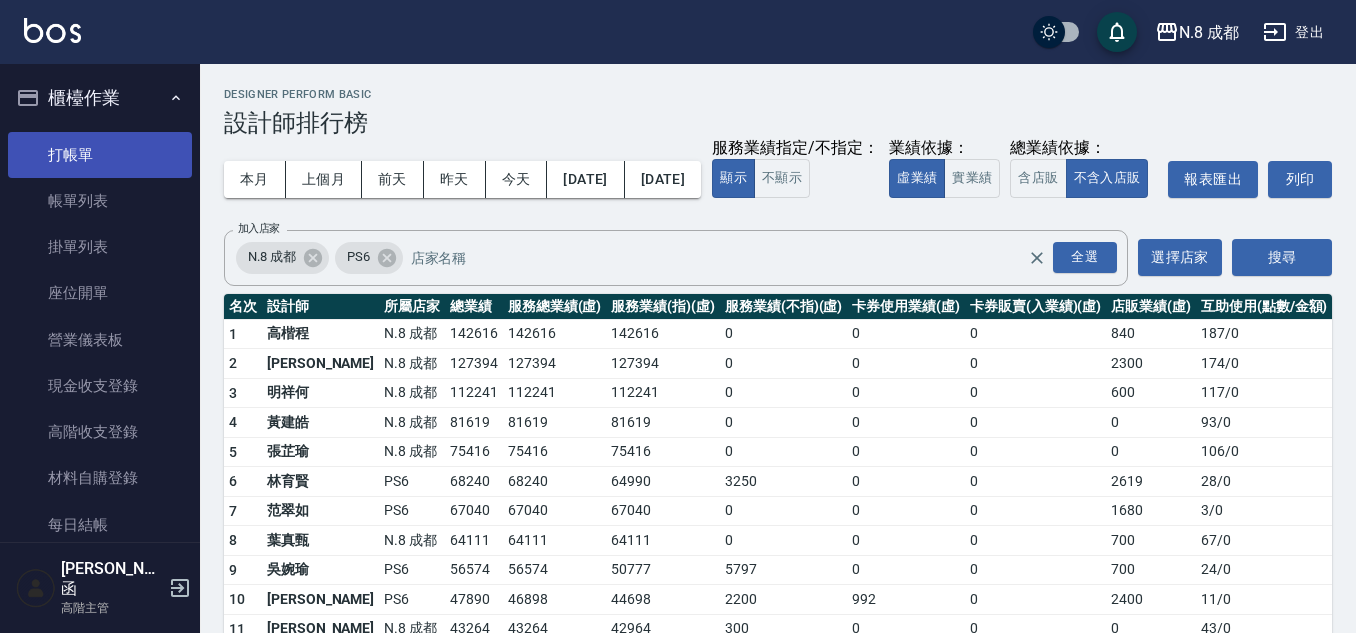 click on "打帳單" at bounding box center [100, 155] 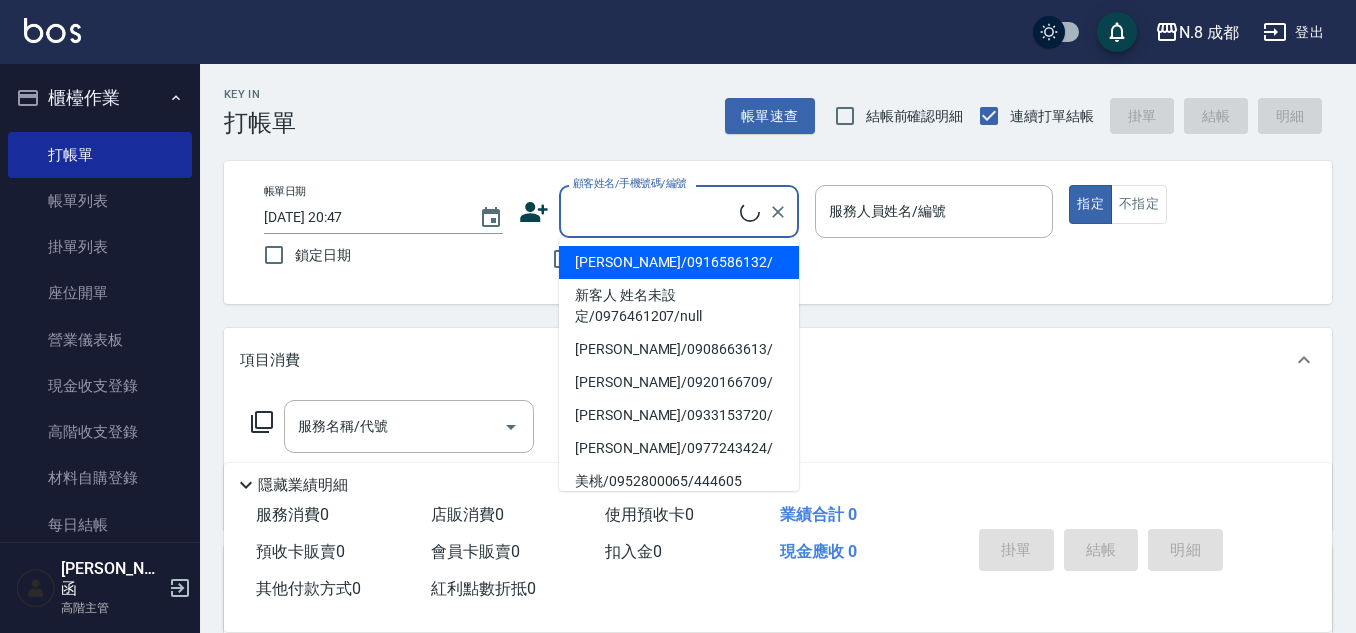click on "顧客姓名/手機號碼/編號" at bounding box center [654, 211] 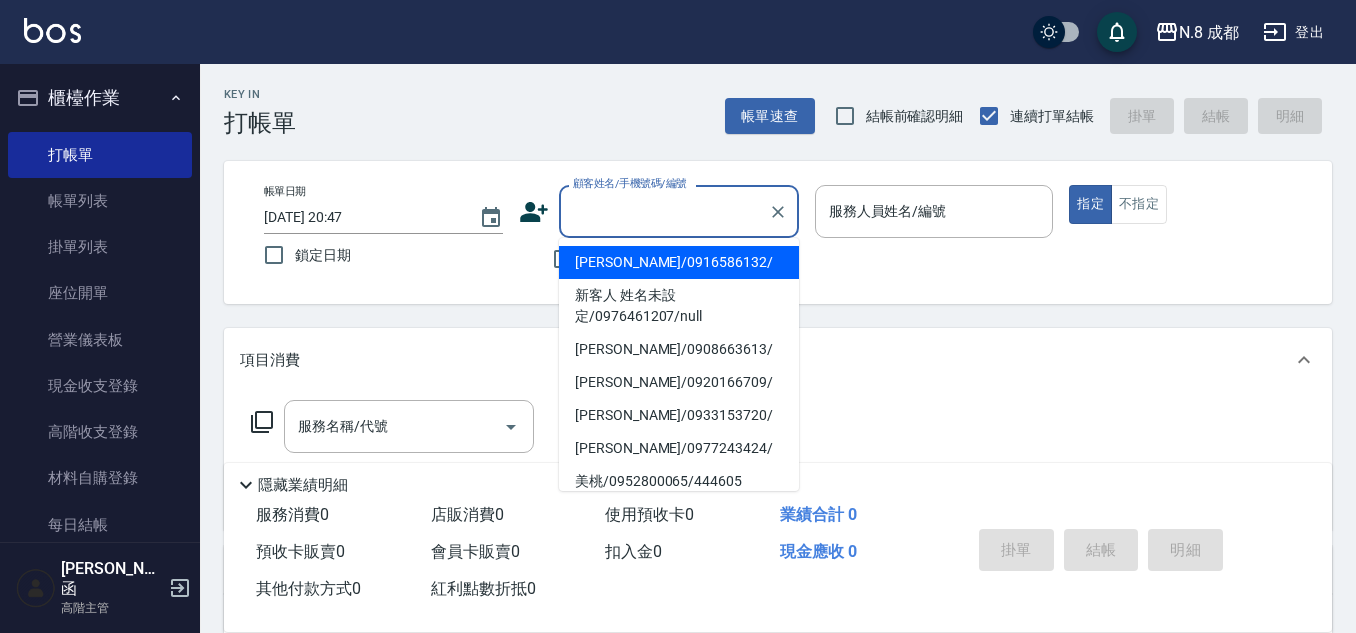 click on "顧客姓名/手機號碼/編號" at bounding box center (664, 211) 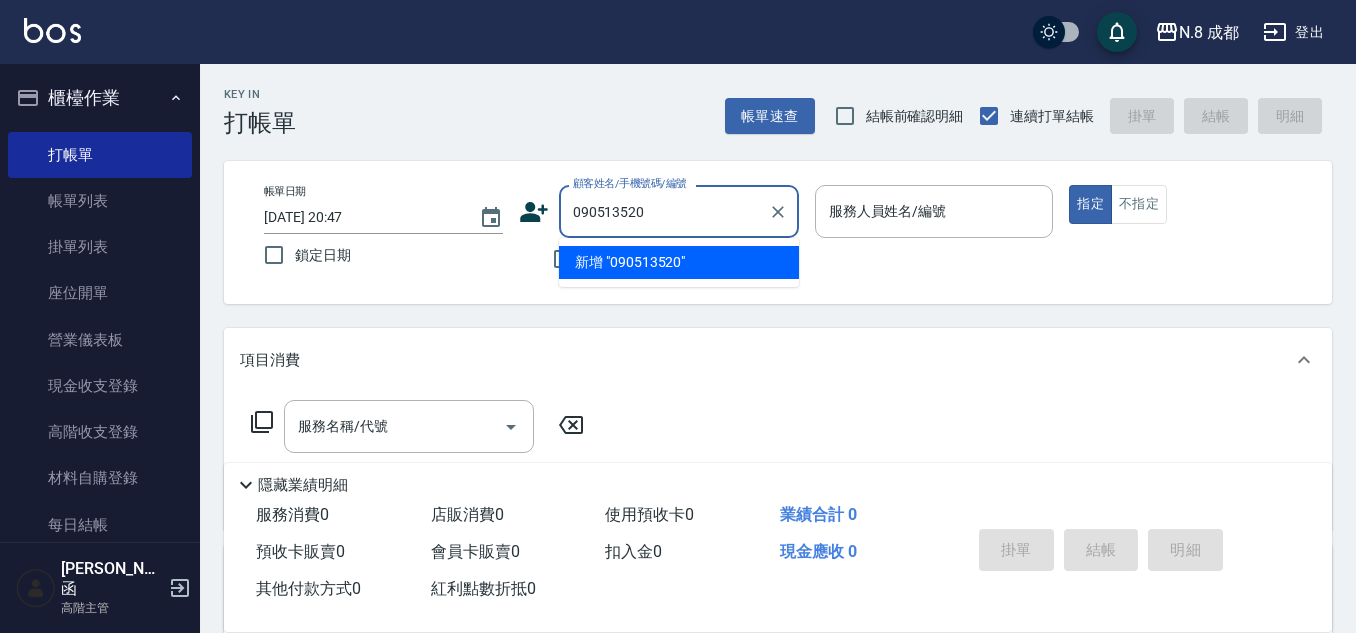 click on "新增 "090513520"" at bounding box center [679, 262] 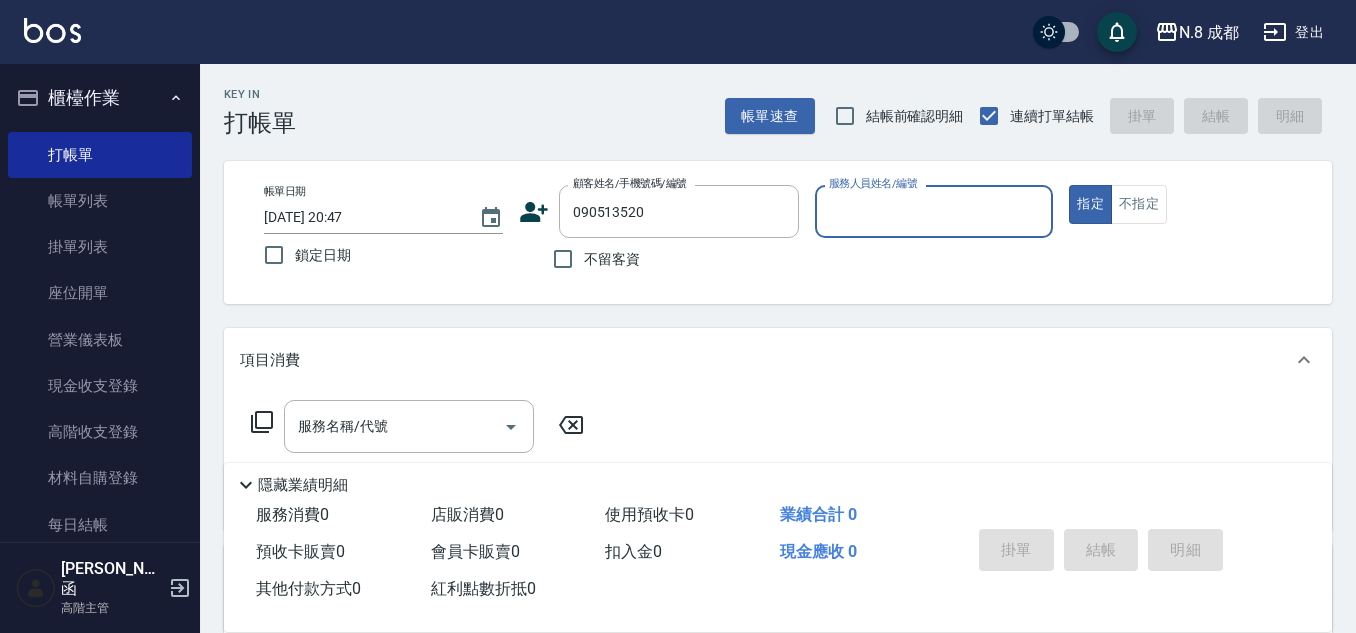click 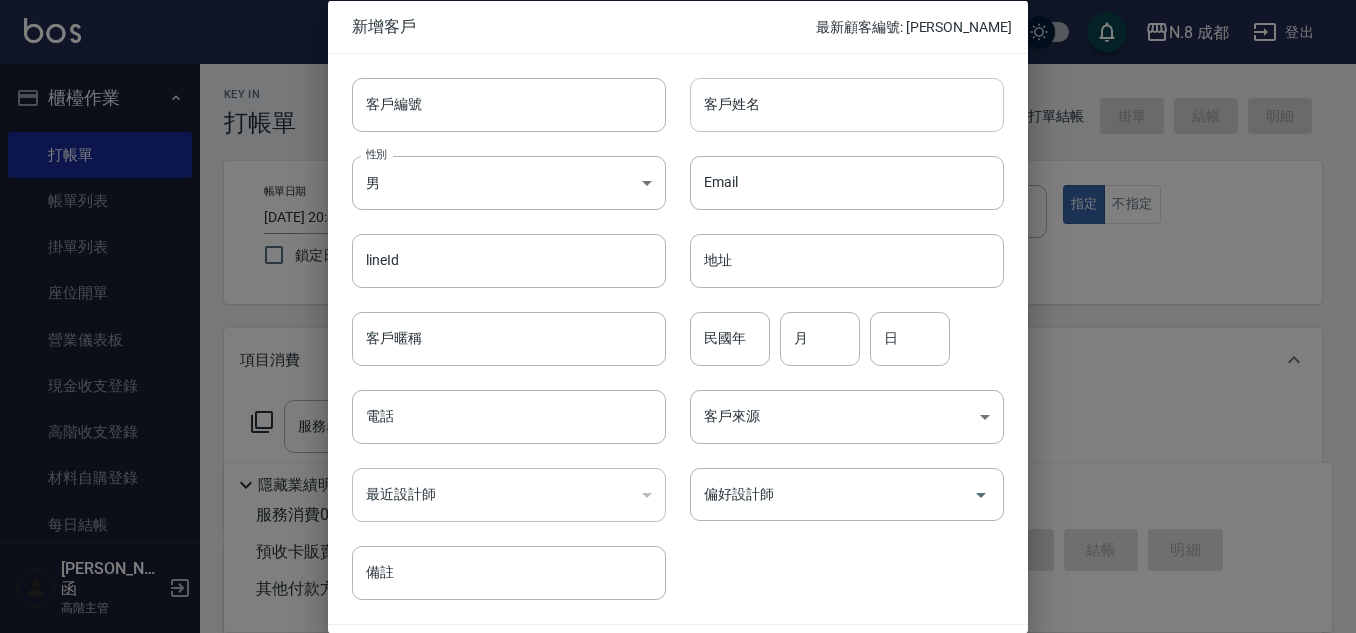 type on "090513520" 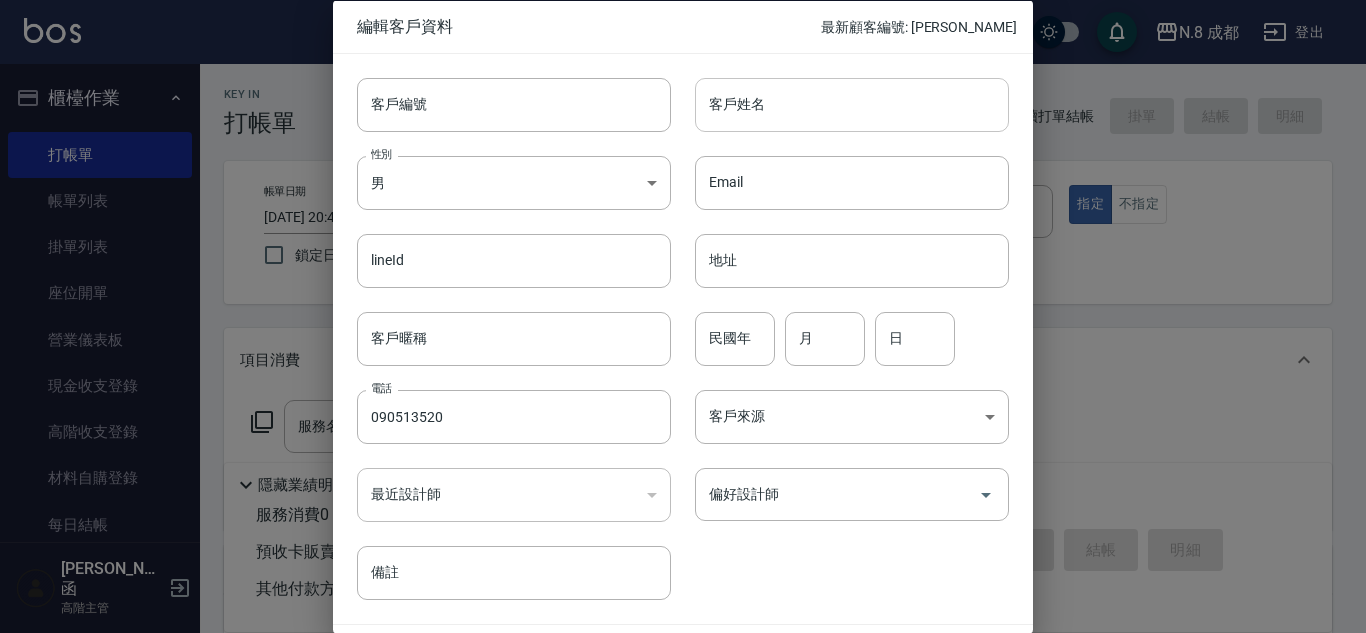 click on "客戶姓名" at bounding box center (852, 104) 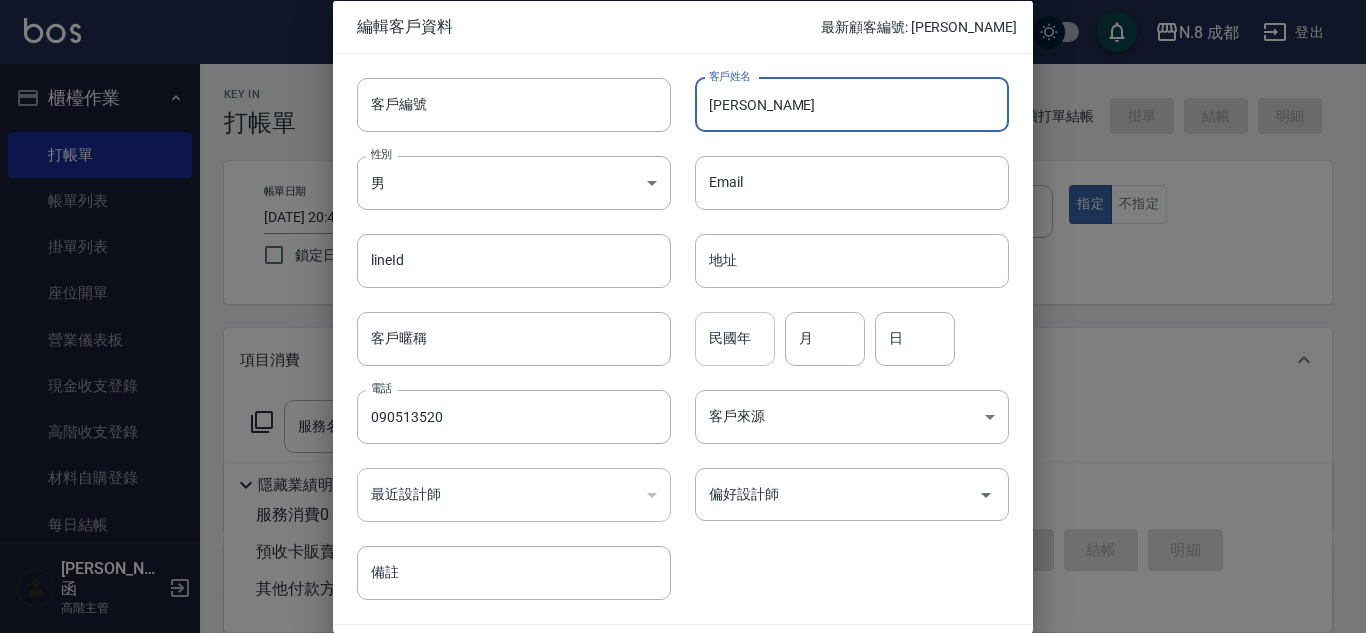 type on "[PERSON_NAME]" 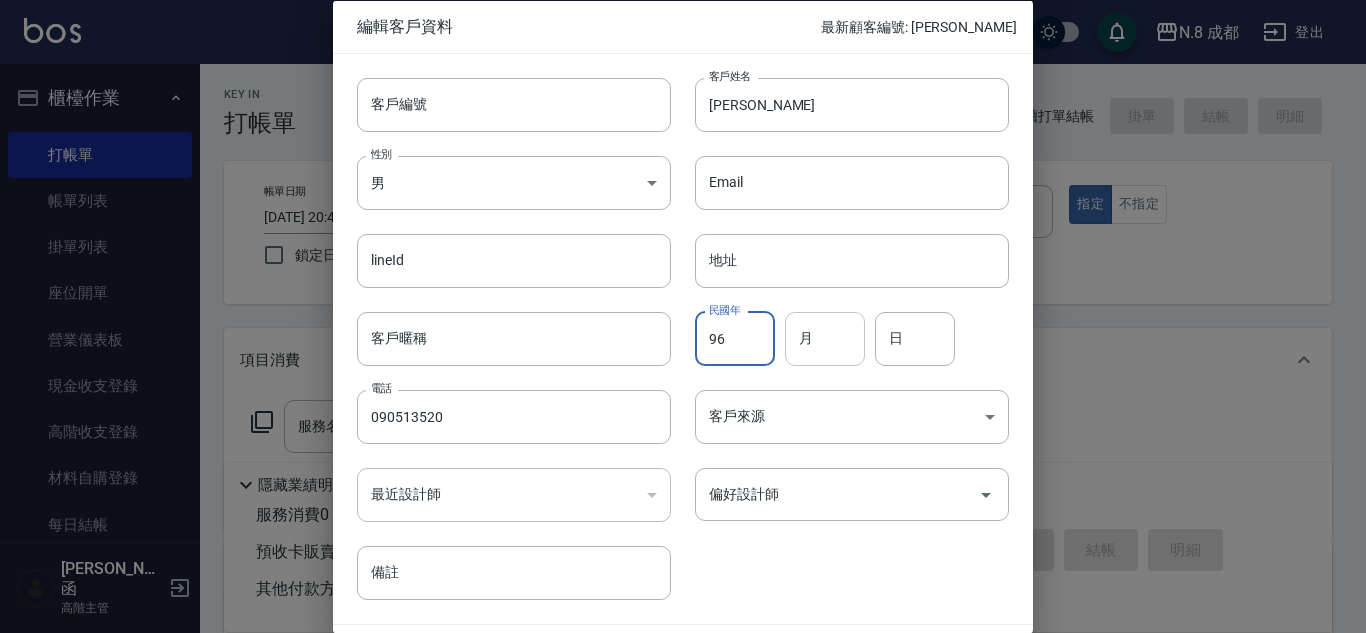 type on "96" 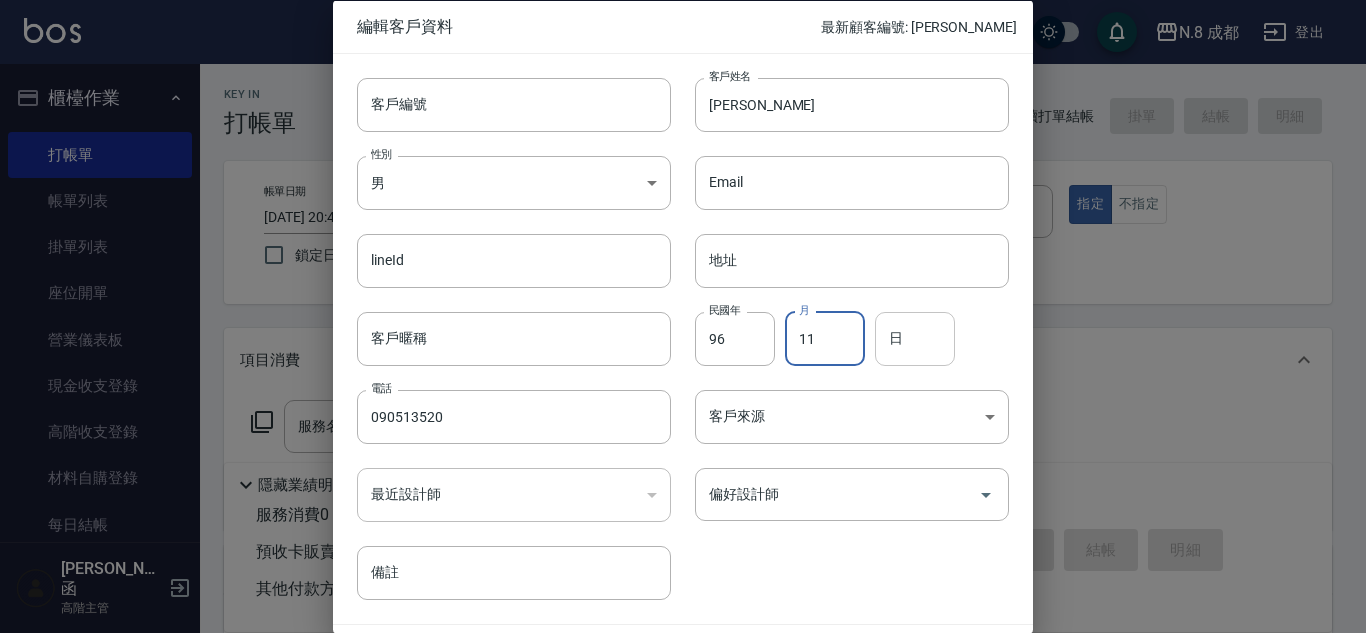 type on "11" 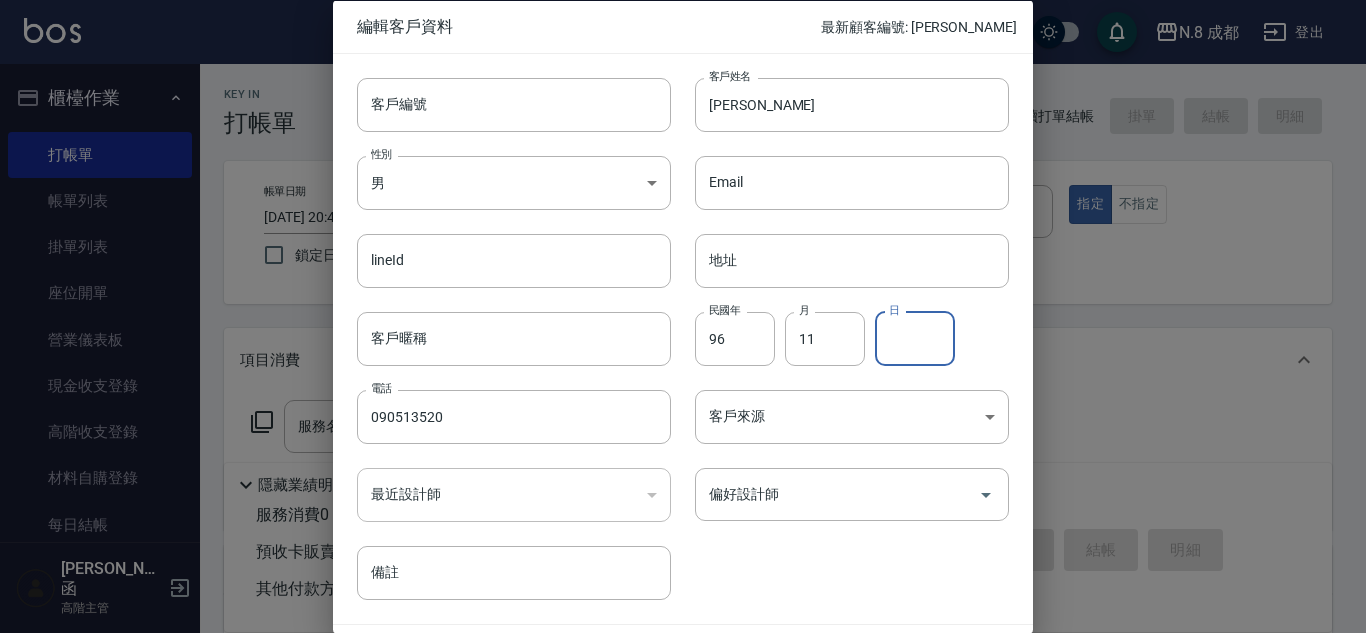 click on "日" at bounding box center (915, 338) 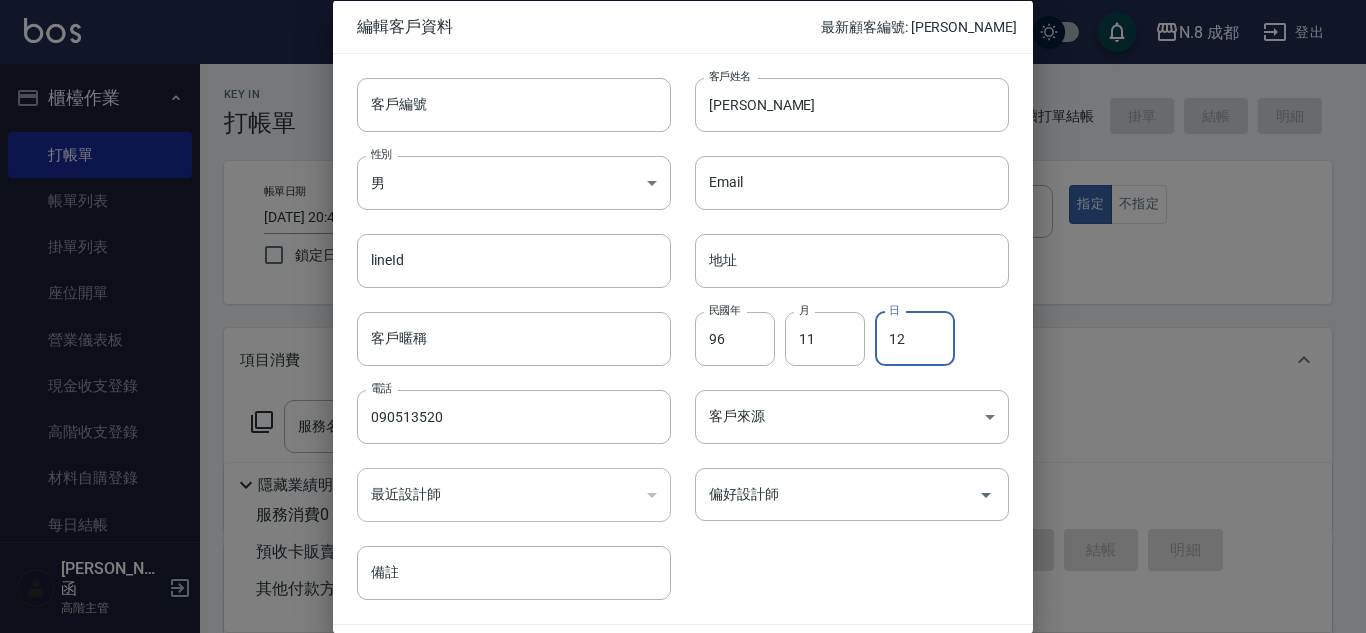 type on "1" 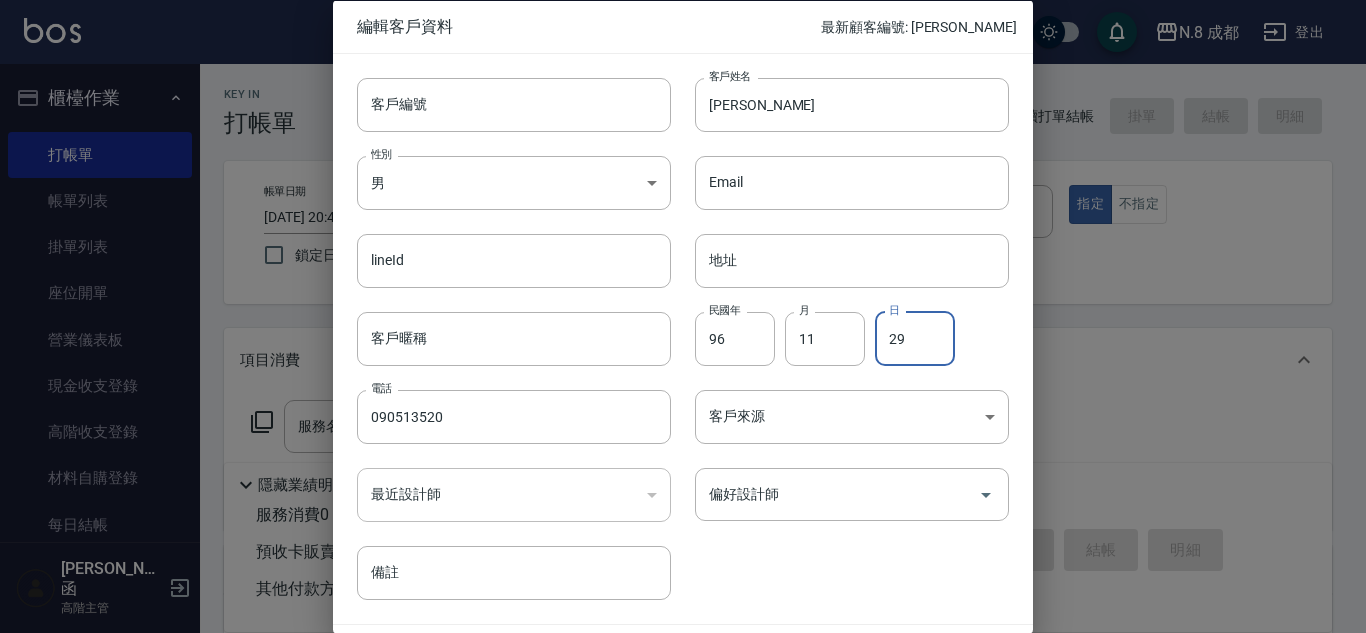 type on "29" 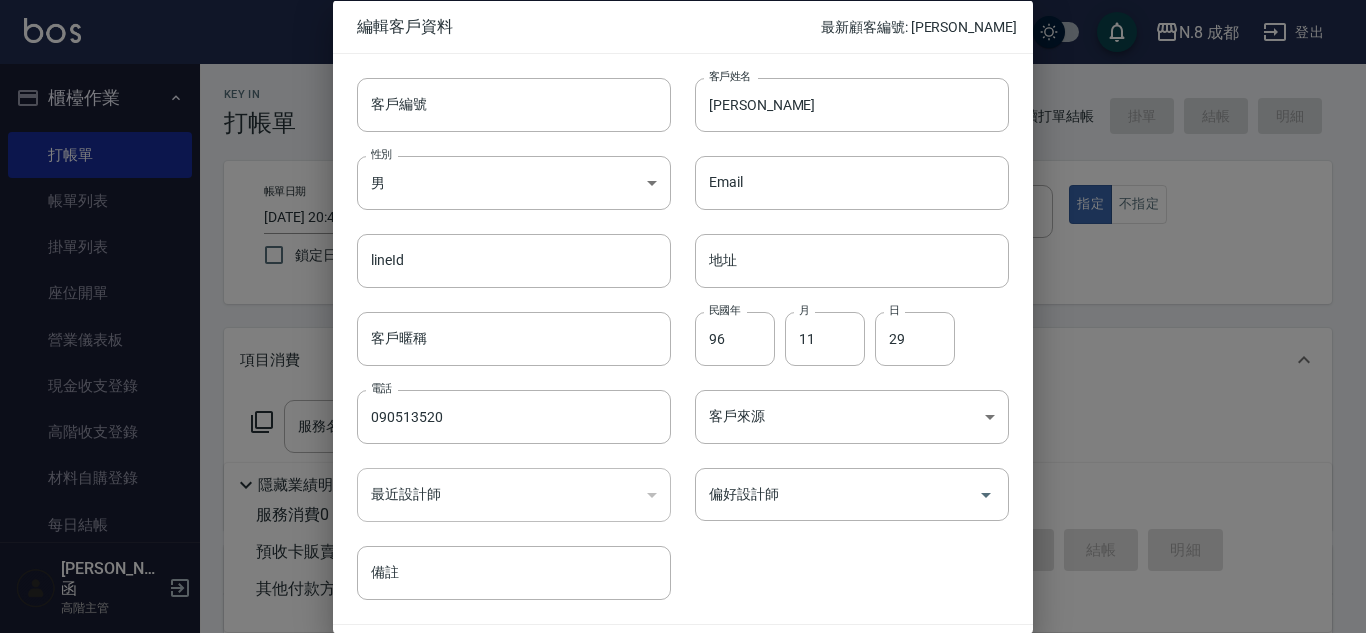 click on "客戶編號 客戶編號 客戶姓名 [PERSON_NAME] 客戶姓名 性別 男 [DEMOGRAPHIC_DATA] 性別 Email Email lineId lineId 地址 地址 客戶暱稱 客戶暱稱 民國年 96 民國年 月 11 月 日 29 日 電話 [PHONE_NUMBER] 電話 客戶來源 ​ 客戶來源 最近設計師 ​ 最近設計師 偏好設計師 偏好設計師 備註 備註" at bounding box center (671, 326) 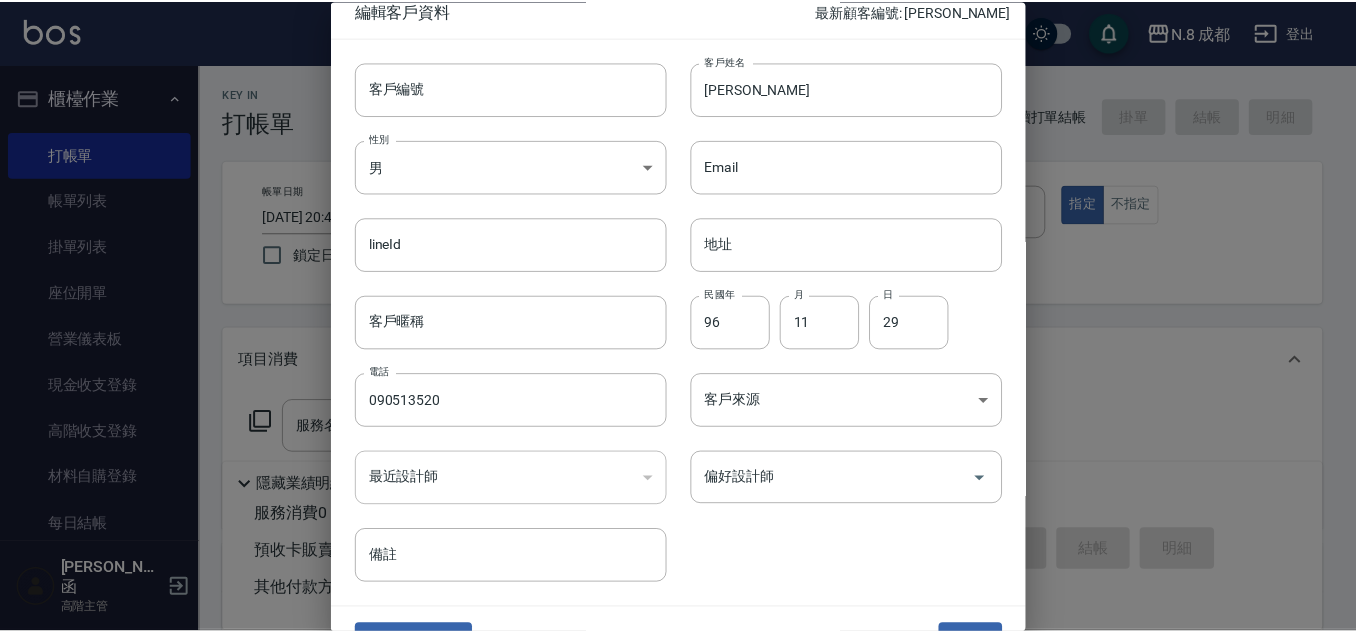 scroll, scrollTop: 60, scrollLeft: 0, axis: vertical 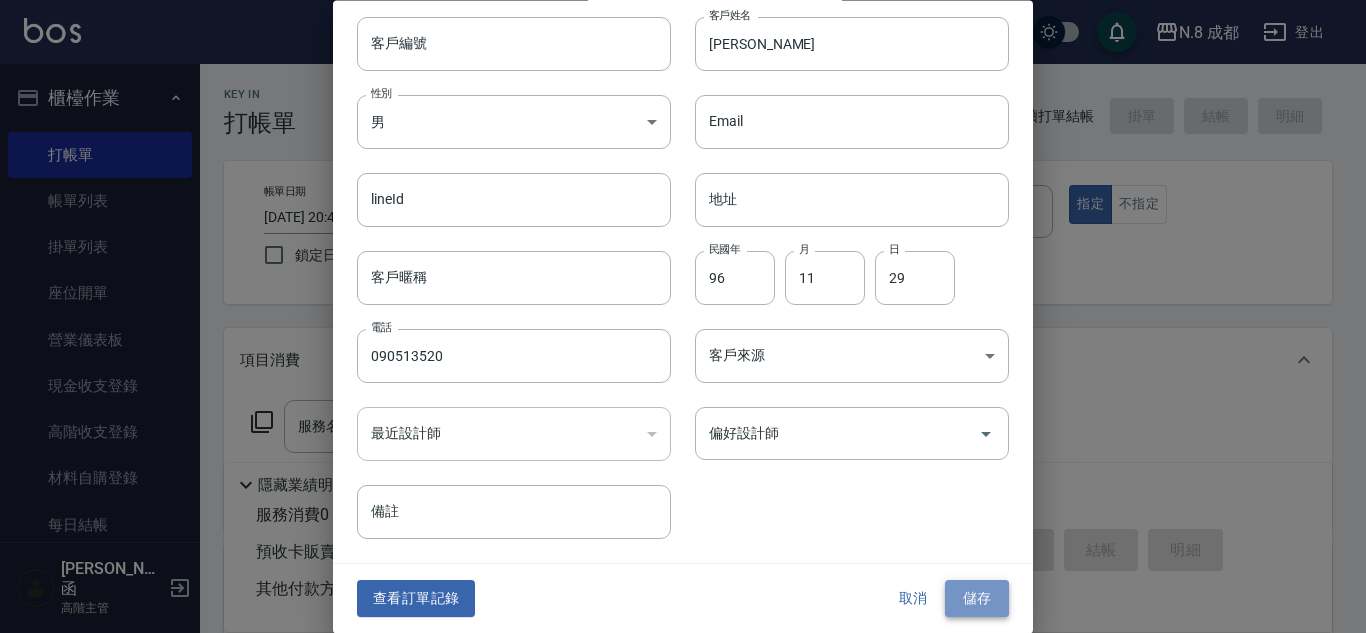 click on "儲存" at bounding box center (977, 599) 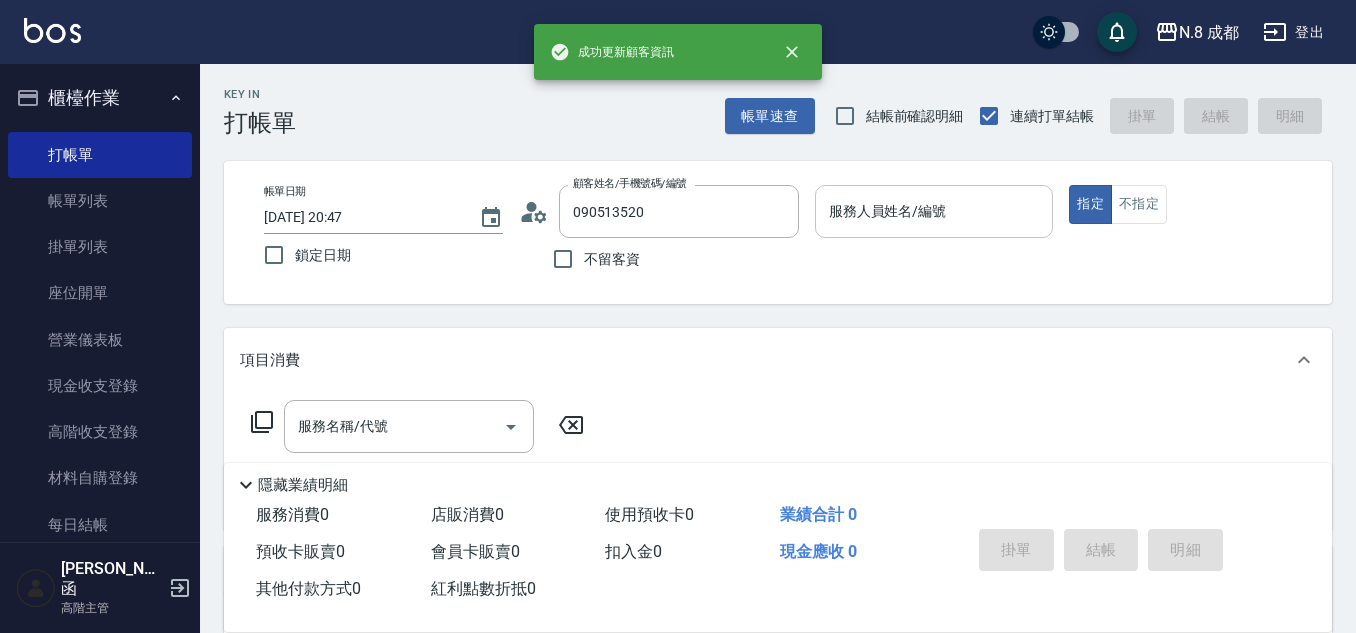 click on "服務人員姓名/編號" at bounding box center (934, 211) 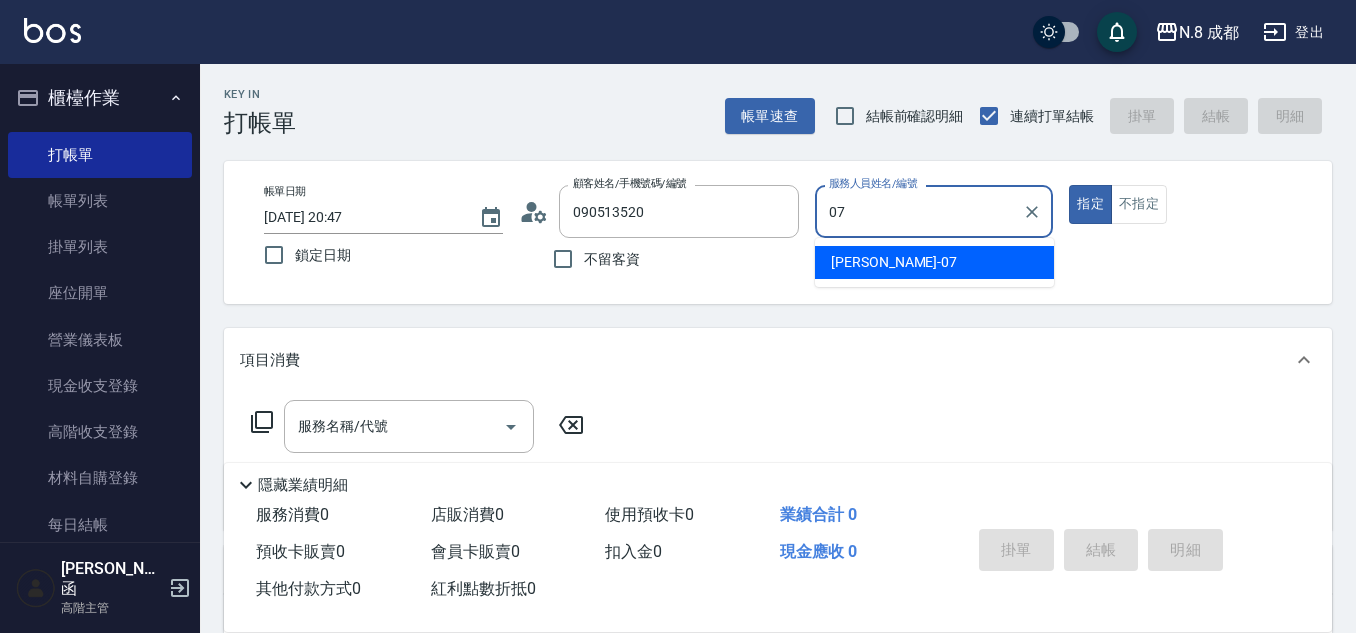 click on "[PERSON_NAME] -07" at bounding box center [934, 262] 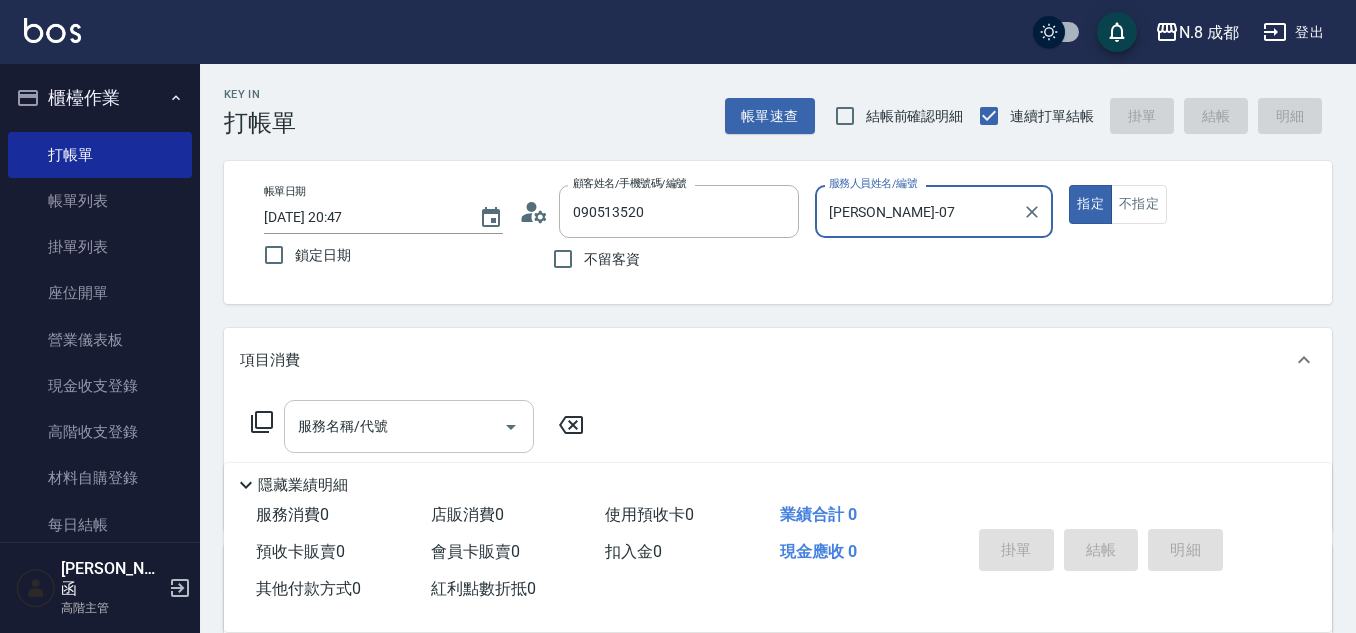 type on "[PERSON_NAME]-07" 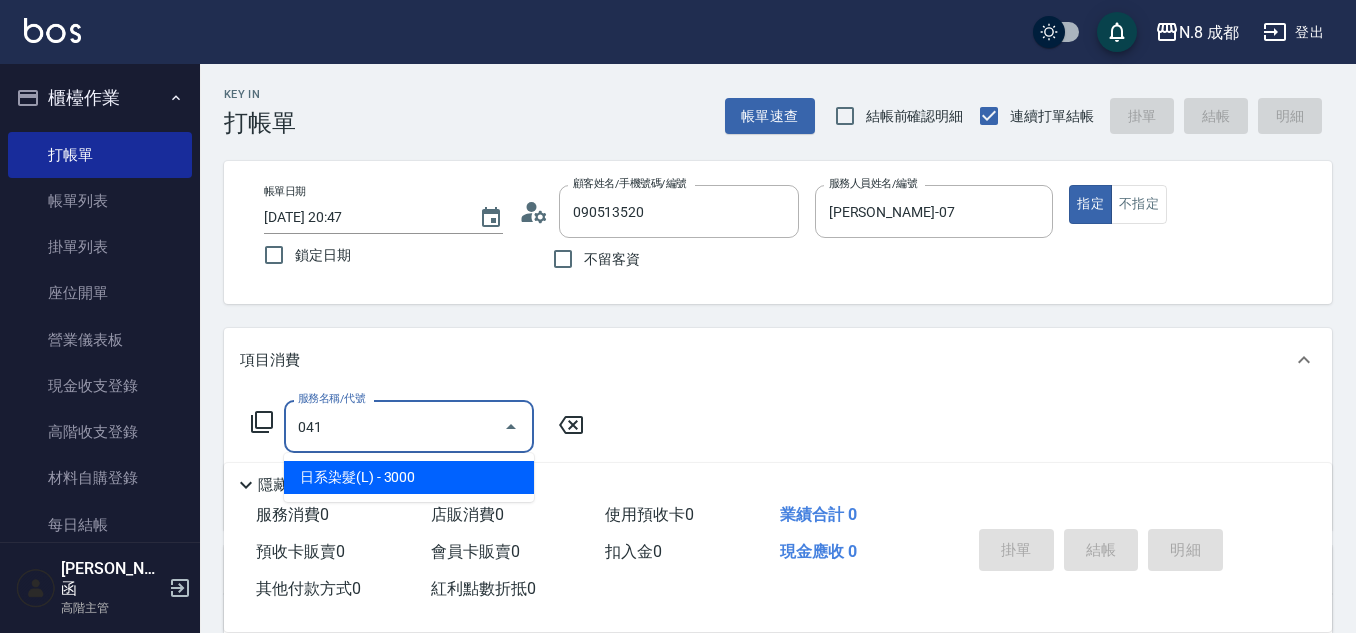 click on "服務名稱/代號 041 服務名稱/代號" at bounding box center (418, 426) 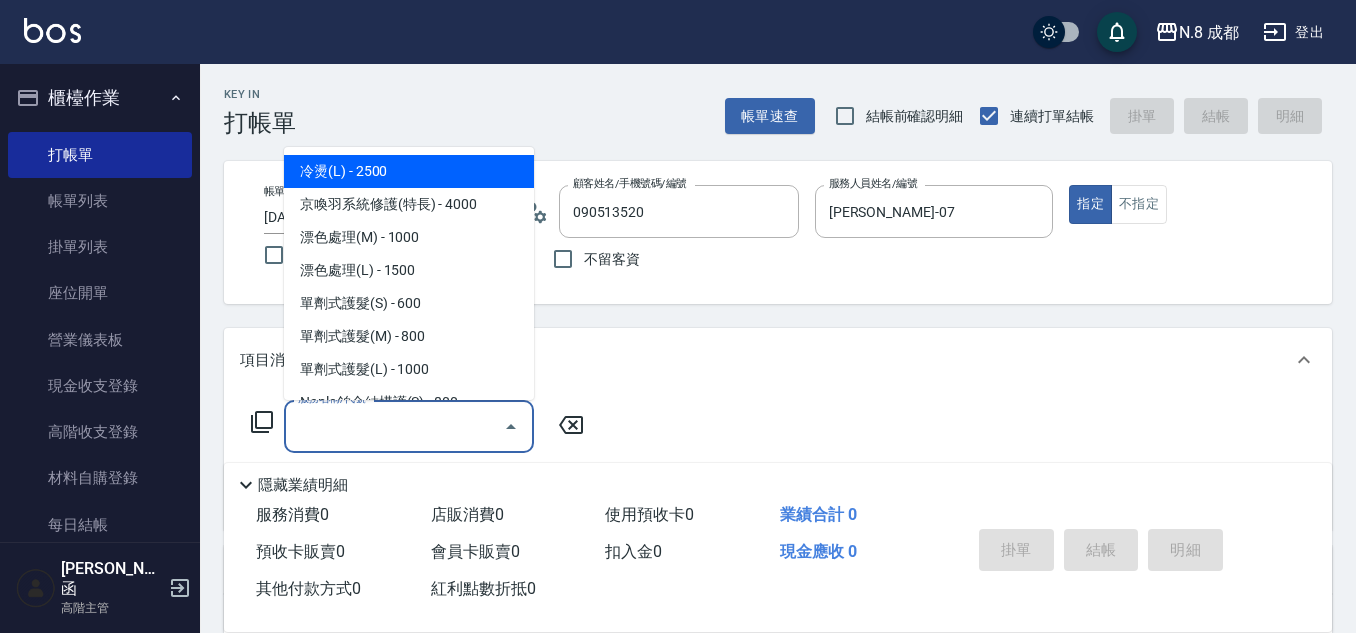 click on "服務名稱/代號" at bounding box center (394, 426) 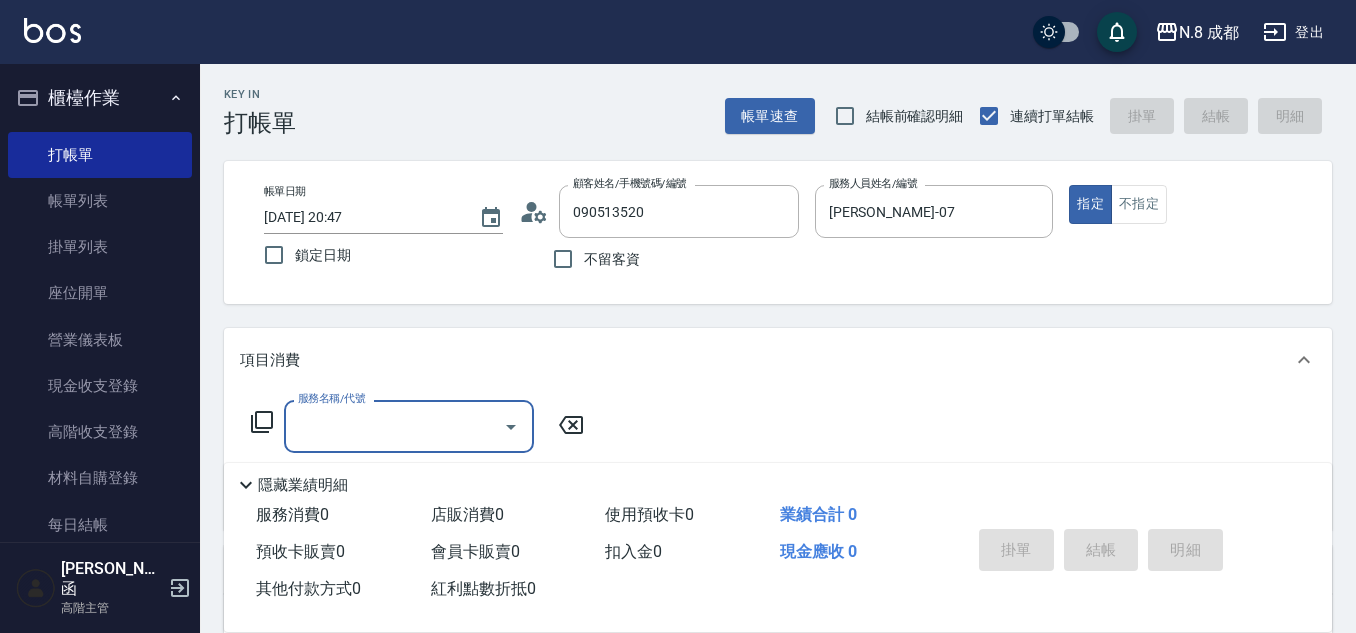 click on "服務名稱/代號" at bounding box center [394, 426] 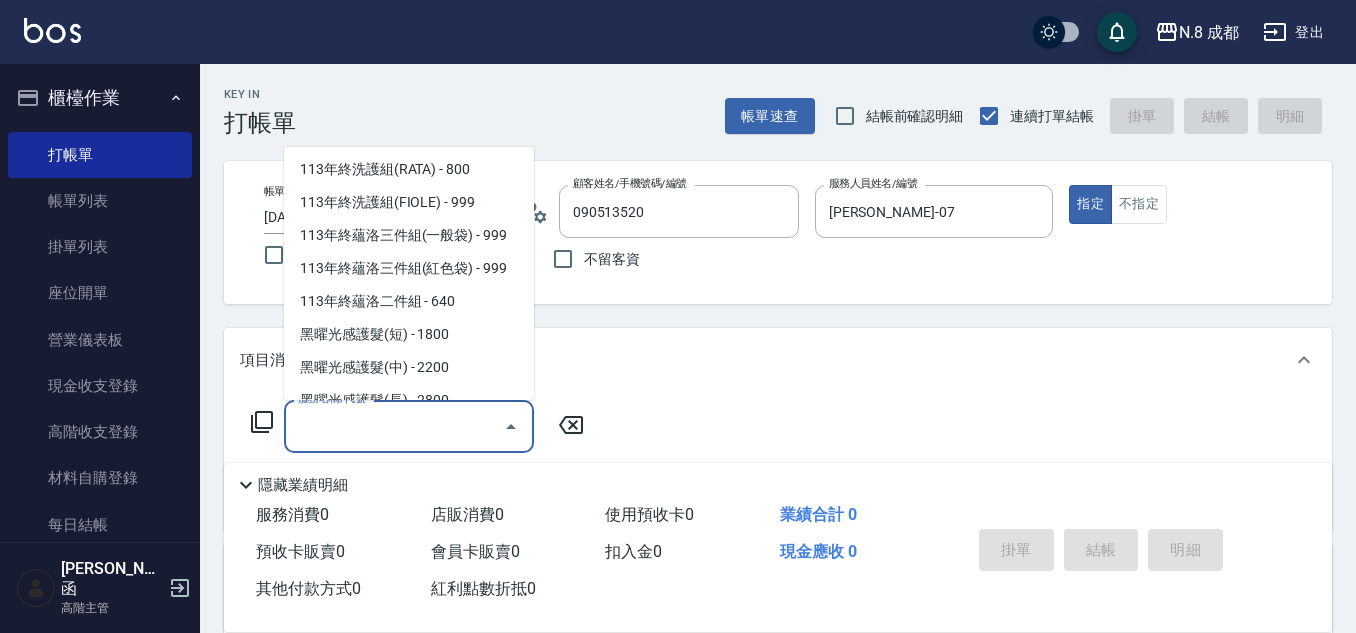 scroll, scrollTop: 2697, scrollLeft: 0, axis: vertical 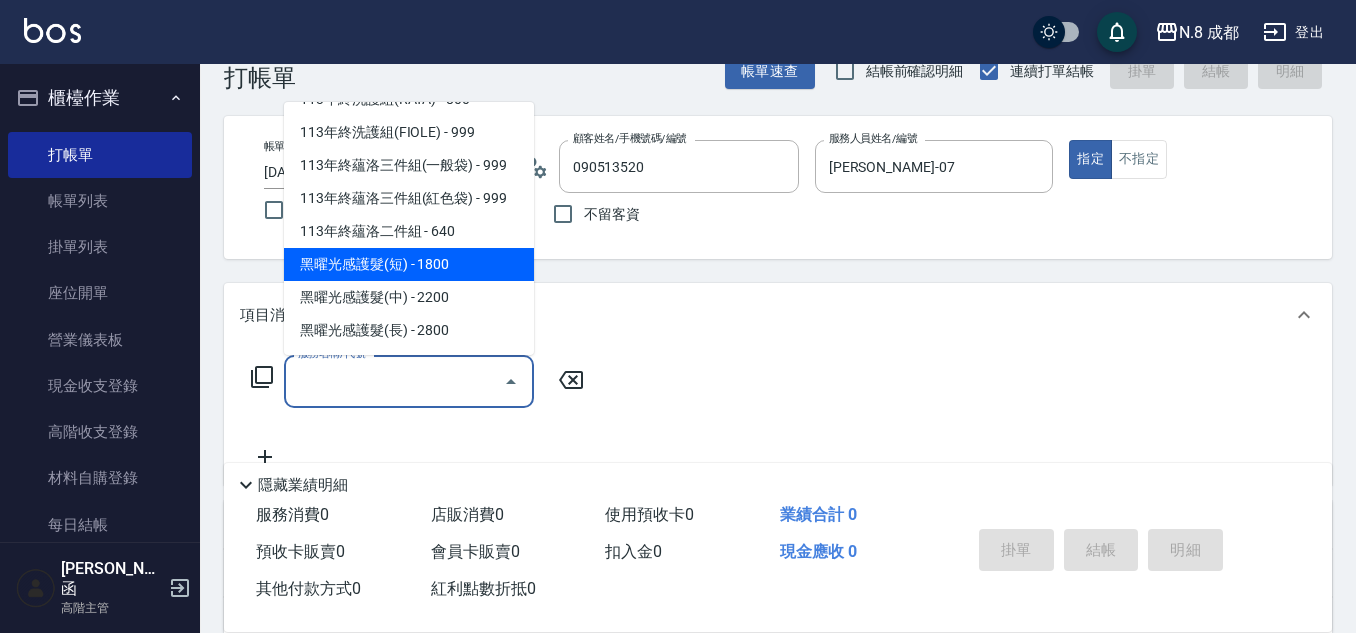 click on "黑曜光感護髮(短) - 1800" at bounding box center (409, 264) 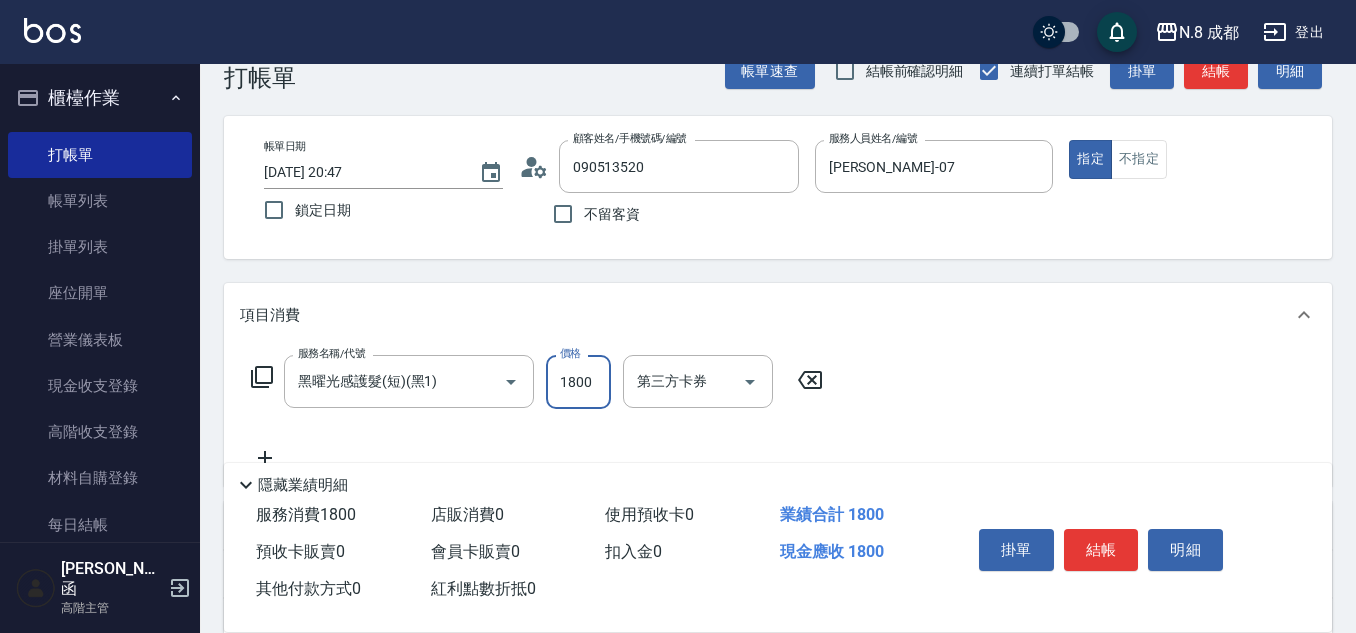 click on "服務名稱/代號 黑曜光感護髮(短)(黑1) 服務名稱/代號 價格 1800 價格 第三方卡券 第三方卡券" at bounding box center [778, 416] 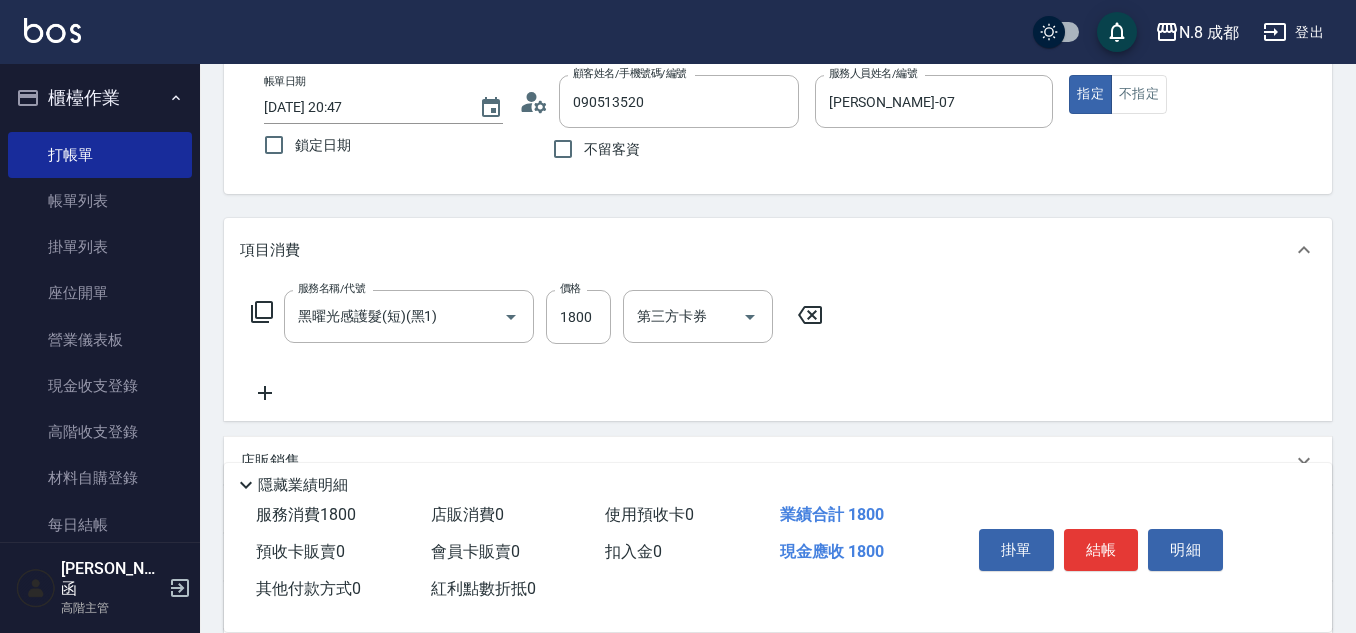 scroll, scrollTop: 145, scrollLeft: 0, axis: vertical 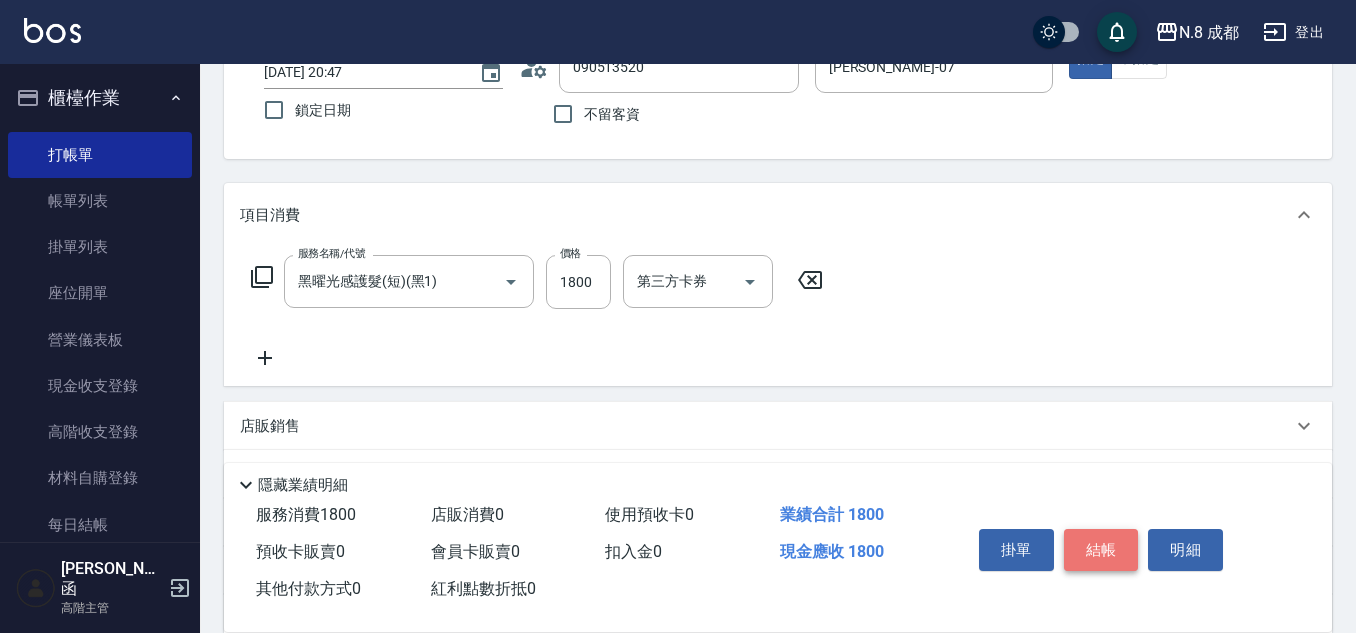 click on "結帳" at bounding box center [1101, 550] 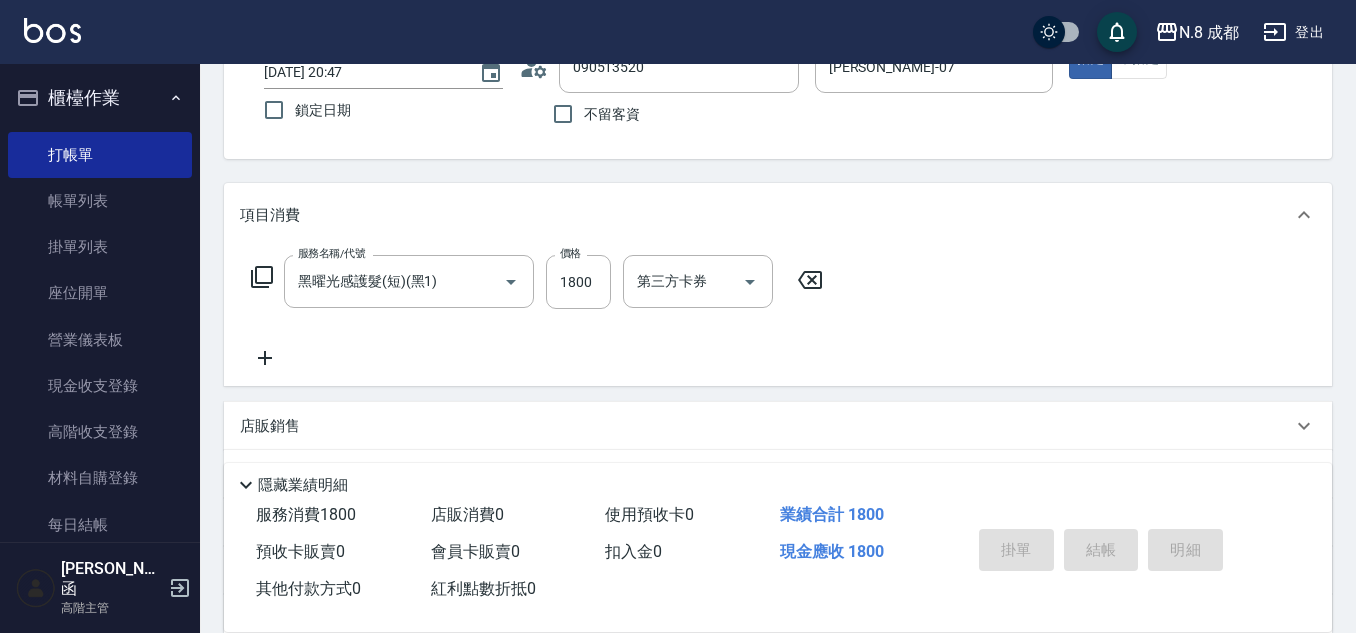 type on "[DATE] 20:48" 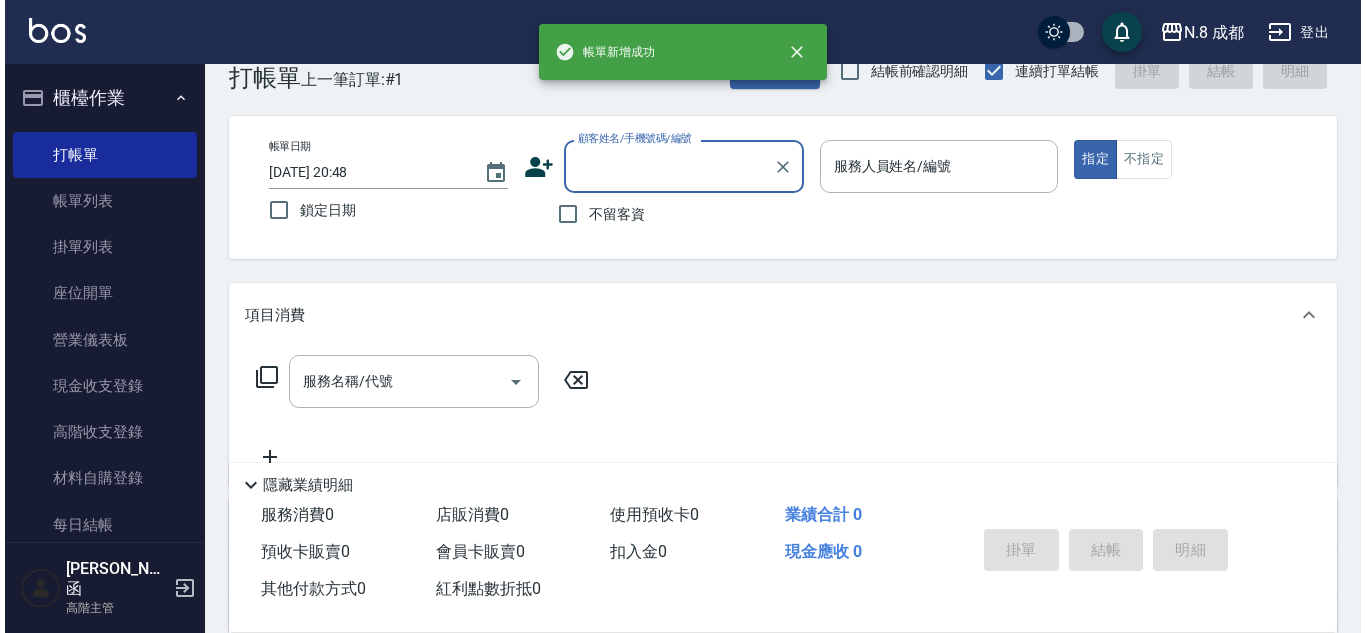 scroll, scrollTop: 0, scrollLeft: 0, axis: both 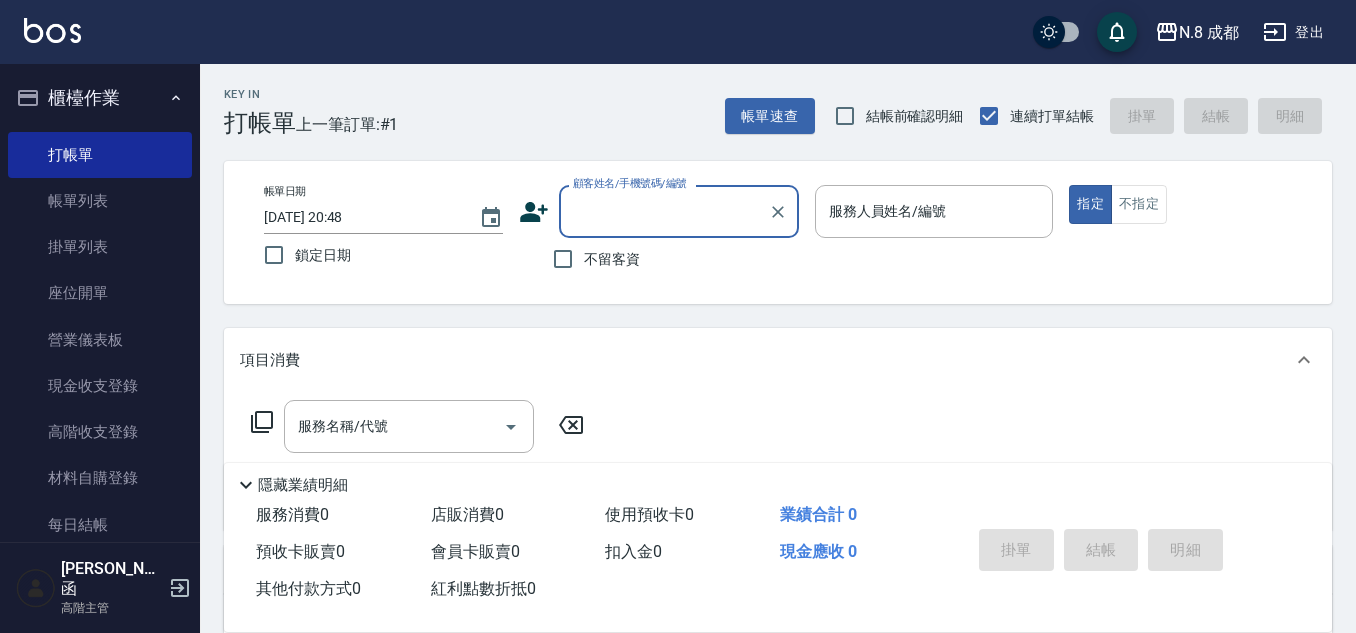 click on "顧客姓名/手機號碼/編號" at bounding box center (664, 211) 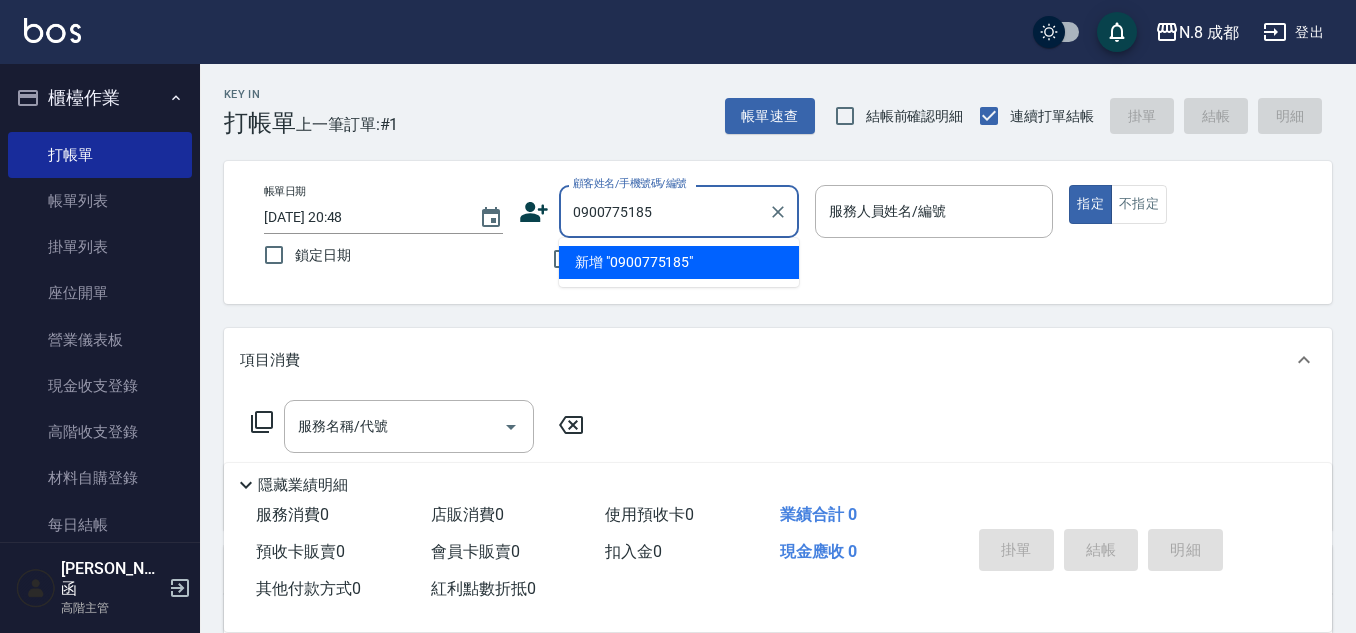click on "新增 "0900775185"" at bounding box center (679, 262) 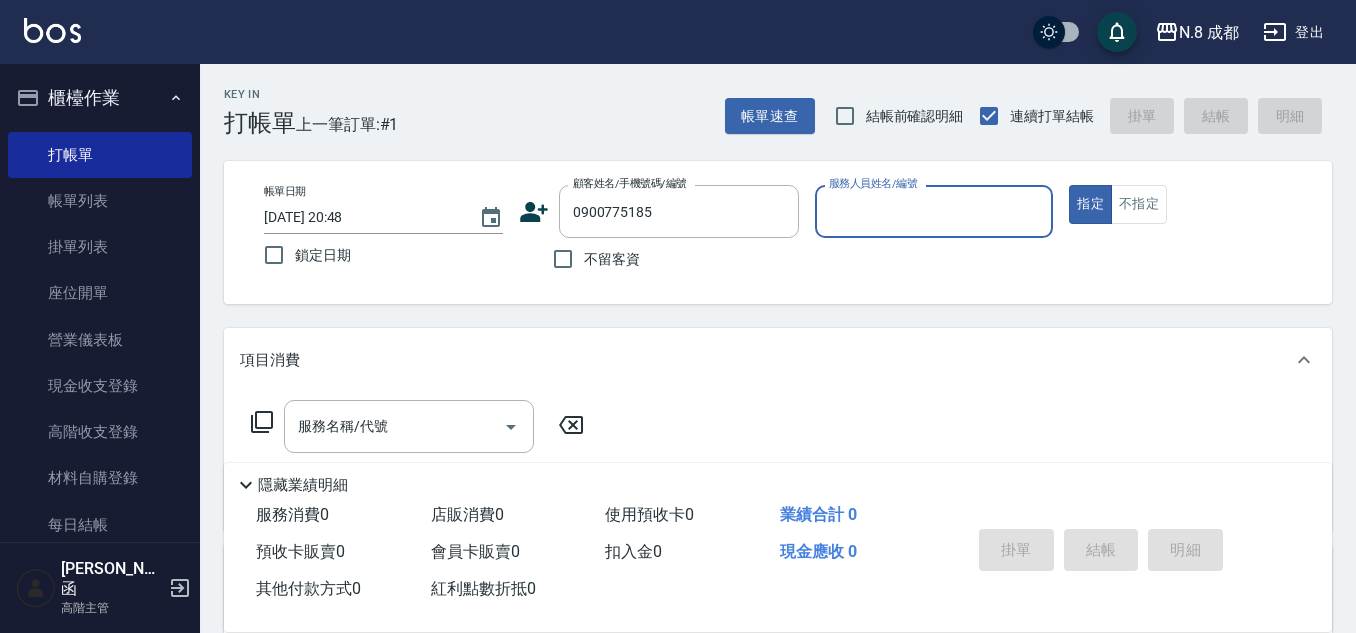 click 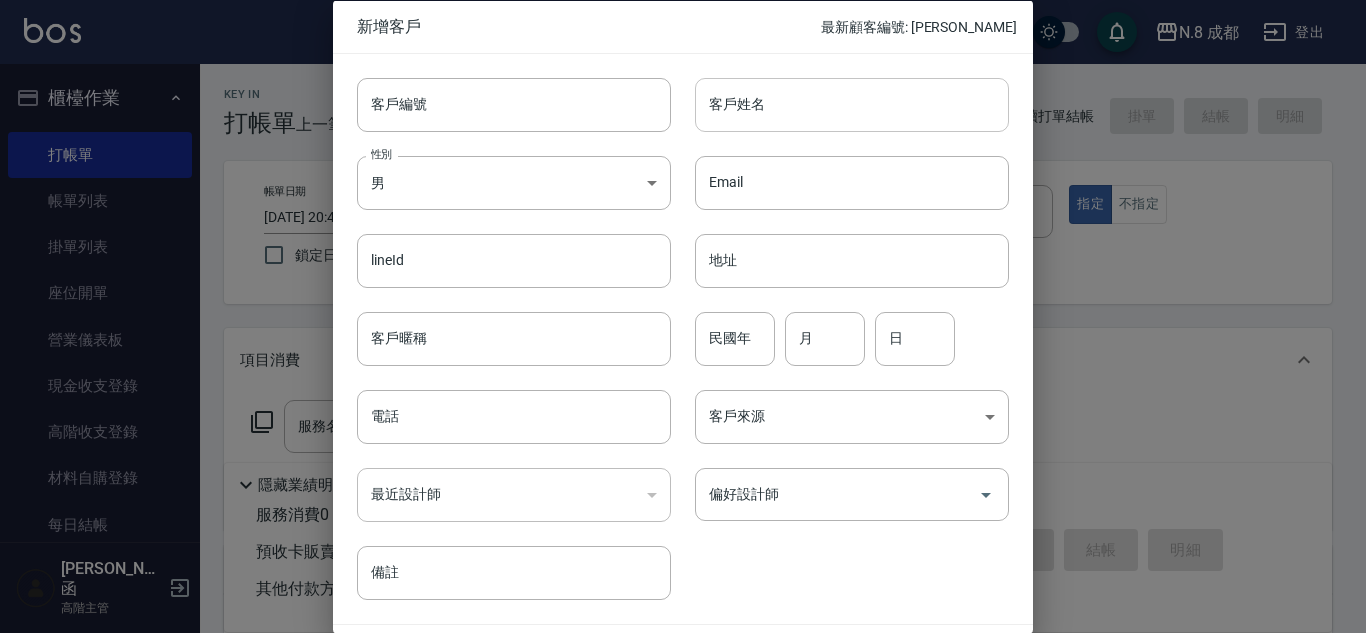 type on "0900775185" 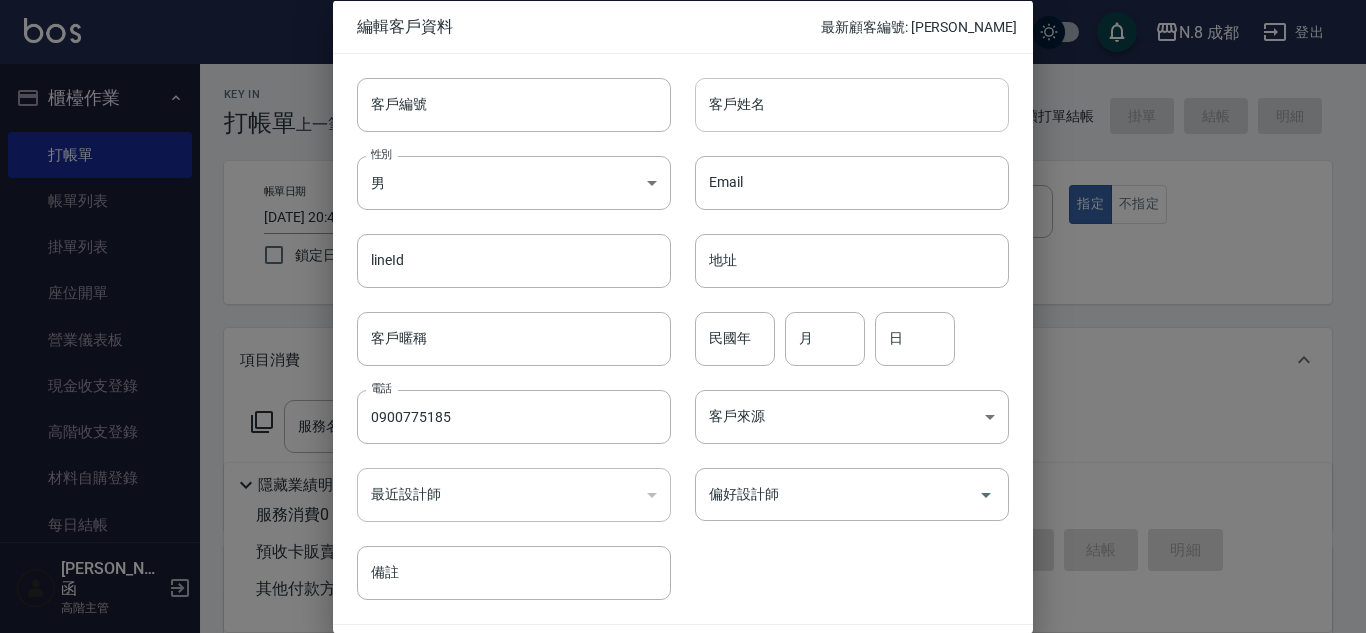 click on "客戶姓名" at bounding box center [852, 104] 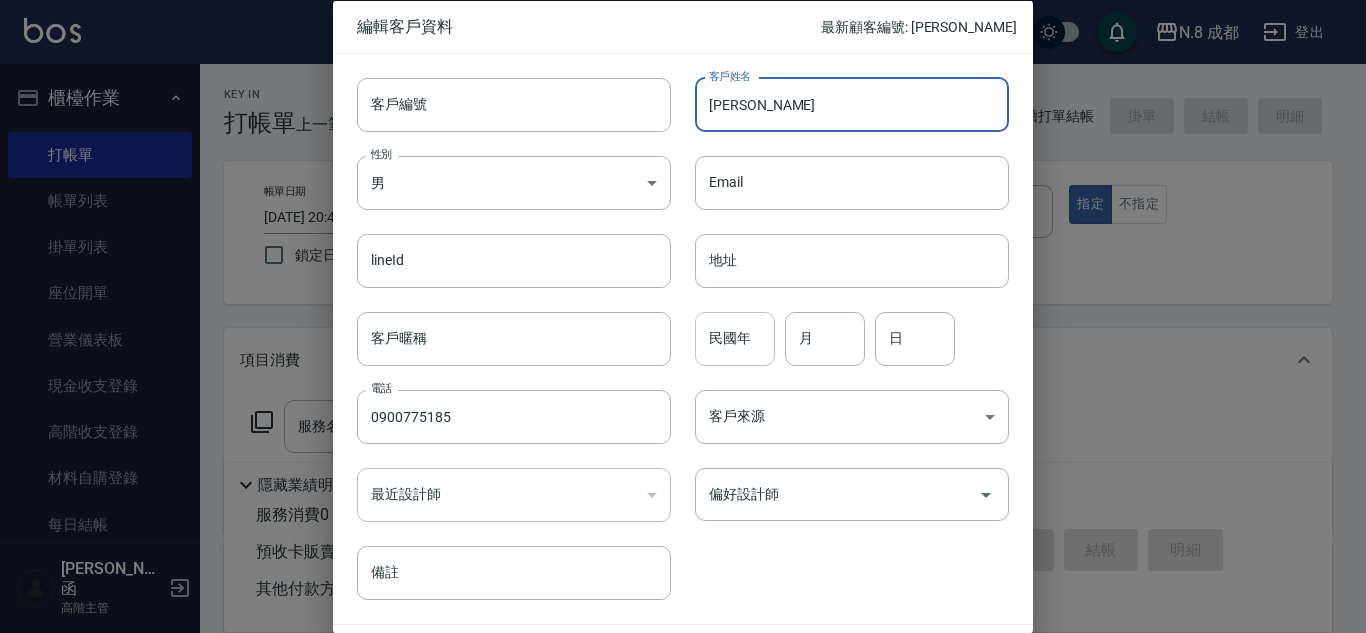 type on "[PERSON_NAME]" 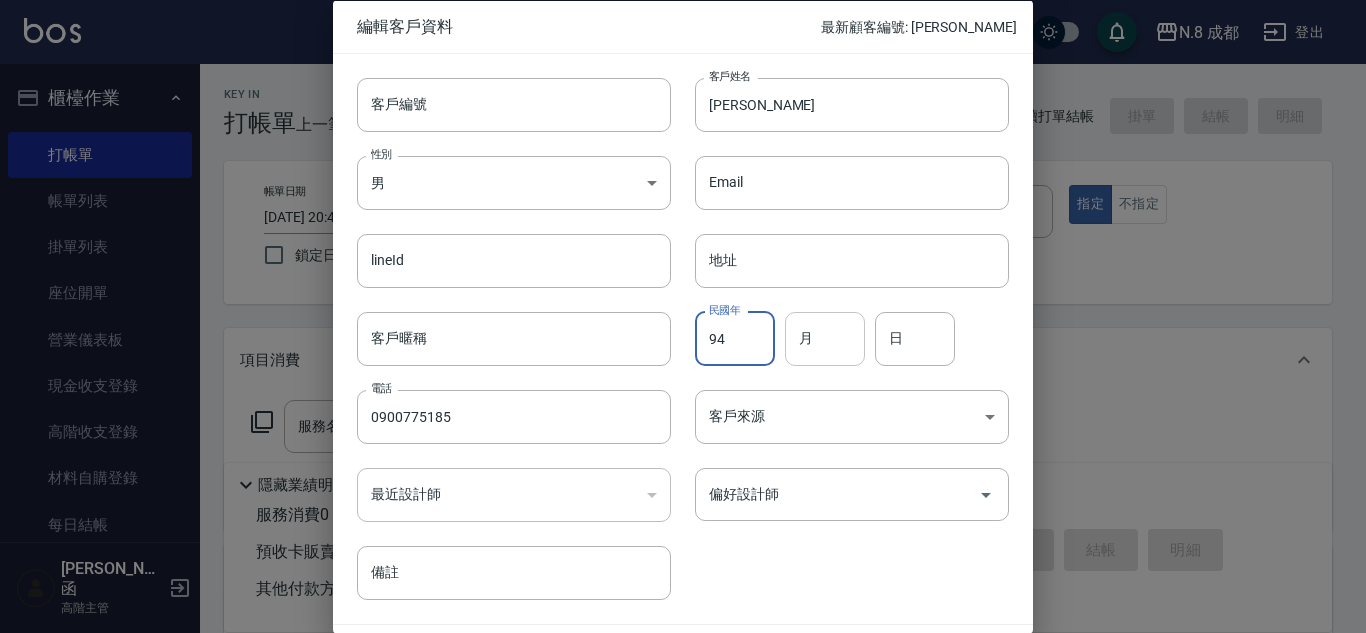 type on "94" 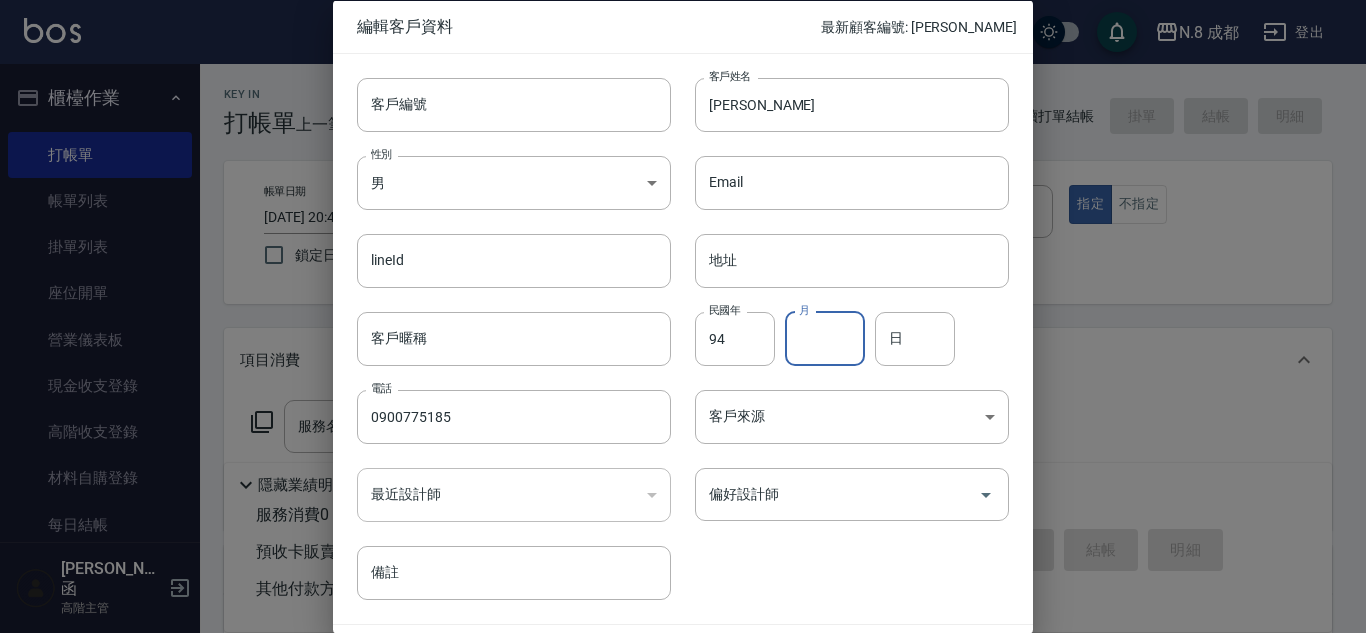 drag, startPoint x: 812, startPoint y: 338, endPoint x: 838, endPoint y: 338, distance: 26 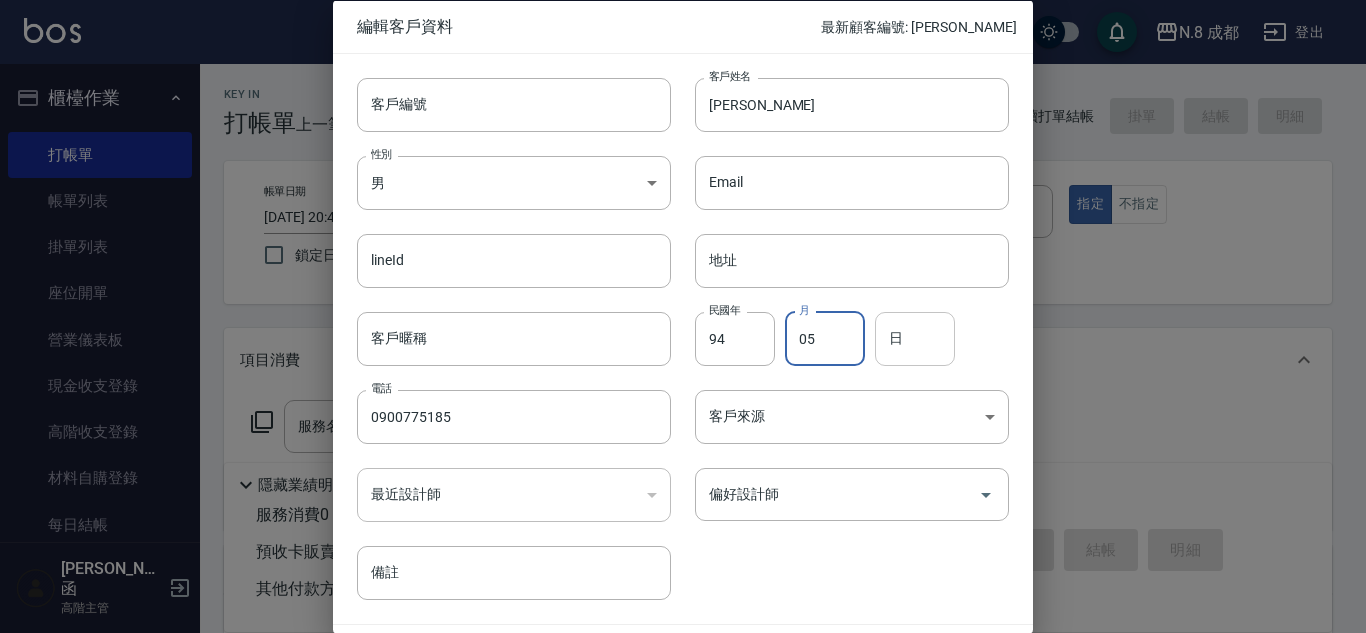 type on "05" 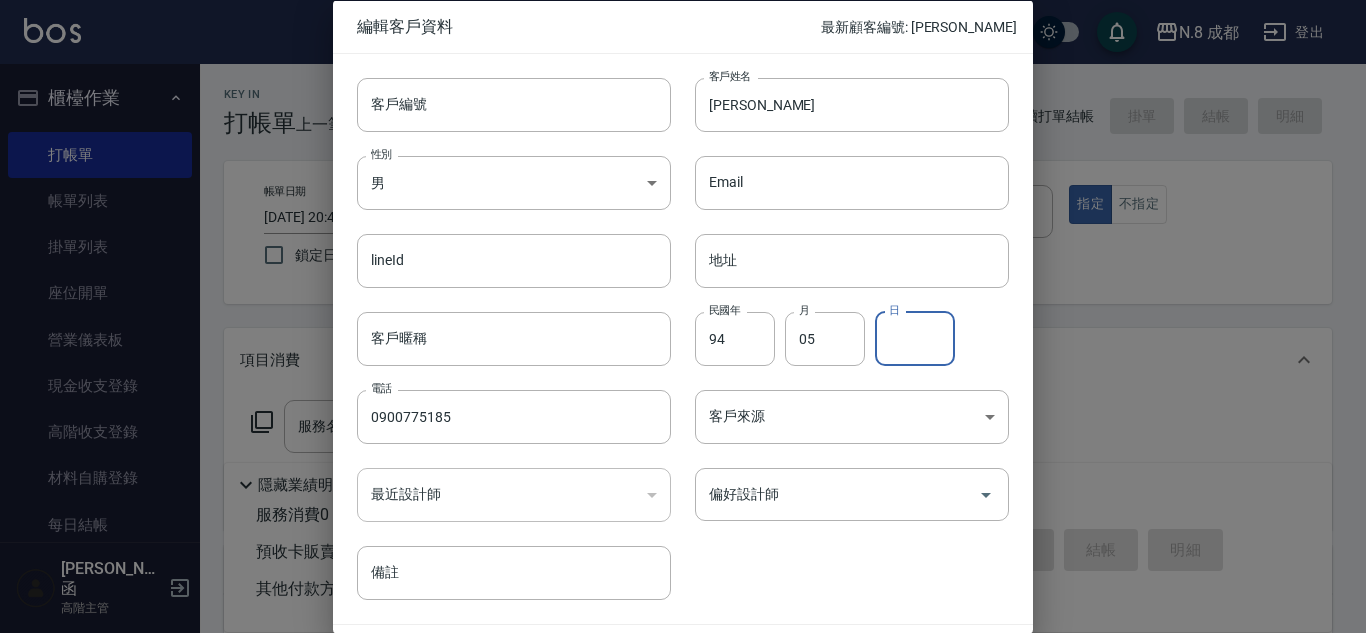 click on "日" at bounding box center (915, 338) 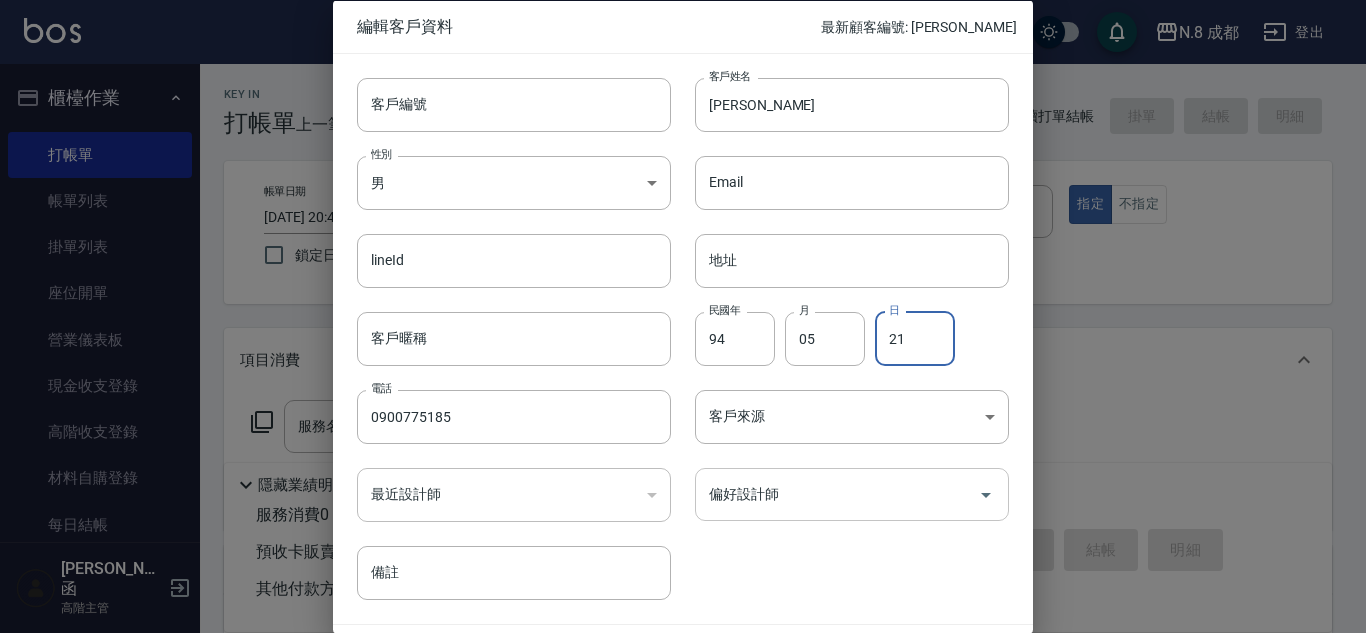 click on "偏好設計師" at bounding box center (852, 494) 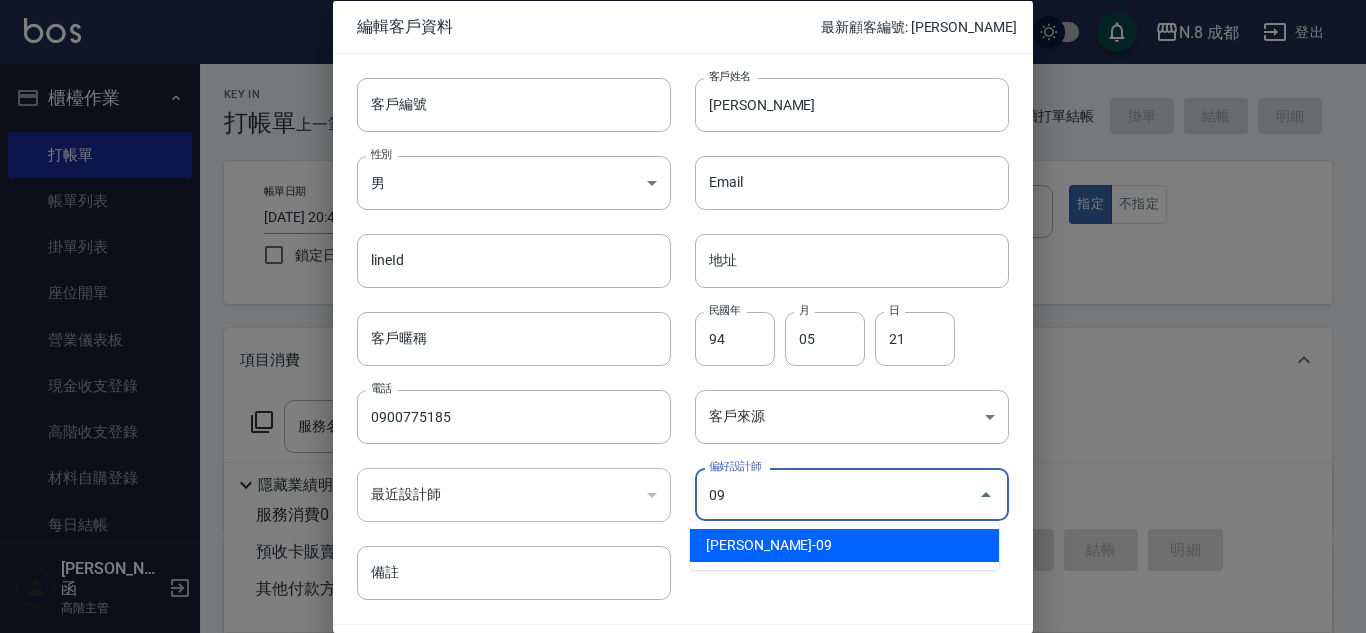click on "[PERSON_NAME]-09" at bounding box center (844, 545) 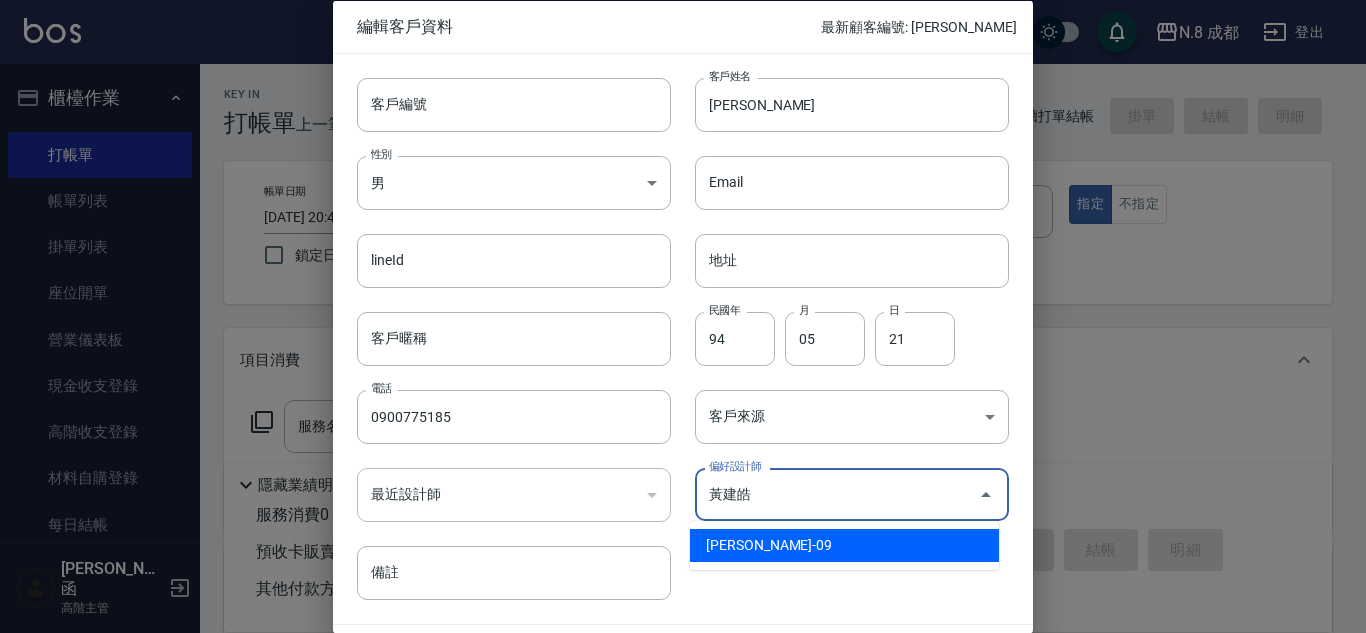 click on "客戶編號 客戶編號 客戶姓名 [PERSON_NAME] 客戶姓名 性別 男 [DEMOGRAPHIC_DATA] 性別 Email Email lineId lineId 地址 地址 客戶暱稱 客戶暱稱 民國年 94 民國年 月 05 月 日 21 日 電話 [PHONE_NUMBER] 電話 客戶來源 ​ 客戶來源 最近設計師 ​ 最近設計師 偏好設計師 [PERSON_NAME]設計師 備註 備註" at bounding box center (671, 326) 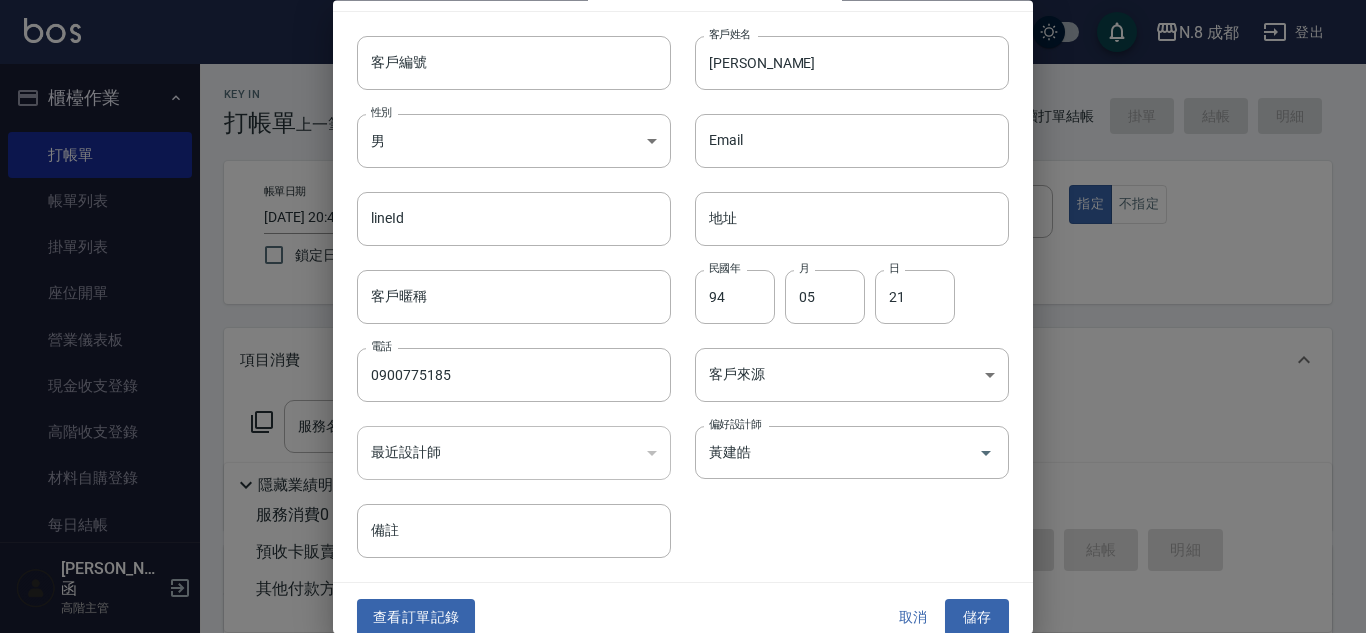scroll, scrollTop: 60, scrollLeft: 0, axis: vertical 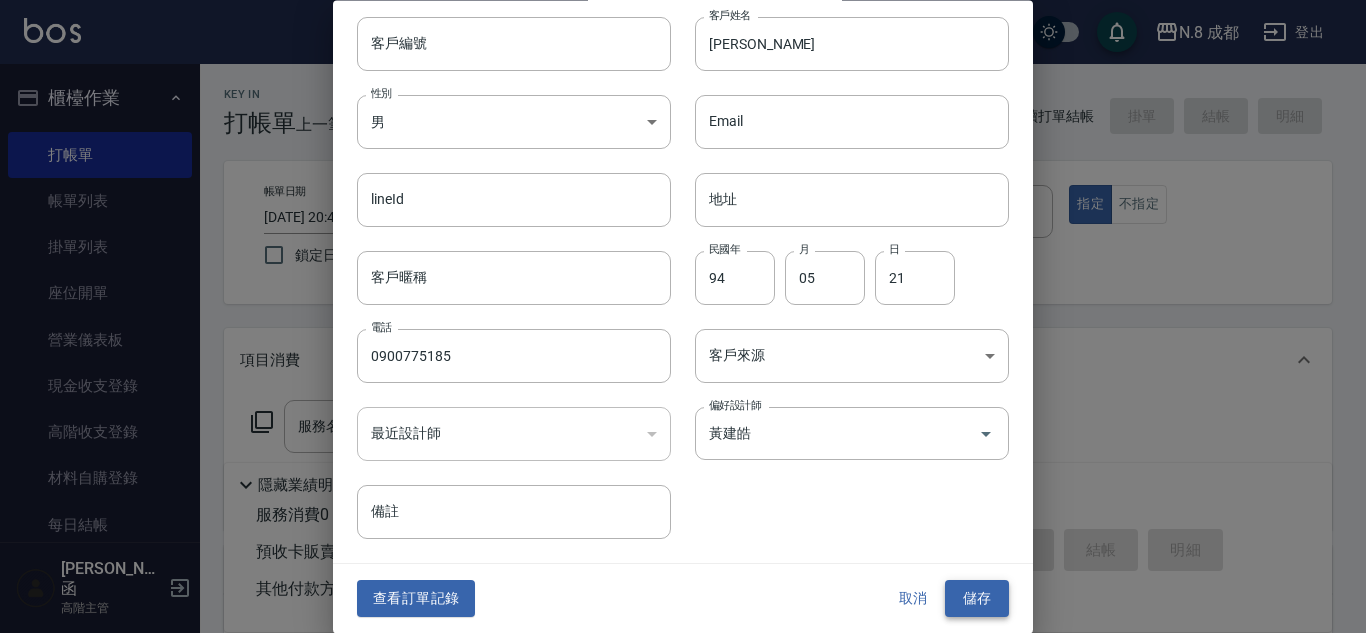 click on "儲存" at bounding box center [977, 599] 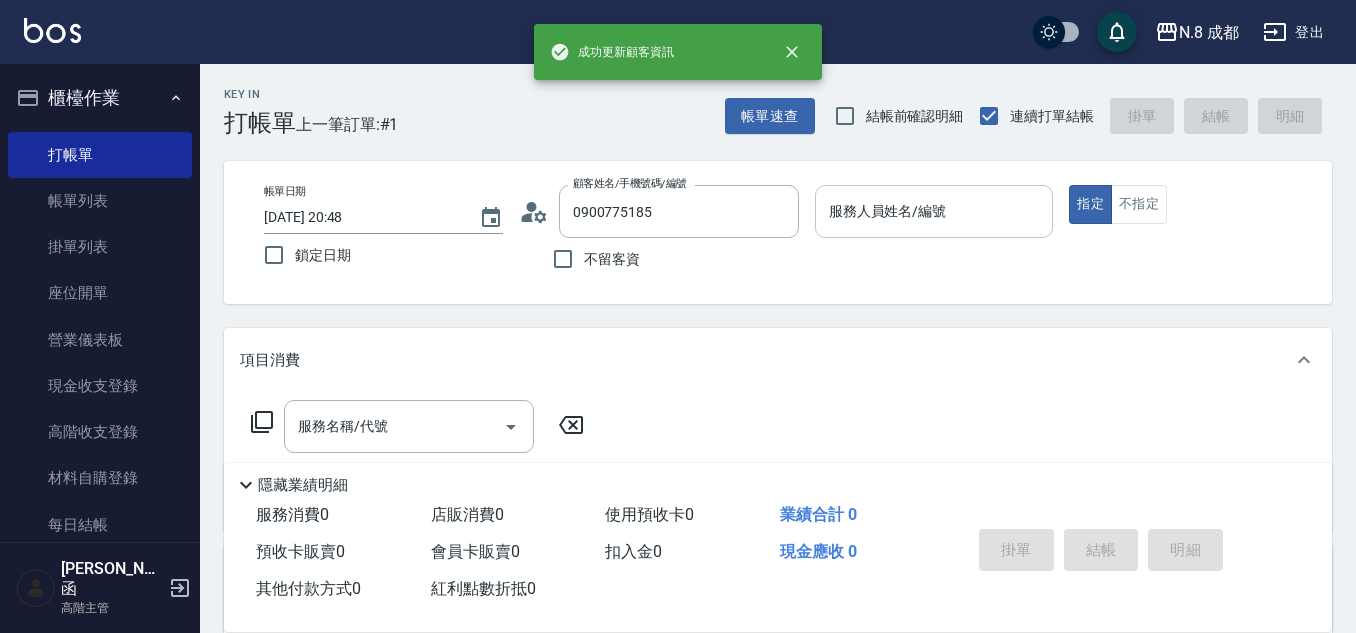 click on "服務人員姓名/編號" at bounding box center [934, 211] 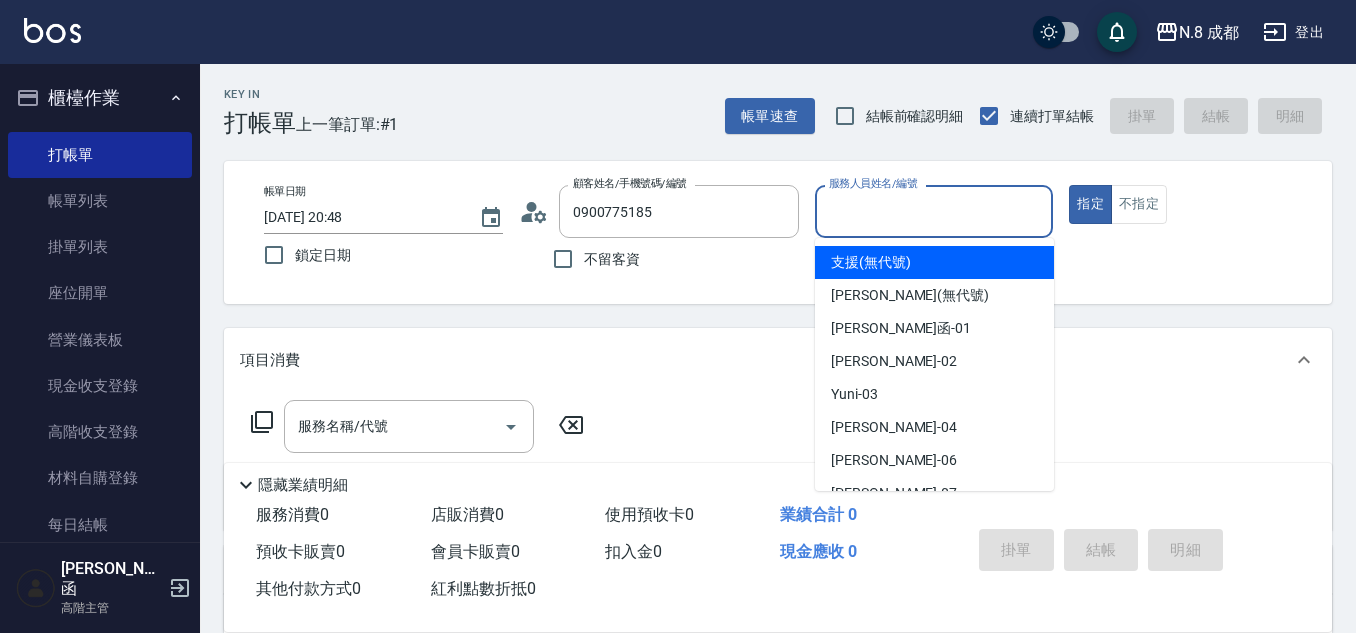 click on "服務人員姓名/編號" at bounding box center [934, 211] 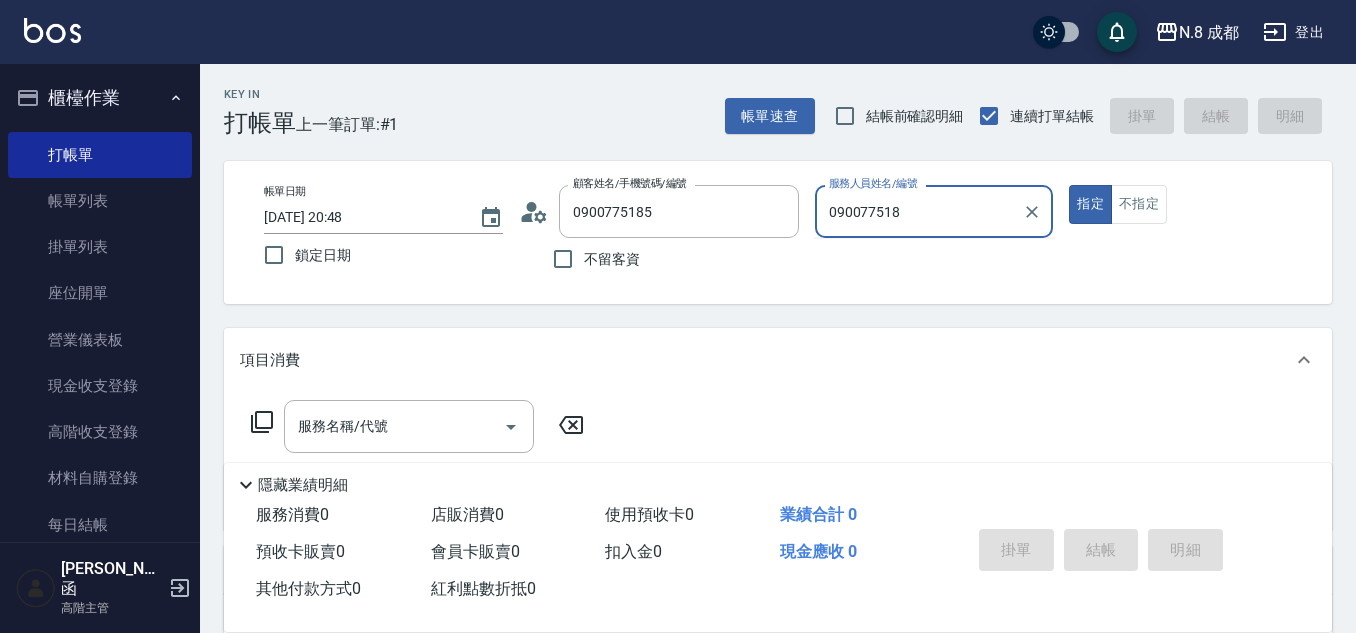 type on "0900775185" 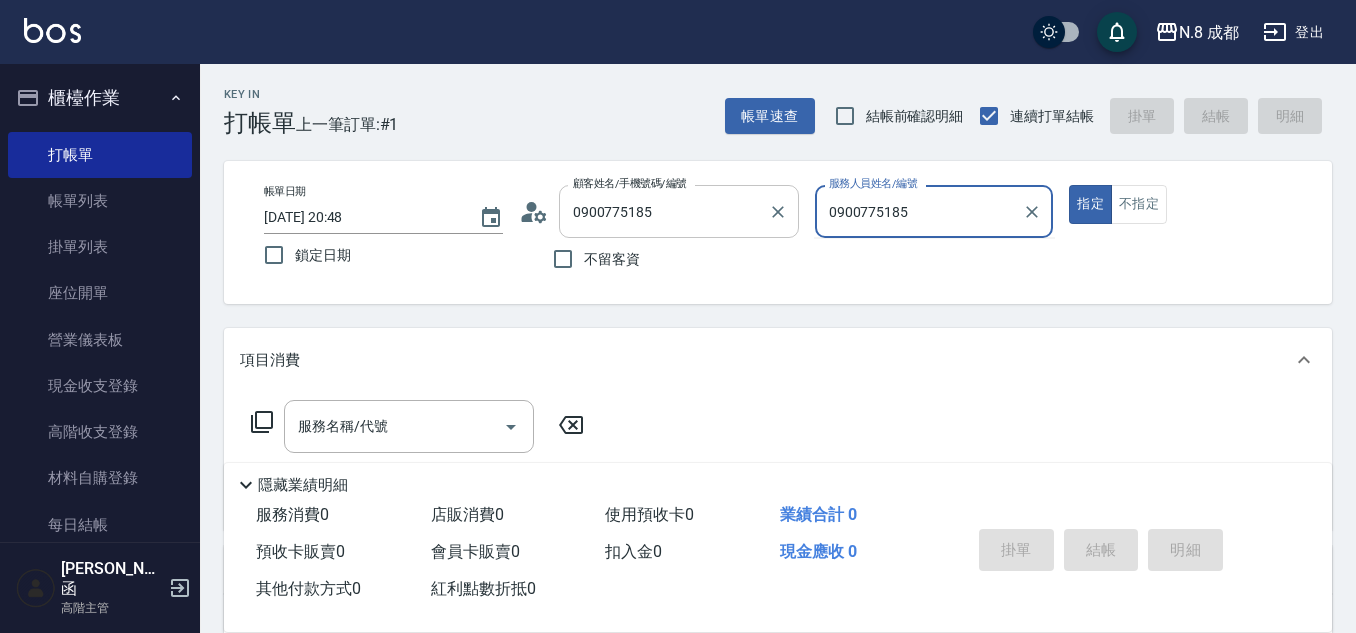 drag, startPoint x: 731, startPoint y: 210, endPoint x: 706, endPoint y: 210, distance: 25 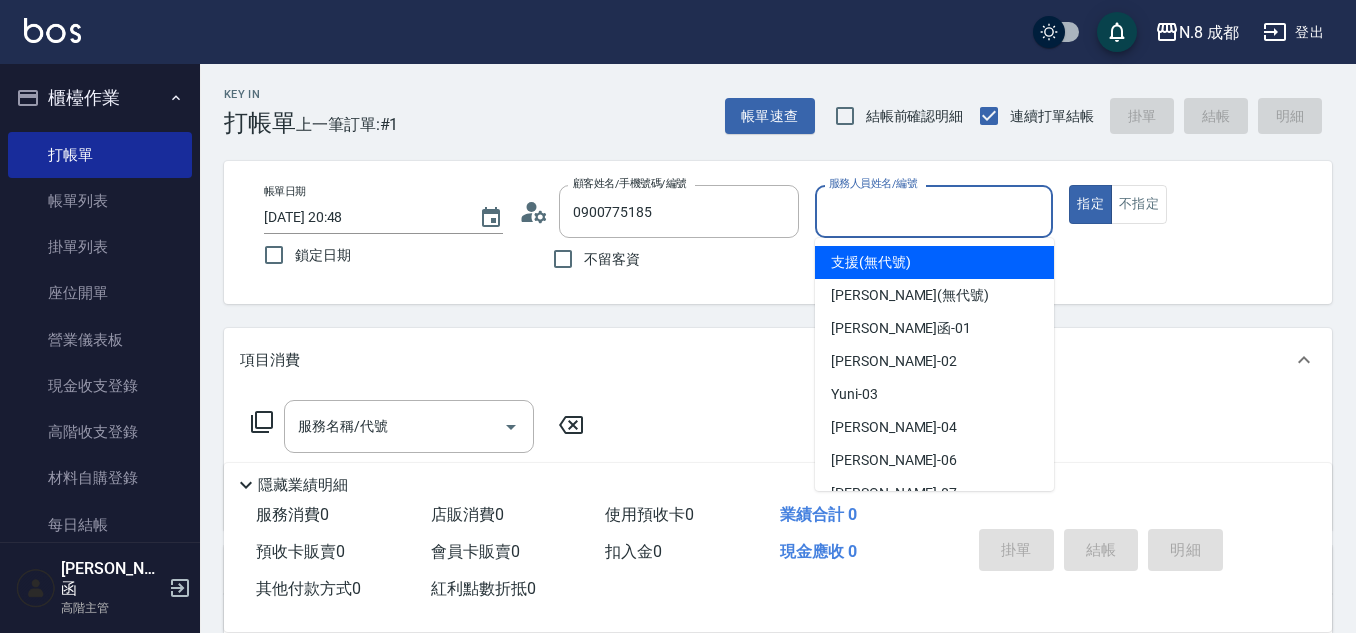 click 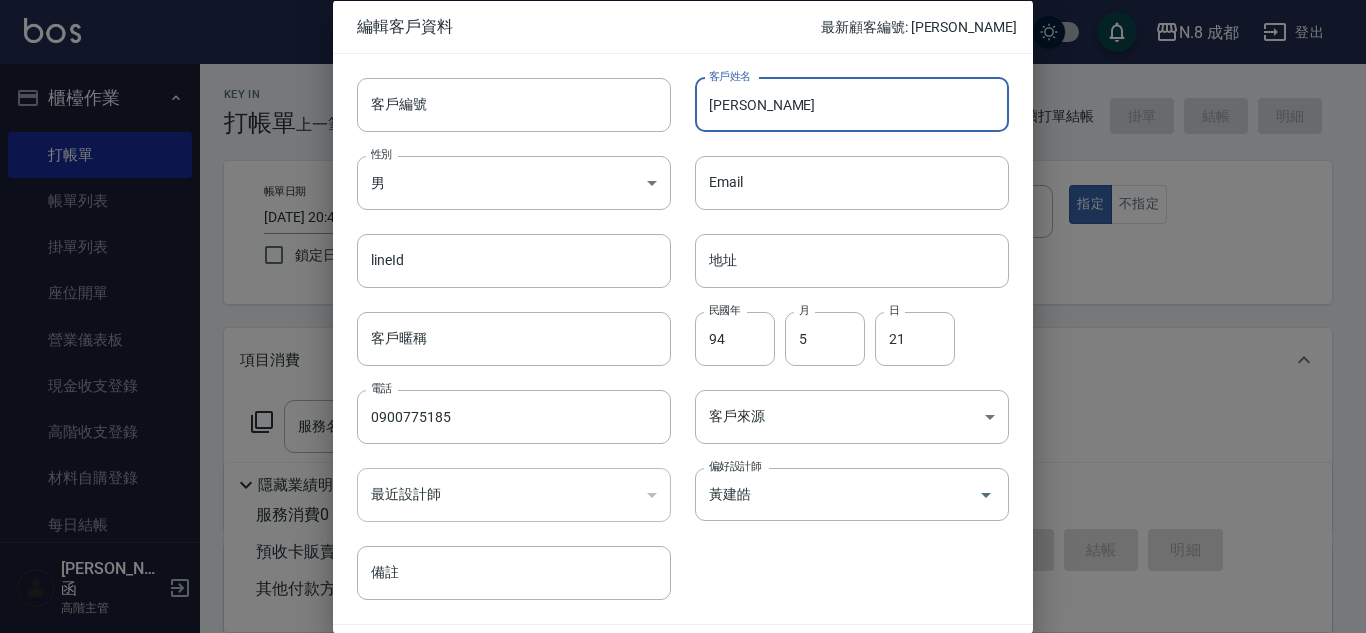 click on "[PERSON_NAME]" at bounding box center [852, 104] 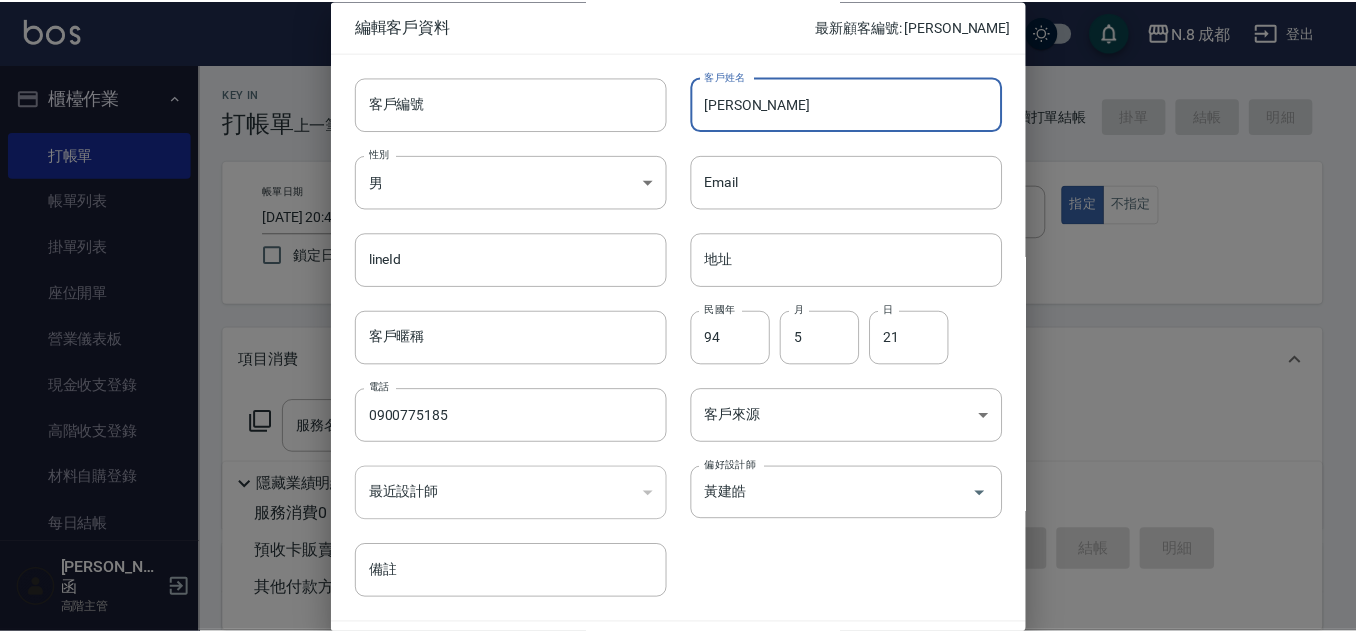 scroll, scrollTop: 60, scrollLeft: 0, axis: vertical 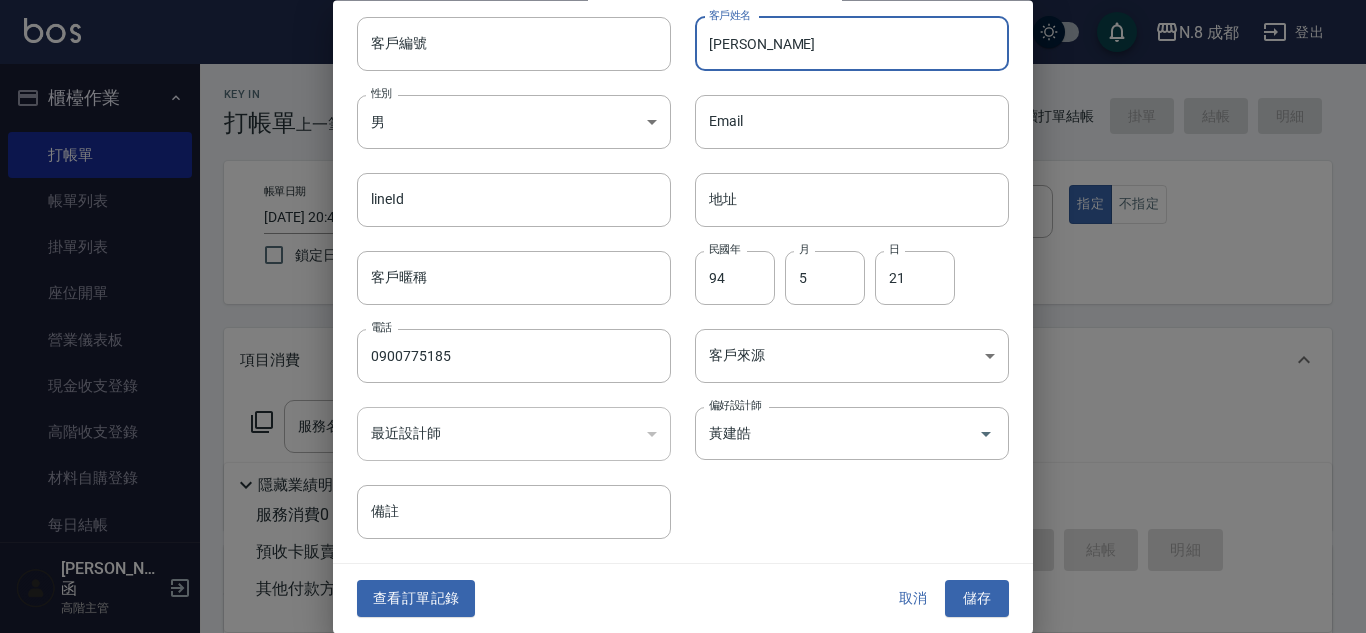 click on "儲存" at bounding box center [977, 599] 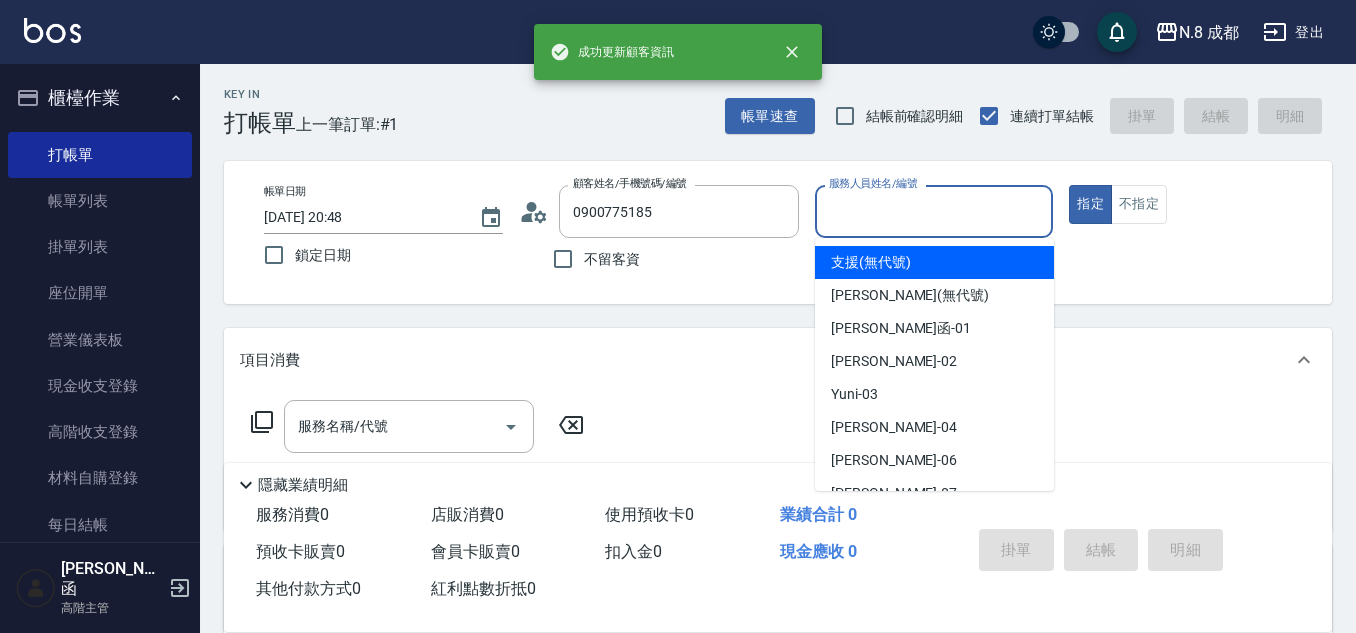 click on "服務人員姓名/編號" at bounding box center [934, 211] 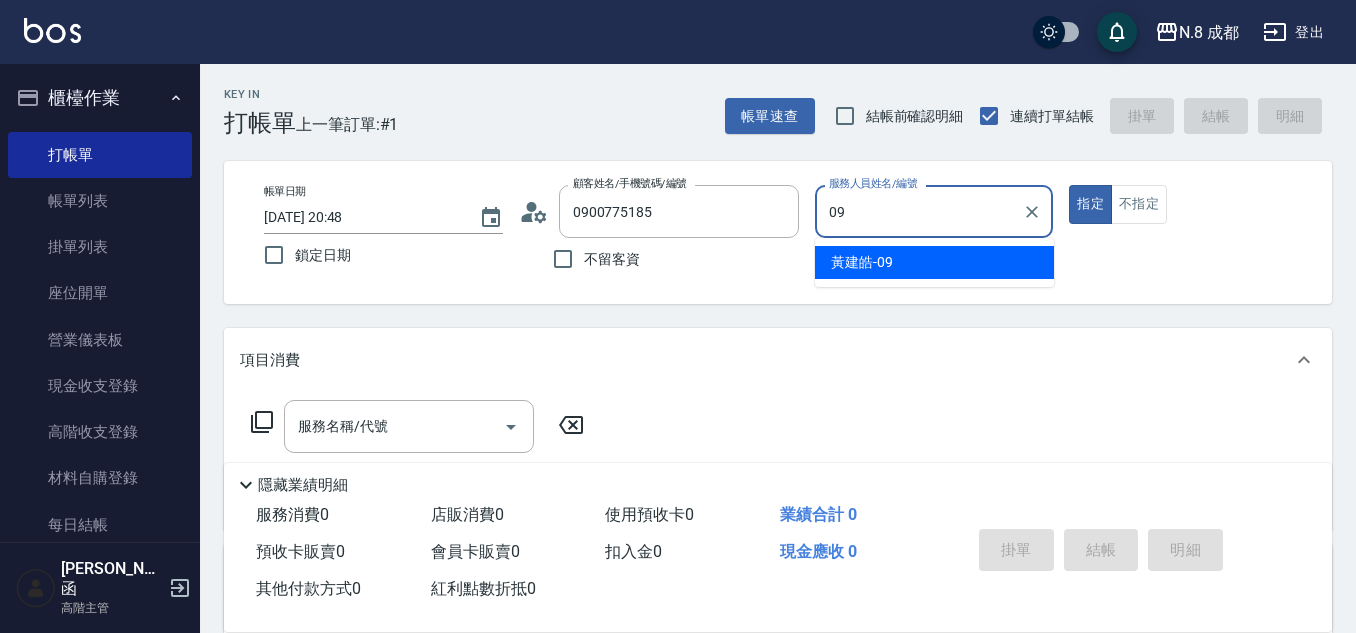 click on "[PERSON_NAME]-09" at bounding box center [934, 262] 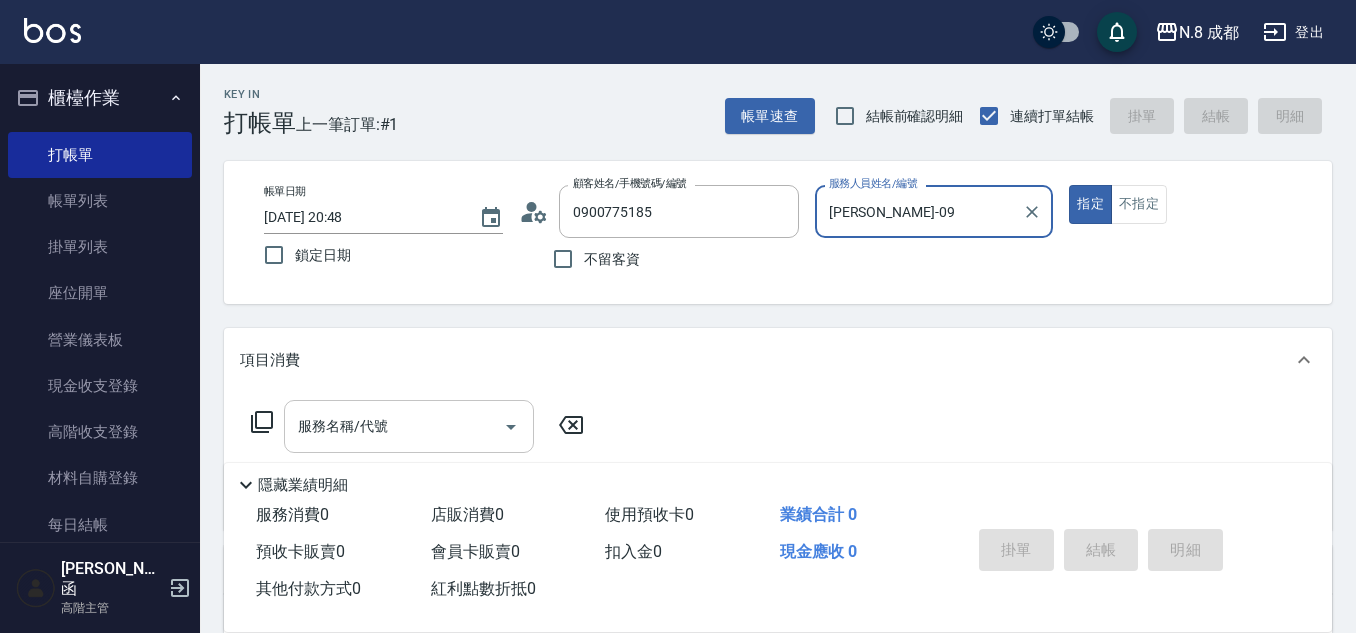click on "服務名稱/代號" at bounding box center [409, 426] 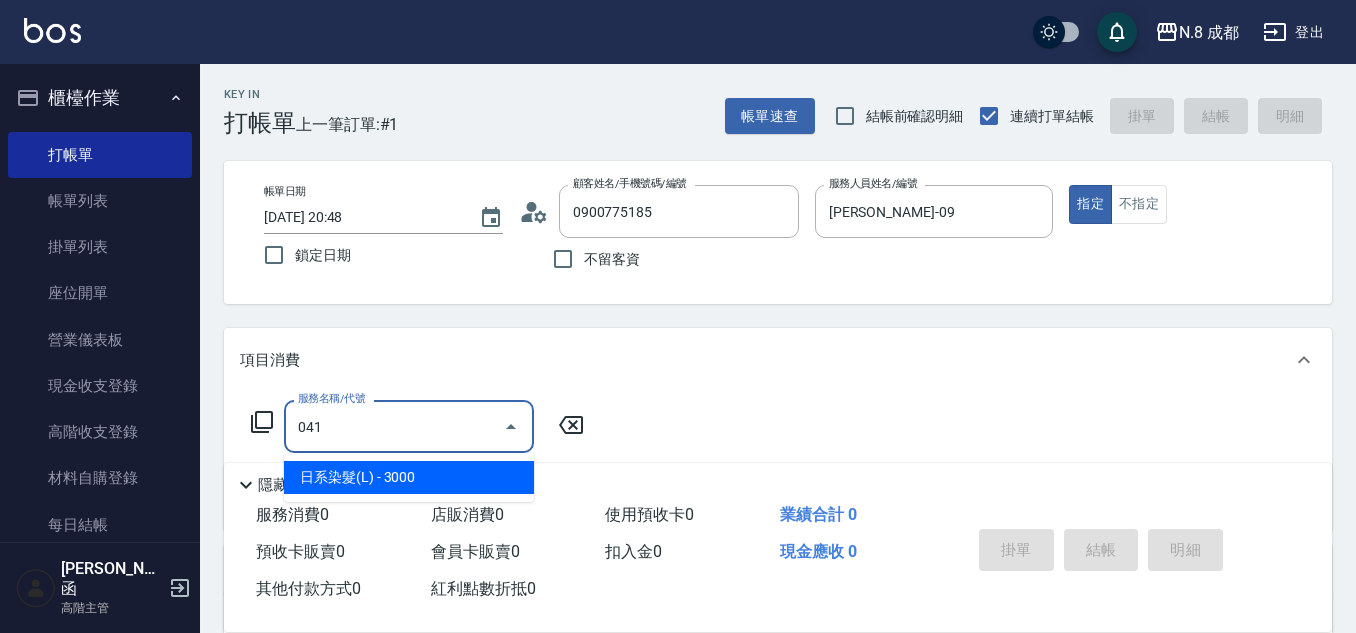 click on "日系染髮(L) - 3000" at bounding box center (409, 477) 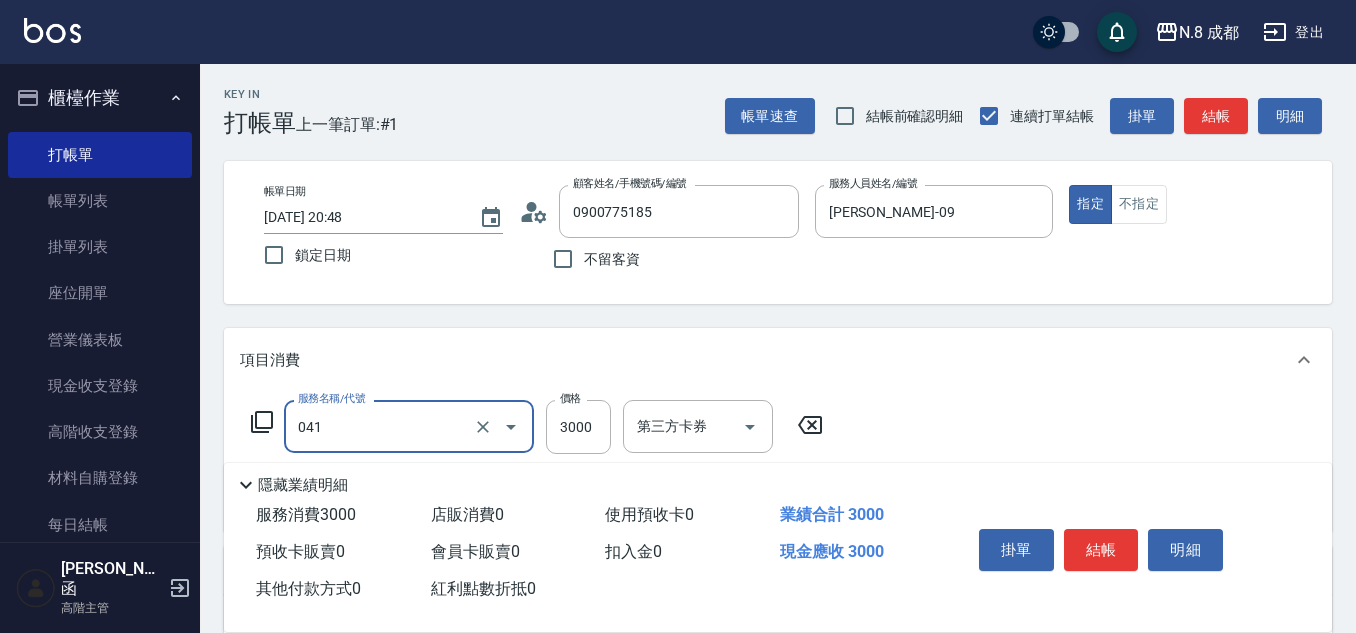 type on "日系染髮(L)(041)" 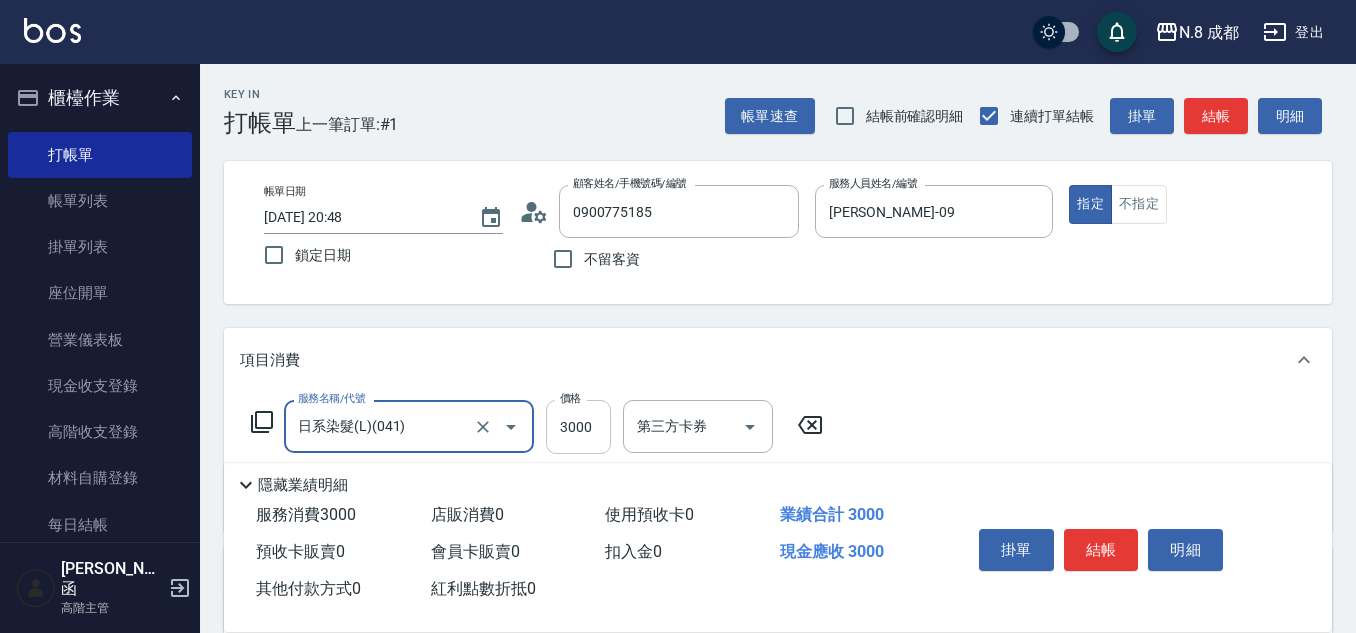 drag, startPoint x: 535, startPoint y: 431, endPoint x: 584, endPoint y: 410, distance: 53.310413 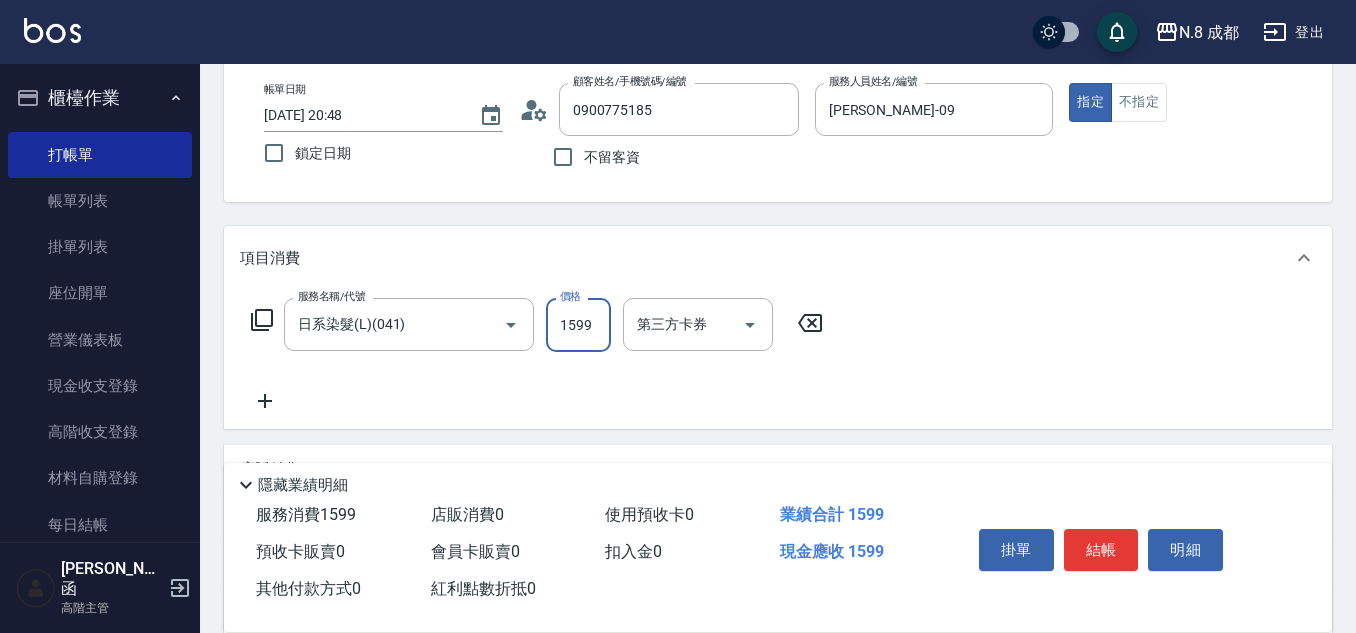 scroll, scrollTop: 200, scrollLeft: 0, axis: vertical 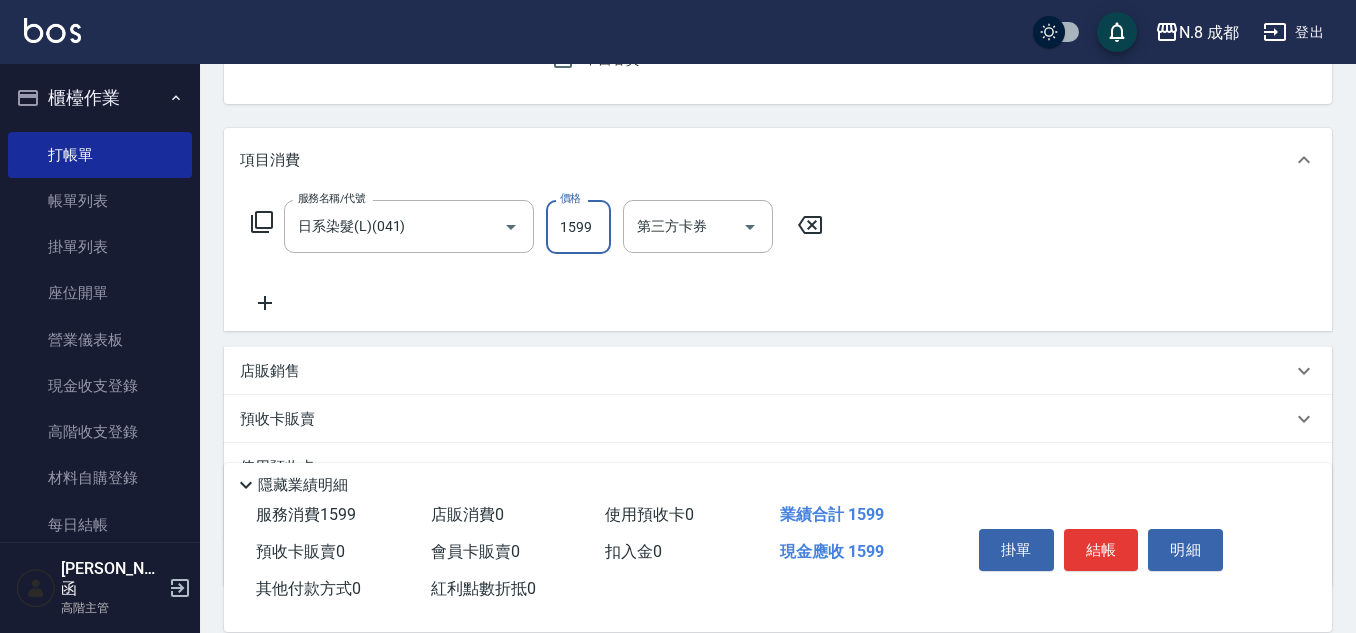 type on "1599" 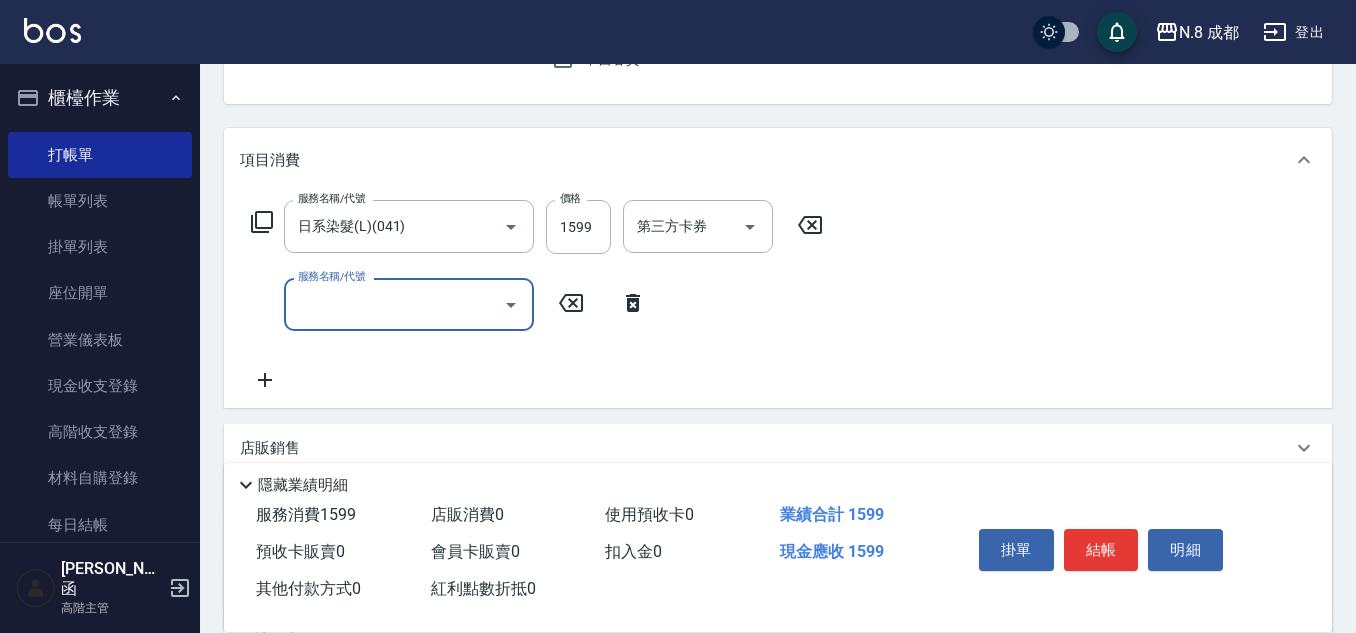 click on "服務名稱/代號" at bounding box center [394, 304] 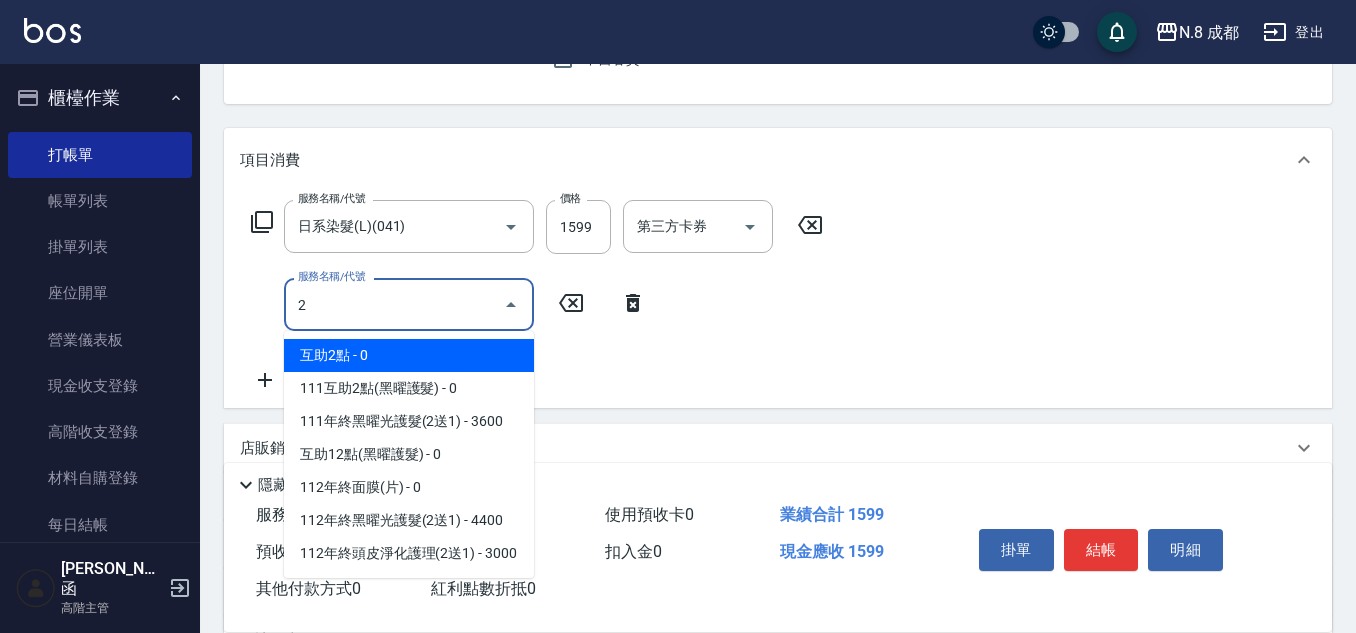 click on "互助2點 - 0" at bounding box center (409, 355) 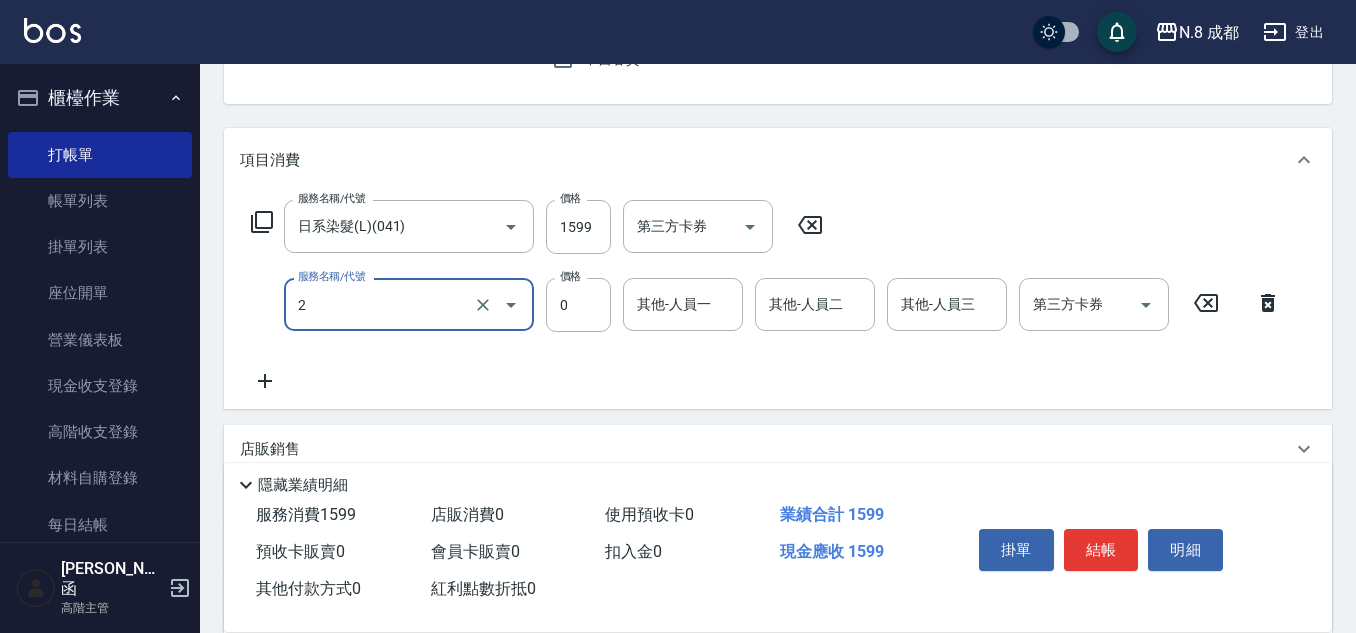 drag, startPoint x: 628, startPoint y: 297, endPoint x: 660, endPoint y: 297, distance: 32 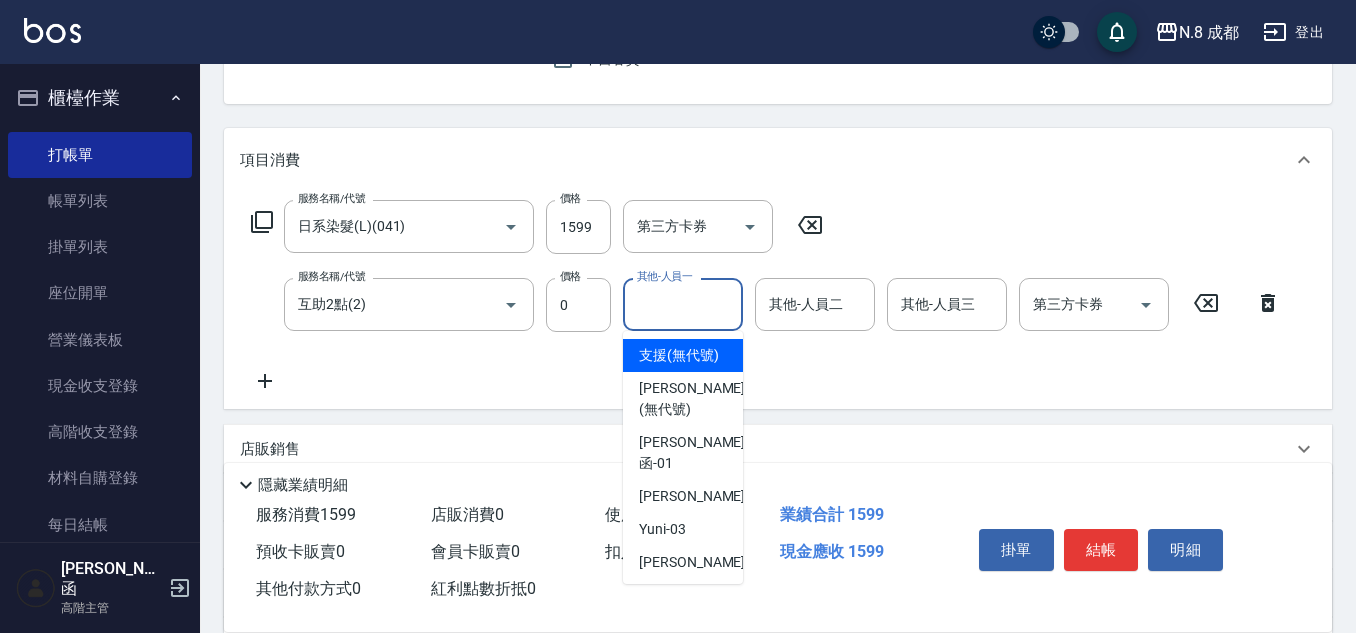 click on "其他-人員一" at bounding box center [683, 304] 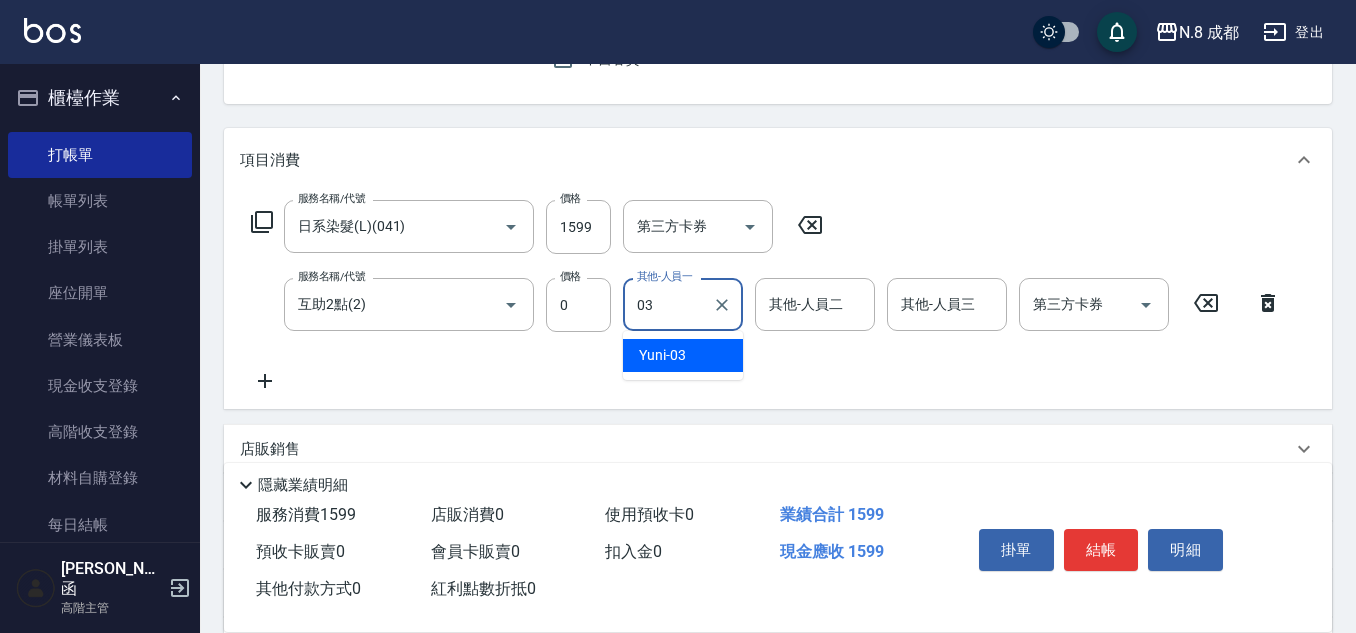 drag, startPoint x: 683, startPoint y: 354, endPoint x: 667, endPoint y: 344, distance: 18.867962 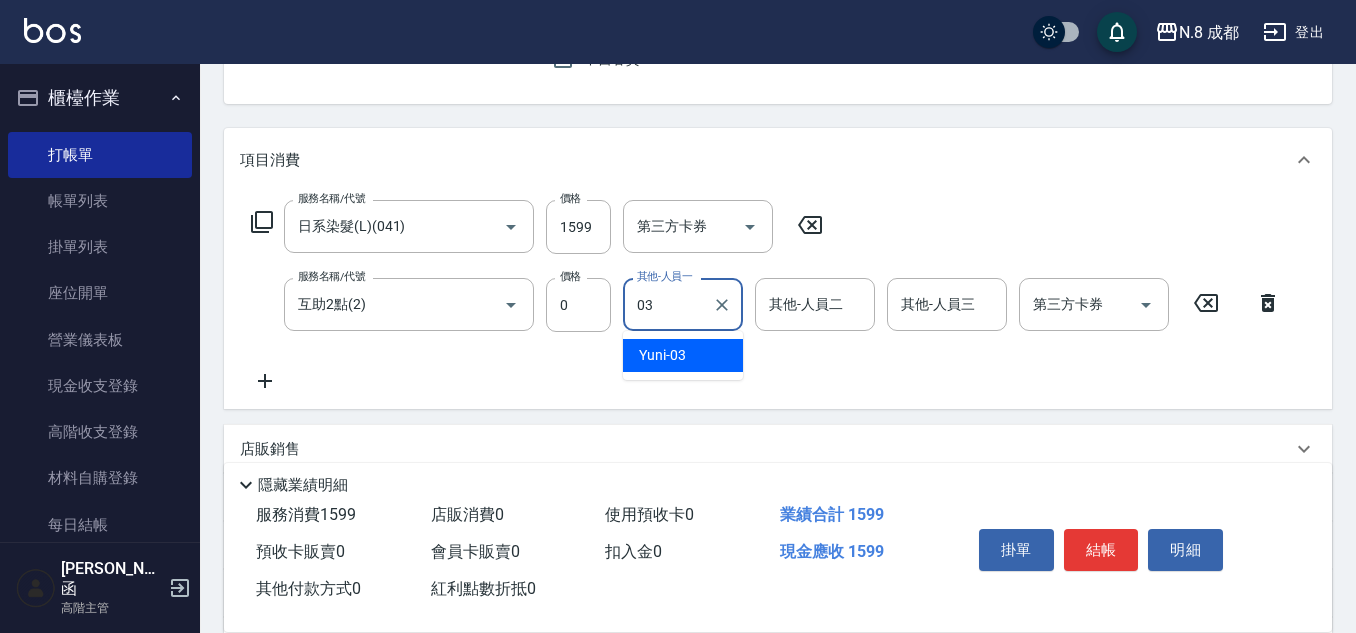 click on "Yuni -03" at bounding box center (662, 355) 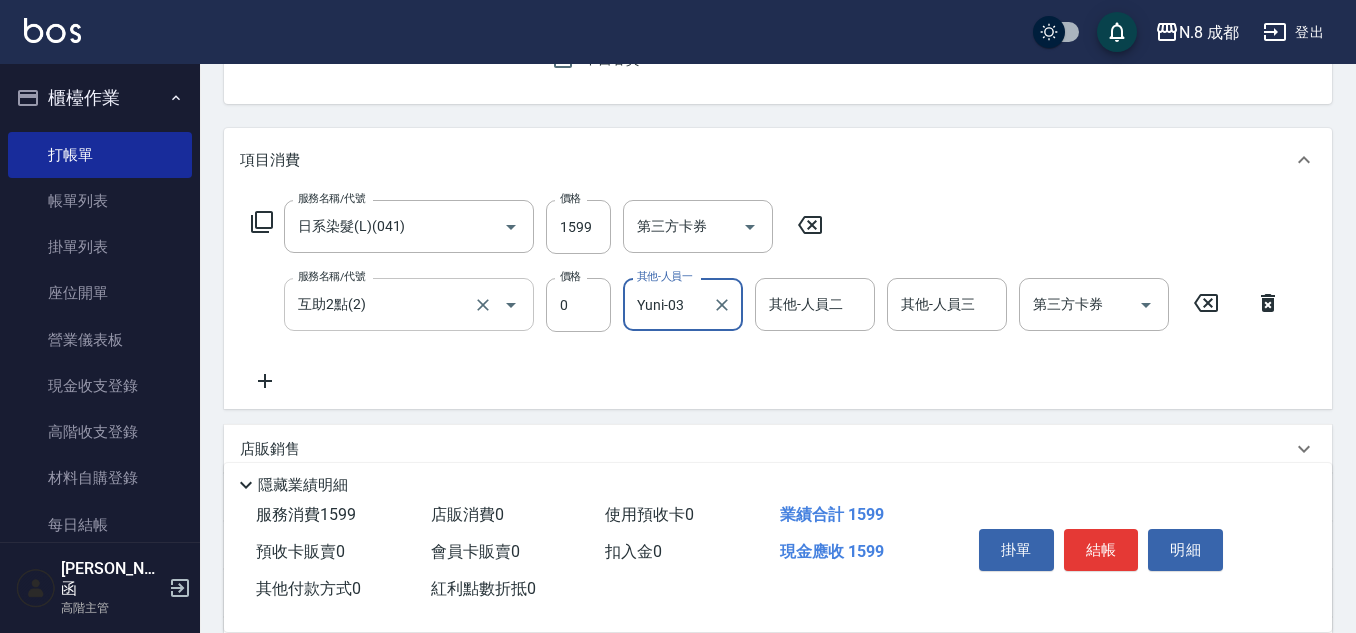 type on "Yuni-03" 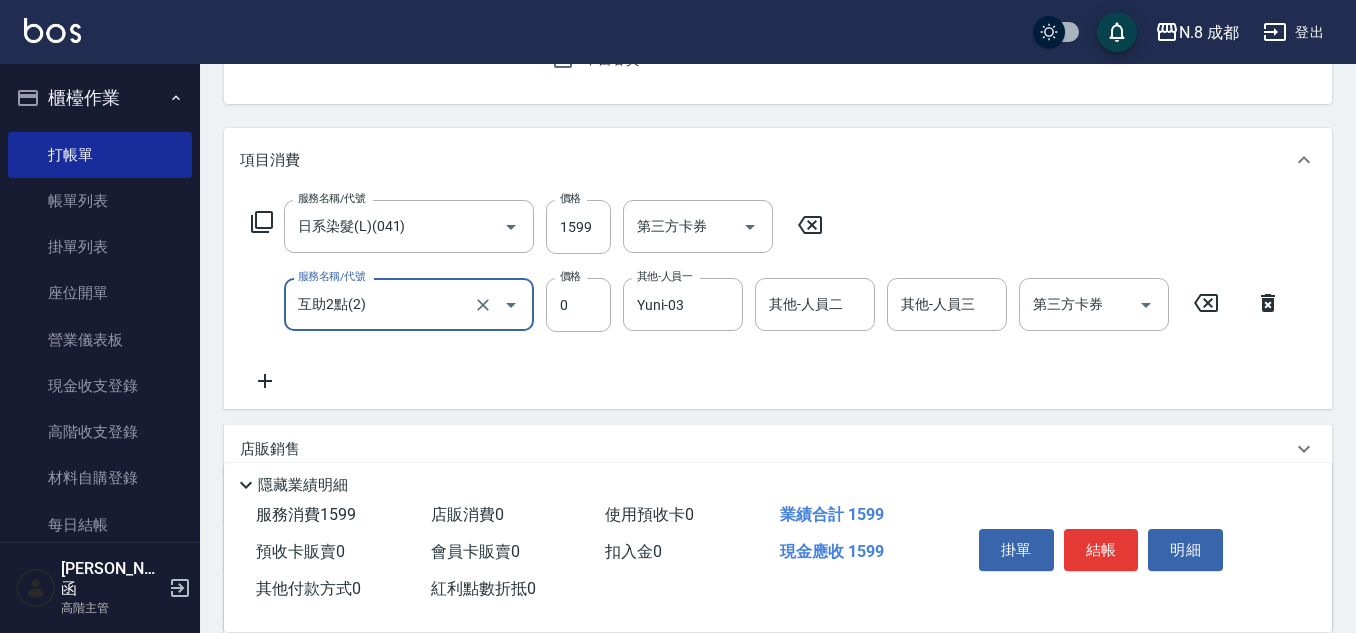 click on "互助2點(2)" at bounding box center [381, 304] 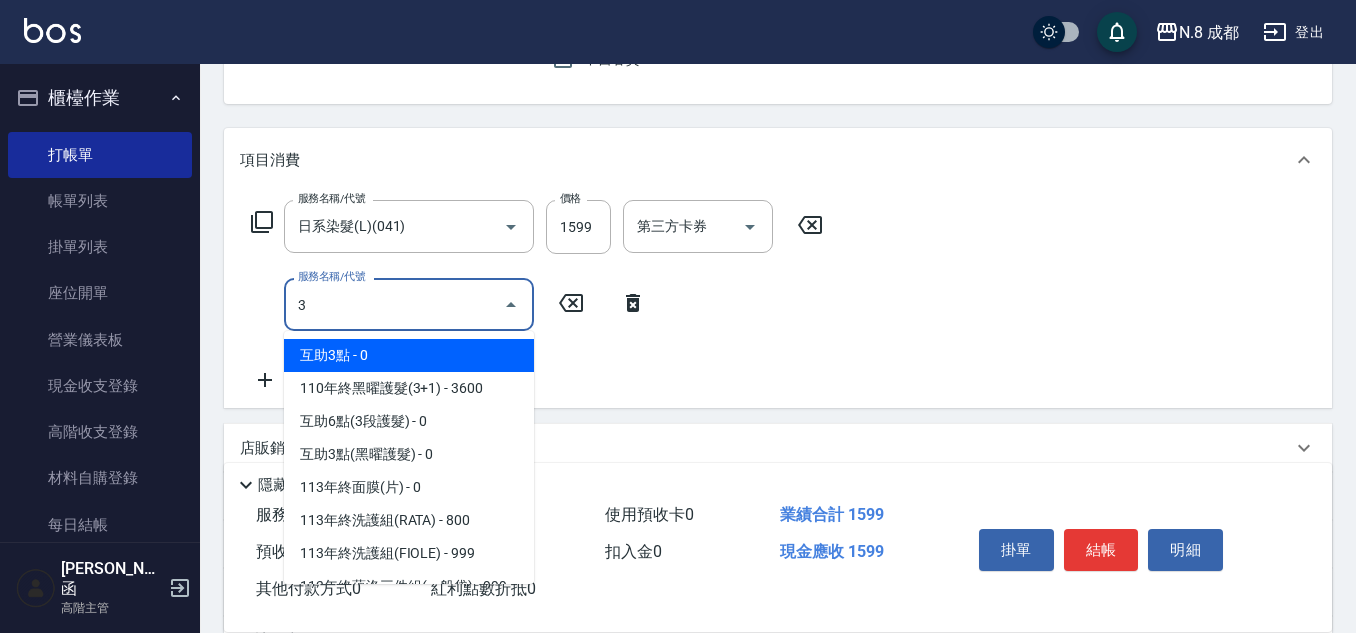 click on "互助3點 - 0" at bounding box center [409, 355] 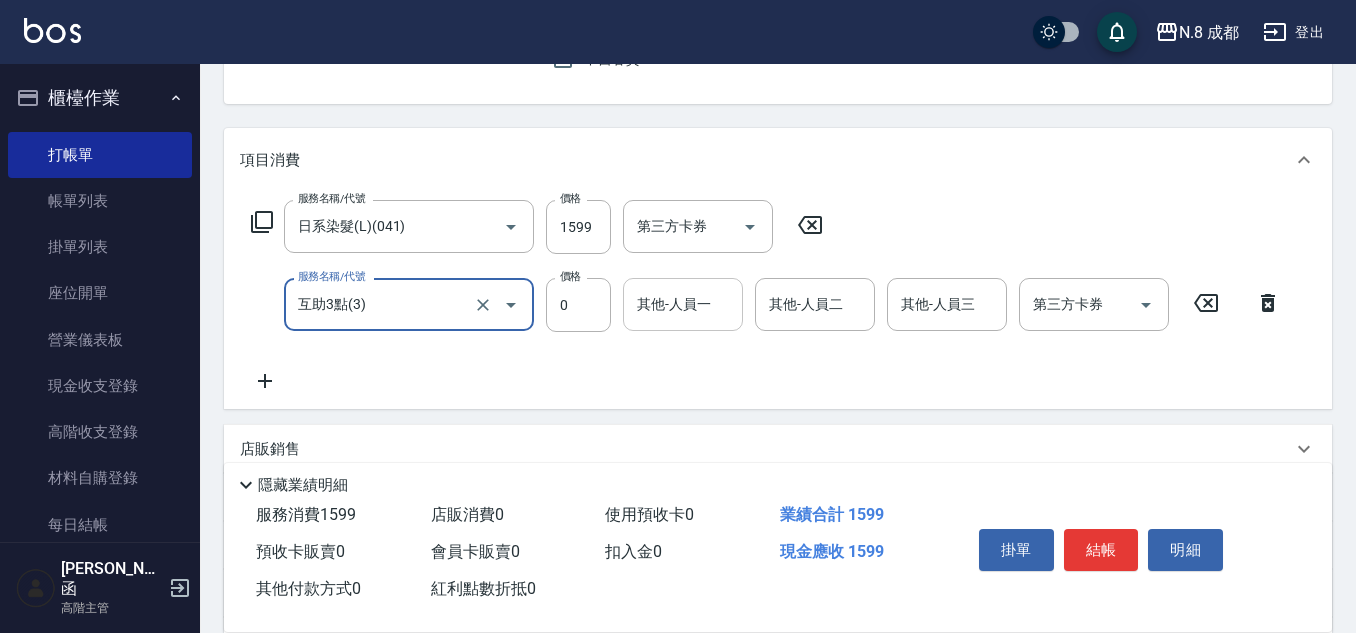 click on "其他-人員一" at bounding box center [683, 304] 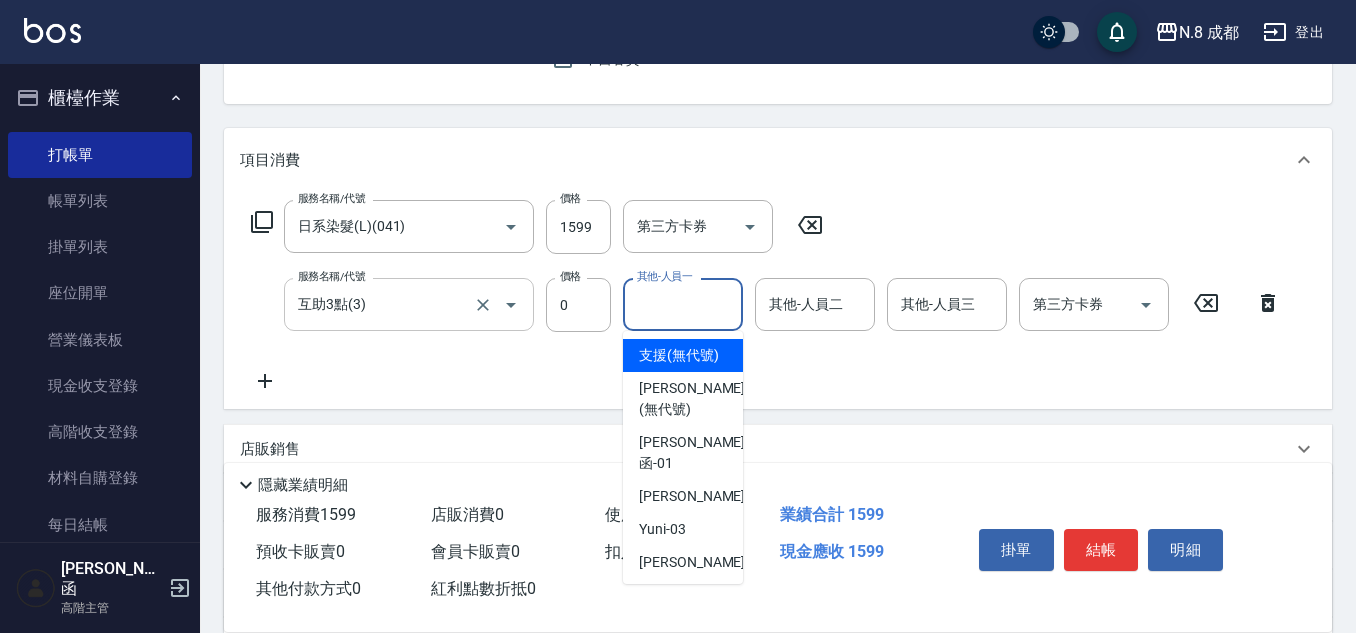 drag, startPoint x: 471, startPoint y: 296, endPoint x: 451, endPoint y: 297, distance: 20.024984 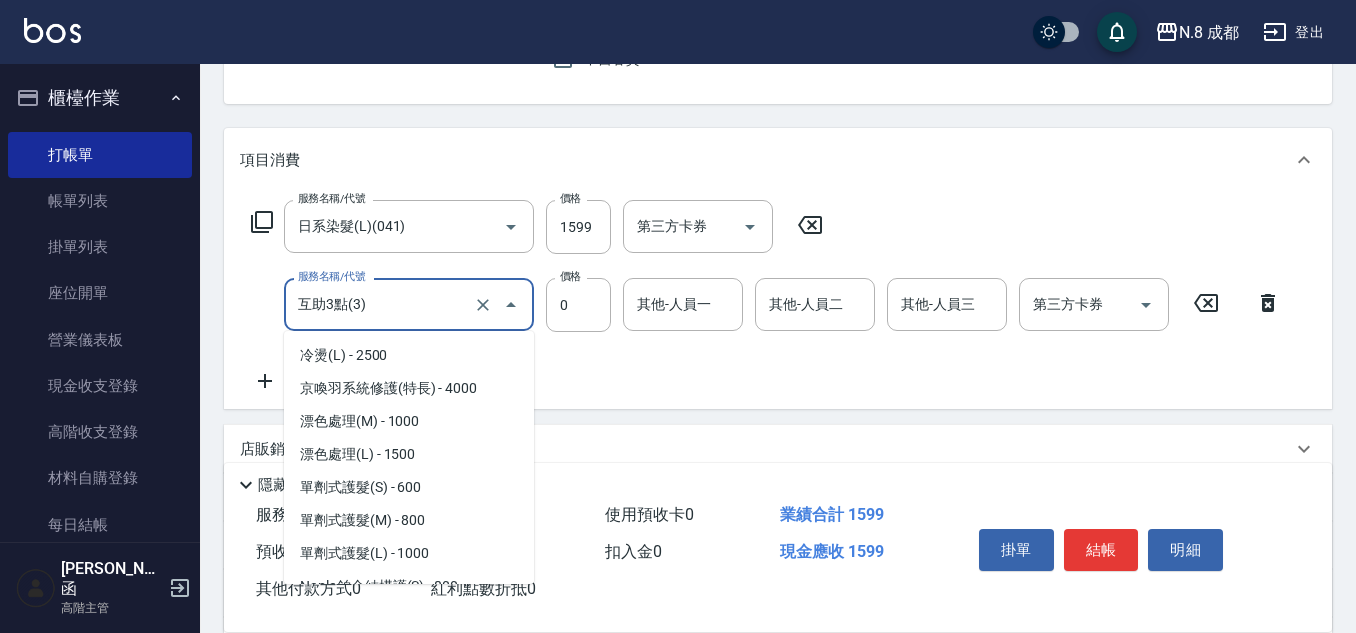 click on "互助3點(3)" at bounding box center [381, 304] 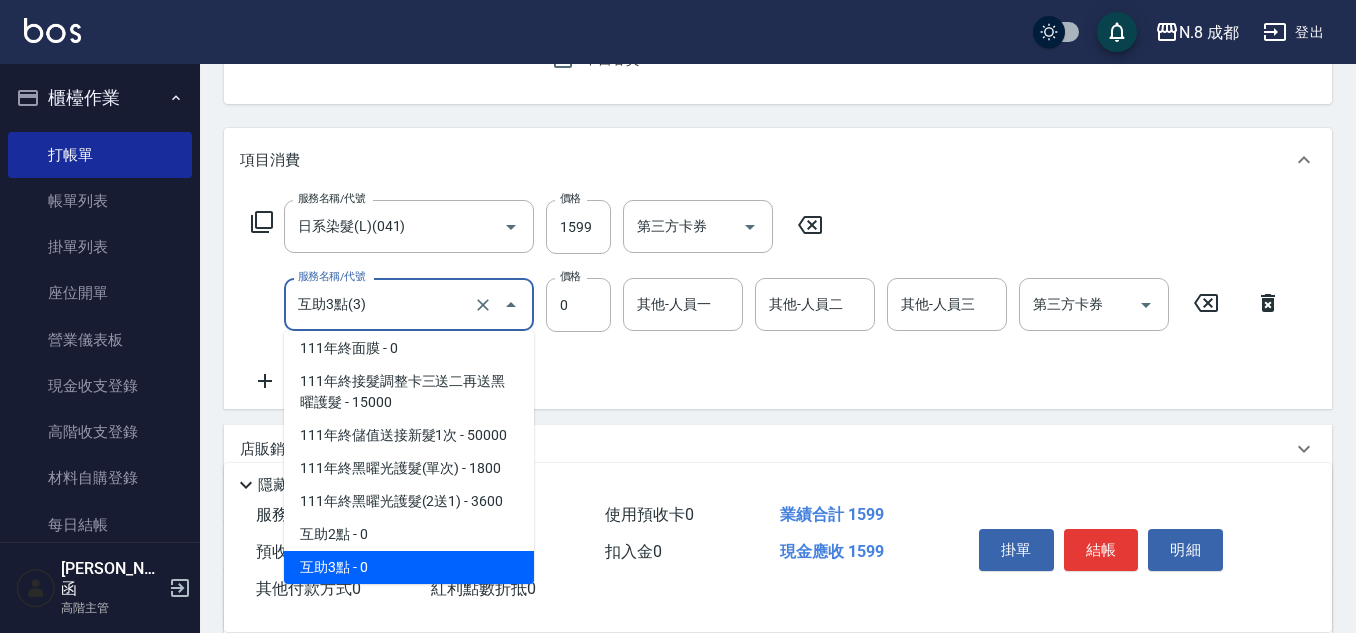 drag, startPoint x: 424, startPoint y: 300, endPoint x: 208, endPoint y: 305, distance: 216.05786 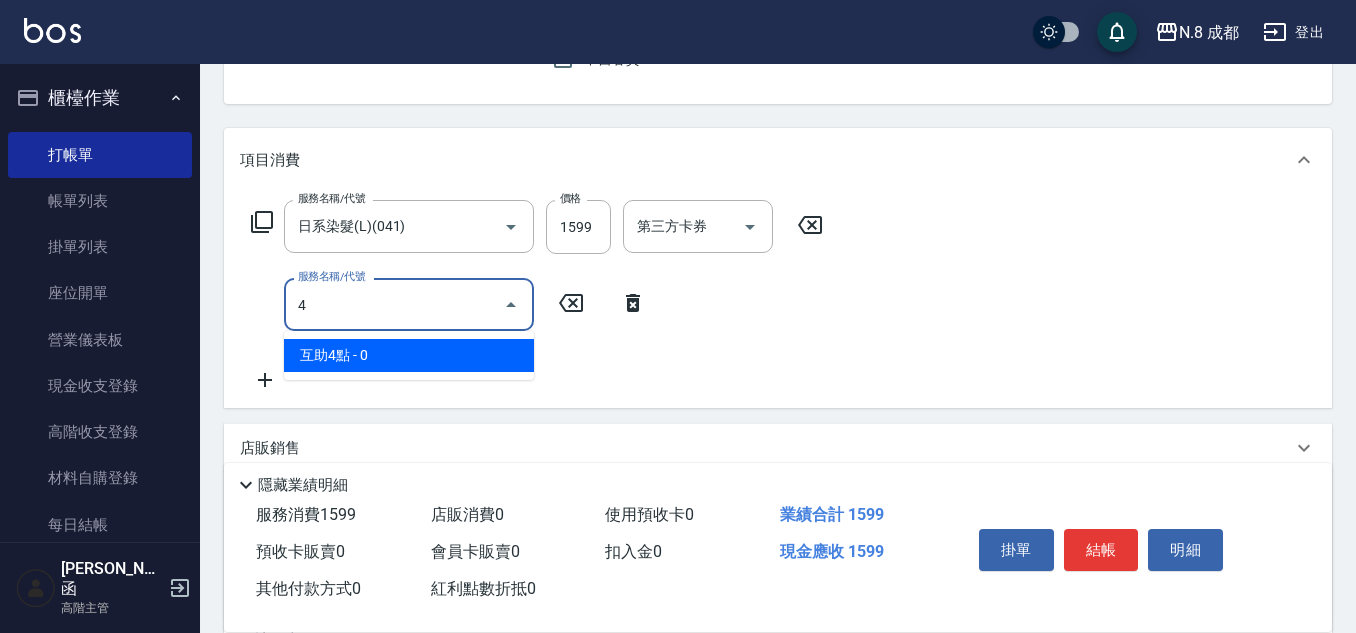 scroll, scrollTop: 0, scrollLeft: 0, axis: both 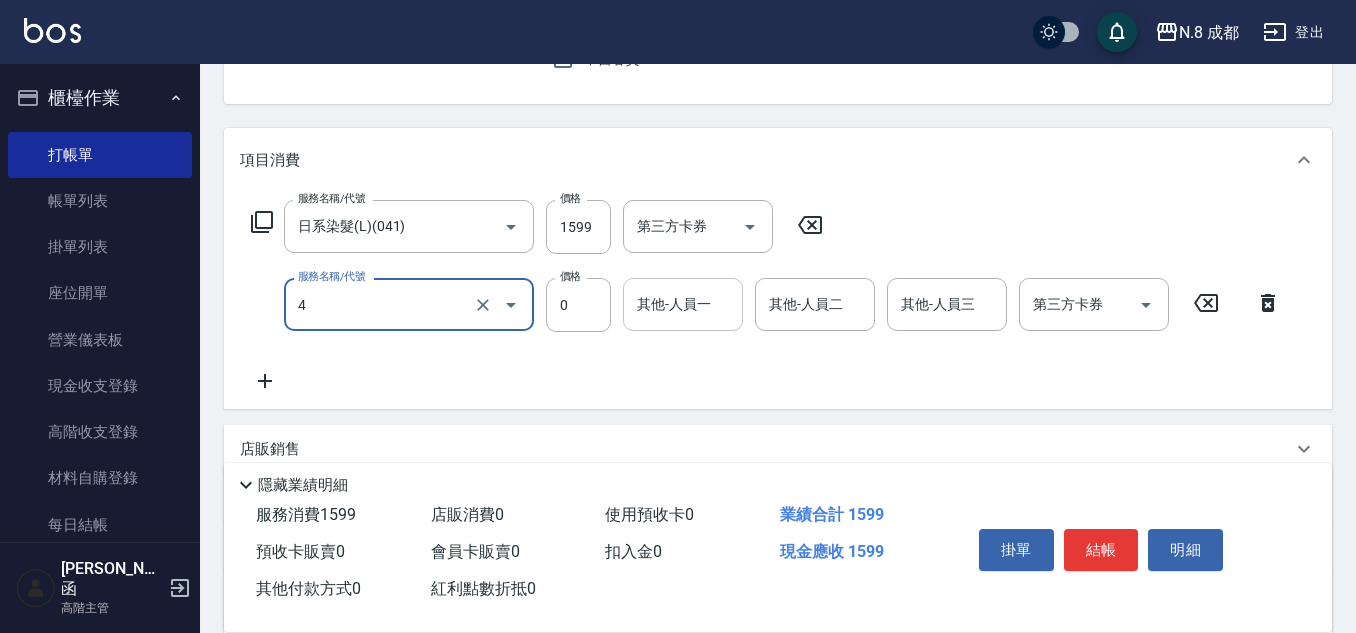 click on "其他-人員一" at bounding box center (683, 304) 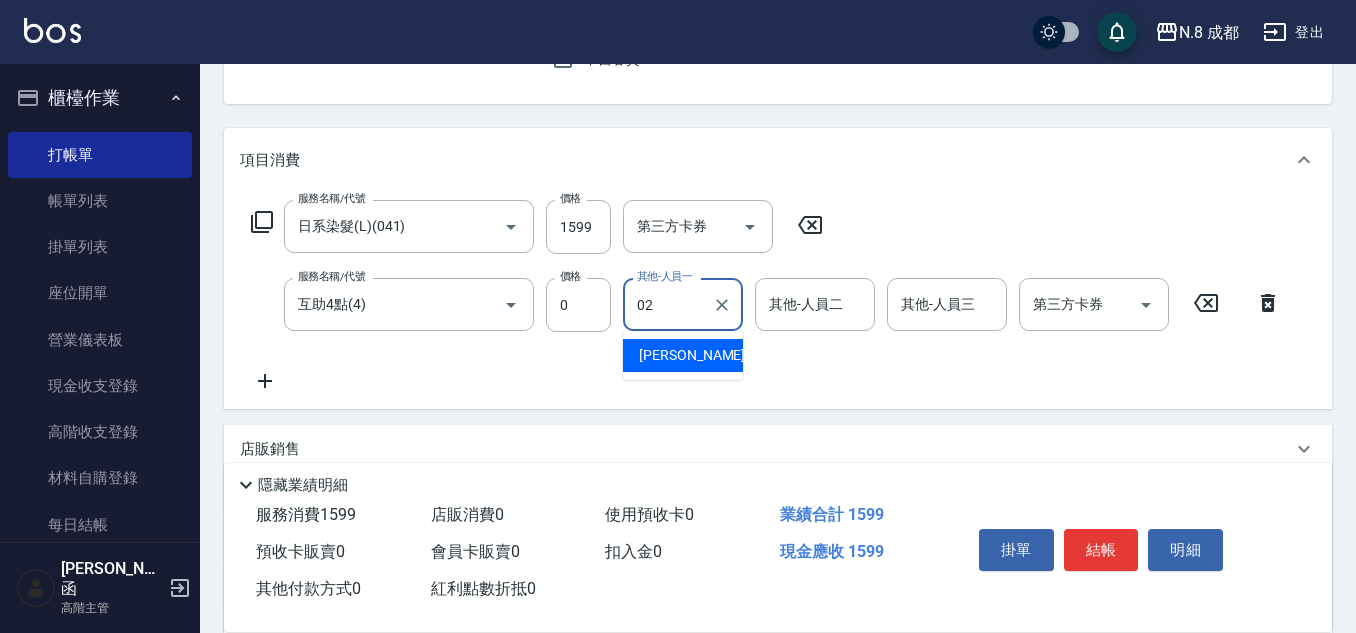 drag, startPoint x: 702, startPoint y: 330, endPoint x: 703, endPoint y: 369, distance: 39.012817 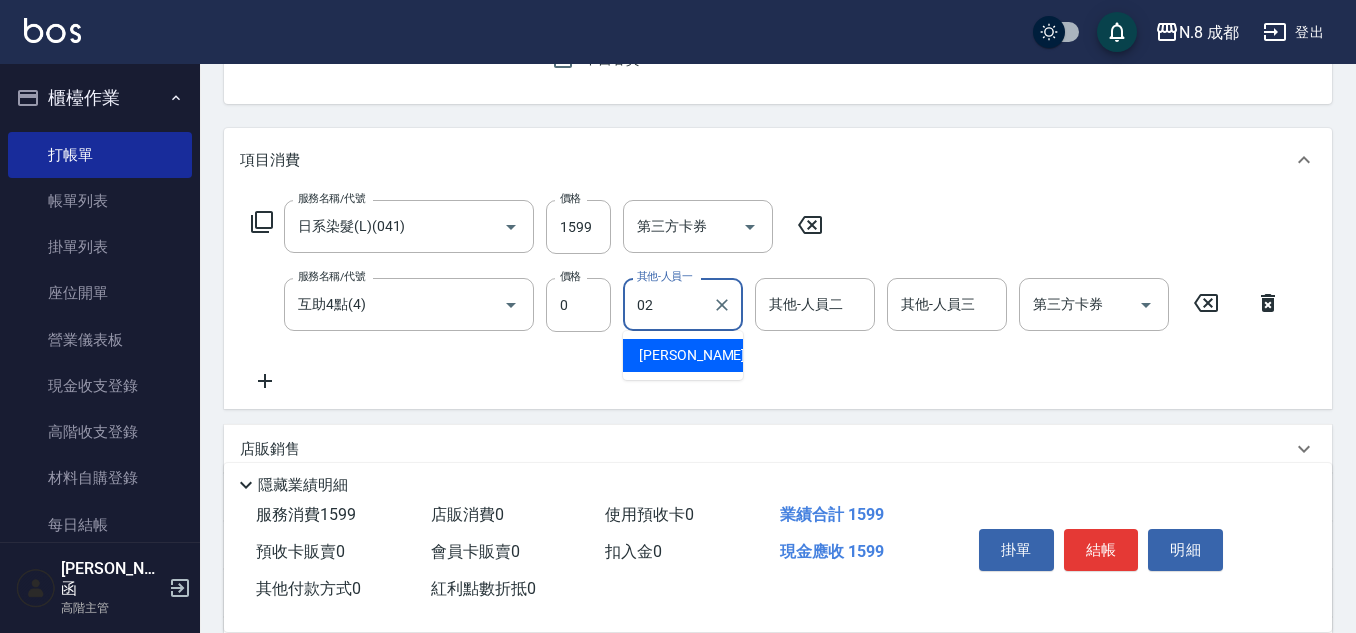 click on "[PERSON_NAME]-02" at bounding box center (683, 355) 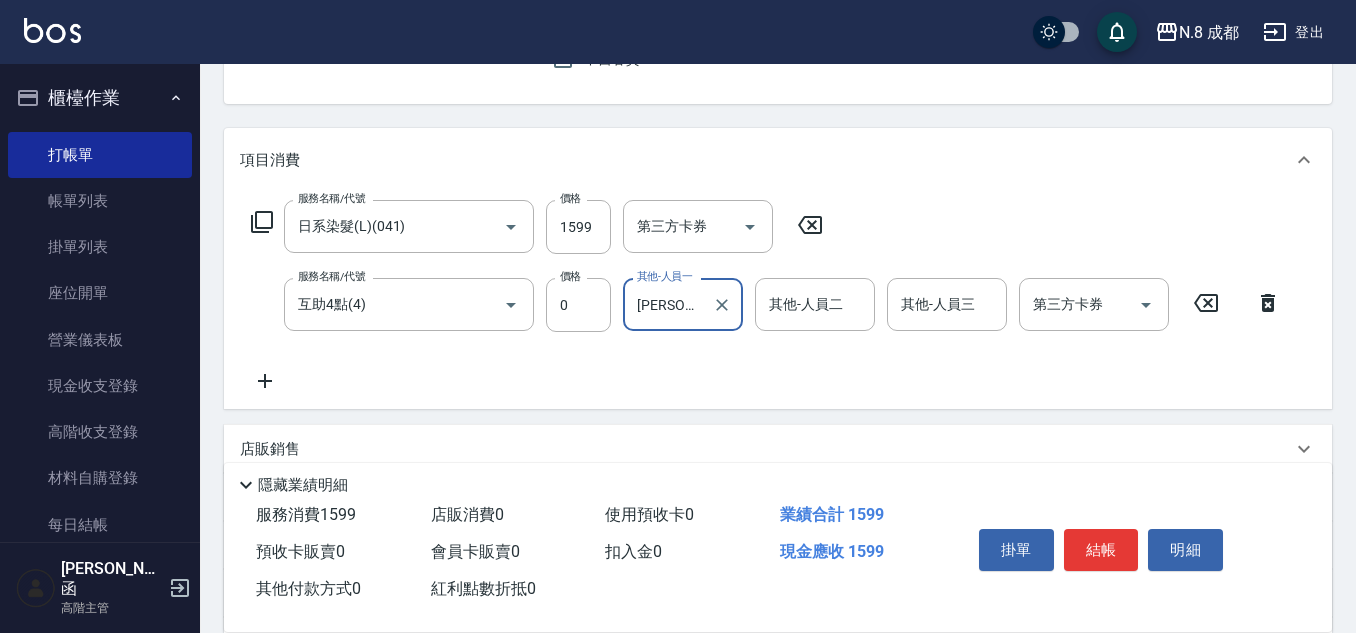 click on "[PERSON_NAME]-02" at bounding box center [668, 304] 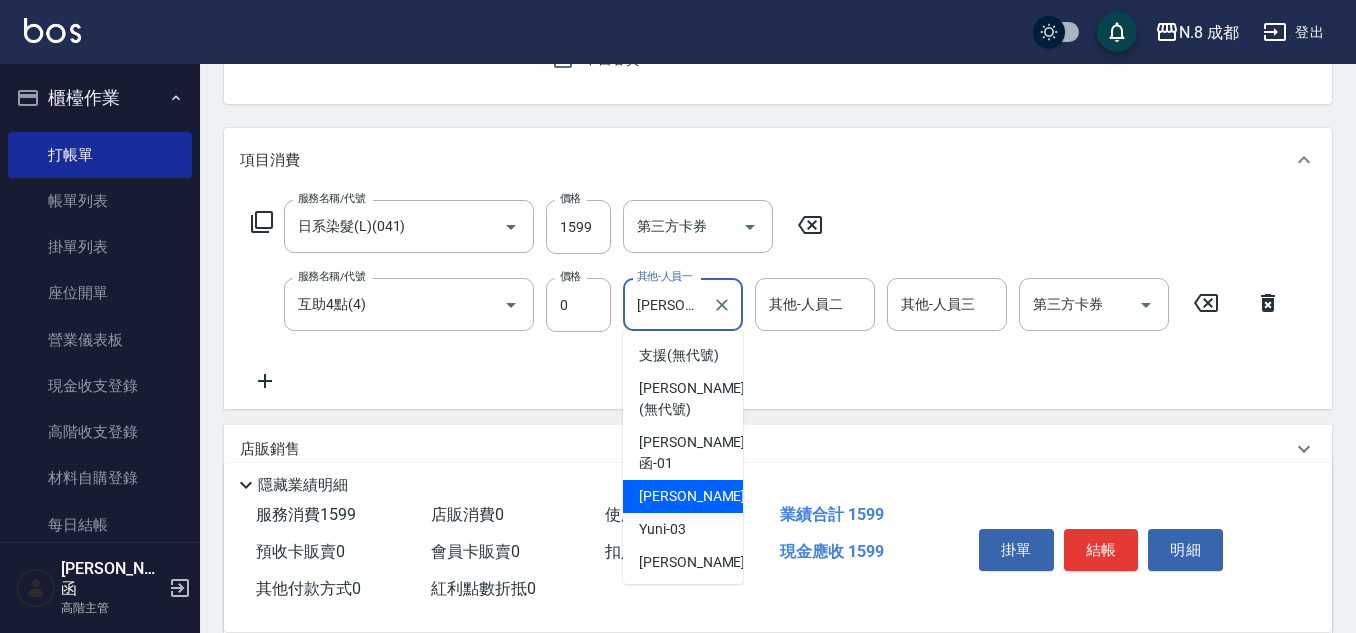 click on "[PERSON_NAME]-02" at bounding box center [668, 304] 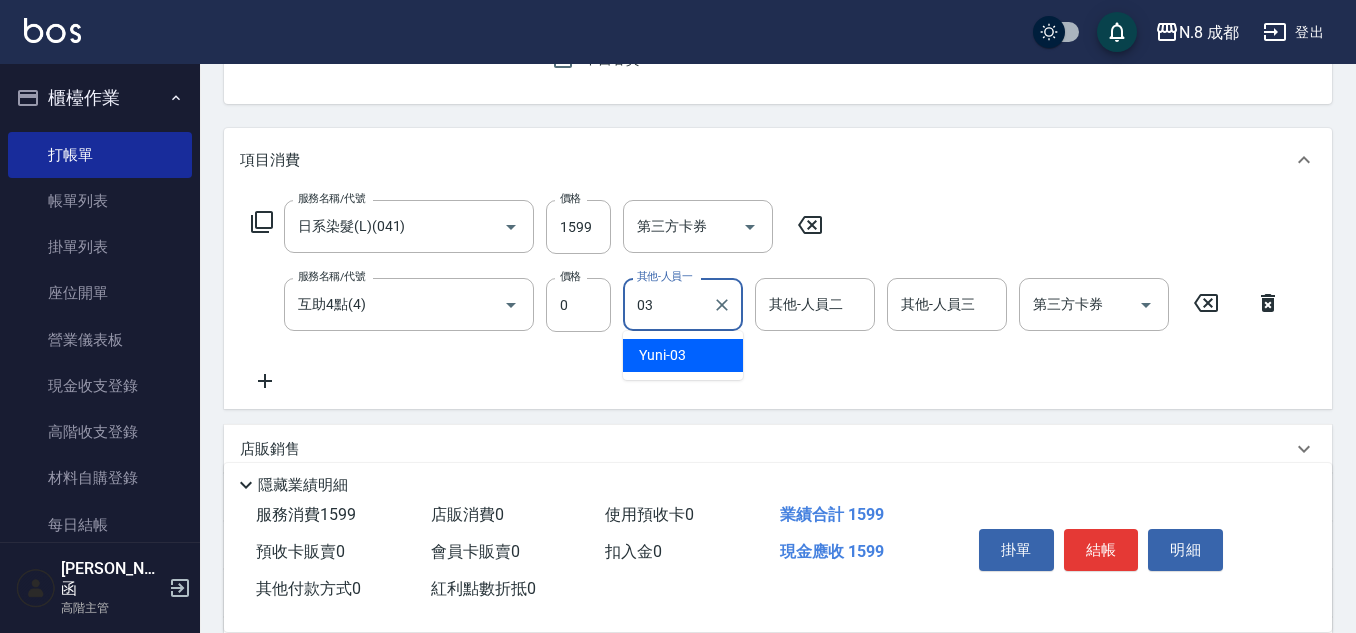 click on "Yuni -03" at bounding box center (683, 355) 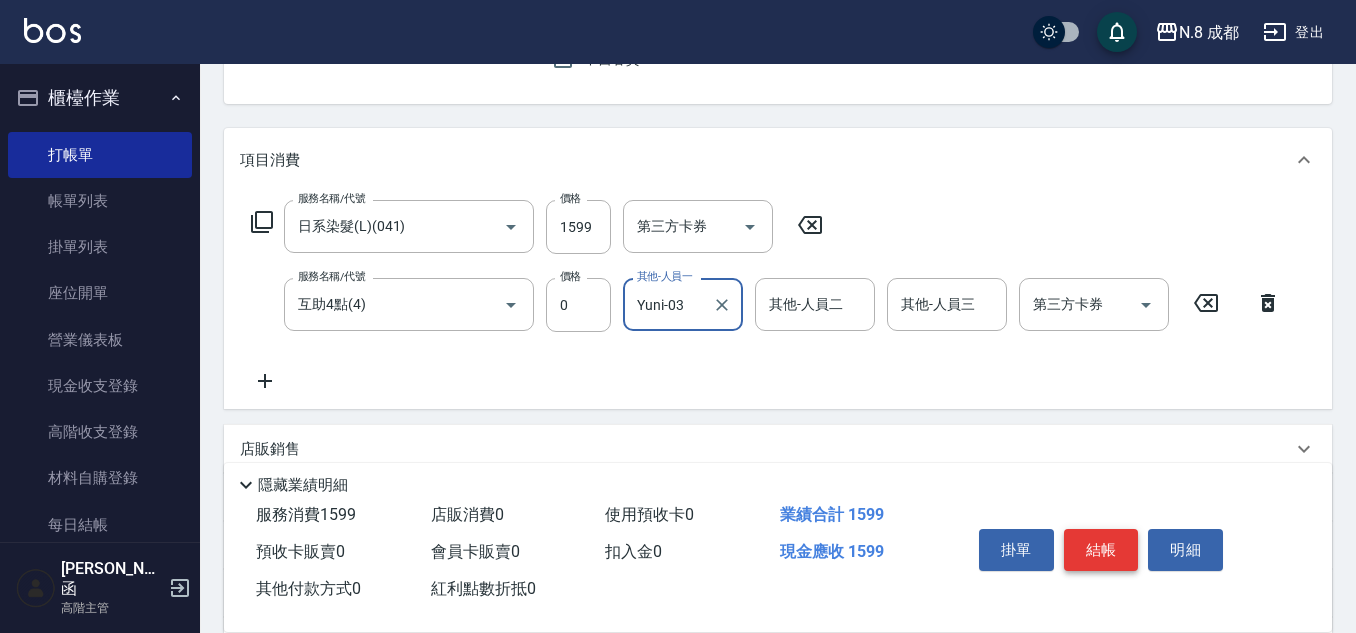 type on "Yuni-03" 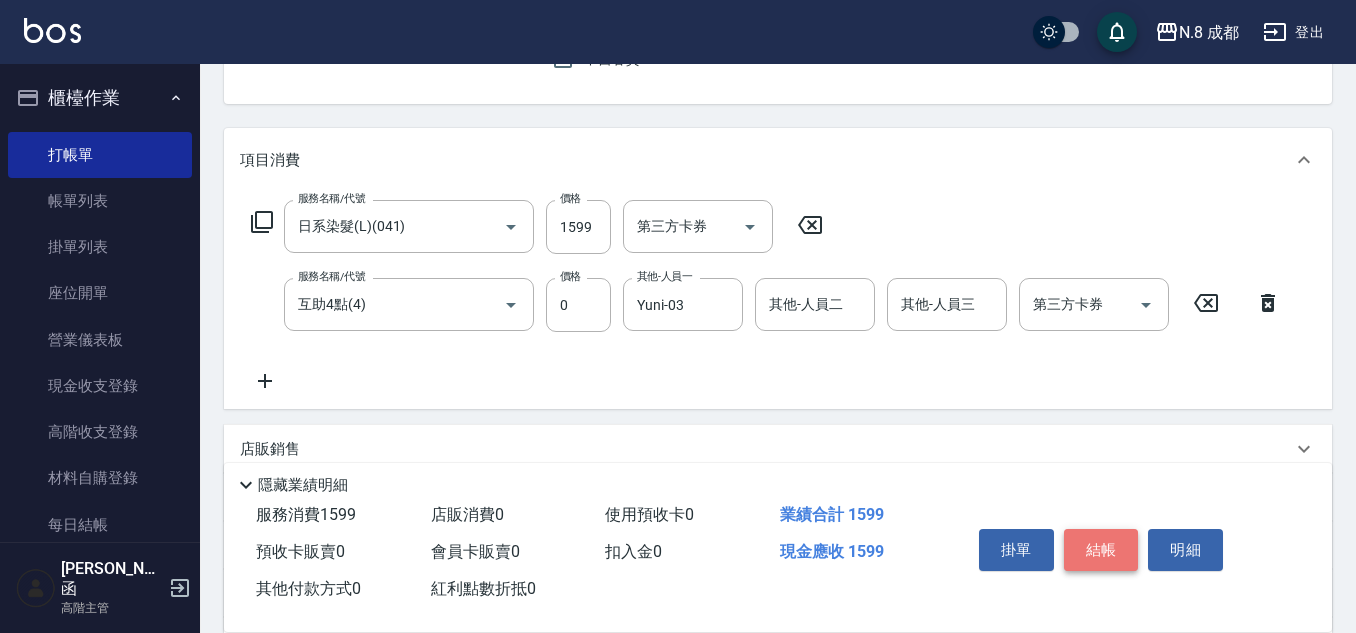 click on "結帳" at bounding box center [1101, 550] 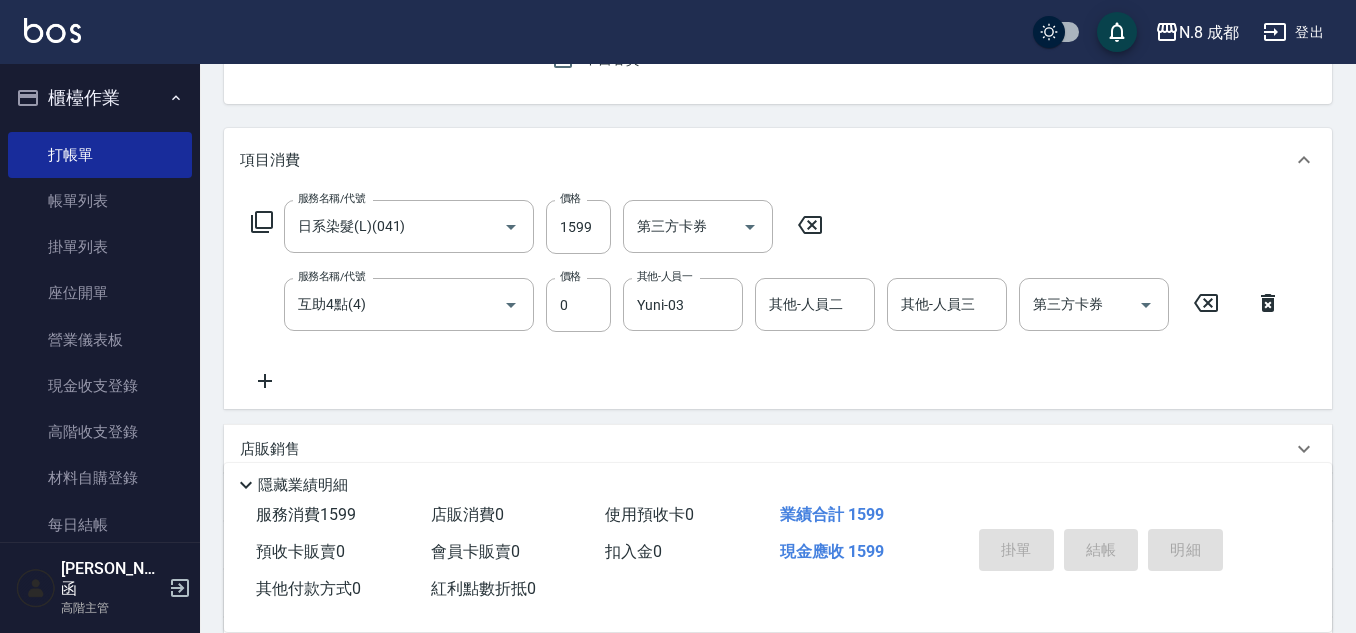 type on "[DATE] 20:50" 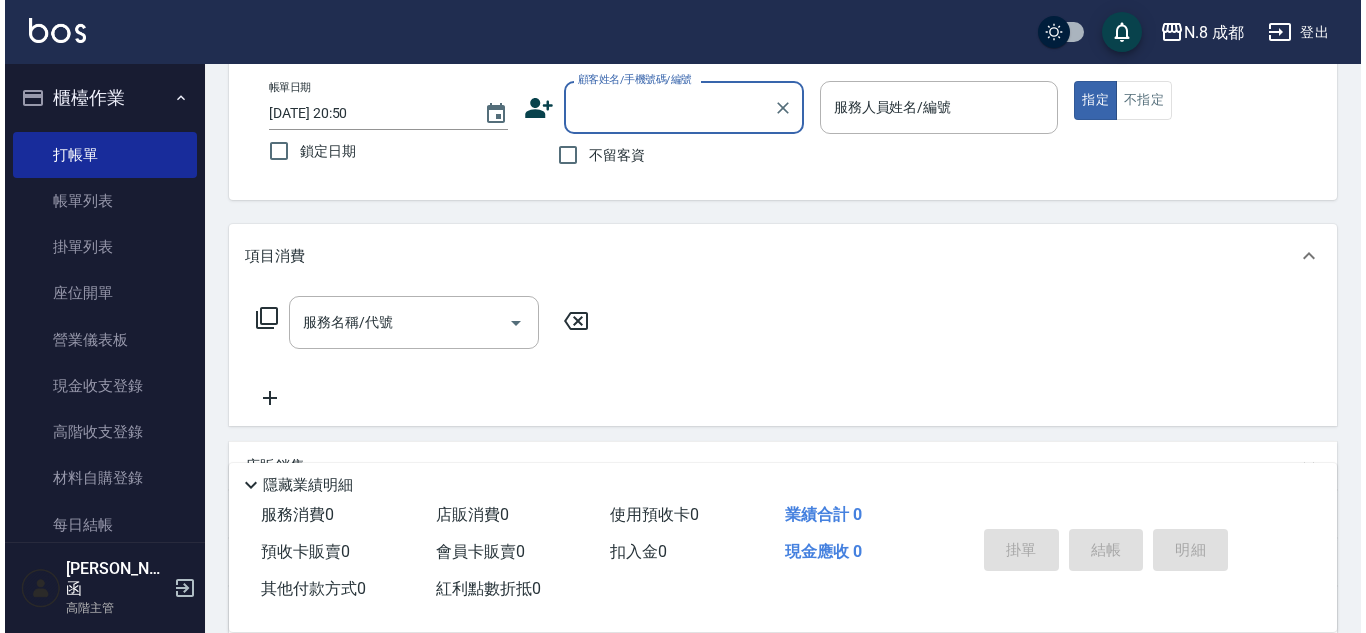 scroll, scrollTop: 0, scrollLeft: 0, axis: both 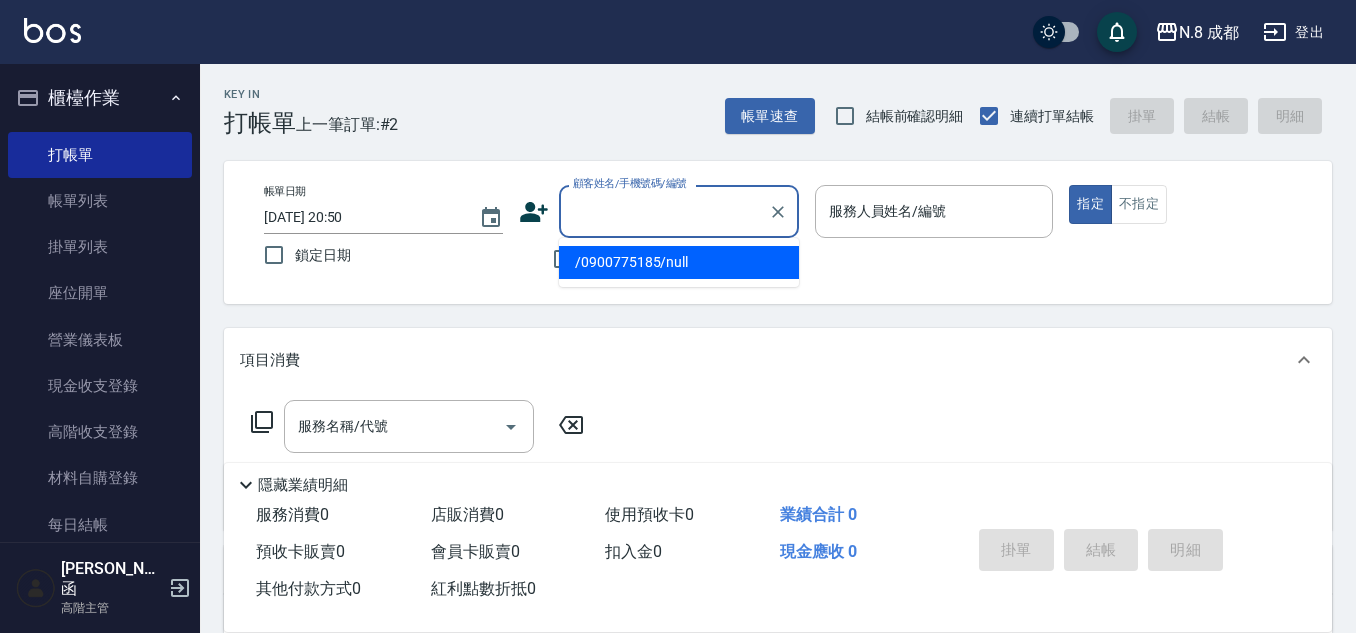 click on "顧客姓名/手機號碼/編號" at bounding box center (664, 211) 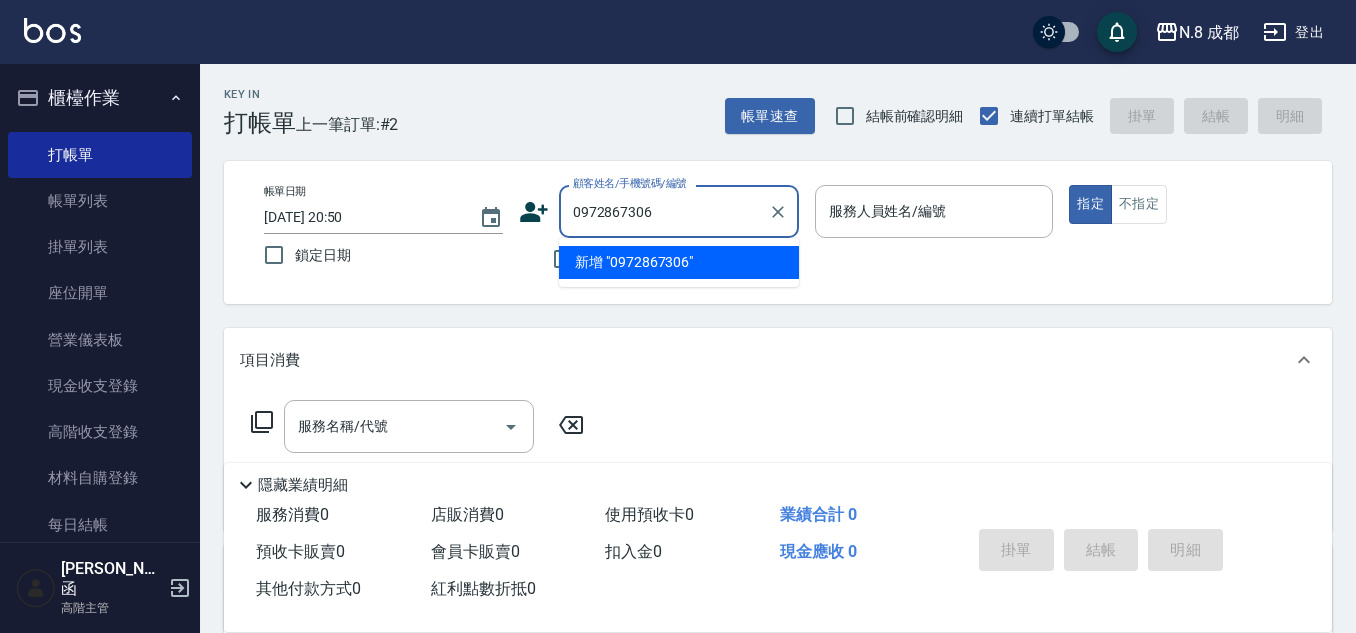 click on "新增 "0972867306"" at bounding box center (679, 262) 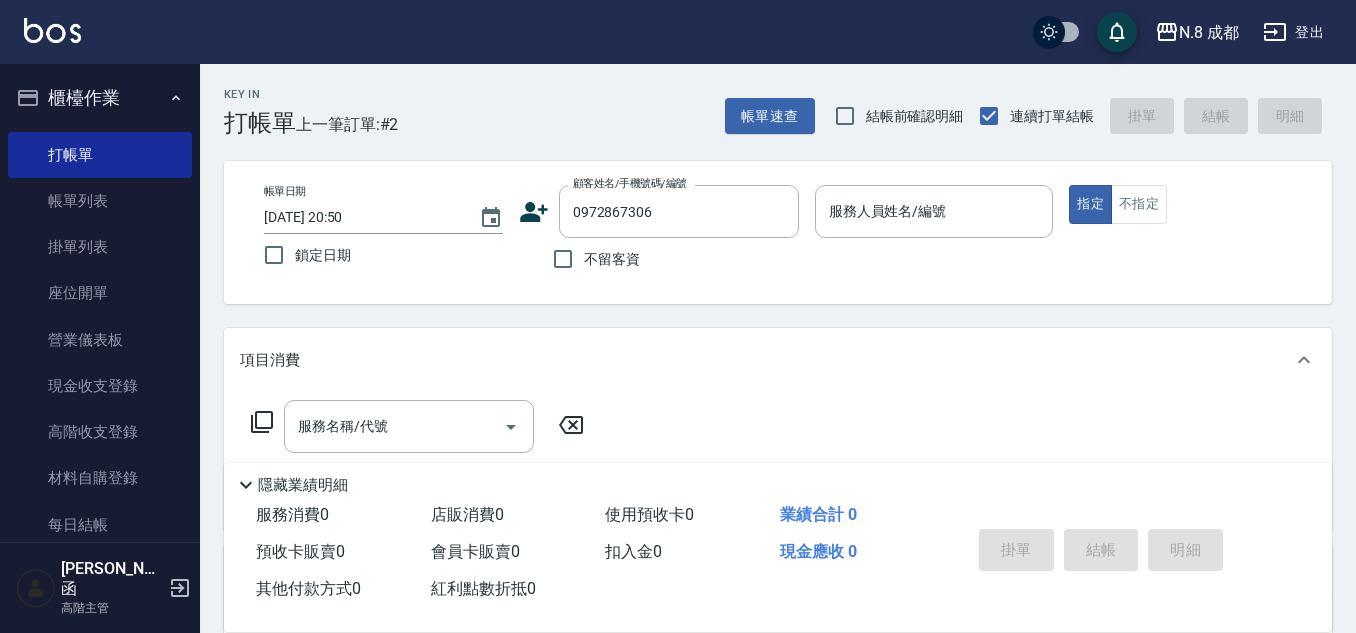 click 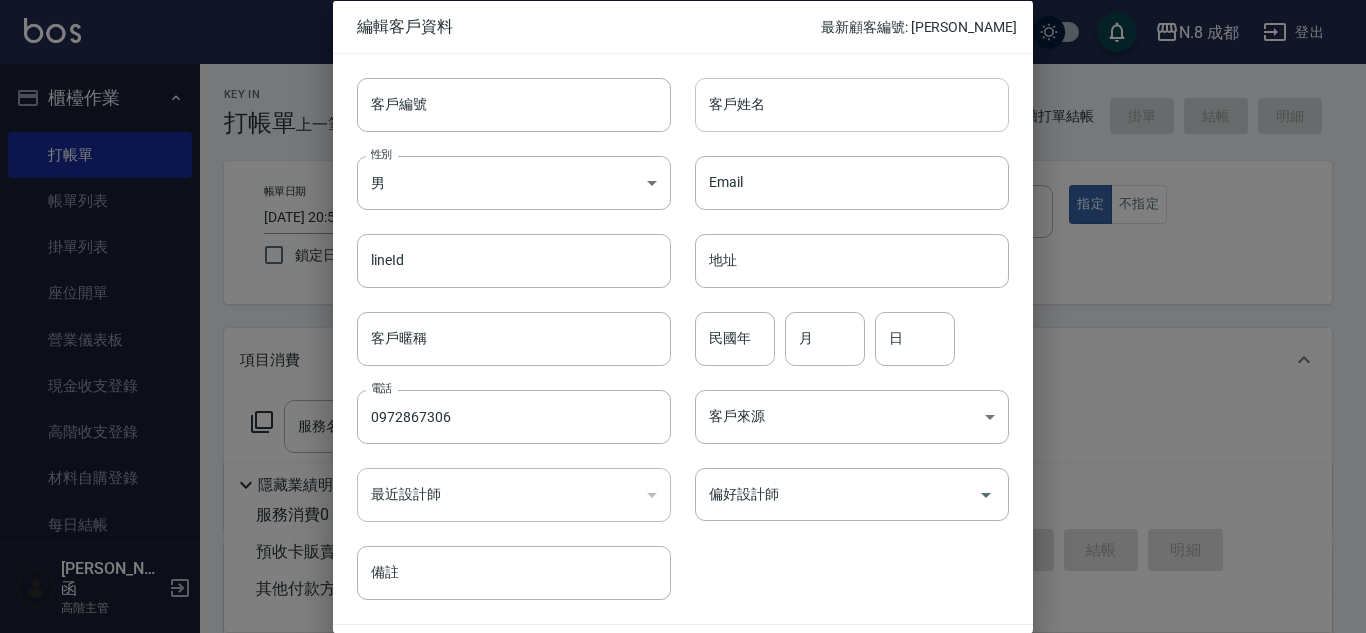 click on "客戶姓名" at bounding box center (852, 104) 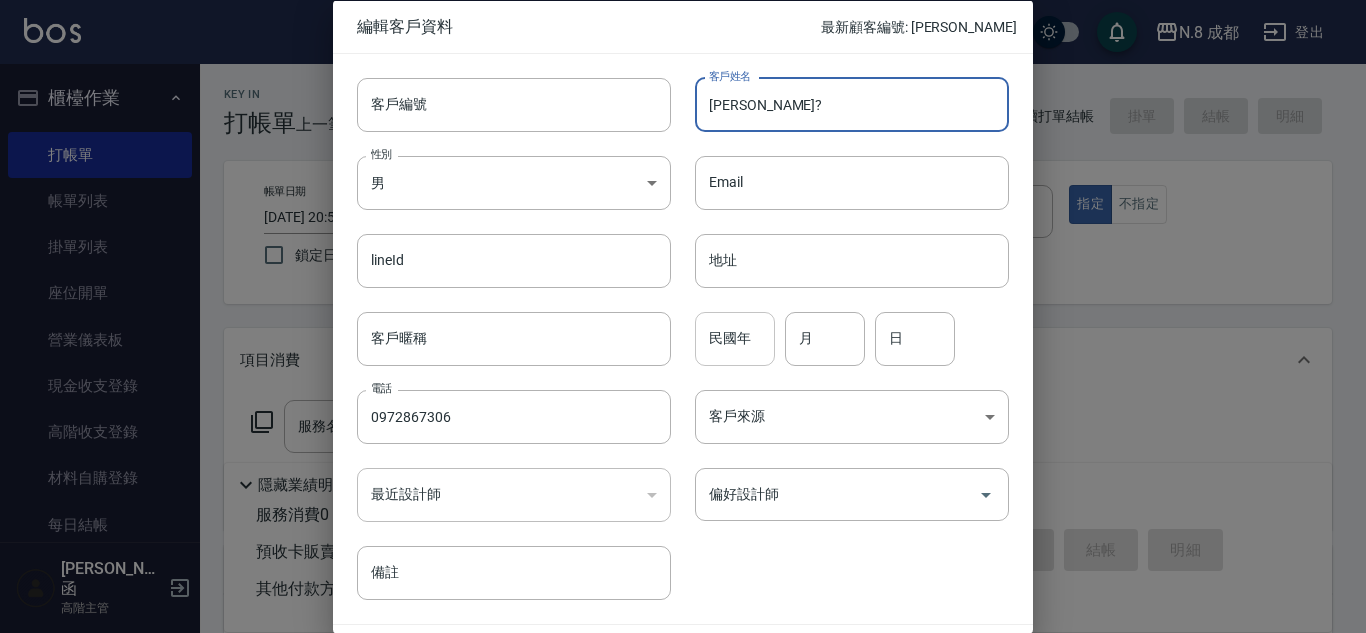 type on "[PERSON_NAME]?" 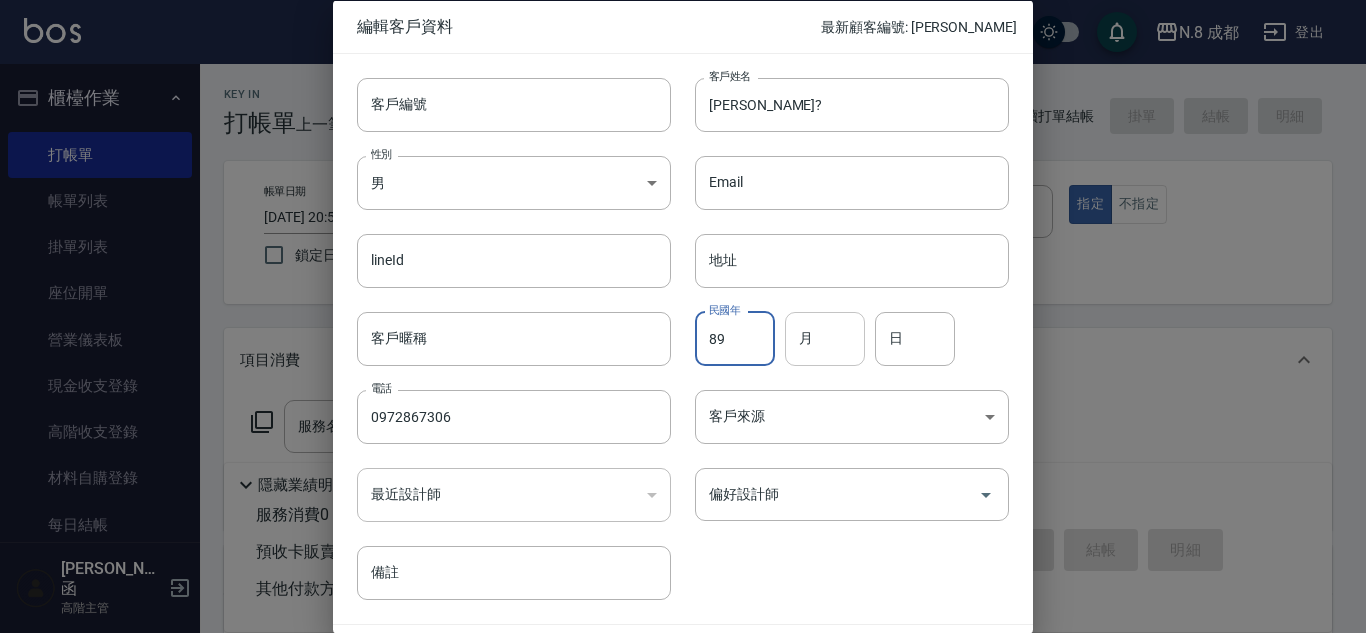 type on "89" 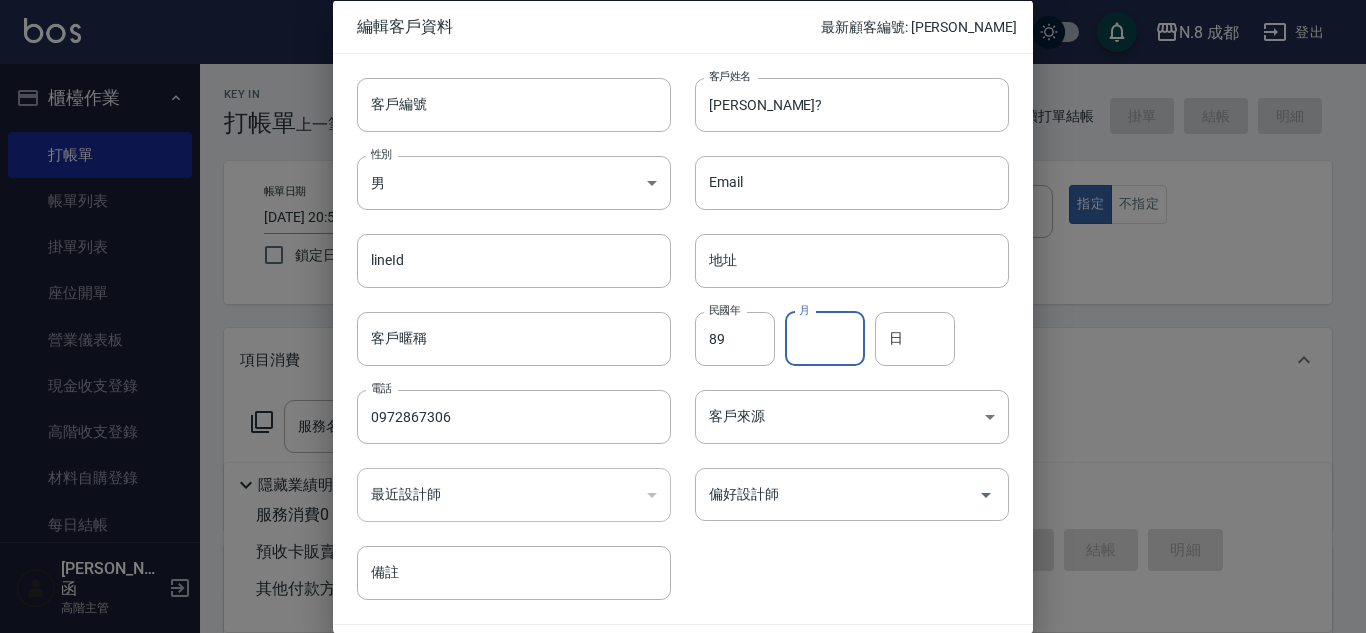 click on "月" at bounding box center [825, 338] 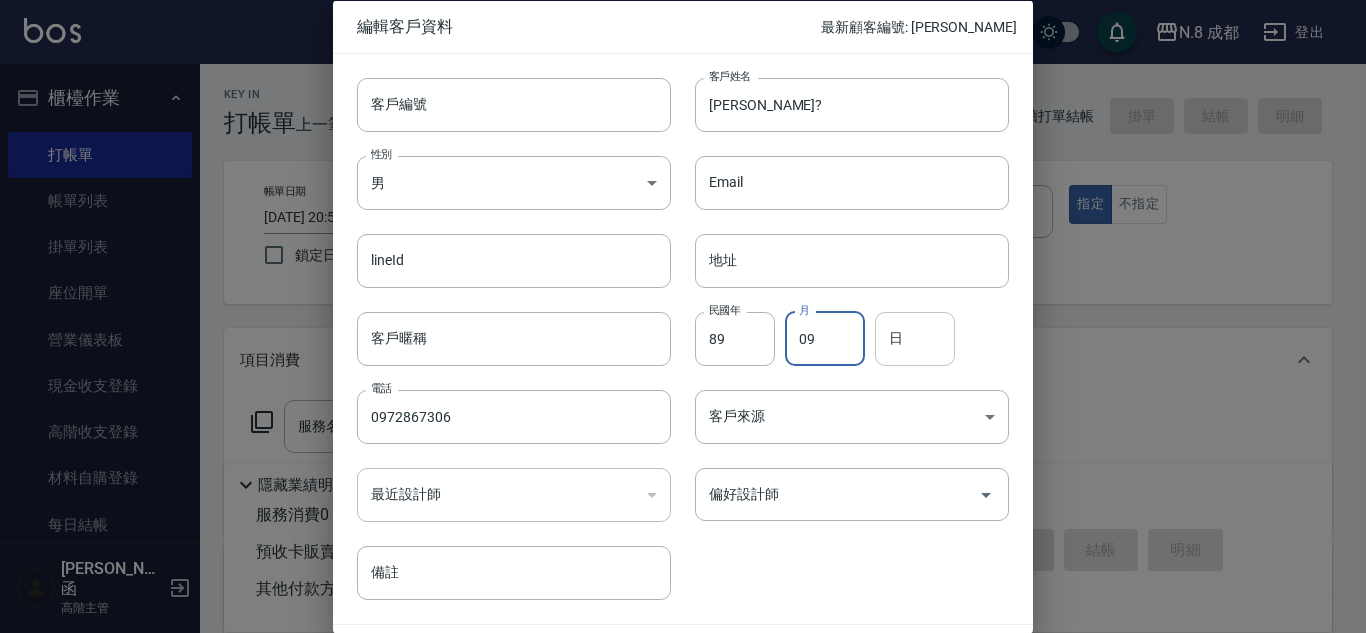 type on "09" 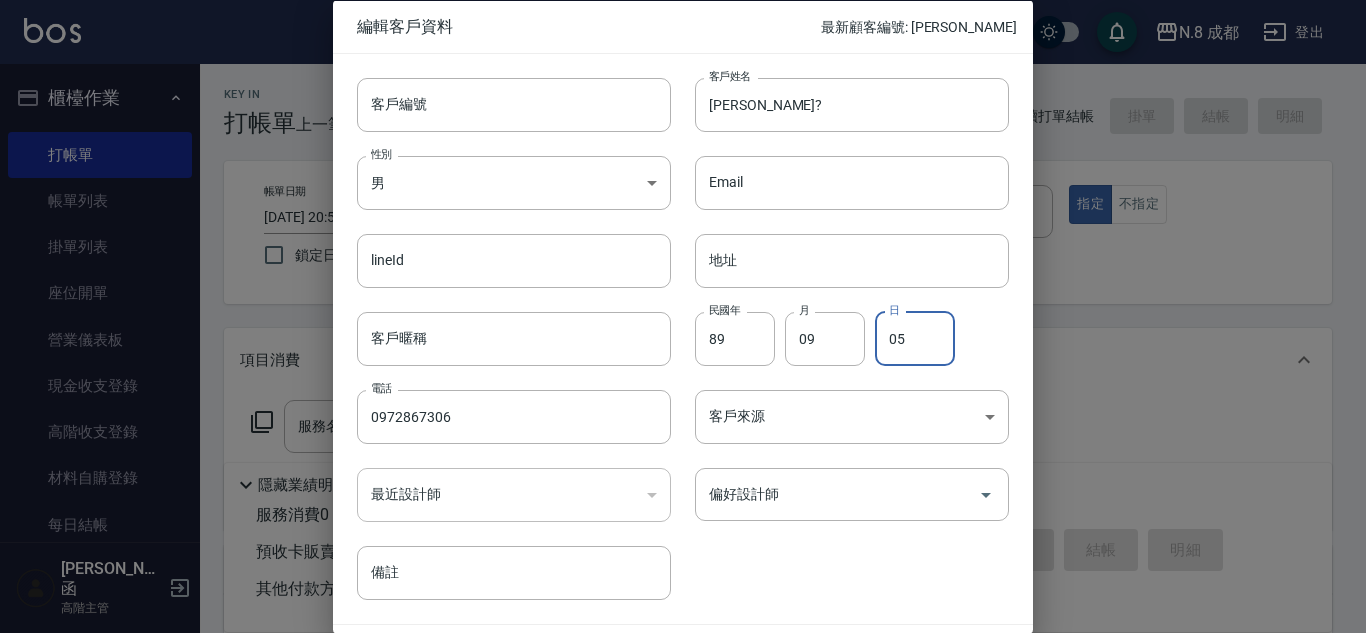 type on "05" 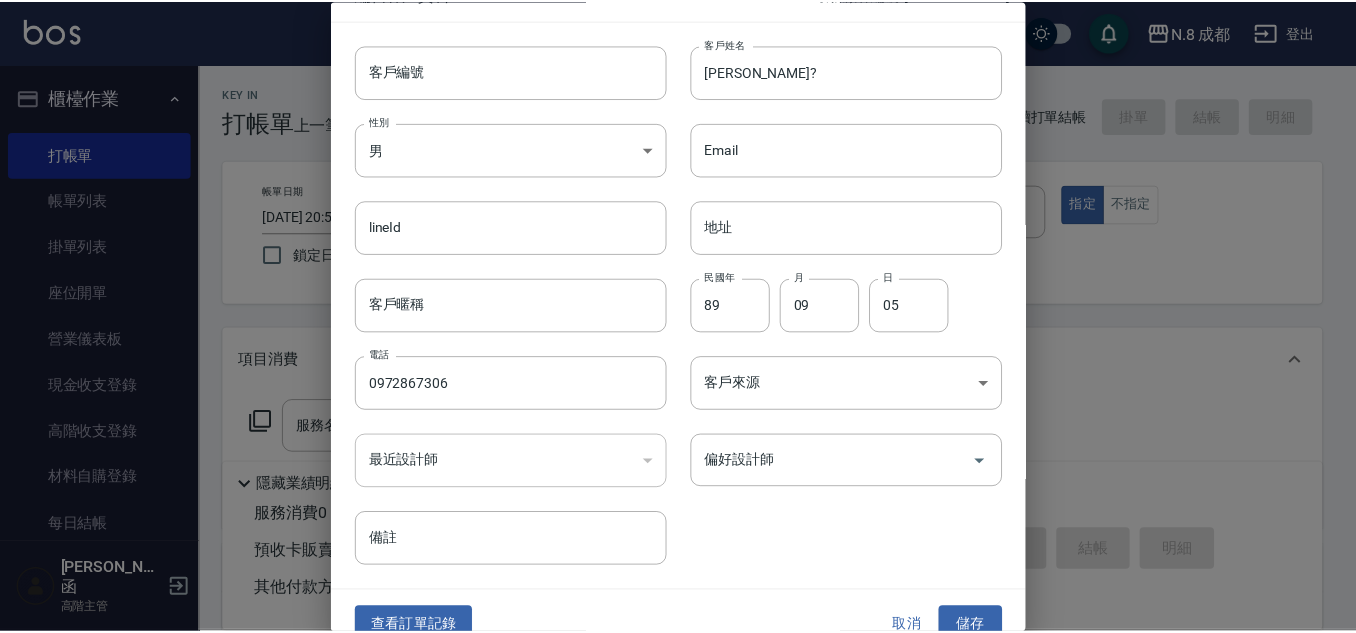 scroll, scrollTop: 60, scrollLeft: 0, axis: vertical 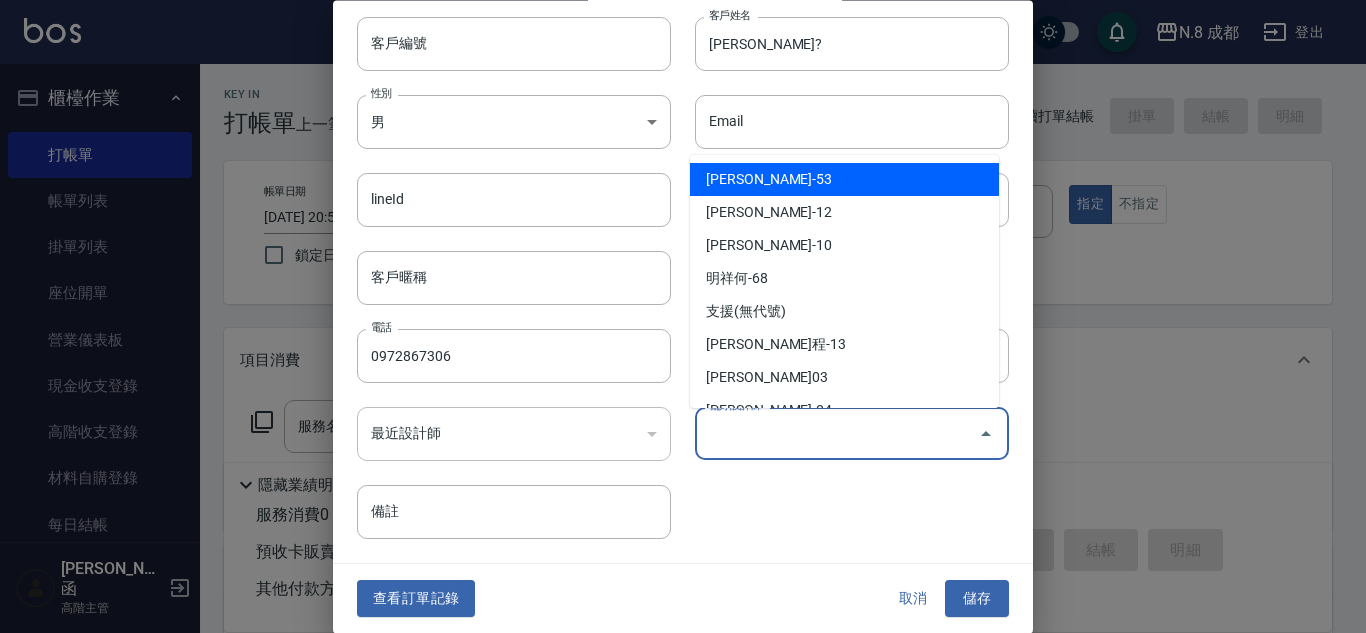 click on "偏好設計師" at bounding box center [837, 434] 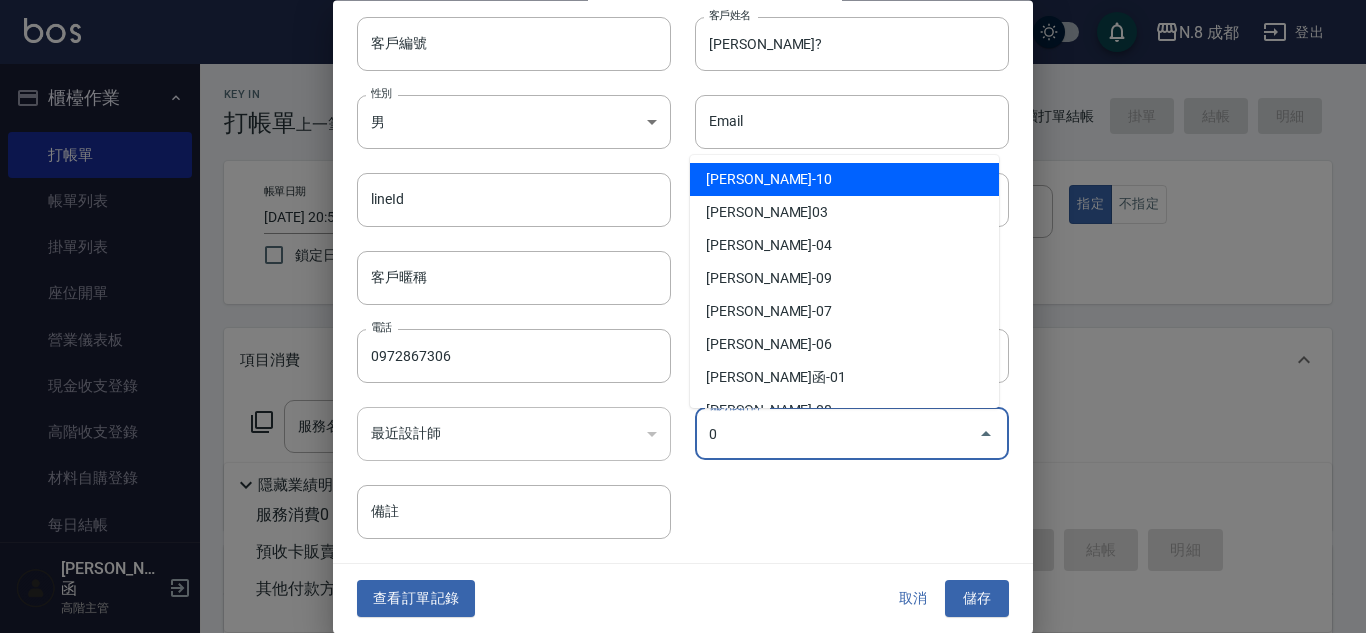click on "0" at bounding box center [837, 434] 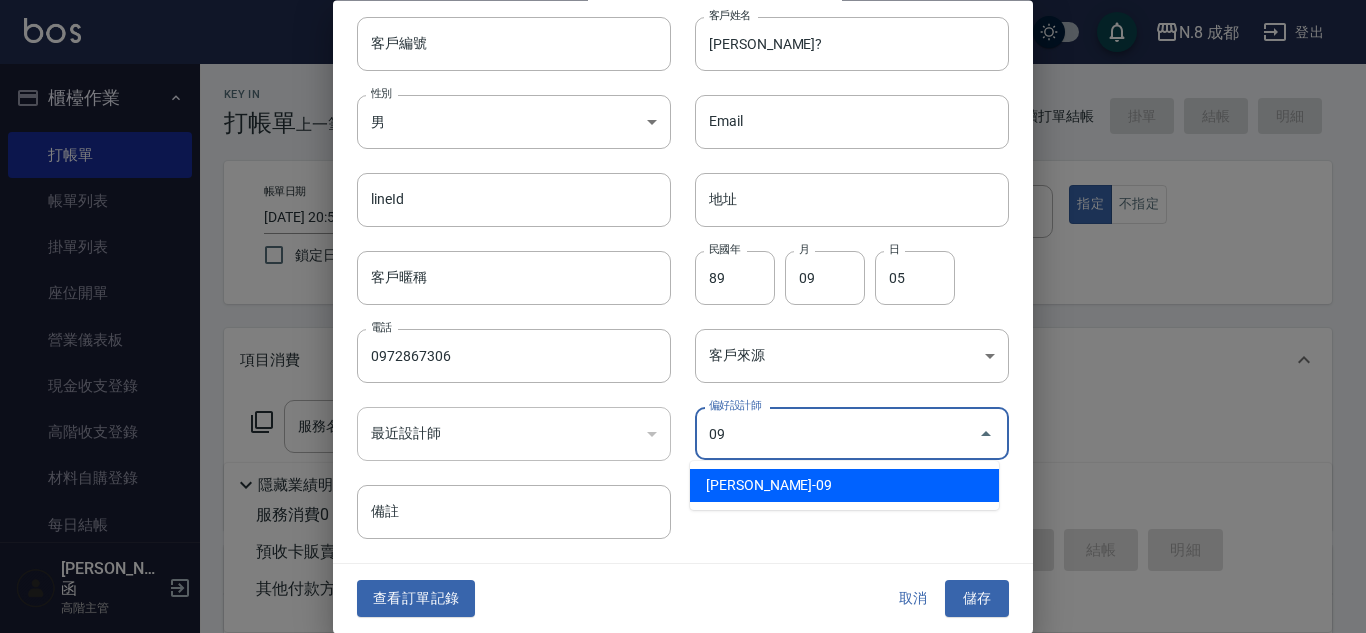 click on "[PERSON_NAME]-09" at bounding box center [844, 485] 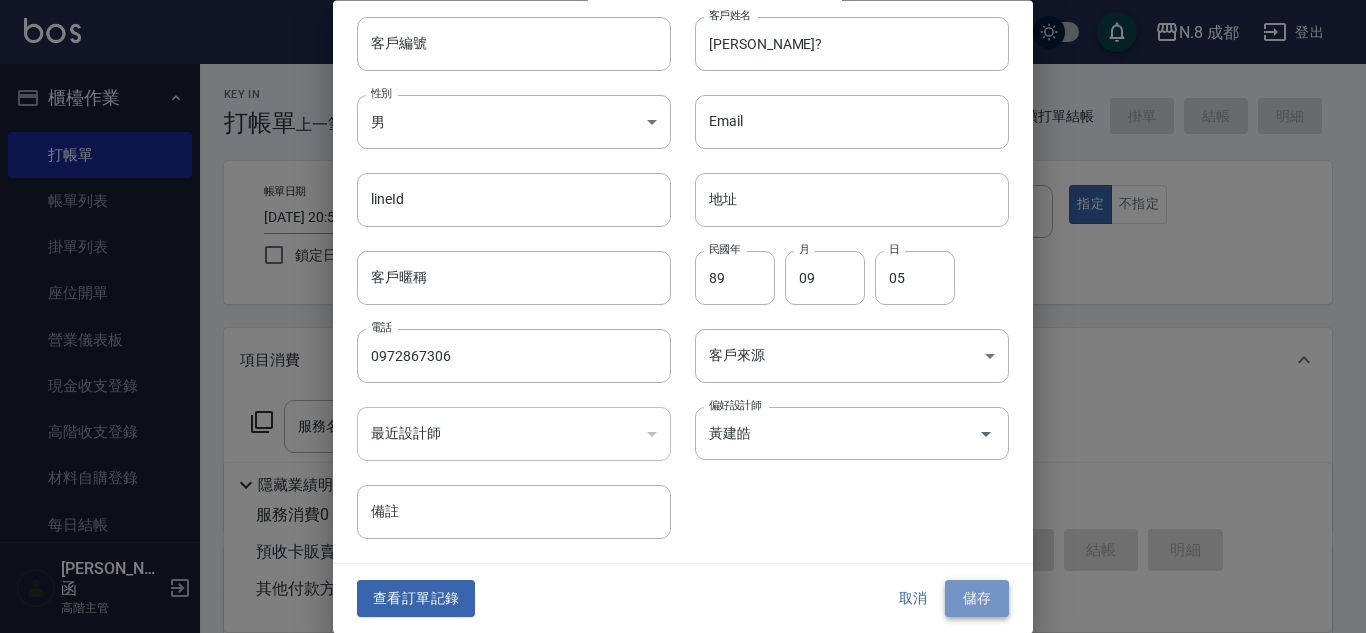 click on "儲存" at bounding box center (977, 599) 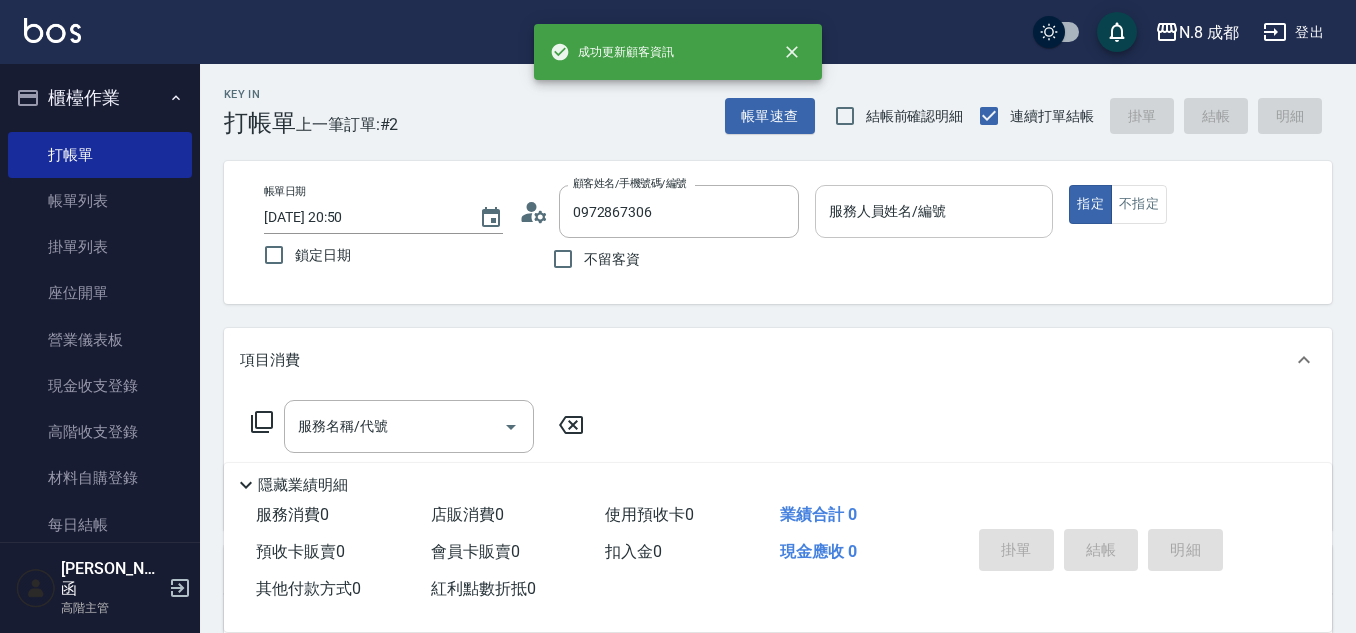 click on "服務人員姓名/編號" at bounding box center (934, 211) 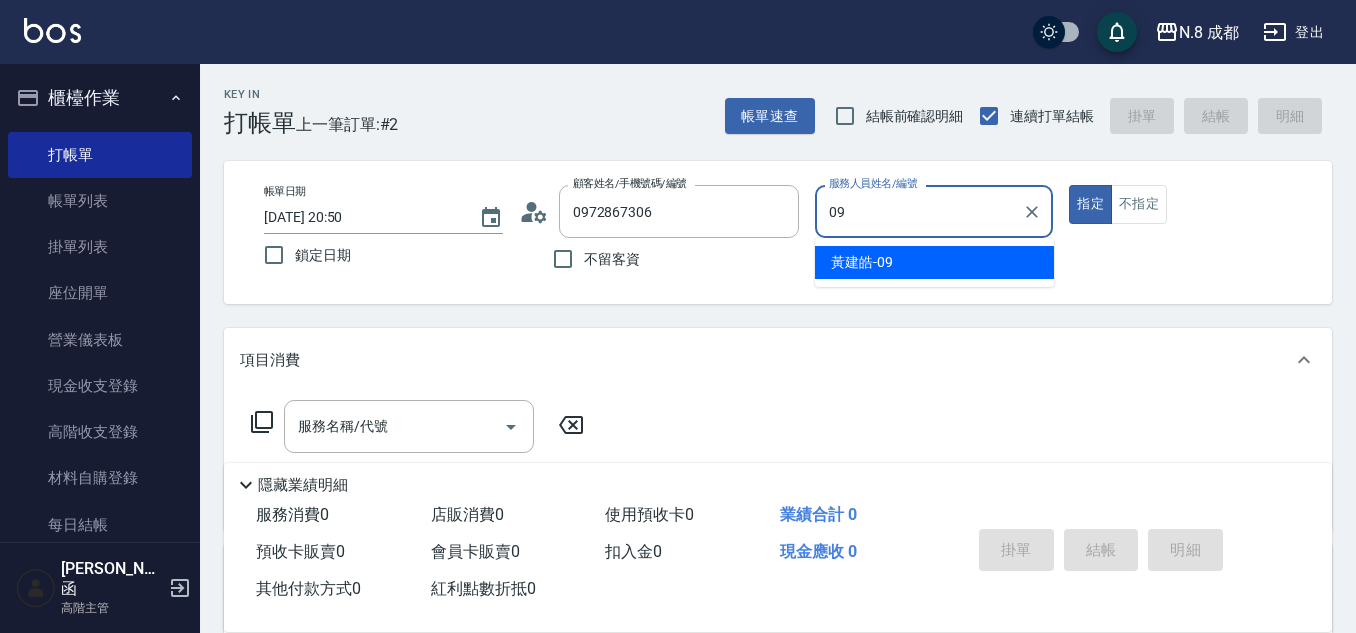 drag, startPoint x: 970, startPoint y: 236, endPoint x: 965, endPoint y: 256, distance: 20.615528 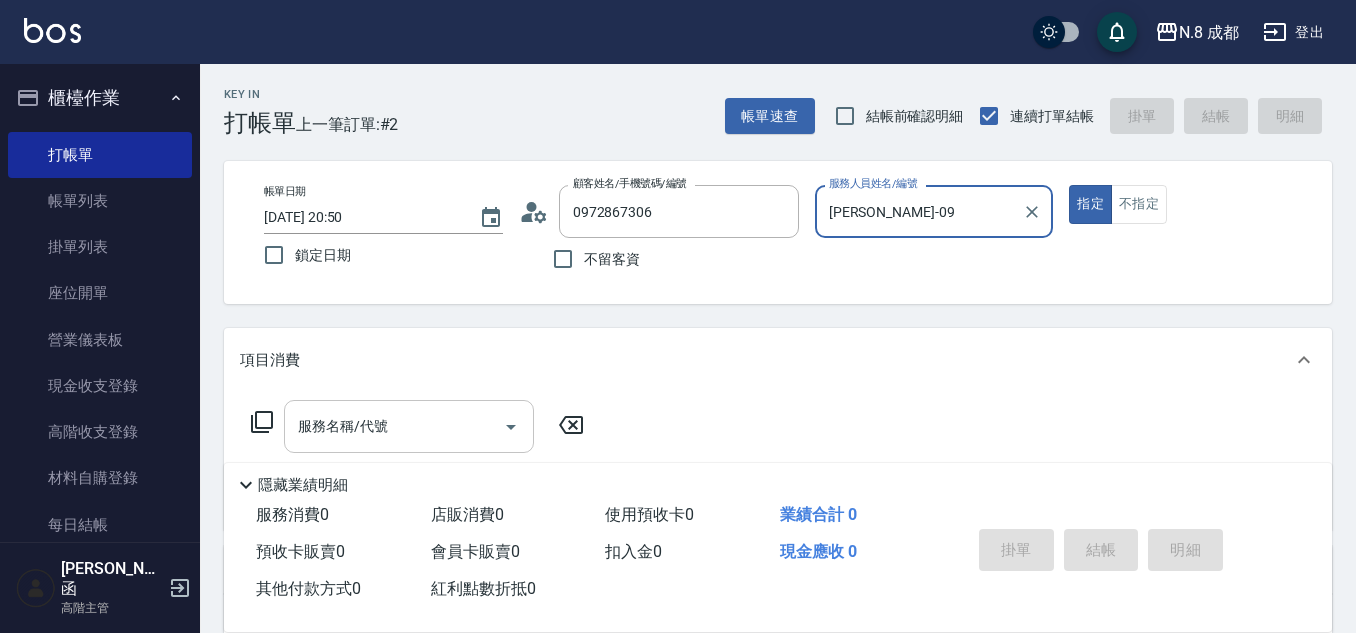 type on "[PERSON_NAME]-09" 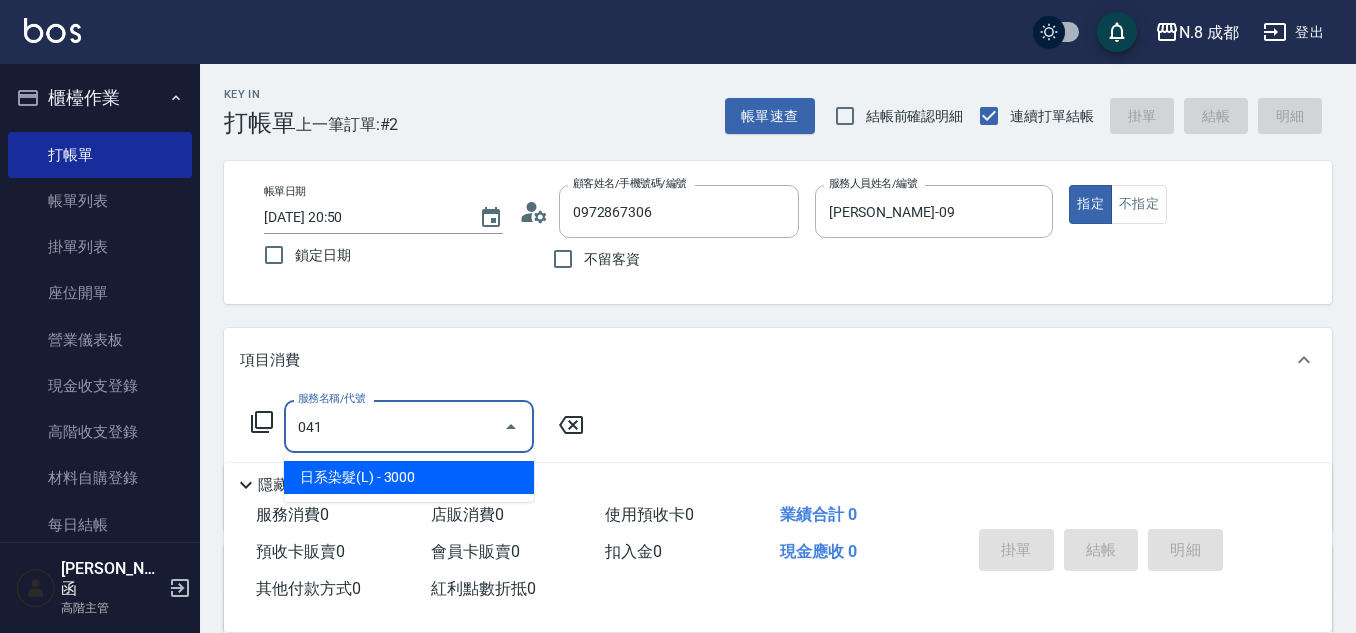 drag, startPoint x: 399, startPoint y: 437, endPoint x: 400, endPoint y: 448, distance: 11.045361 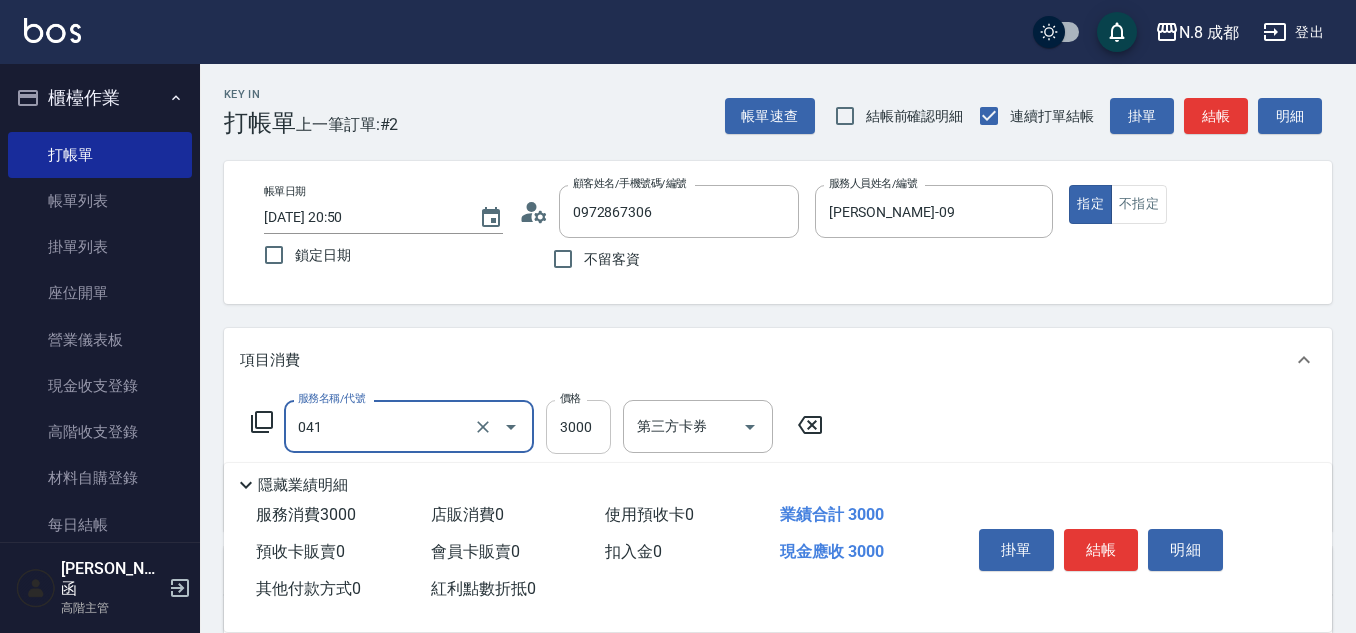 type on "日系染髮(L)(041)" 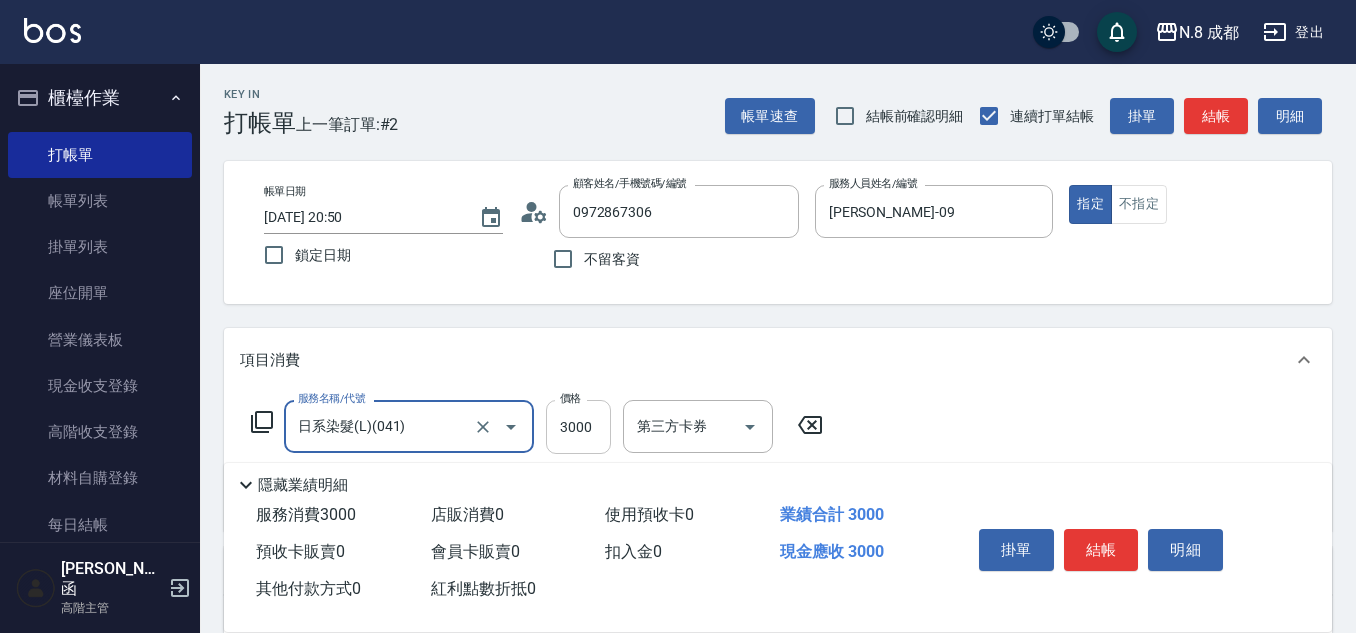 click on "3000" at bounding box center [578, 427] 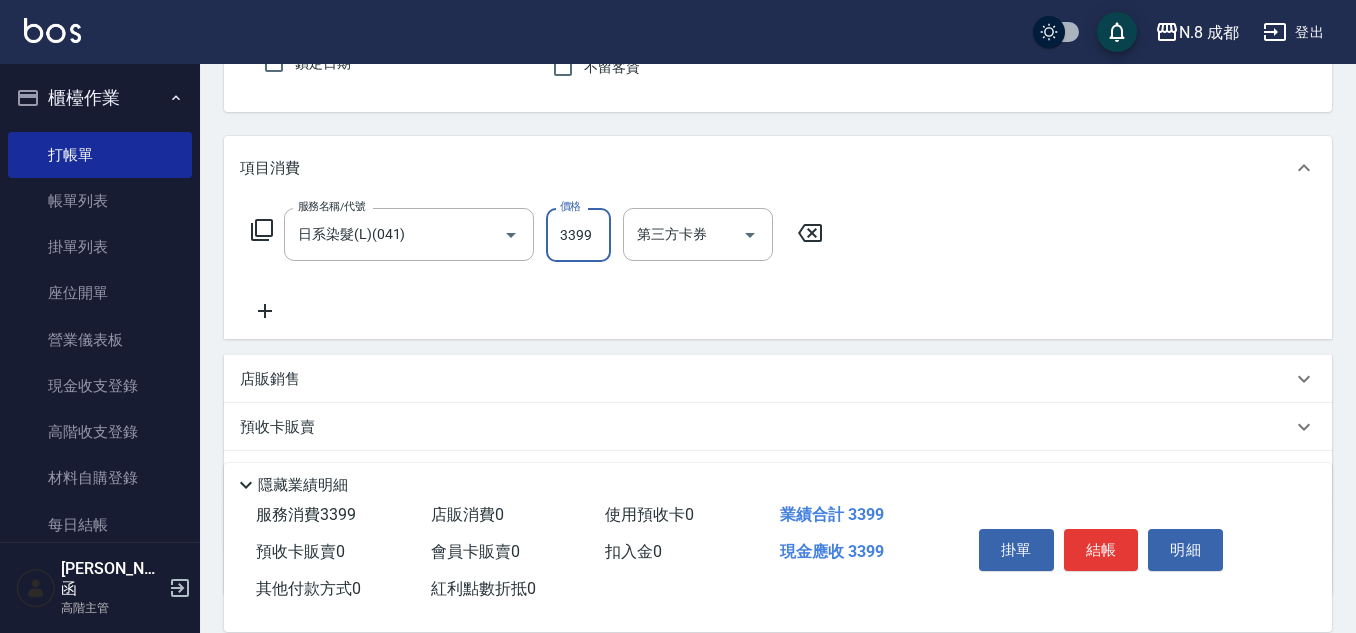 scroll, scrollTop: 200, scrollLeft: 0, axis: vertical 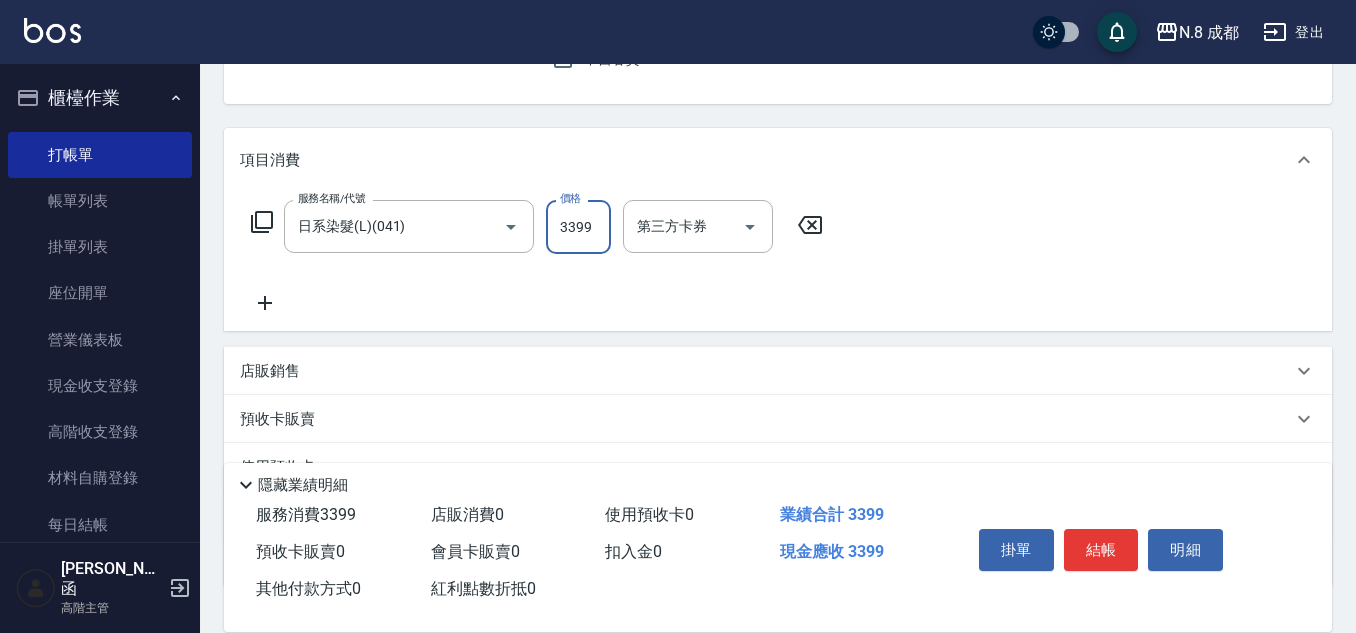 type on "3399" 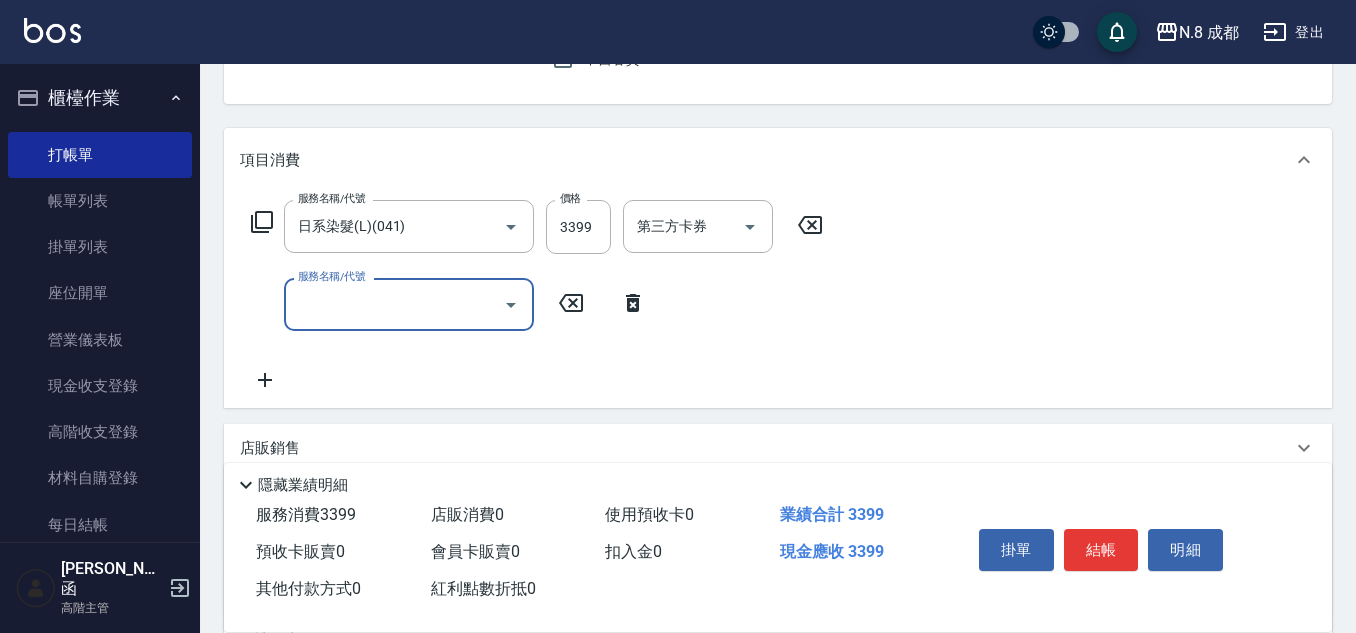 click on "服務名稱/代號 服務名稱/代號" at bounding box center [409, 304] 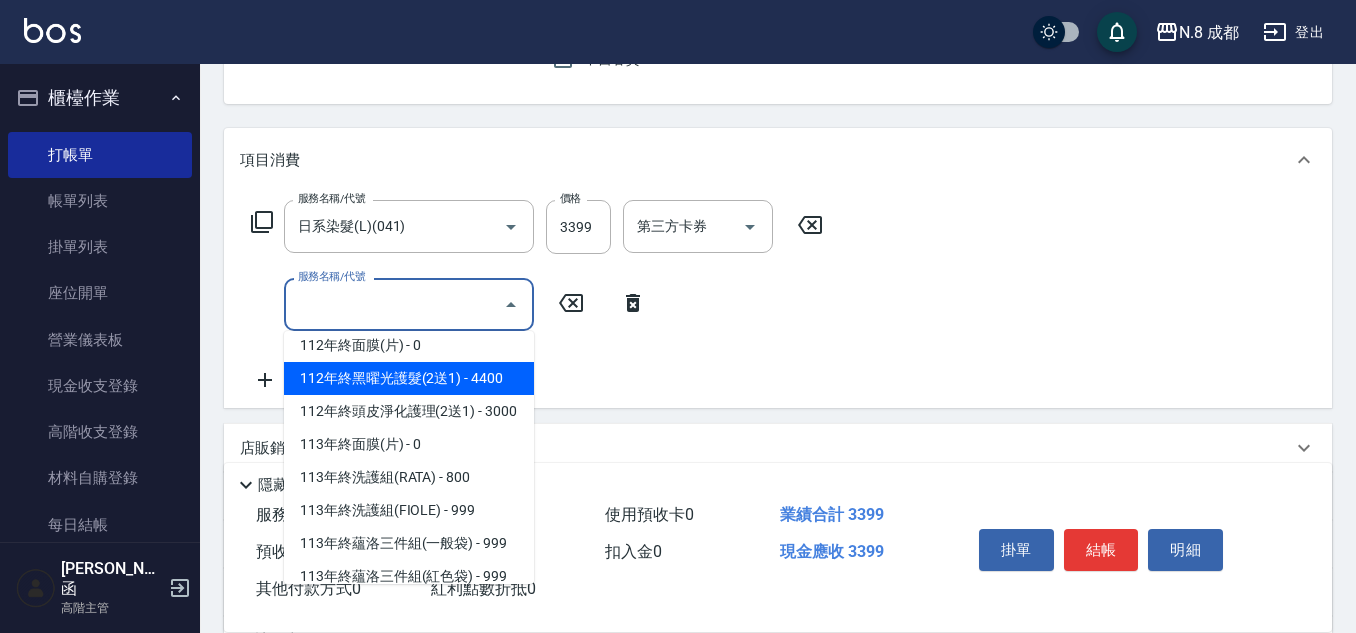 scroll, scrollTop: 2697, scrollLeft: 0, axis: vertical 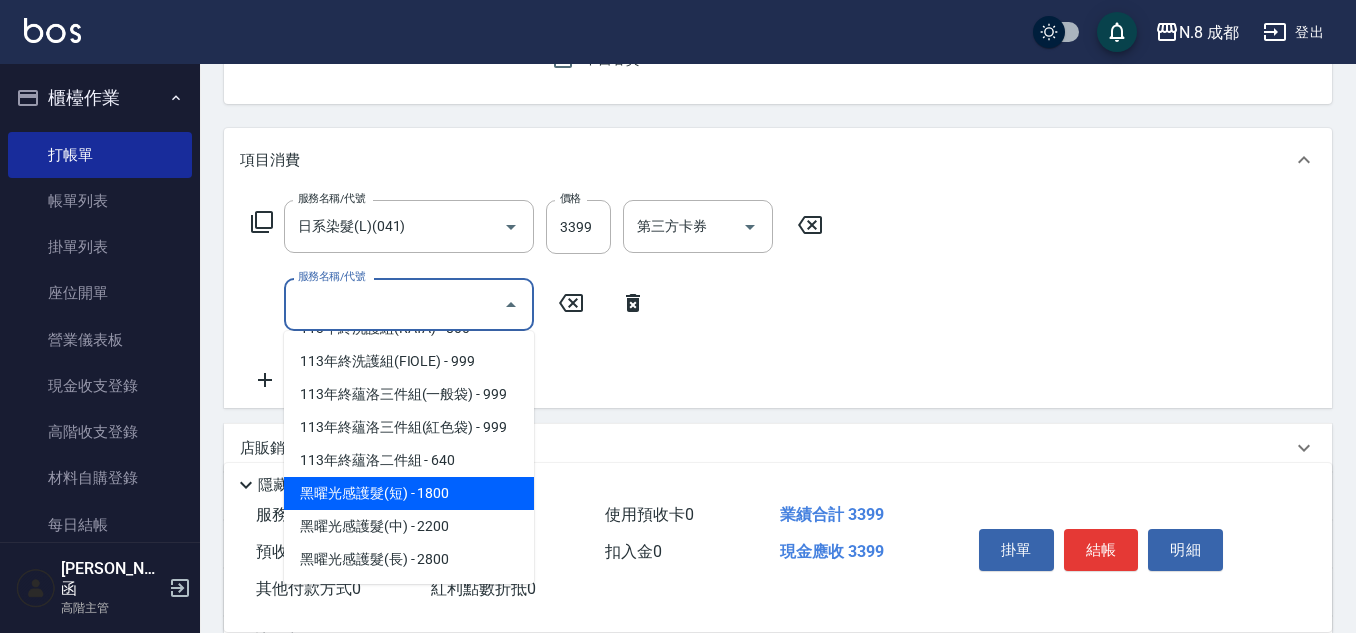 drag, startPoint x: 450, startPoint y: 473, endPoint x: 454, endPoint y: 487, distance: 14.56022 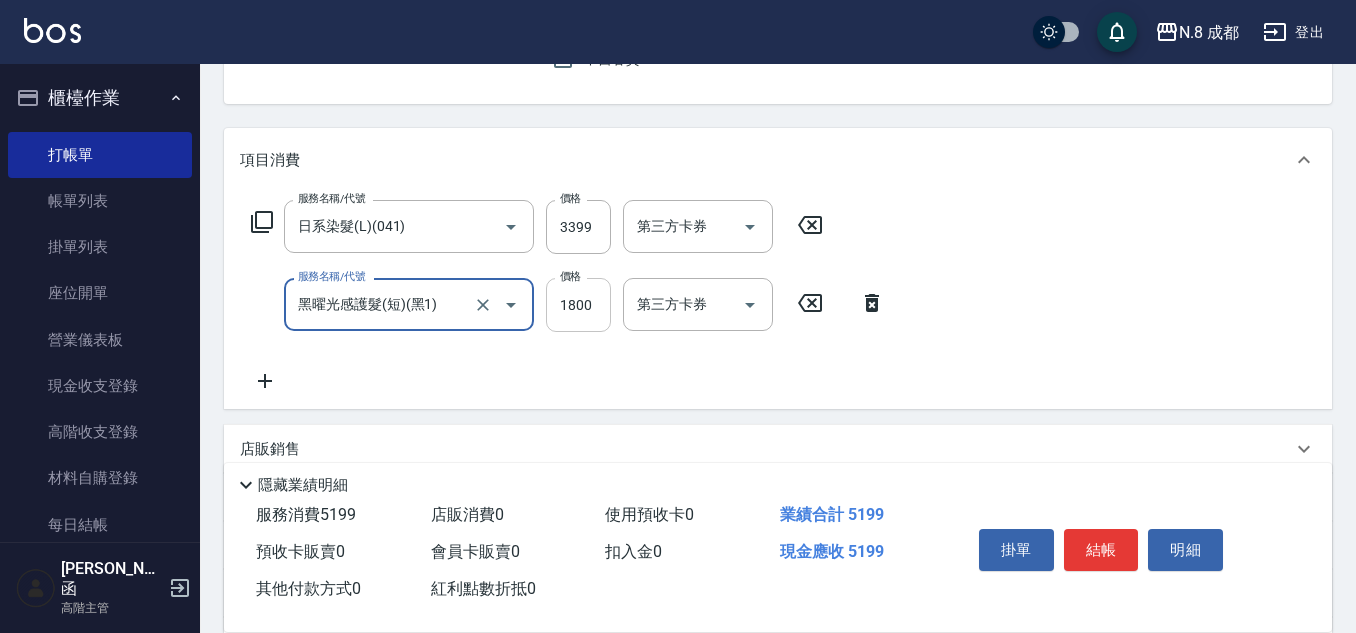 click on "1800" at bounding box center (578, 305) 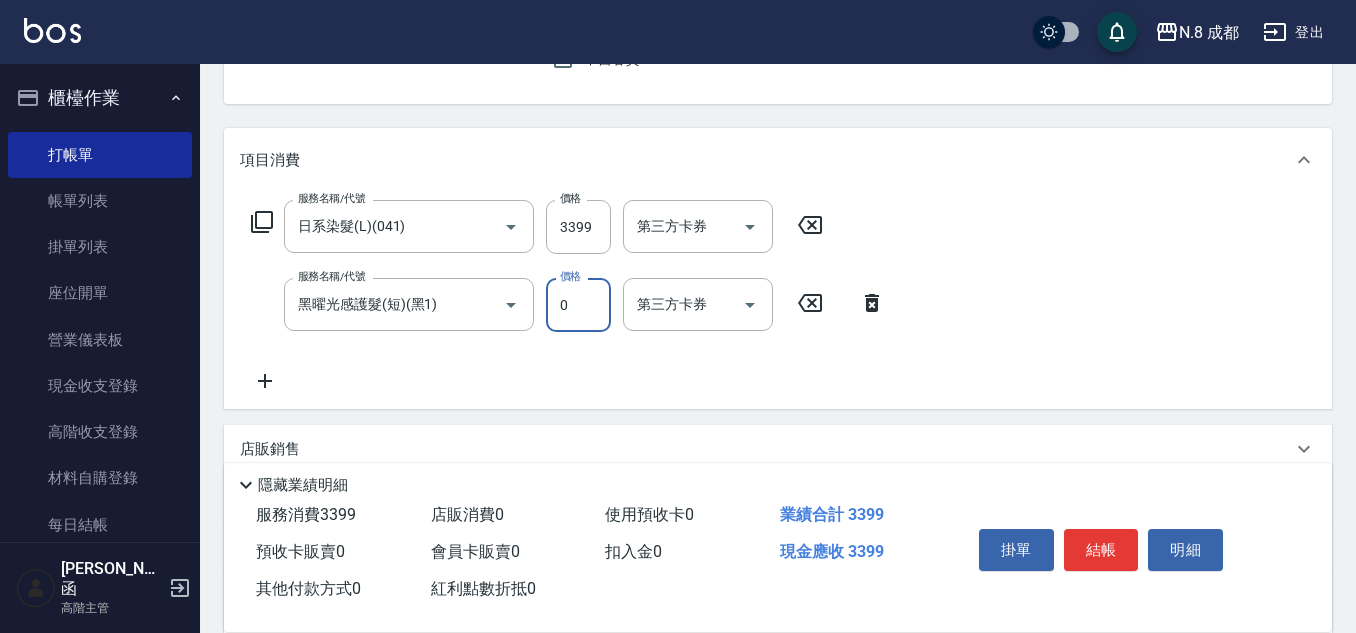 type on "0" 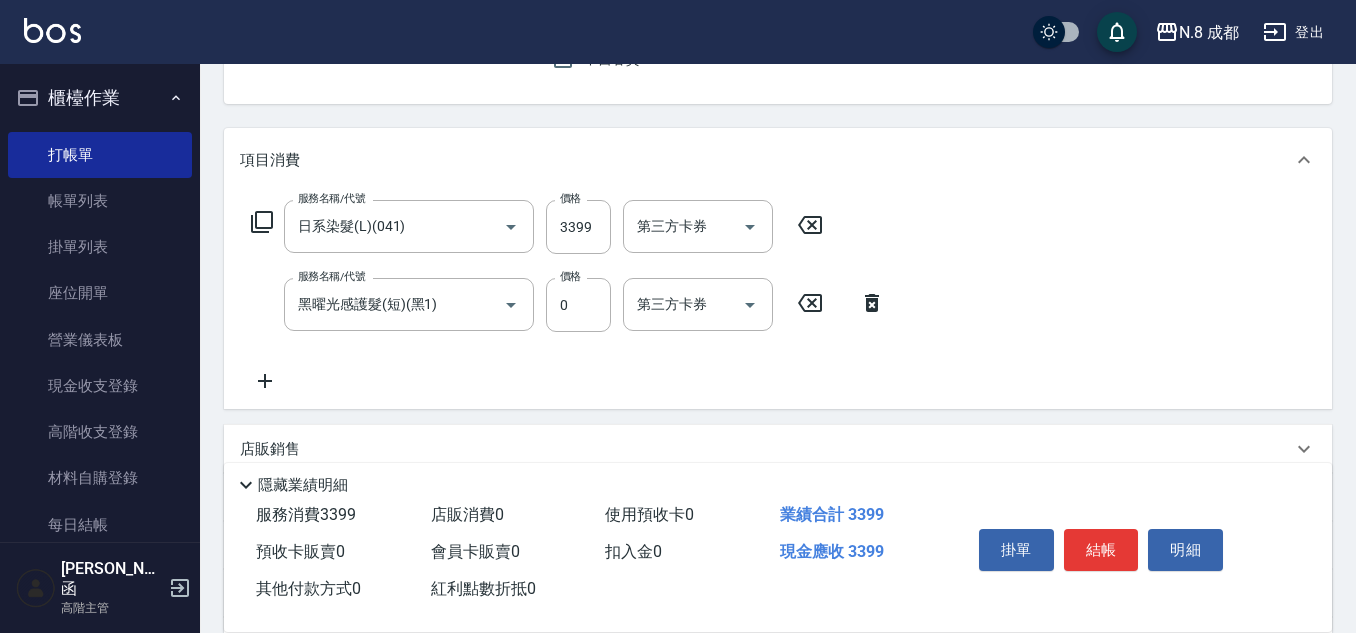click on "服務名稱/代號 日系染髮(L)(041) 服務名稱/代號 價格 3399 價格 第三方卡券 第三方卡券 服務名稱/代號 黑曜光感護髮(短)(黑1) 服務名稱/代號 價格 0 價格 第三方卡券 第三方卡券" at bounding box center (568, 296) 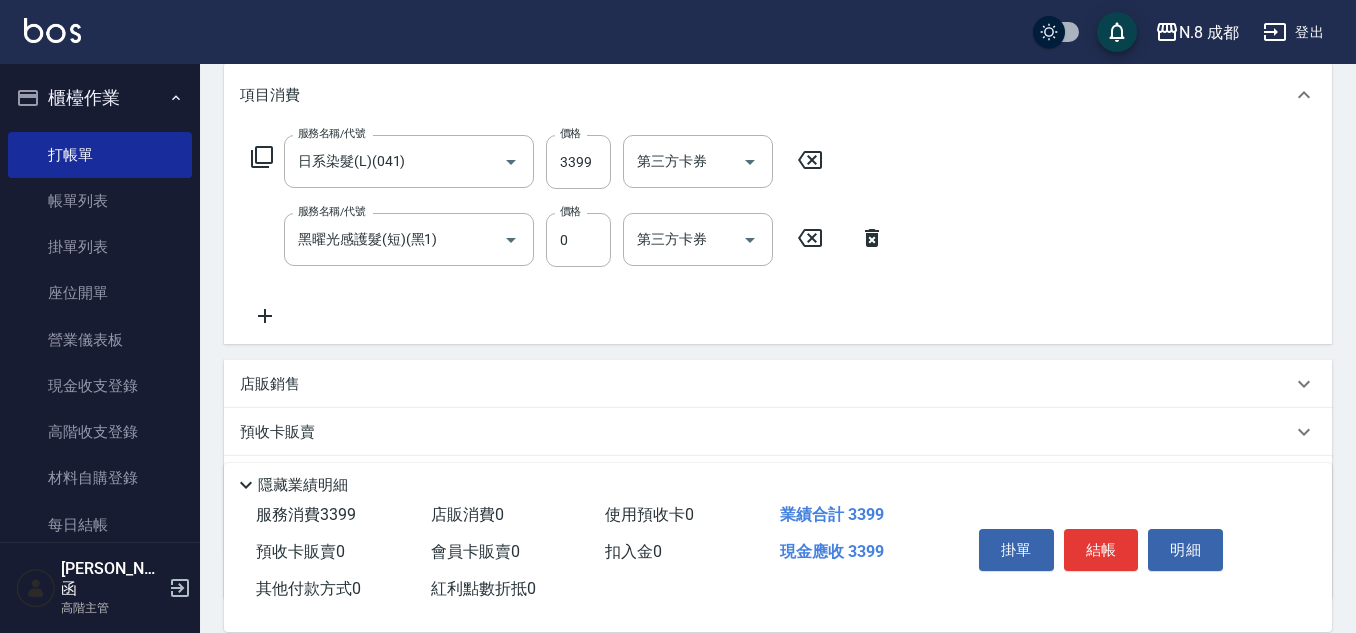 scroll, scrollTop: 300, scrollLeft: 0, axis: vertical 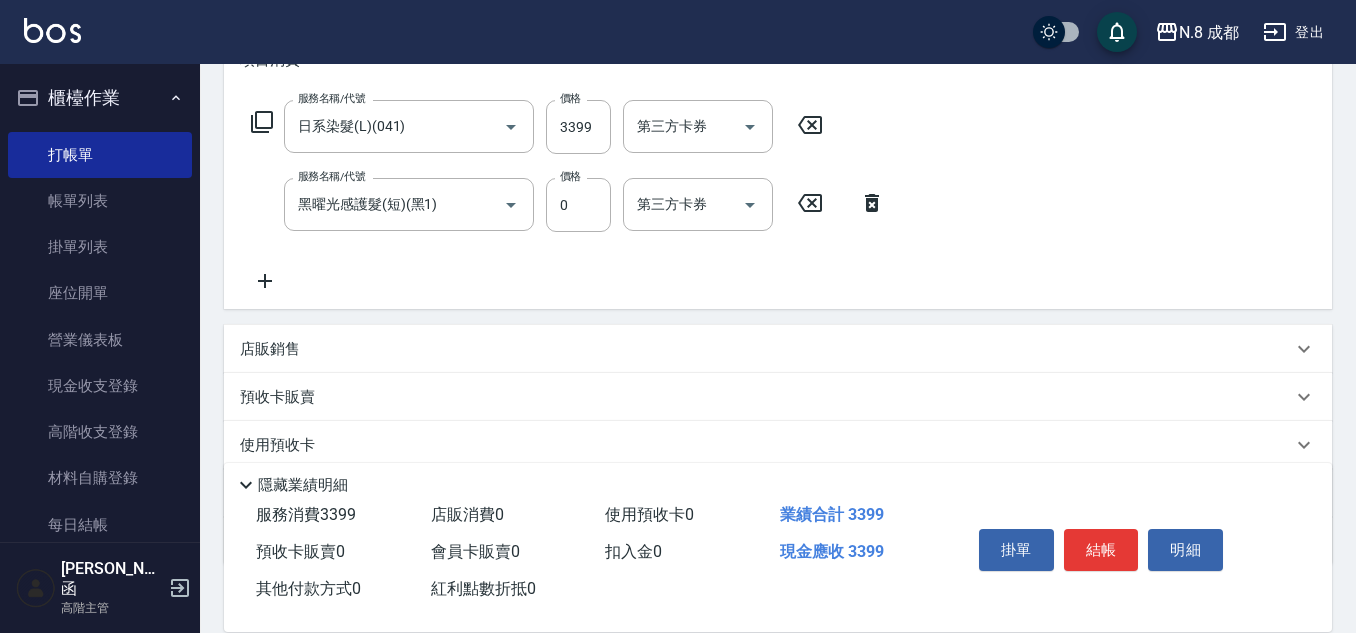 click 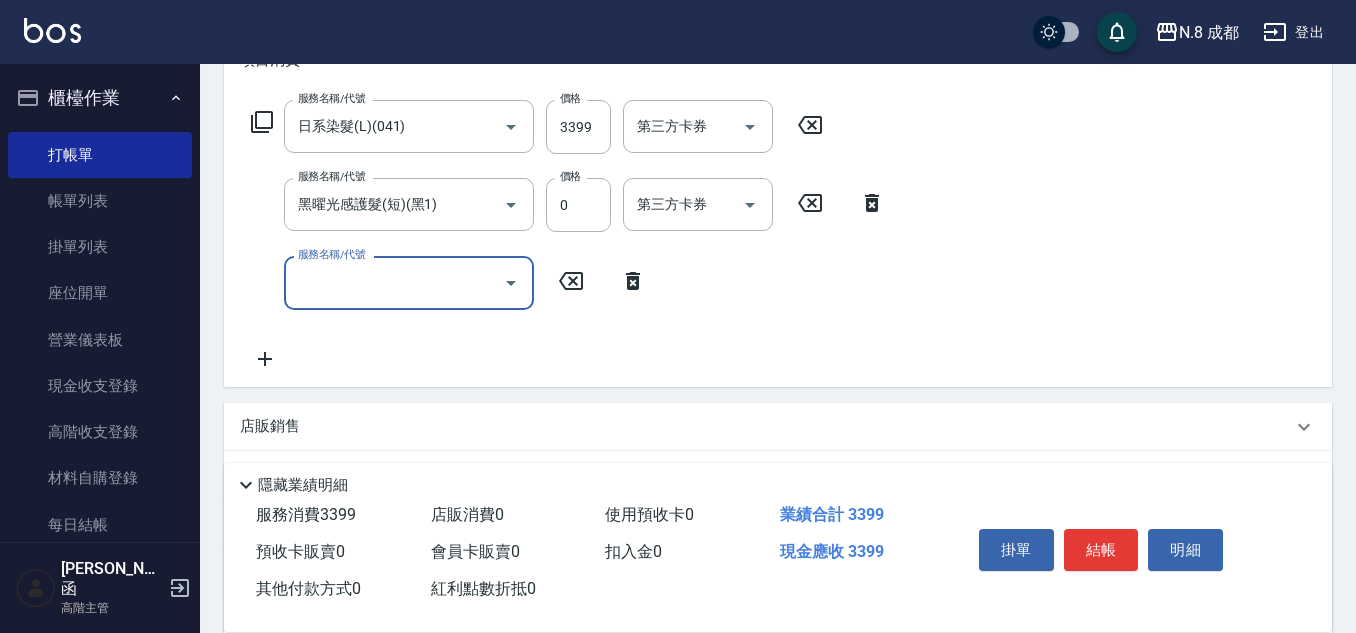 click on "服務名稱/代號" at bounding box center [394, 282] 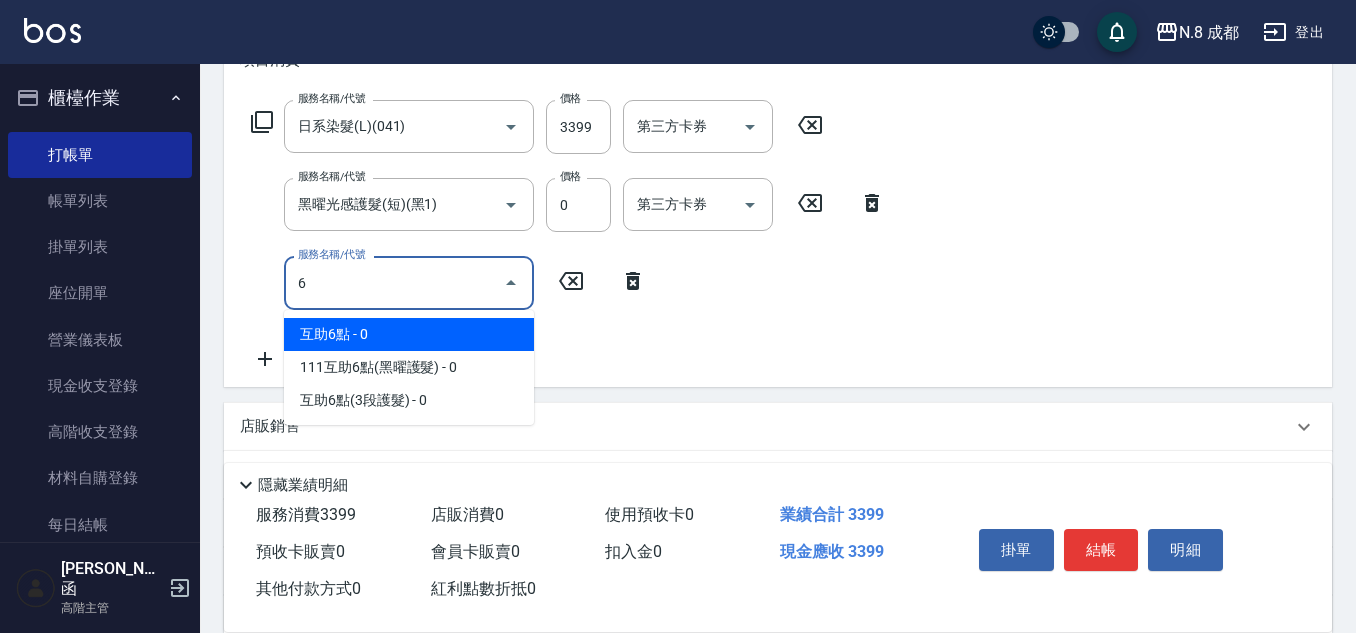 click on "互助6點 - 0" at bounding box center (409, 334) 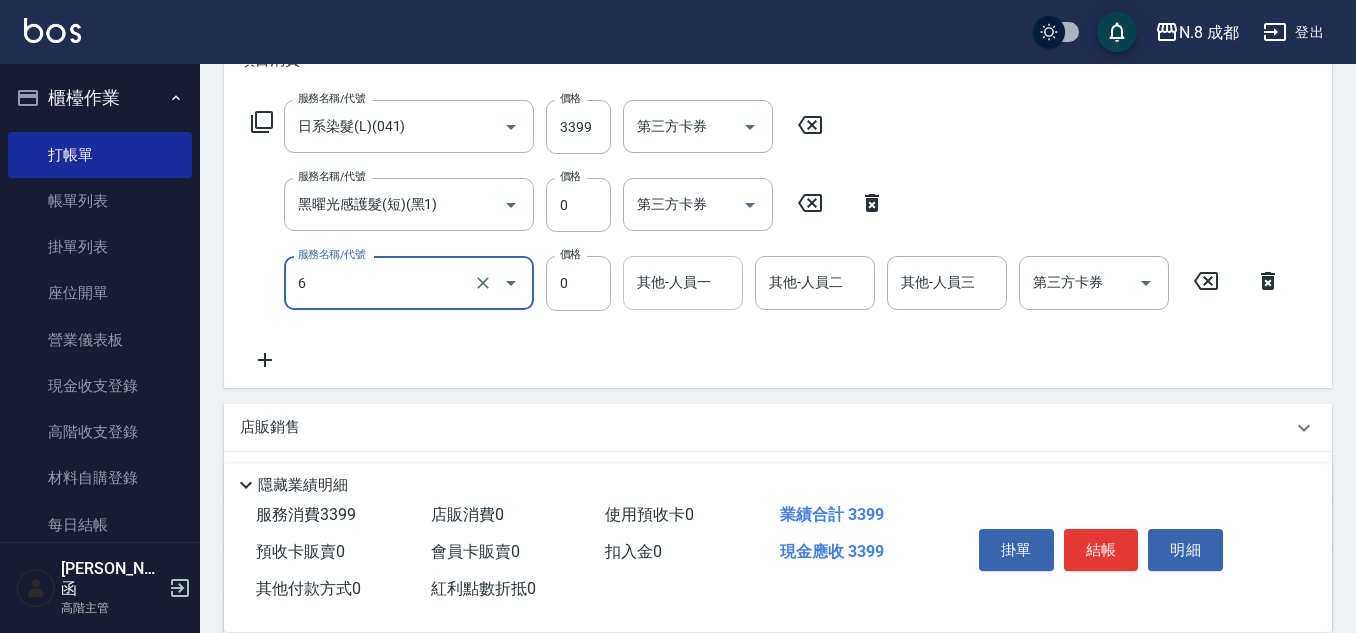 type on "互助6點(6)" 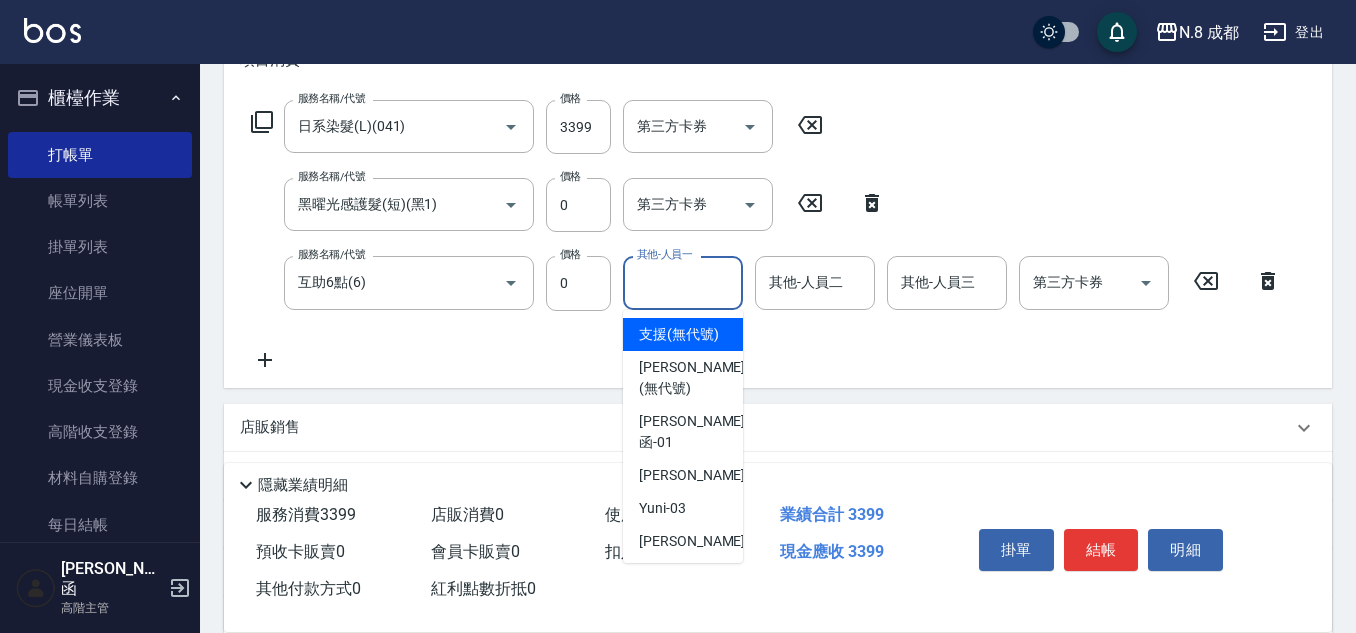 click on "其他-人員一" at bounding box center [683, 282] 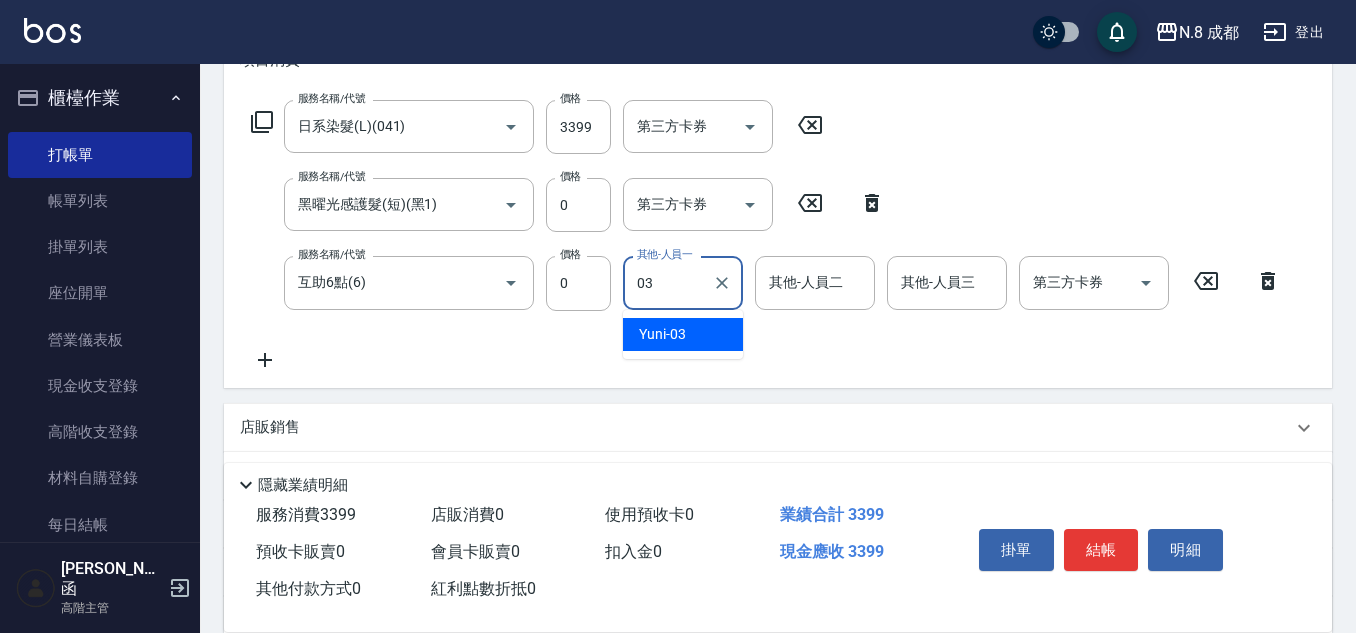 click on "Yuni -03" at bounding box center (683, 334) 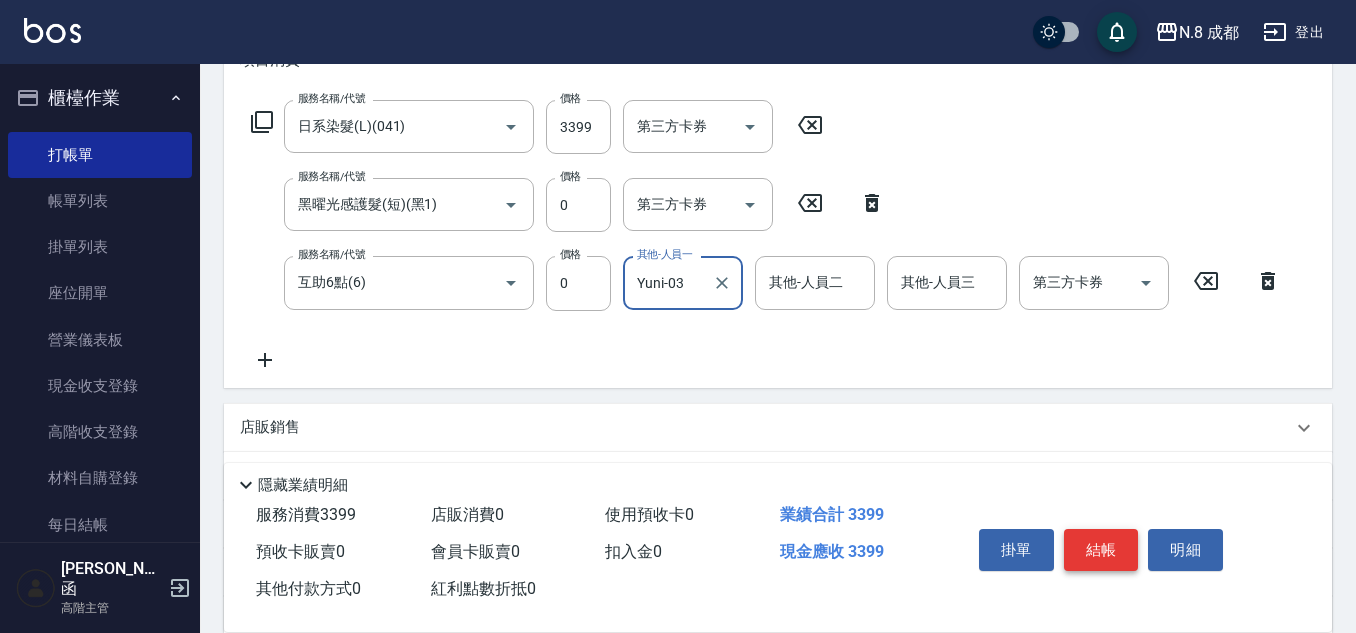 type on "Yuni-03" 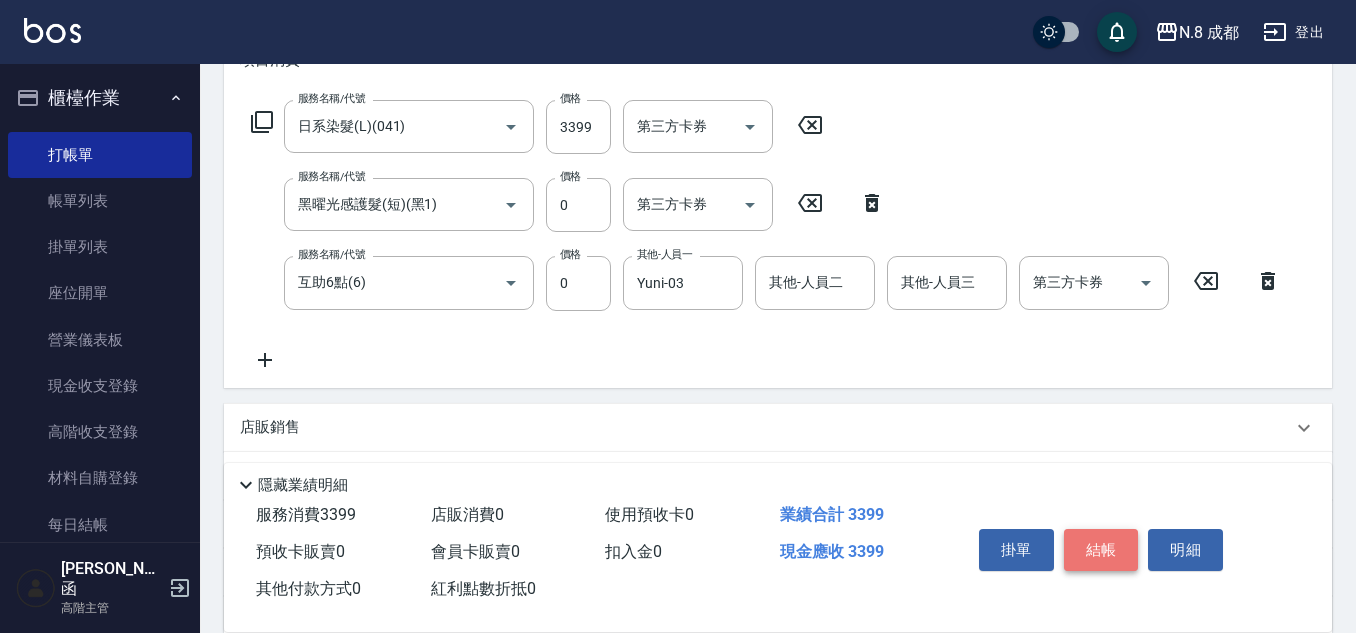 click on "結帳" at bounding box center (1101, 550) 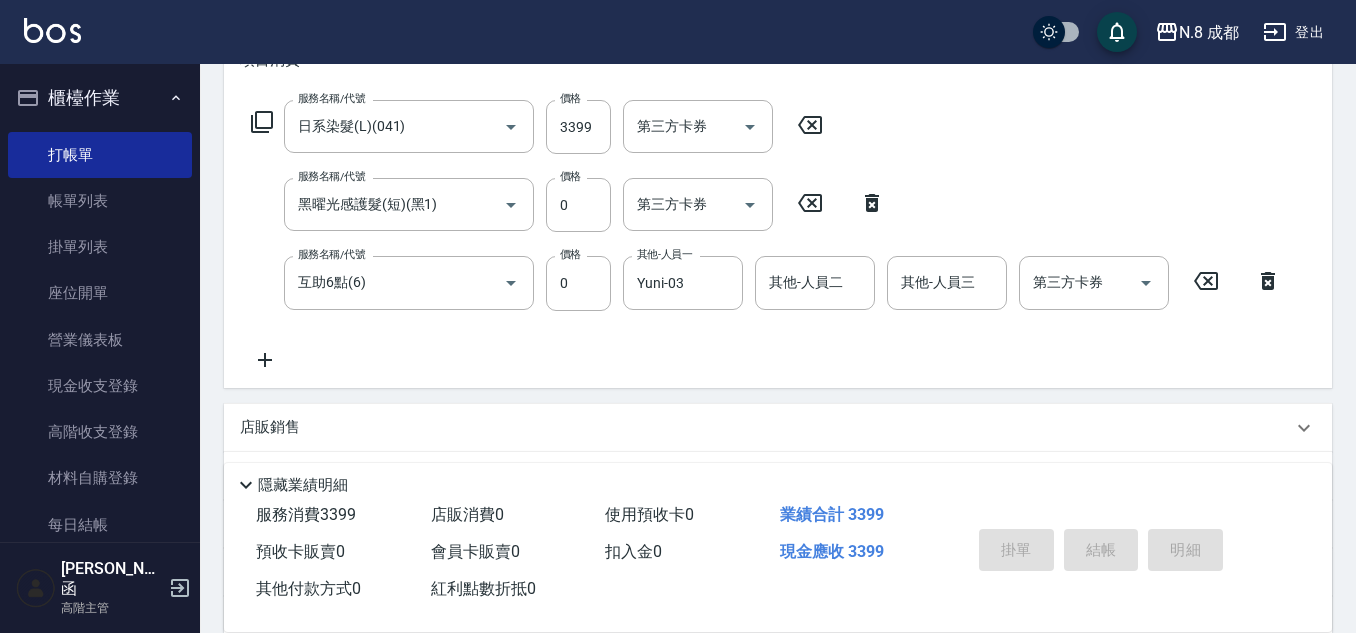 type on "[DATE] 20:51" 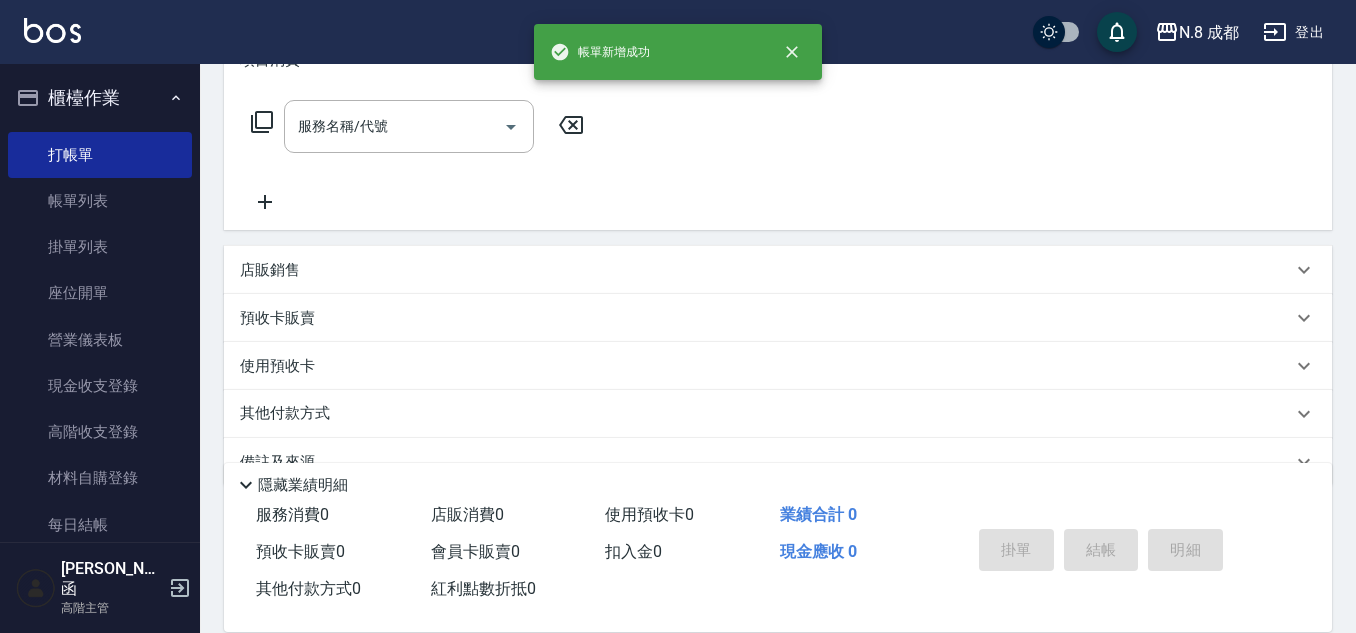 scroll, scrollTop: 0, scrollLeft: 0, axis: both 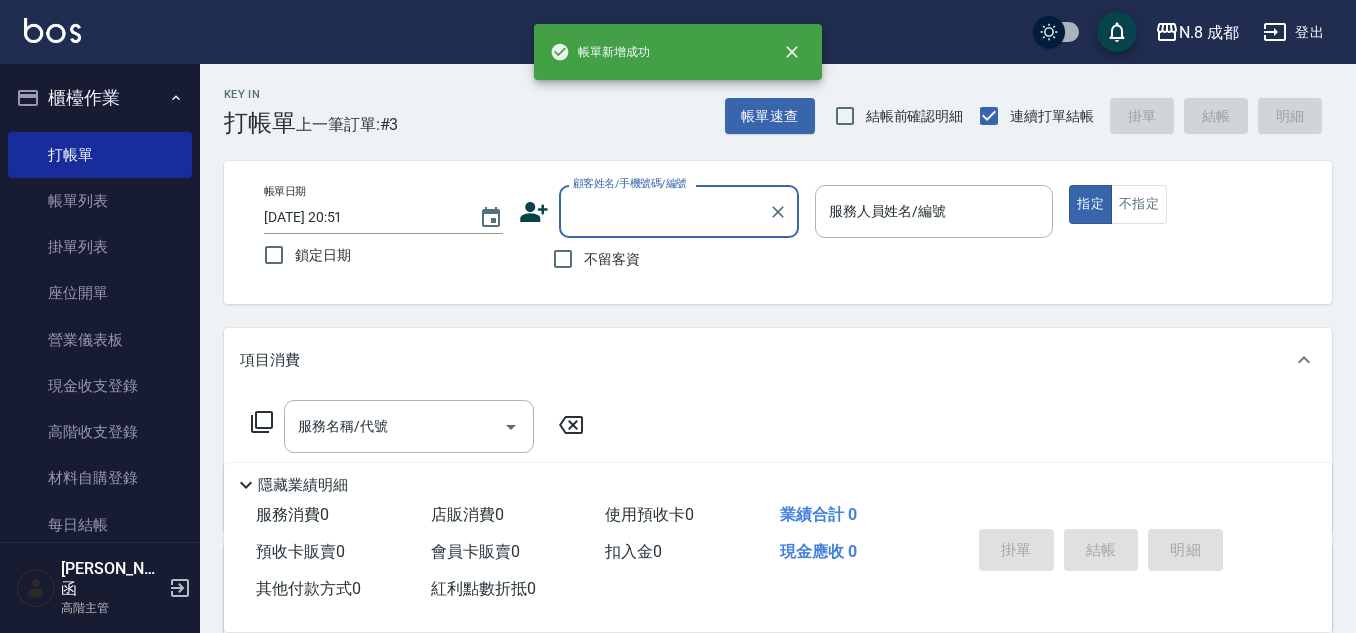 click on "顧客姓名/手機號碼/編號" at bounding box center [679, 211] 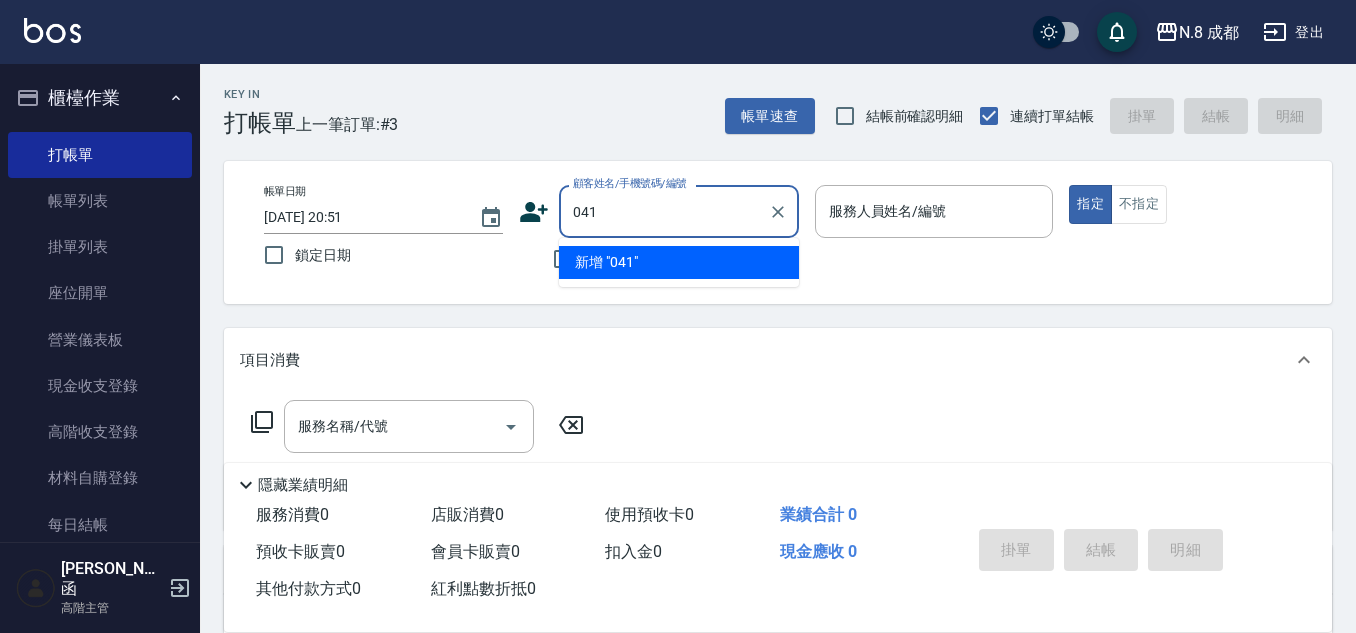 click on "新增 "041"" at bounding box center [679, 262] 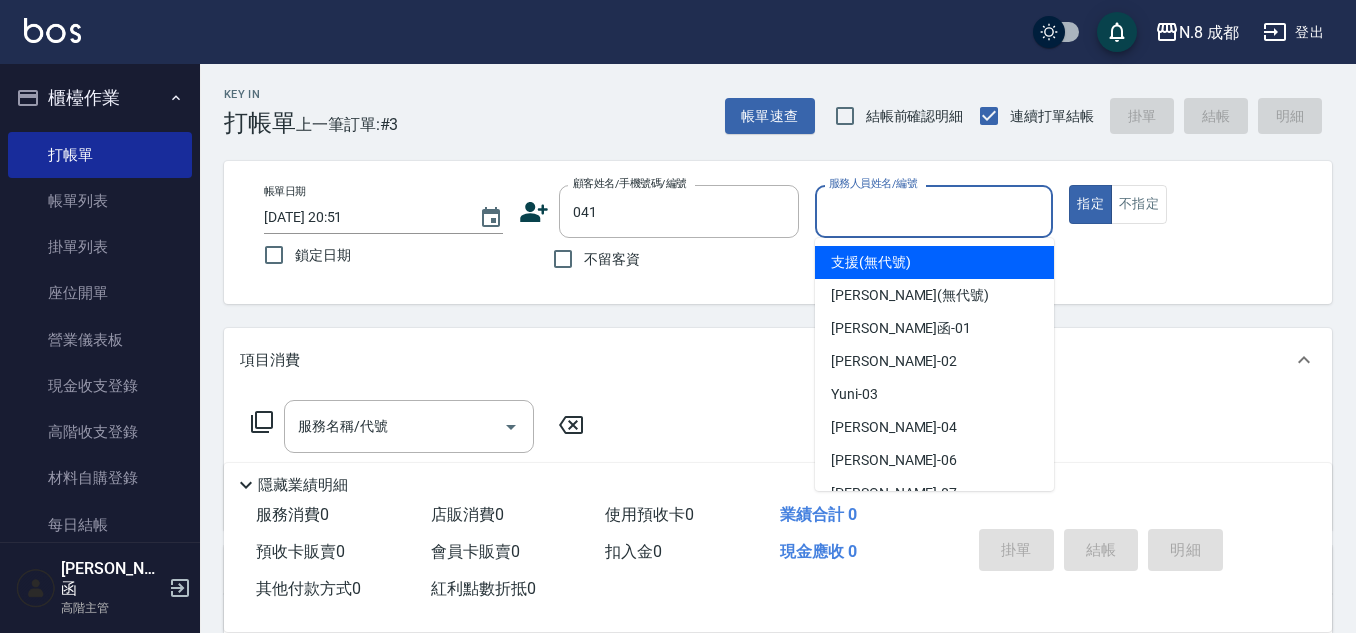 click on "服務人員姓名/編號" at bounding box center [934, 211] 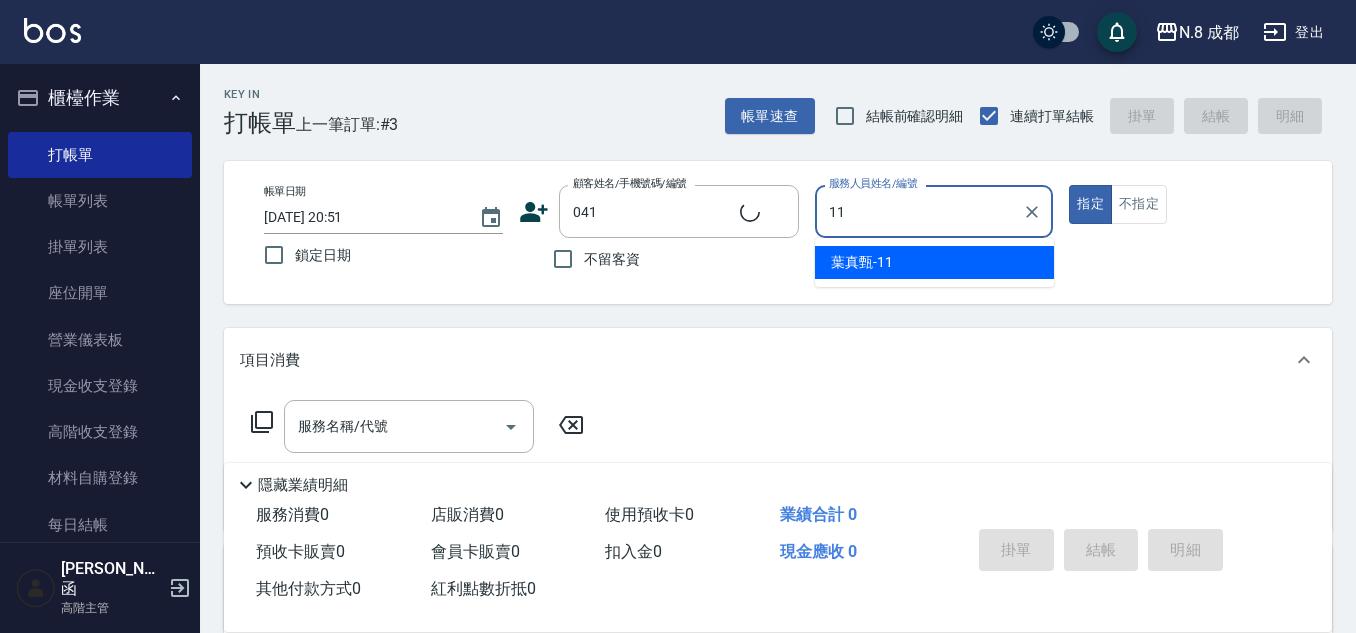 click on "[PERSON_NAME]-11" at bounding box center (934, 262) 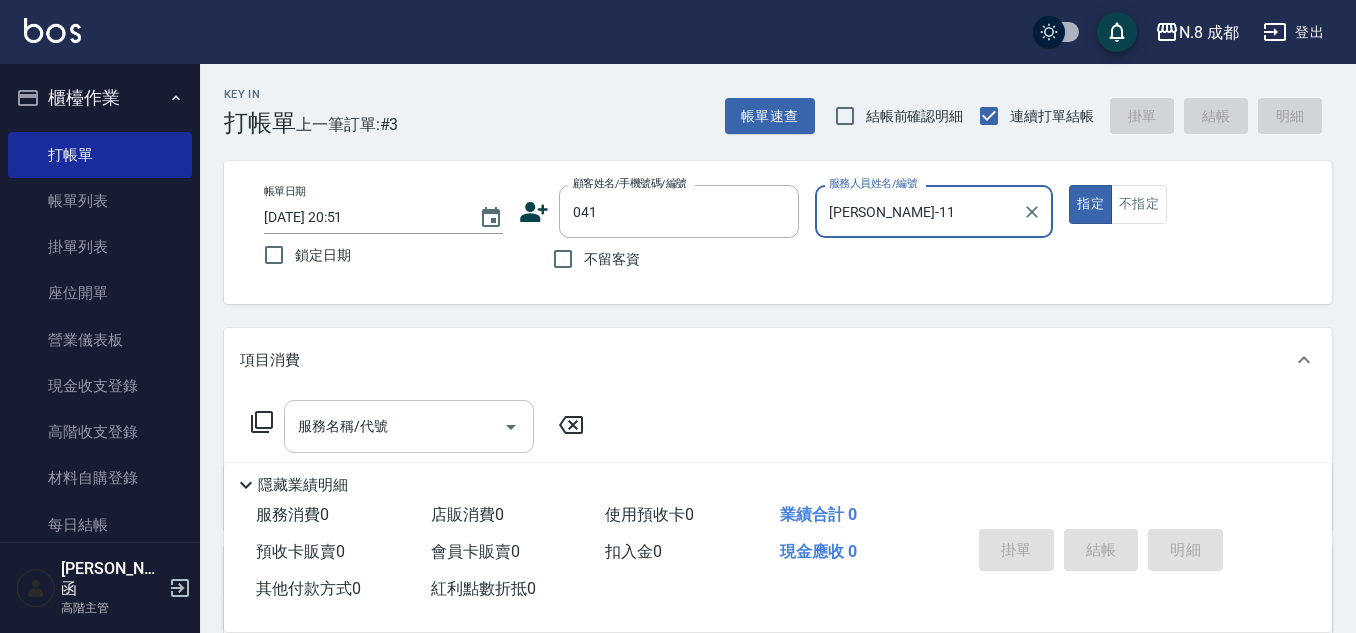 type on "[PERSON_NAME]-11" 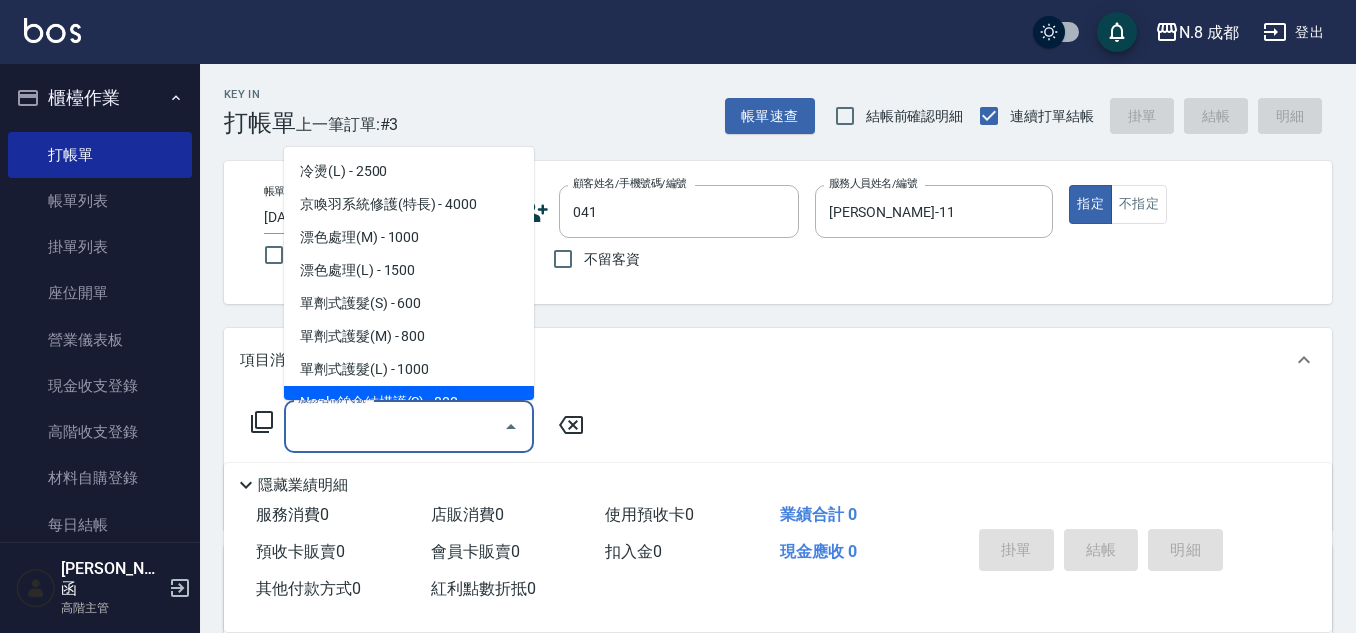 click on "項目消費" at bounding box center (778, 360) 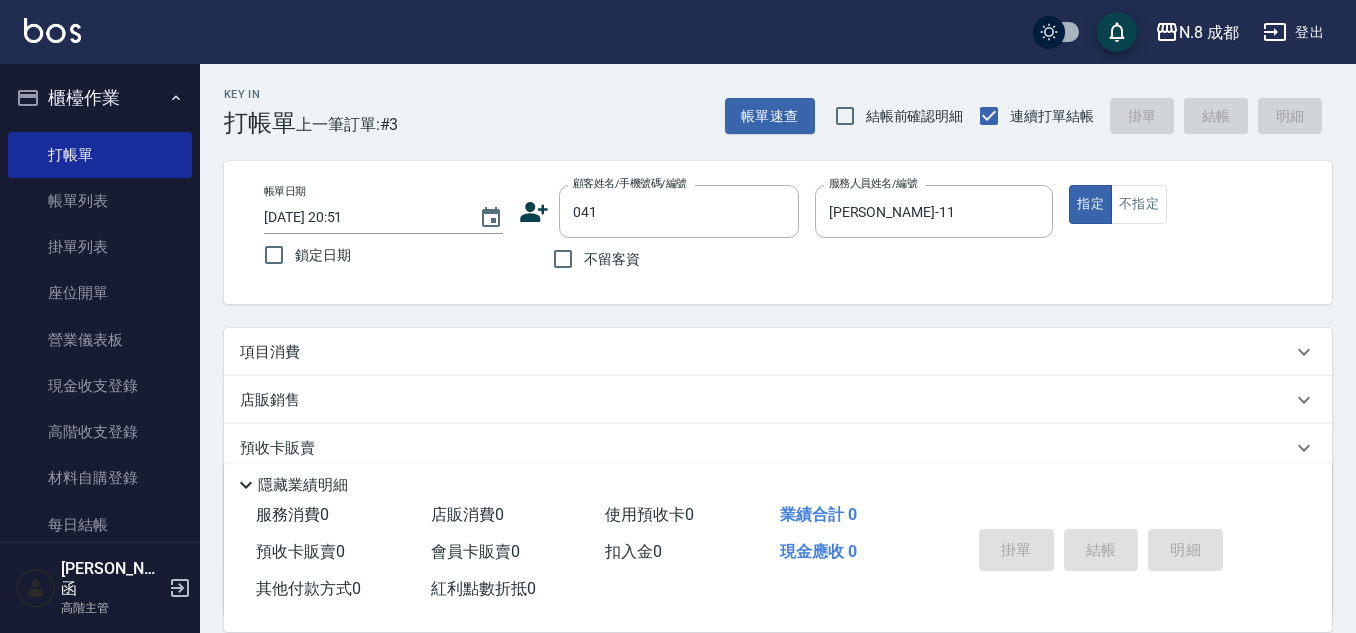 scroll, scrollTop: 175, scrollLeft: 0, axis: vertical 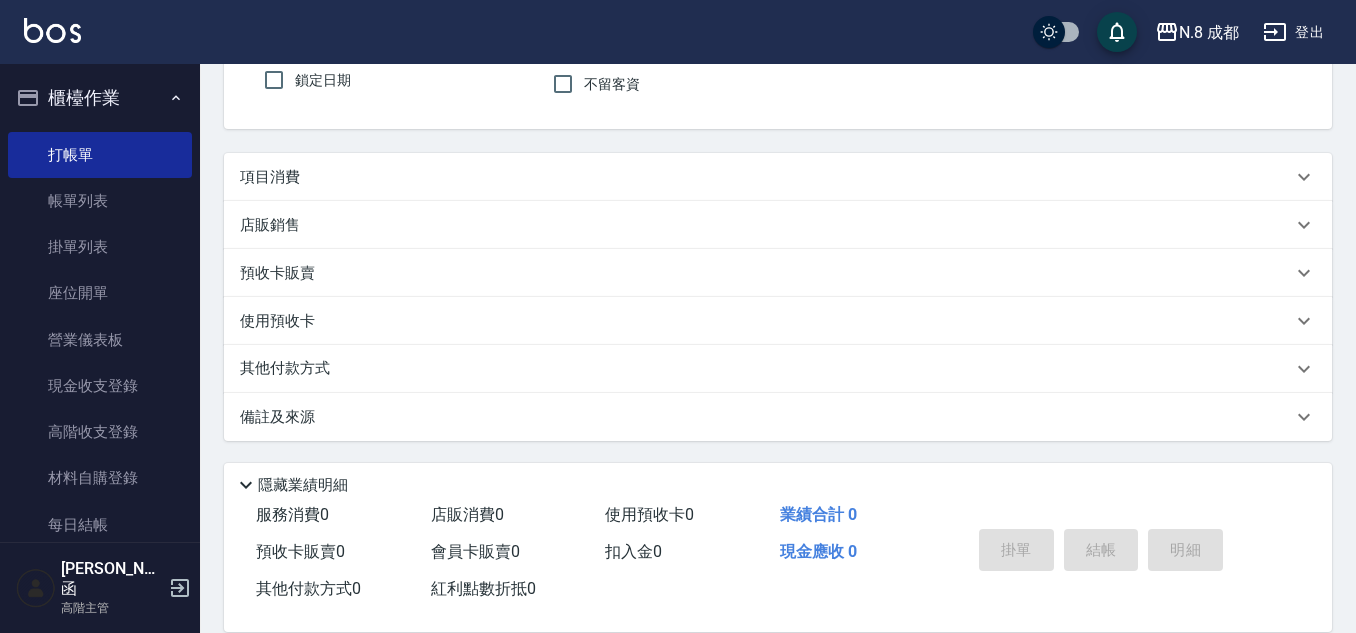 click on "店販銷售" at bounding box center [766, 225] 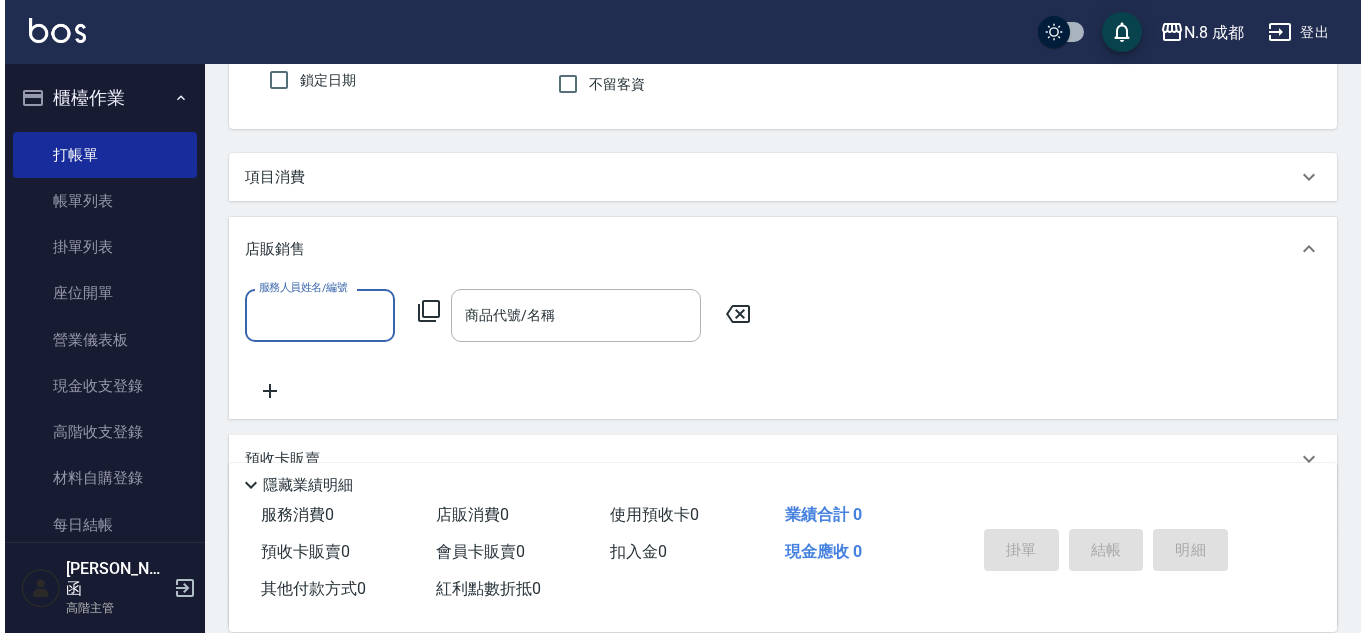 scroll, scrollTop: 0, scrollLeft: 0, axis: both 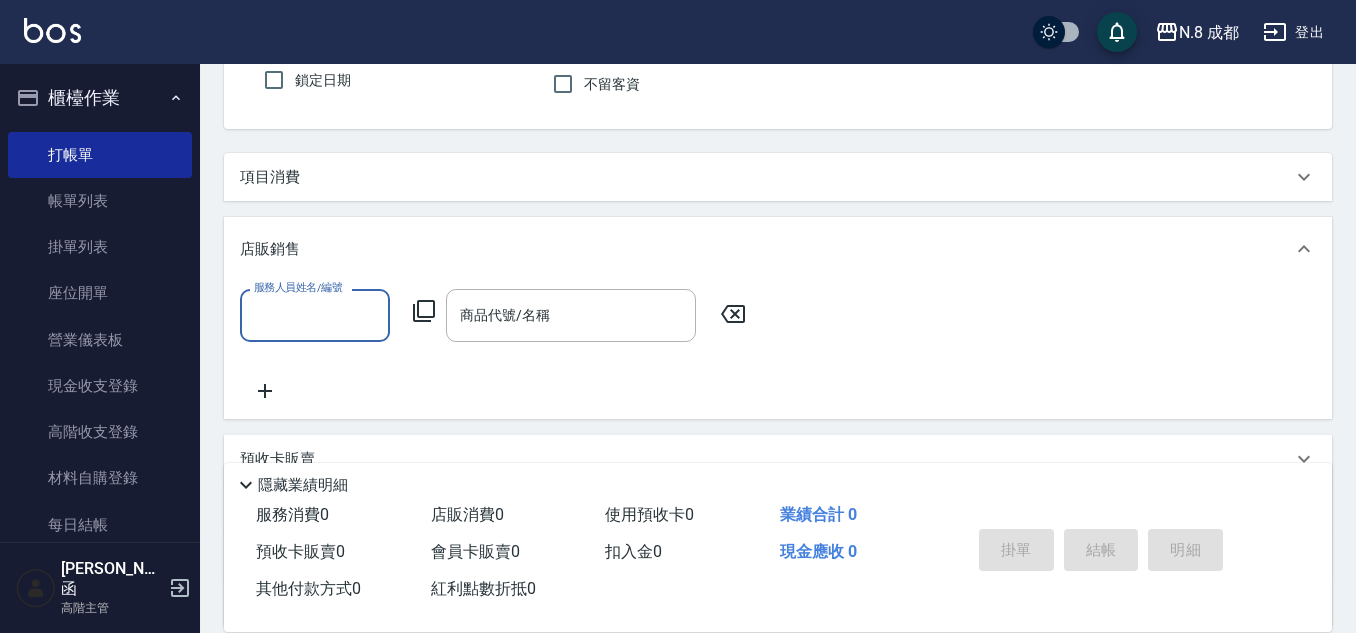 click on "服務人員姓名/編號" at bounding box center (315, 315) 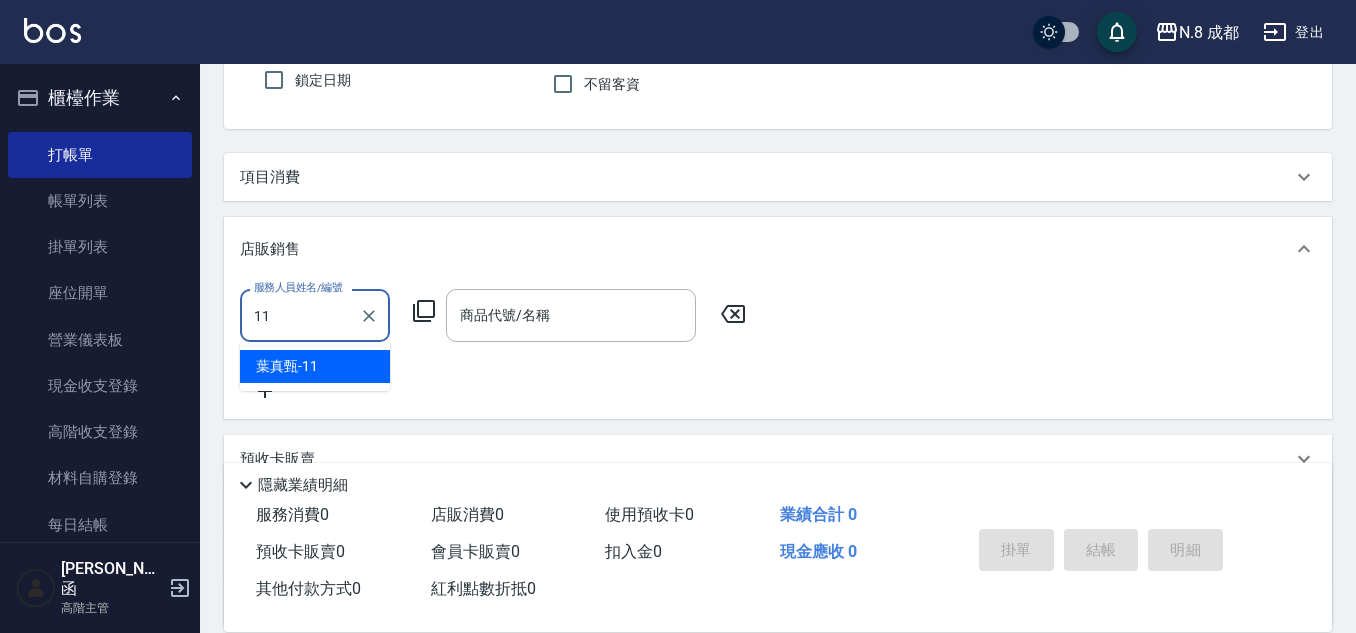 click on "[PERSON_NAME]-11" at bounding box center [287, 366] 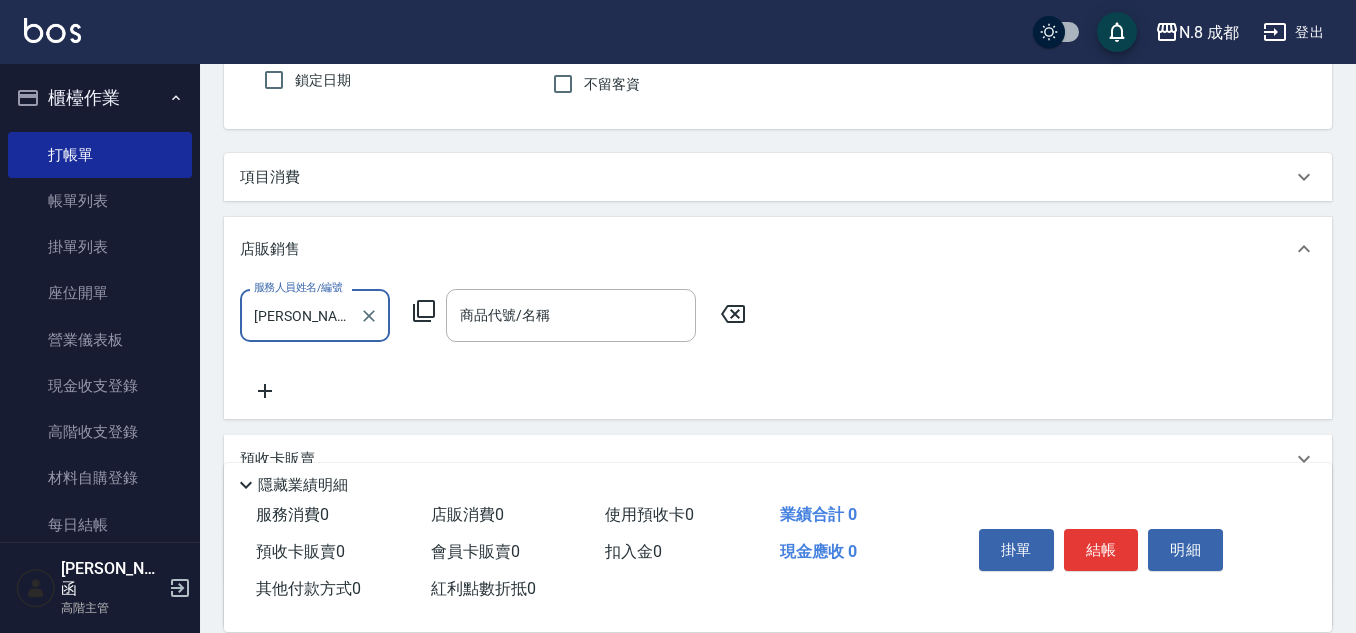 type on "[PERSON_NAME]-11" 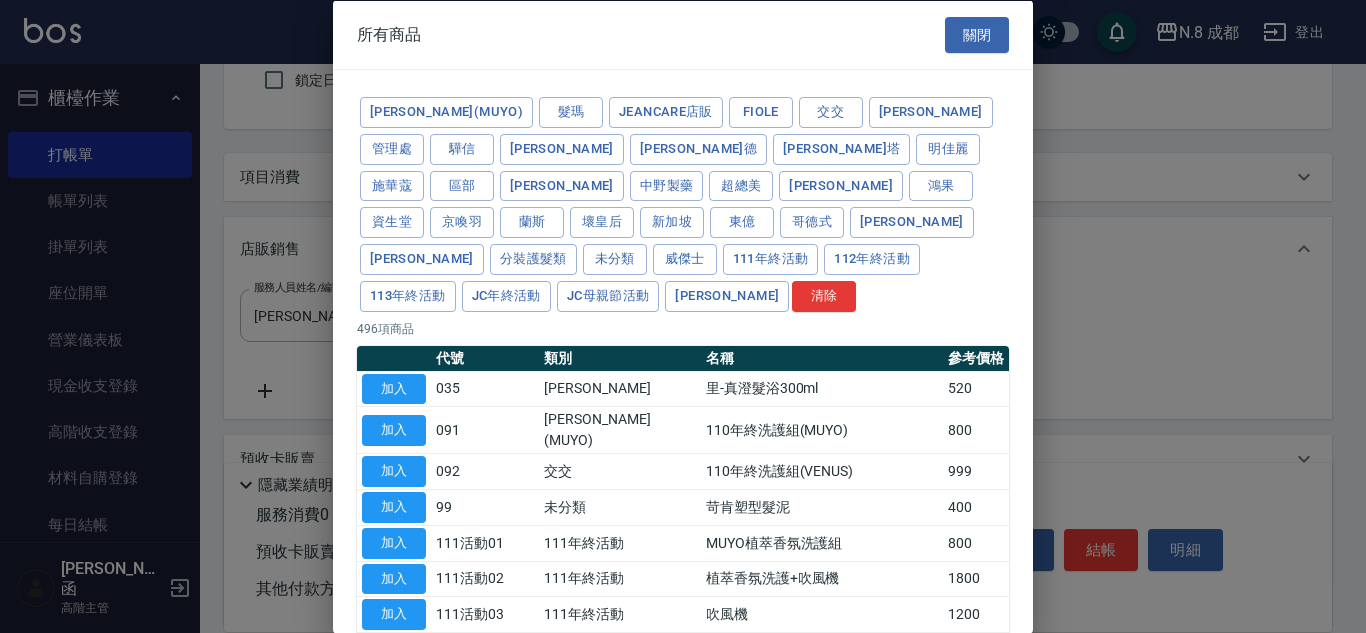 click on "[PERSON_NAME](MUYO) 髮瑪 JeanCare店販 Fiole 交交 [PERSON_NAME] 管理處 驊信 里[PERSON_NAME]塔 明佳麗 施華蔻 區部 康迪 中野製藥 超總美 [PERSON_NAME] 鴻果 資生堂 京喚羽 蘭斯 壞皇后 新加坡 東億 哥德式 晨宏 萊雅 分裝護髮類 未分類 威傑士 111年終活動 112年終活動 113年終活動 JC年終活動 JC母親節活動 [PERSON_NAME] 496  項商品 代號 類別 名稱 參考價格 加入 035 [PERSON_NAME] 里-真澄髮浴300ml 520 加入 091 [PERSON_NAME]塔(MUYO) 110年終洗護組(MUYO) 800 加入 092 交交 110年終洗護組(VENUS) 999 加入 99 未分類 苛肯塑型髮泥 400 加入 111活動01 111年終活動 MUYO植萃香氛洗護組 800 加入 111活動02 111年終活動 植萃香氛洗護+吹風機 1800 加入 111活動03 111年終活動 吹風機 1200 加入 111活動04 111年終活動 JC年終面膜禮盒 1599 加入 111活動05 111年終活動 植萃香氛洗護+吹風機+JC年終面膜禮盒 3399 加入 364 資生堂 資-羽絨蓬蓬霧100ML 600 加入 1515" at bounding box center [683, 1143] 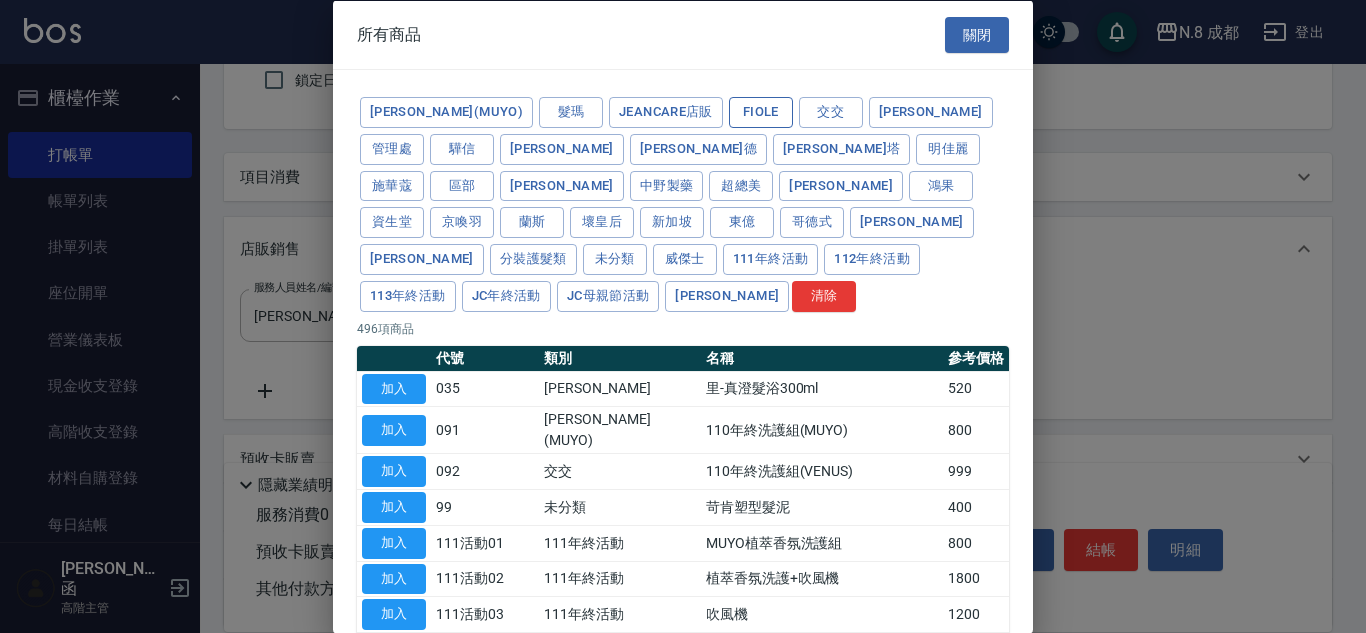 click on "Fiole" at bounding box center [761, 112] 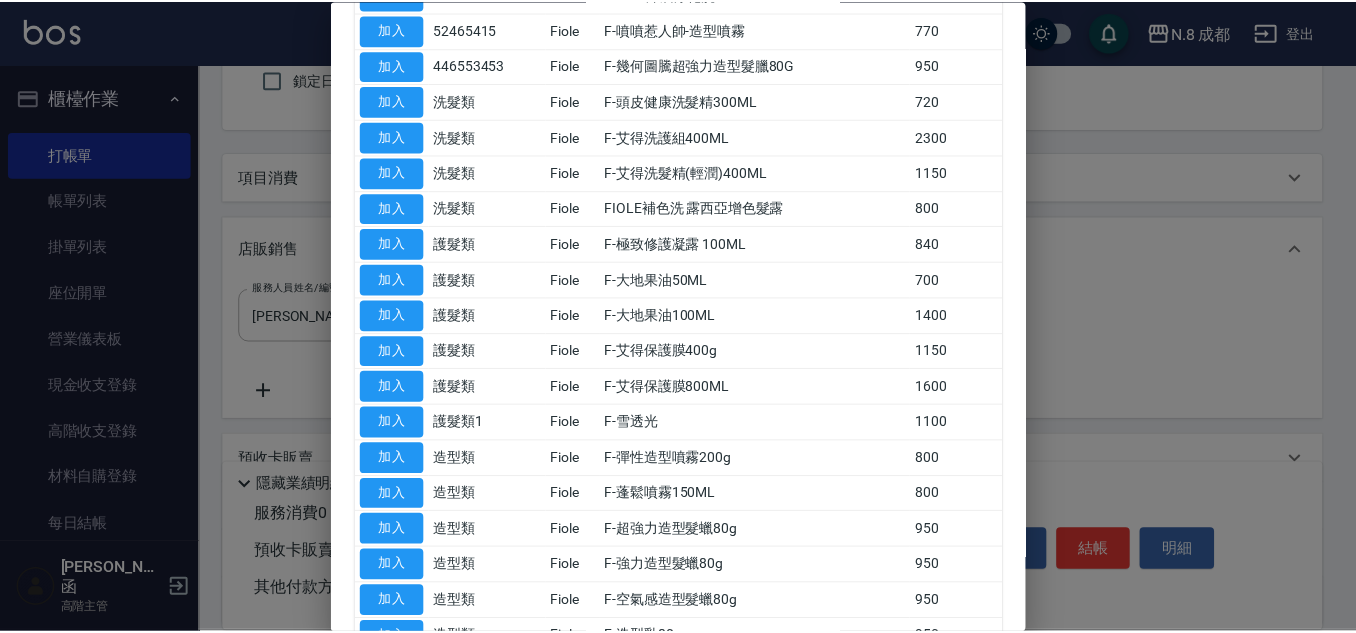 scroll, scrollTop: 500, scrollLeft: 0, axis: vertical 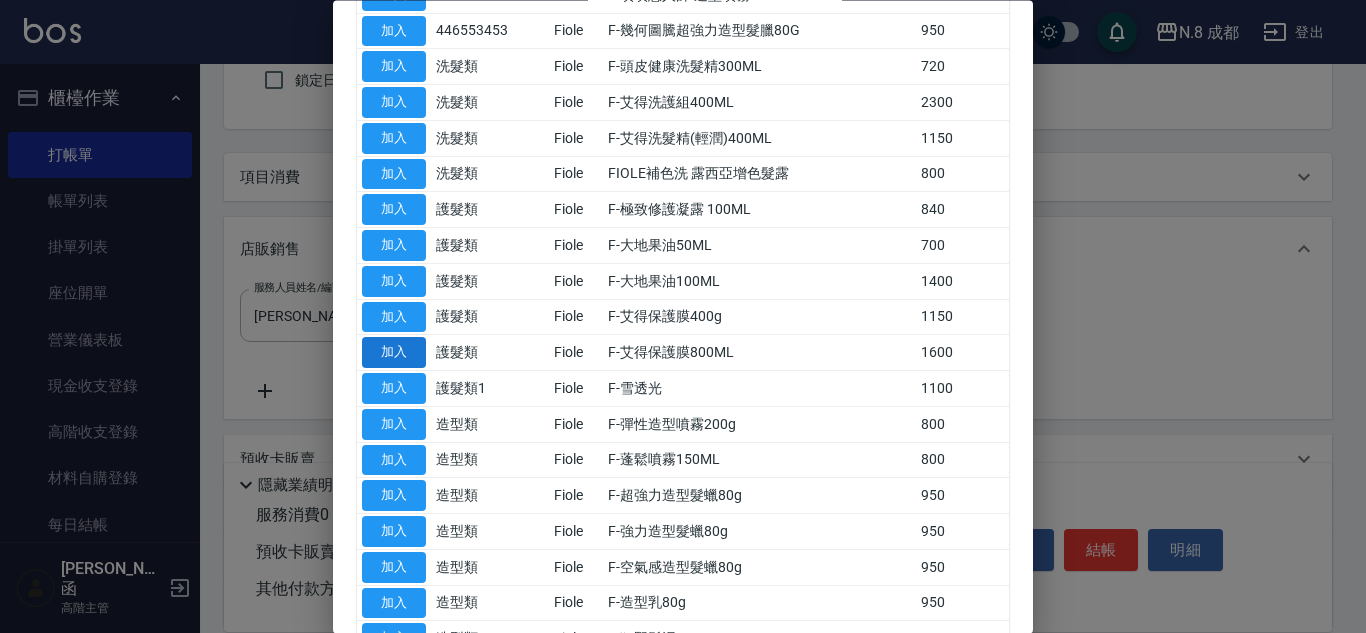 click on "加入" at bounding box center [394, 353] 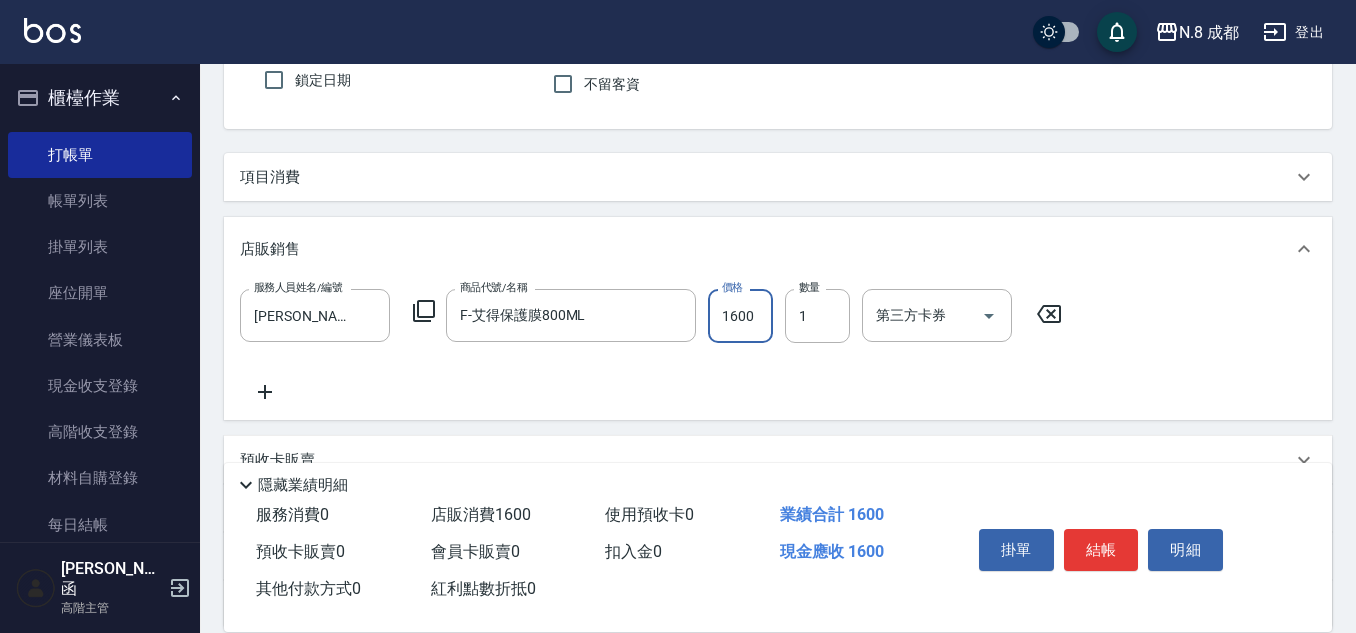 click on "1600" at bounding box center (740, 316) 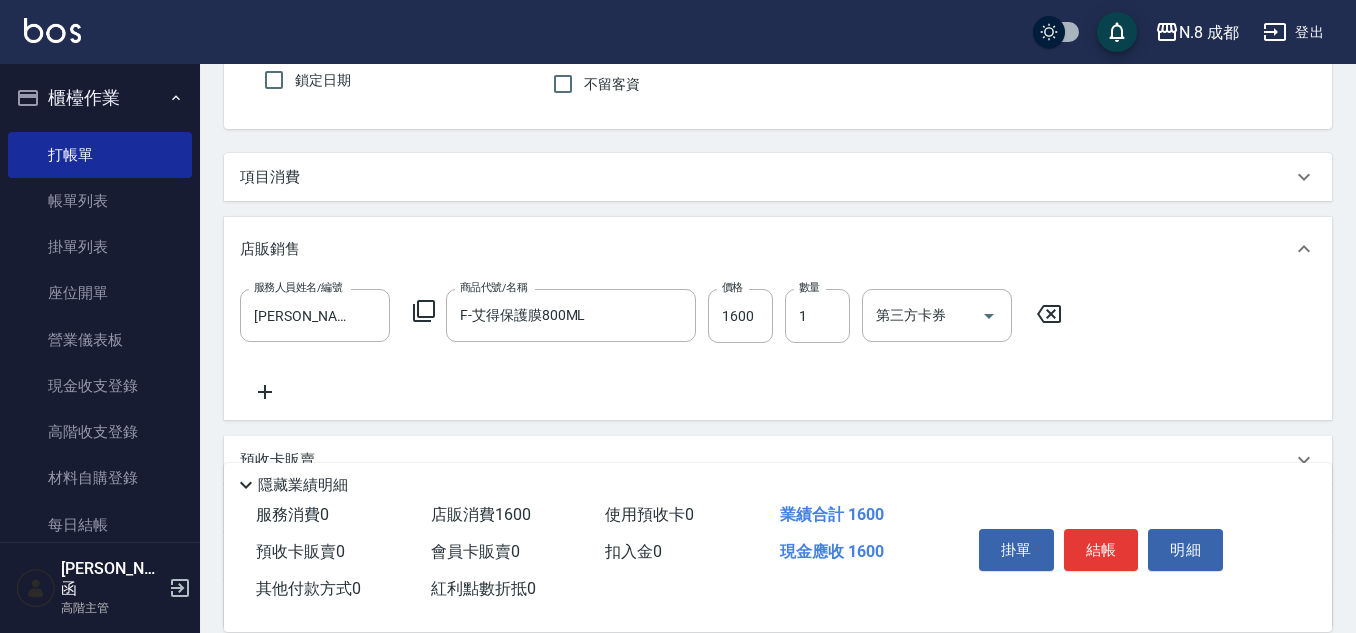 click on "服務人員姓名/編號 [PERSON_NAME]-11 服務人員姓名/編號 商品代號/名稱 F-艾得保護膜800ML 商品代號/名稱 價格 1600 價格 數量 1 數量 第三方卡券 第三方卡券" at bounding box center (778, 346) 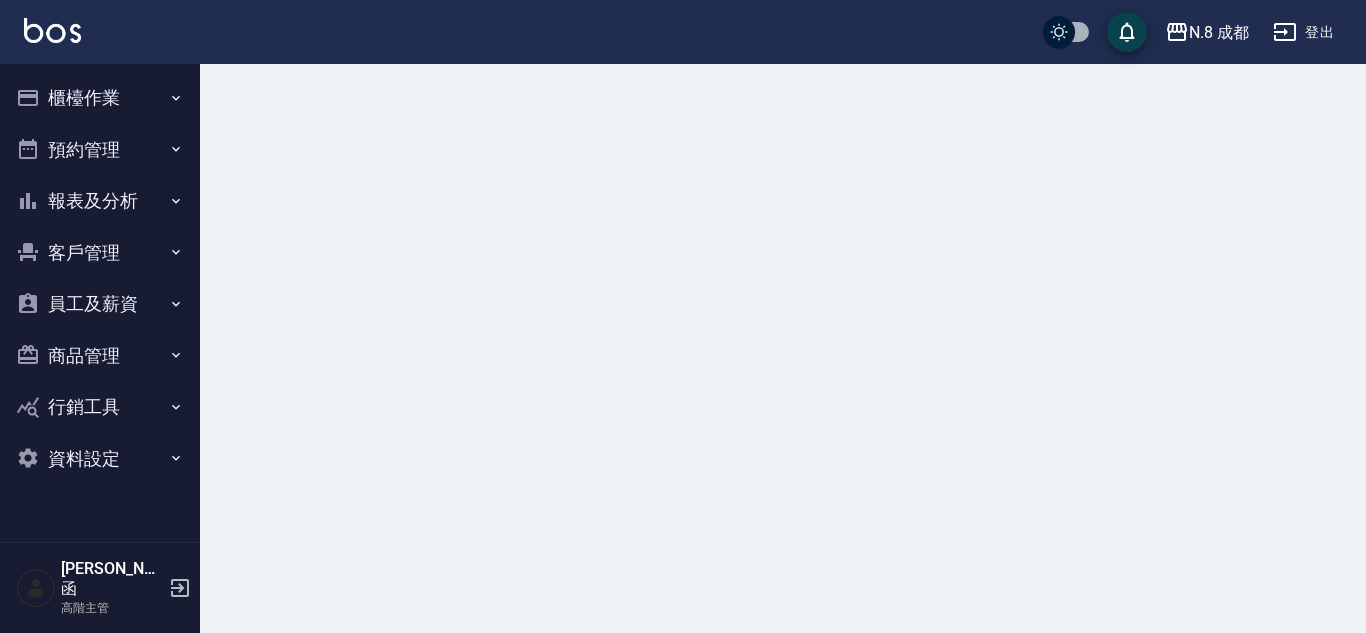 scroll, scrollTop: 0, scrollLeft: 0, axis: both 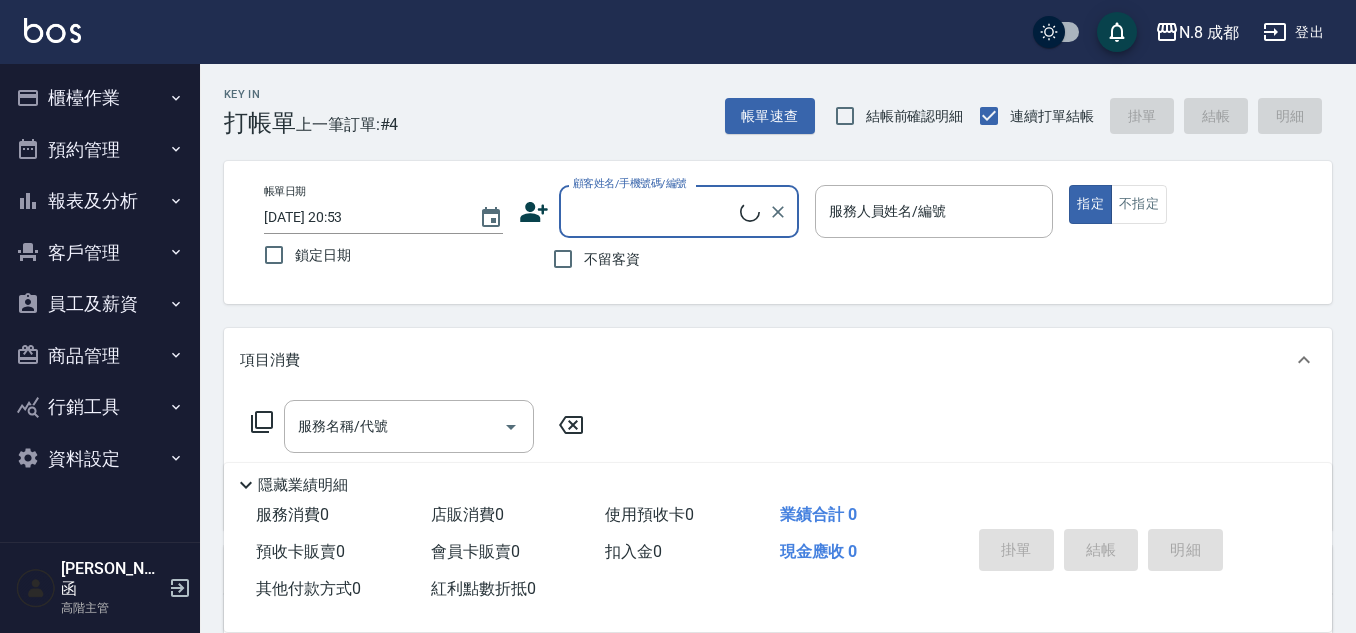click on "顧客姓名/手機號碼/編號" at bounding box center [654, 211] 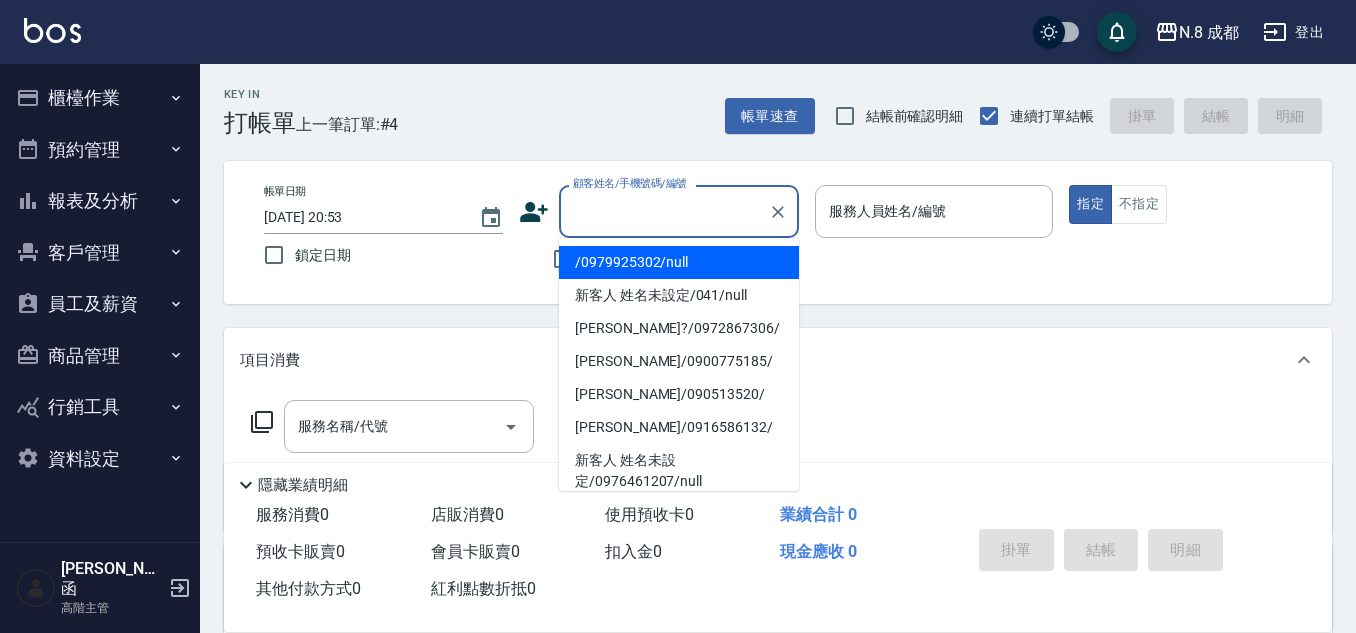 click on "/0979925302/null" at bounding box center (679, 262) 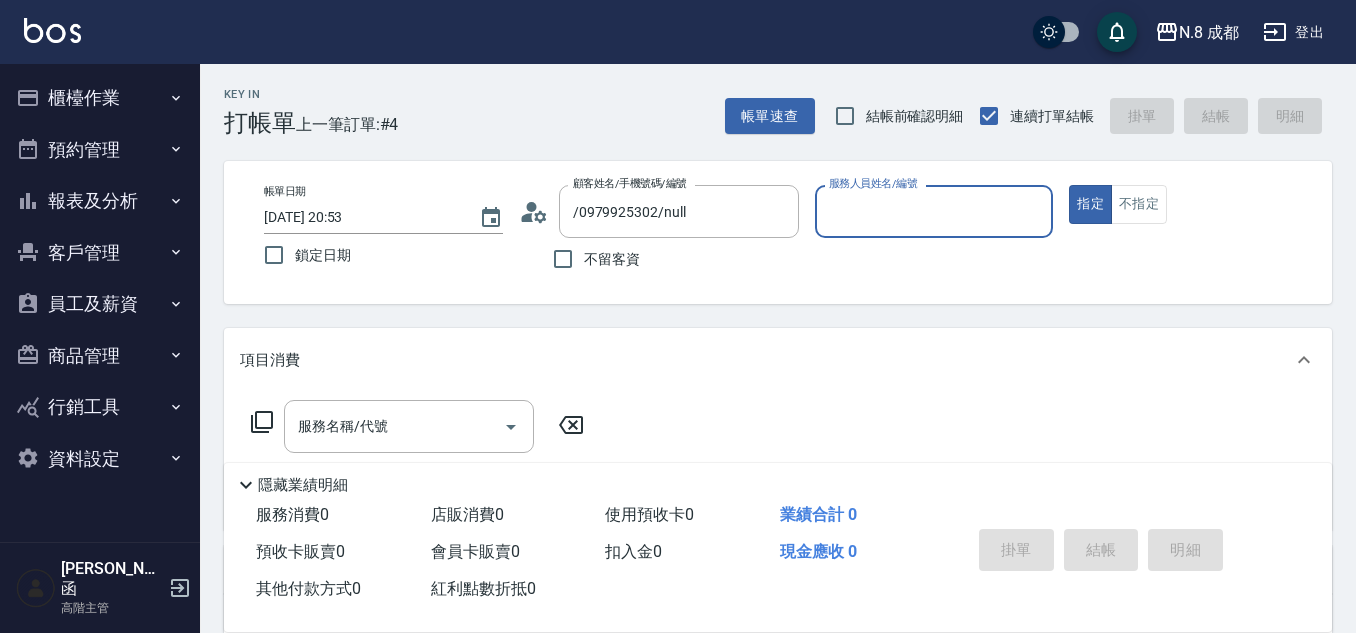 click 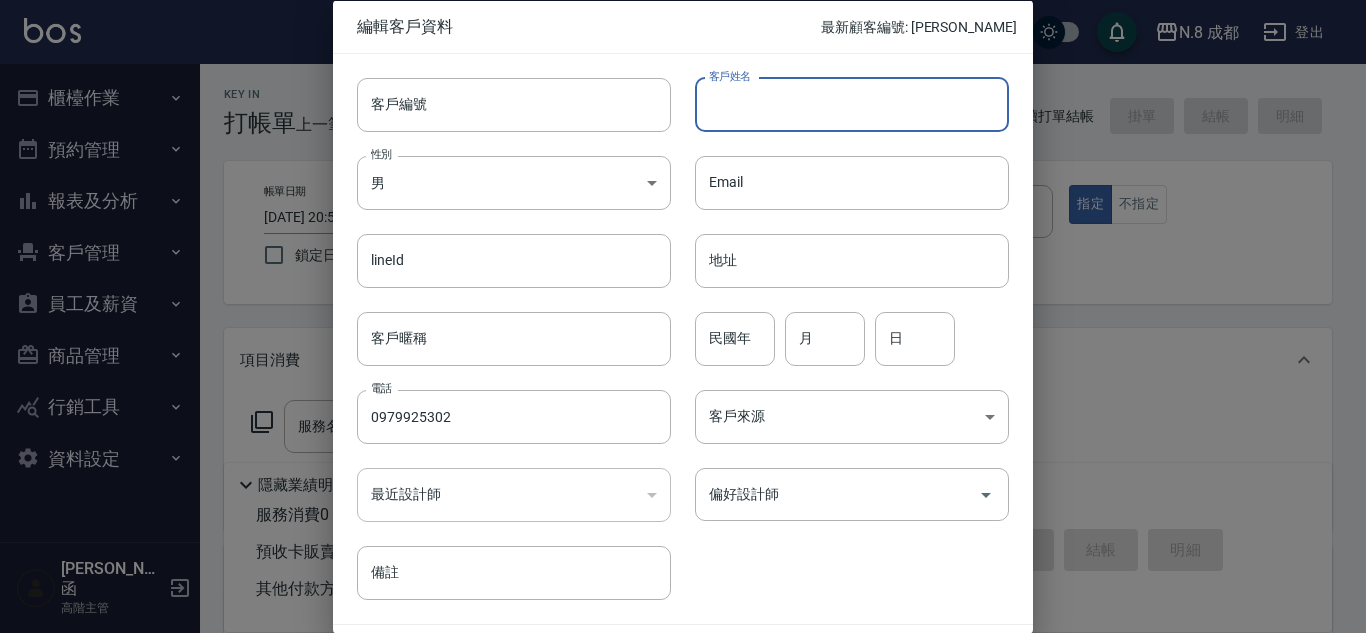 click on "客戶姓名" at bounding box center (852, 104) 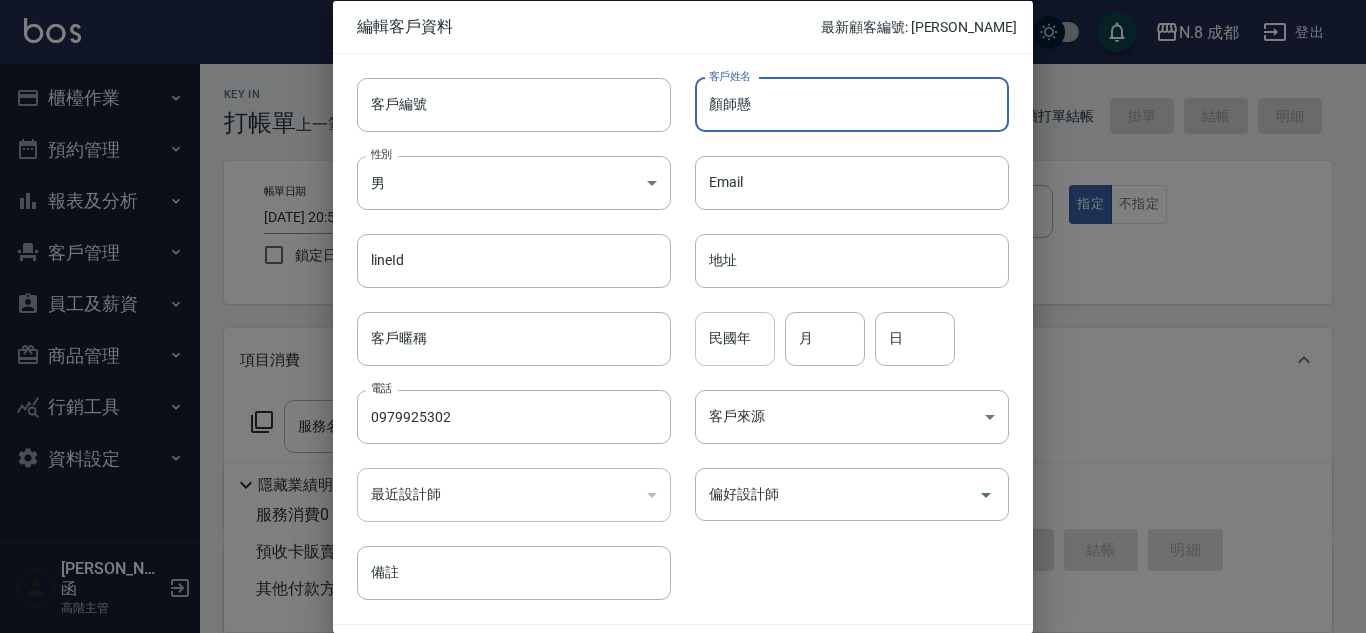 type on "顏師懸" 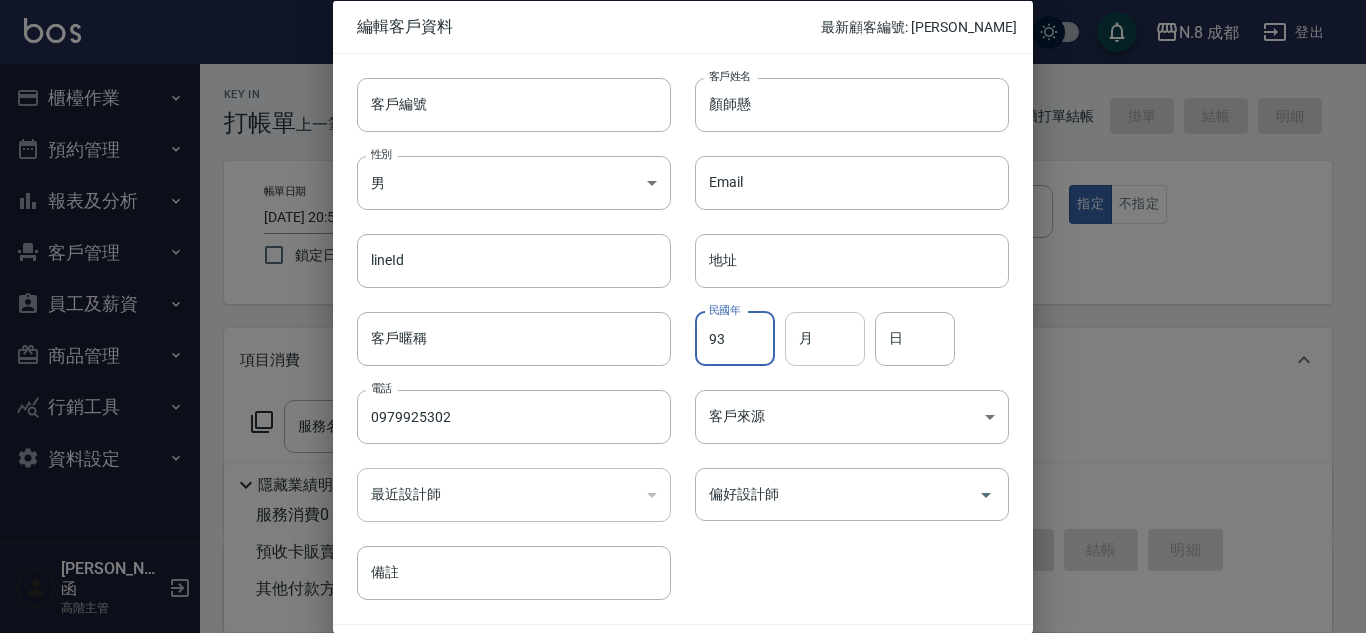 type on "93" 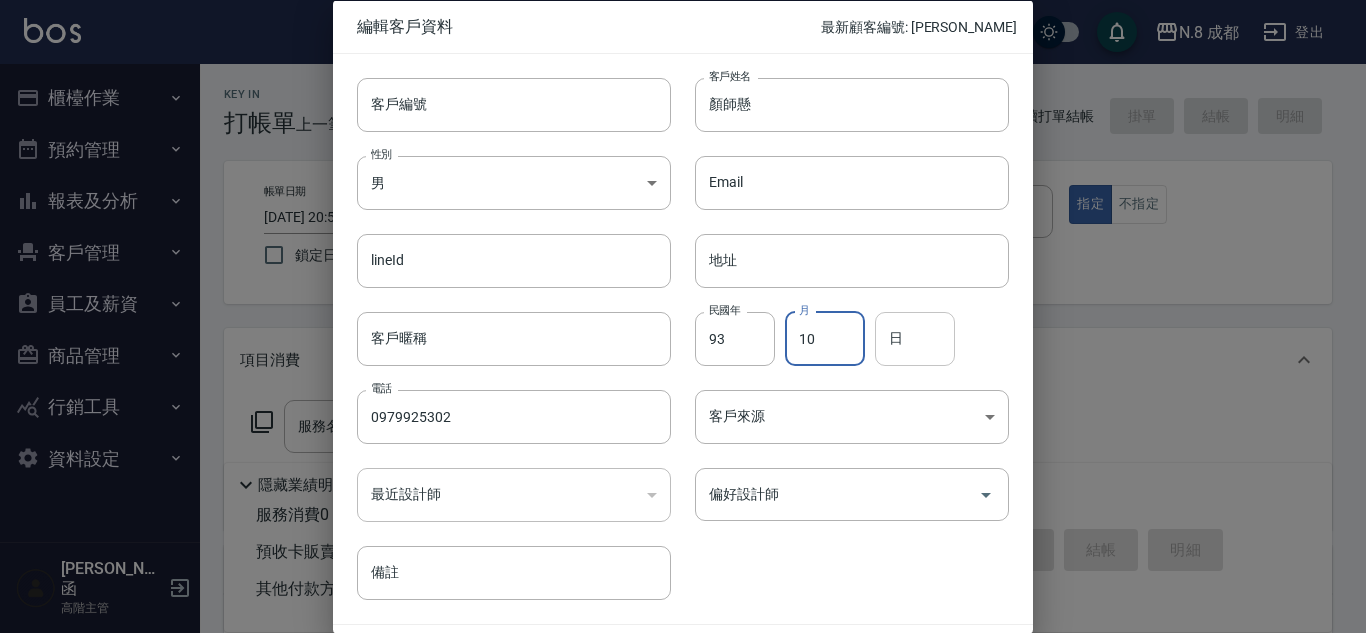 type on "10" 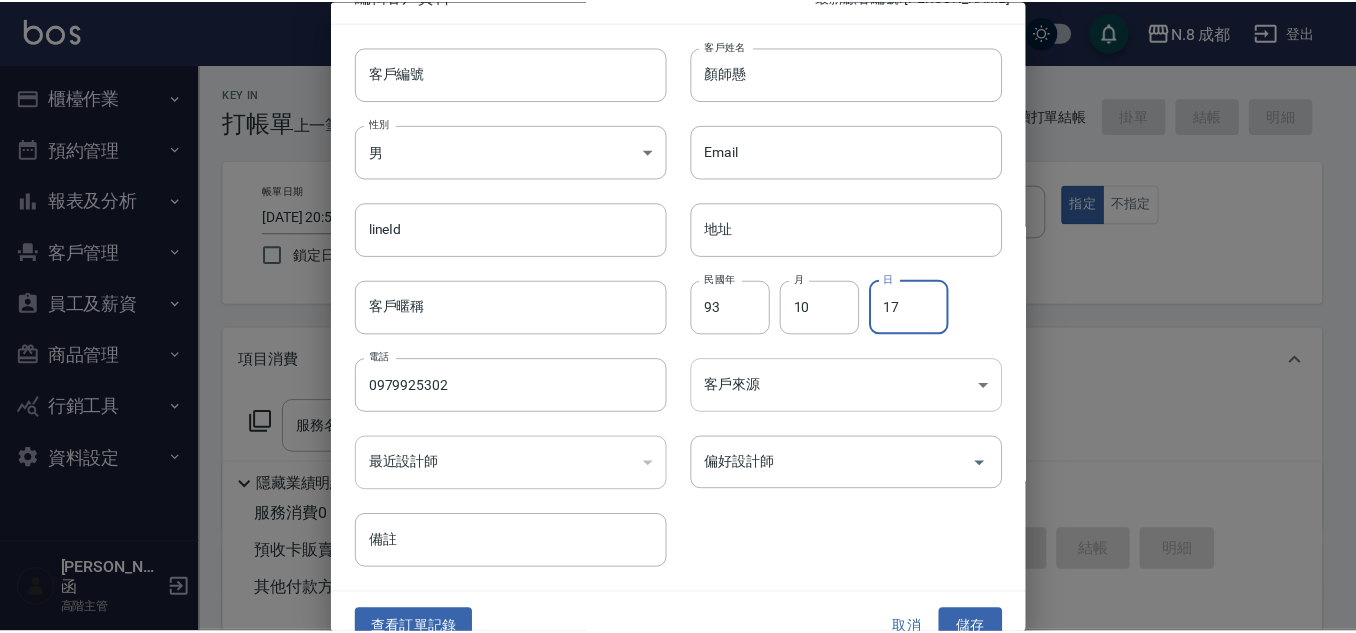 scroll, scrollTop: 60, scrollLeft: 0, axis: vertical 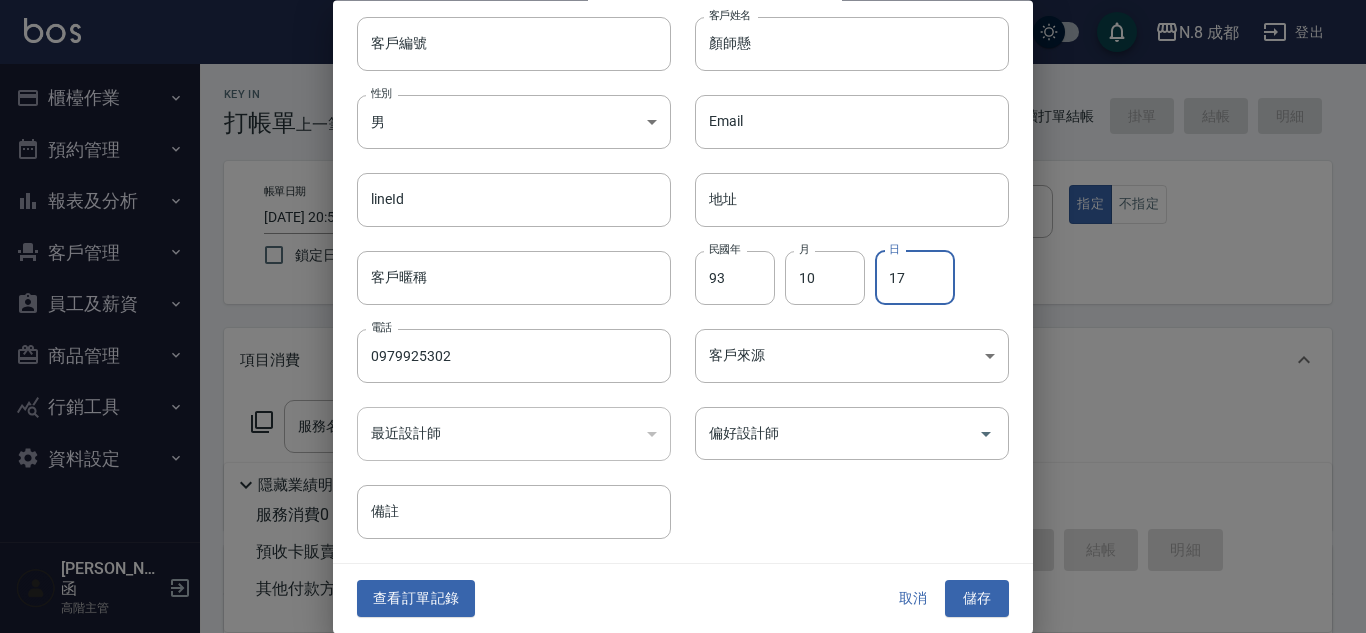 type on "17" 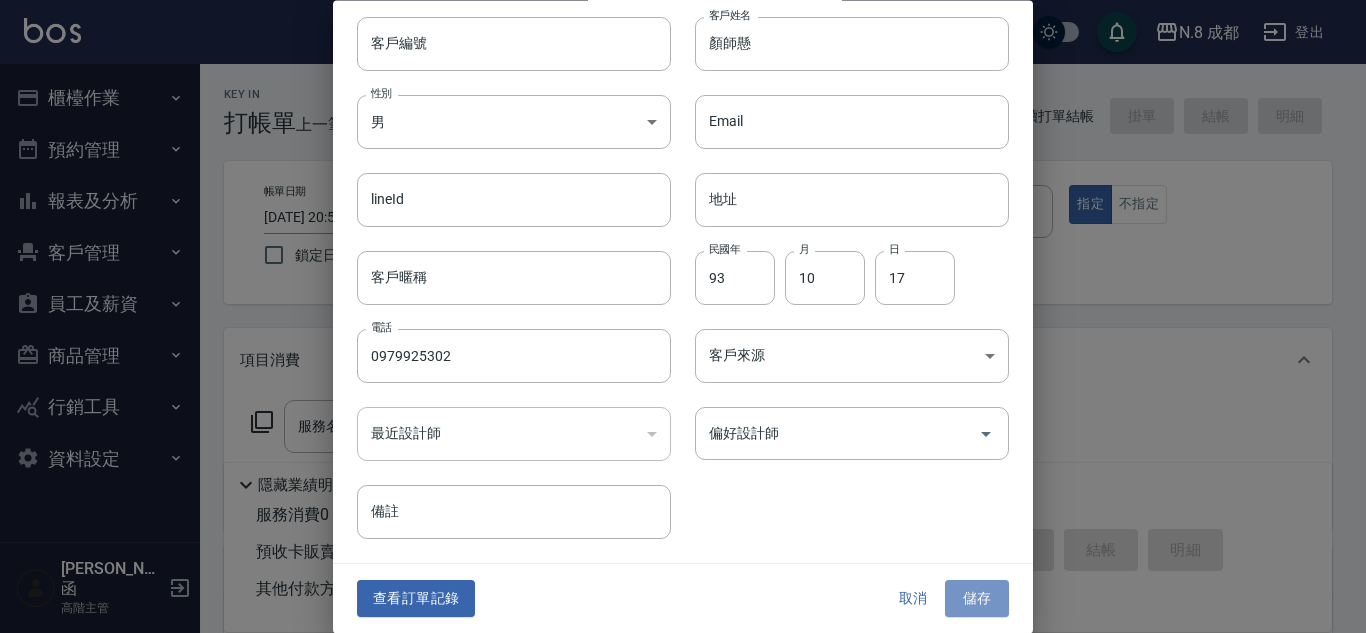 click on "儲存" at bounding box center [977, 599] 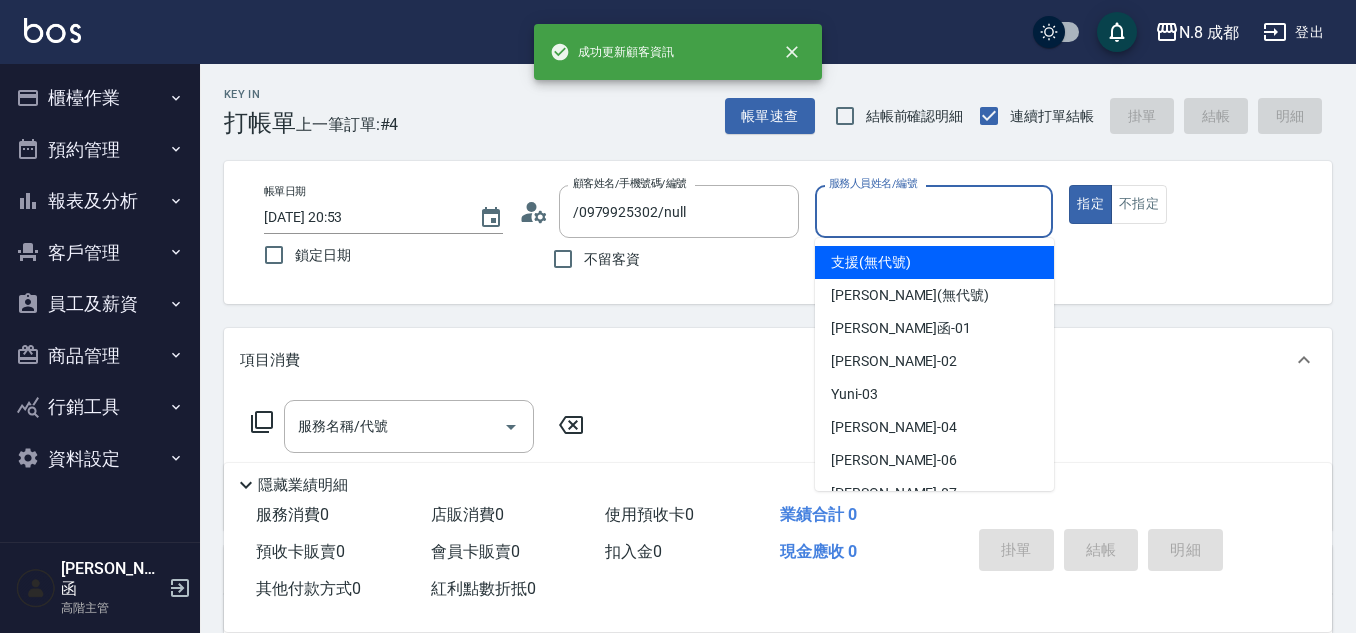 click on "服務人員姓名/編號" at bounding box center (934, 211) 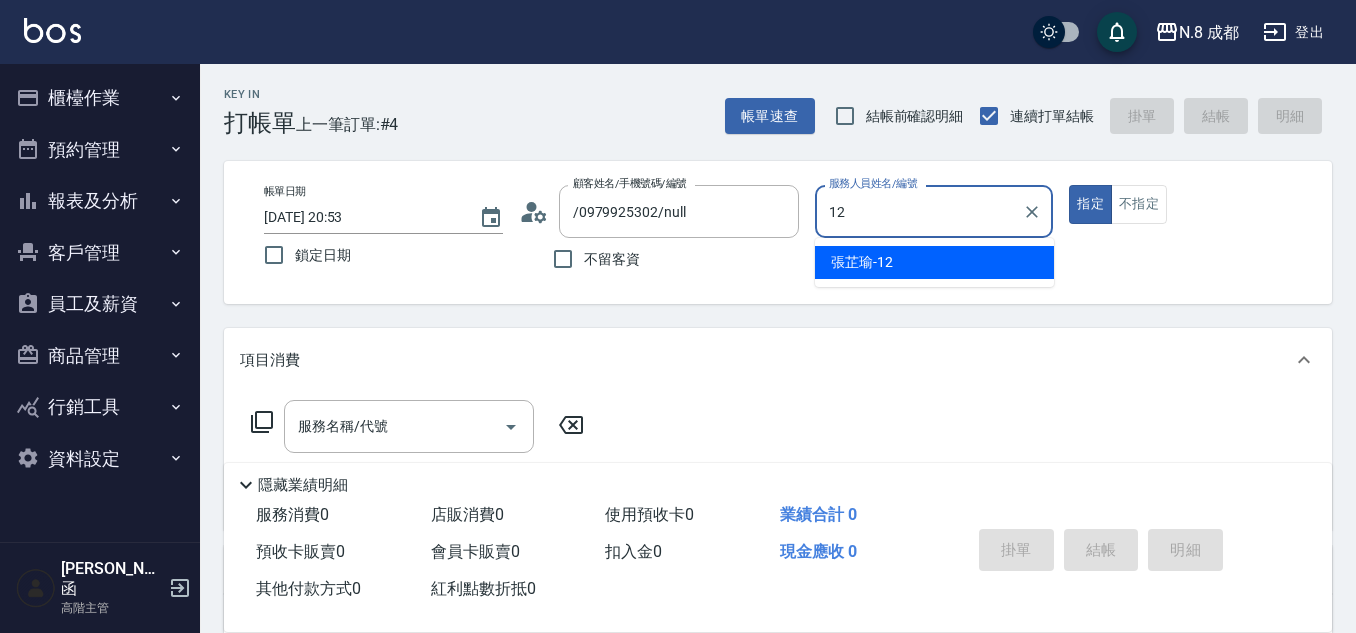 click on "張芷瑜 -12" at bounding box center (862, 262) 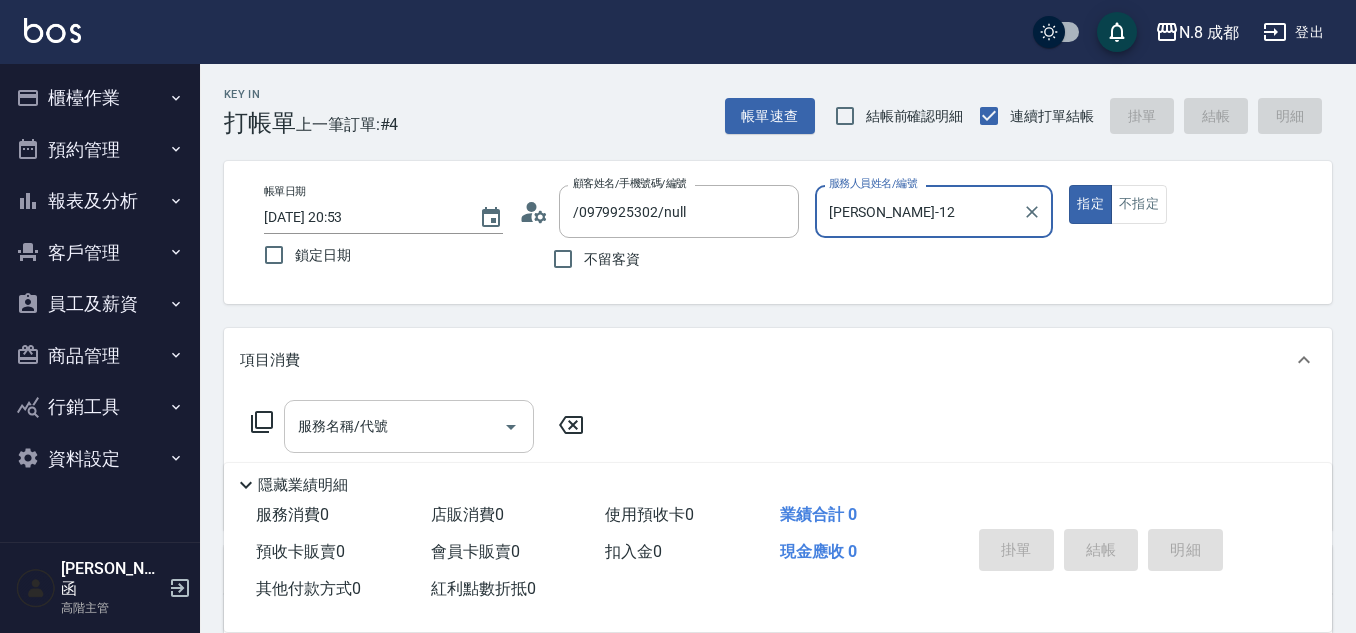 type on "[PERSON_NAME]-12" 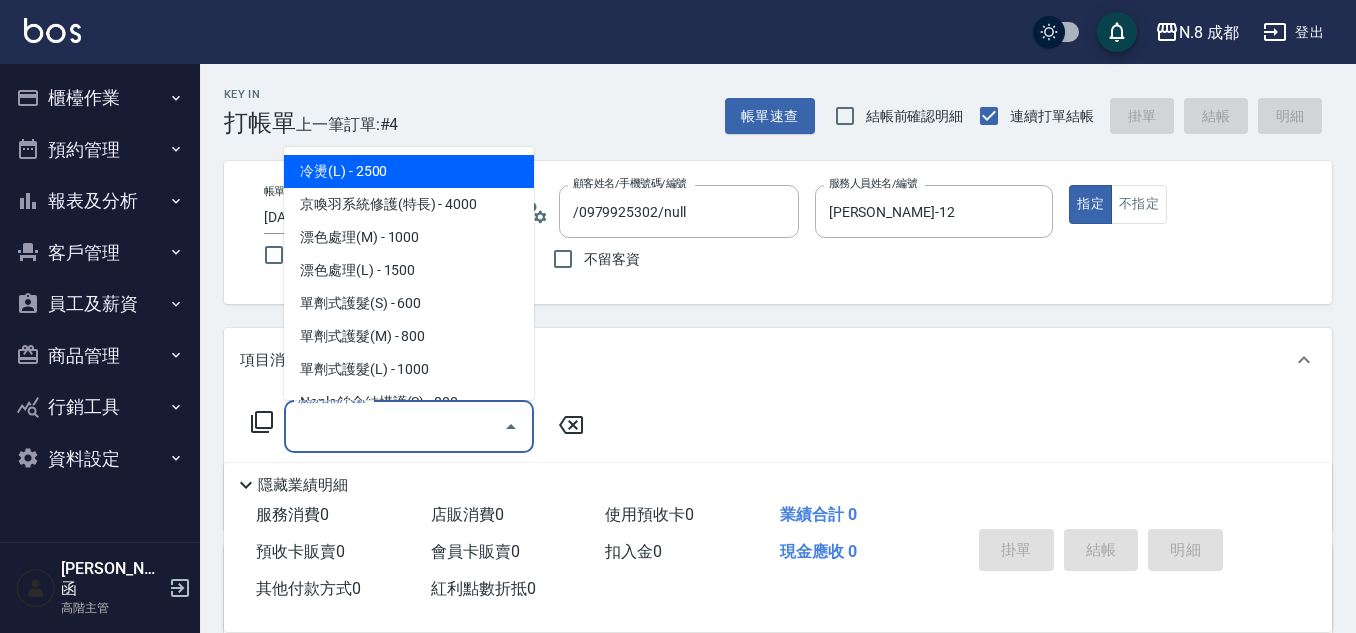 click on "服務名稱/代號" at bounding box center (394, 426) 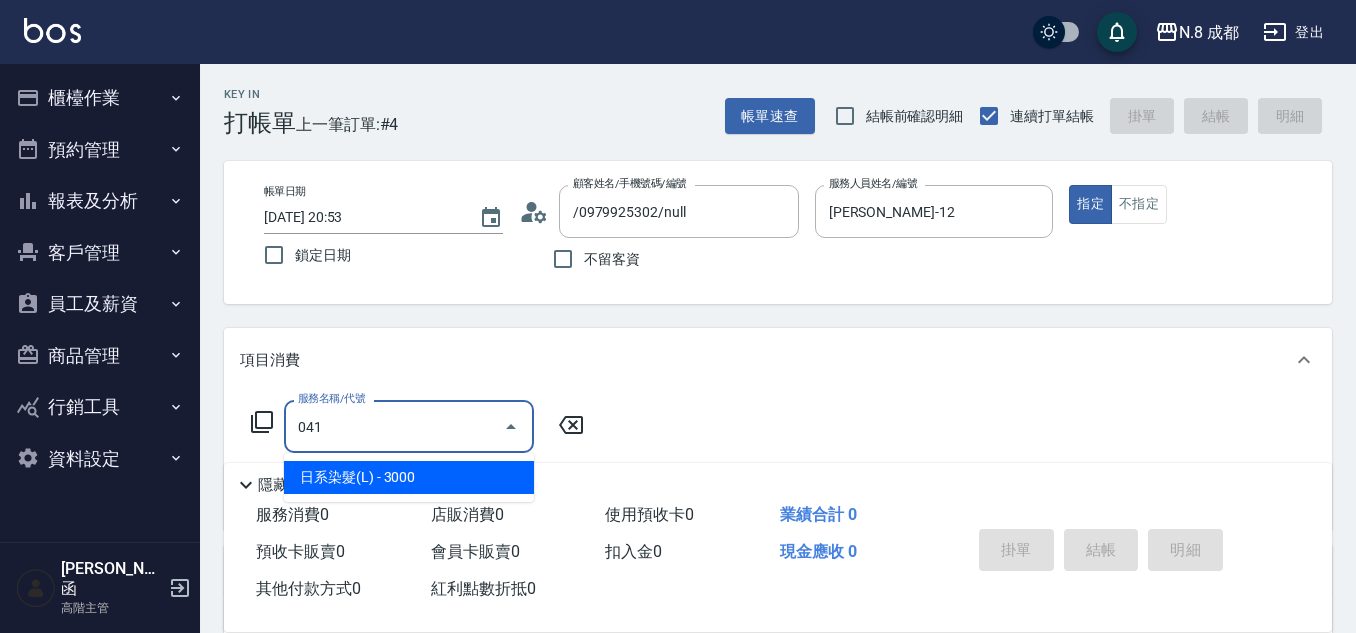 click on "日系染髮(L) - 3000" at bounding box center (409, 477) 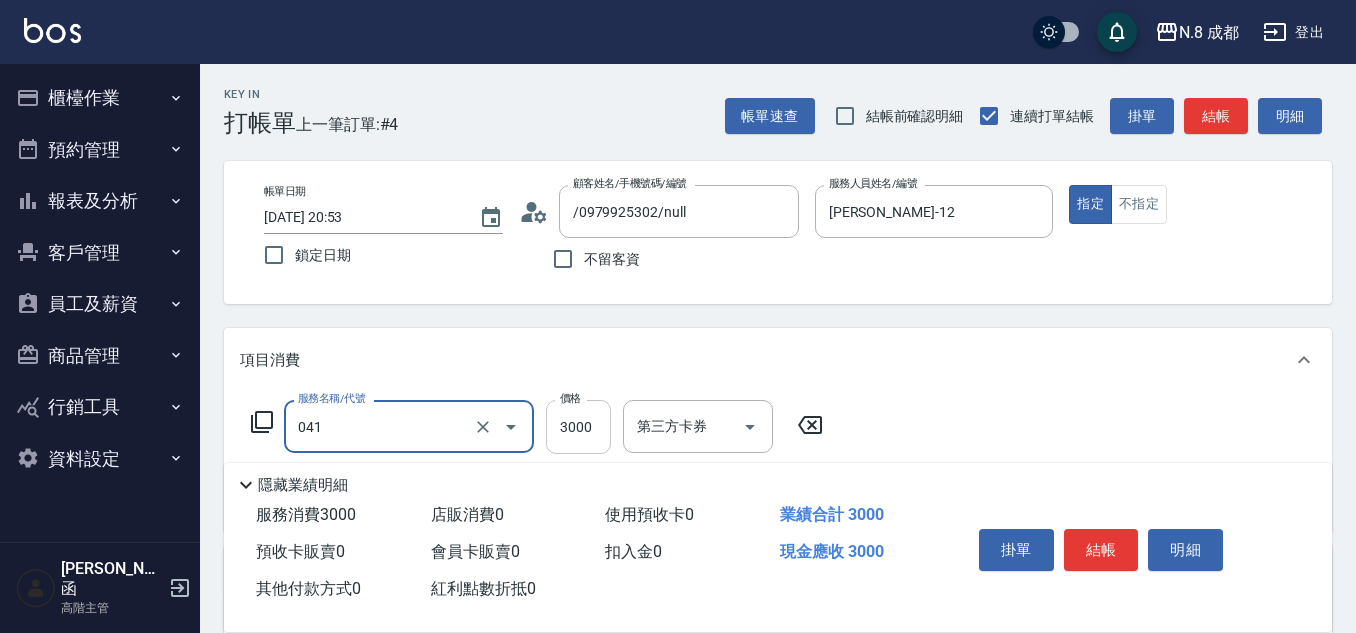 type on "日系染髮(L)(041)" 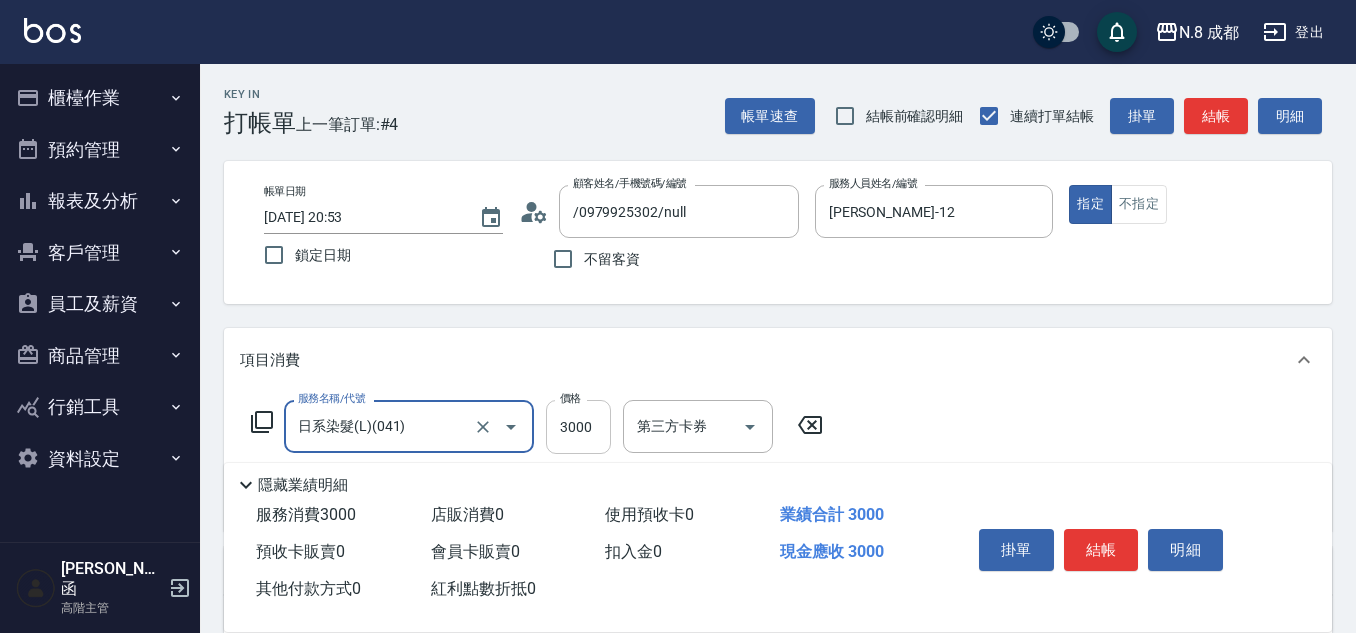 click on "3000" at bounding box center (578, 427) 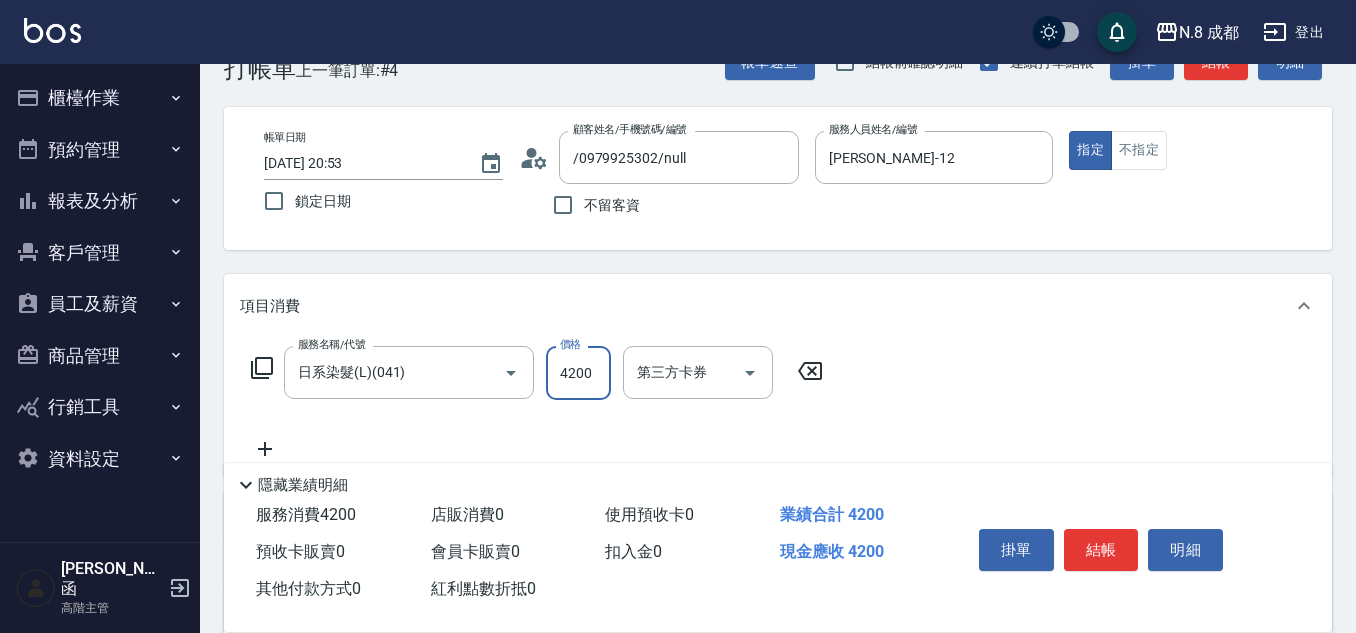 scroll, scrollTop: 100, scrollLeft: 0, axis: vertical 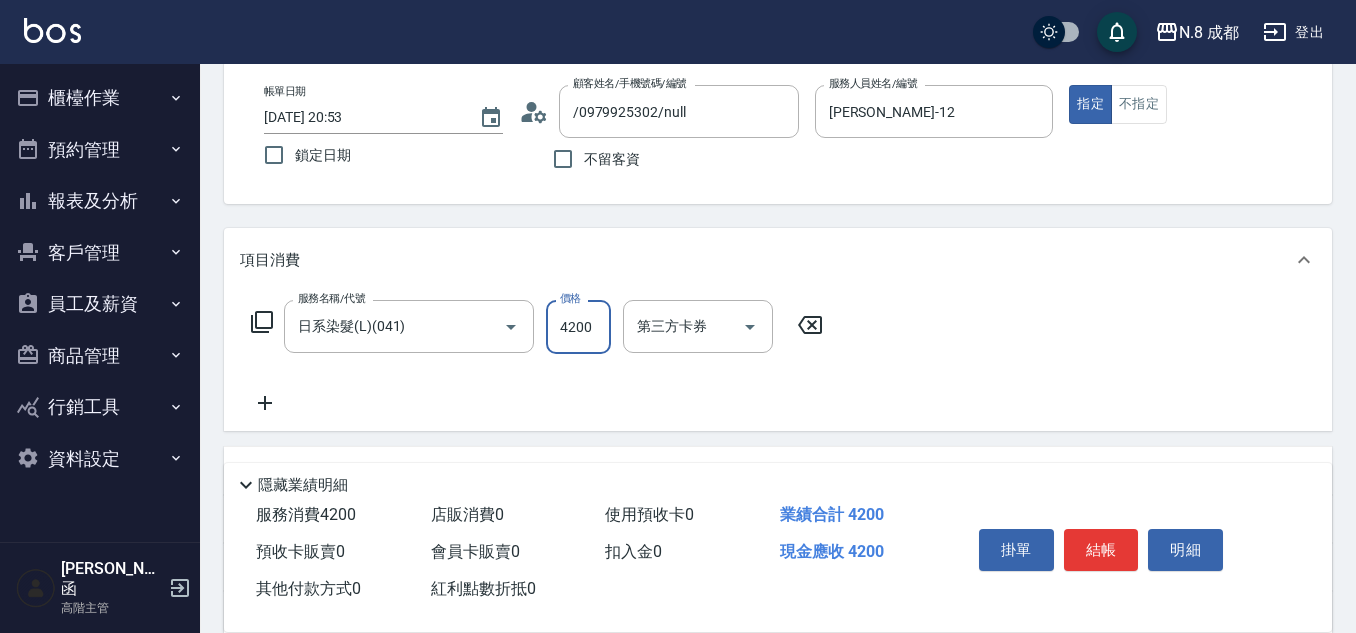 type on "4200" 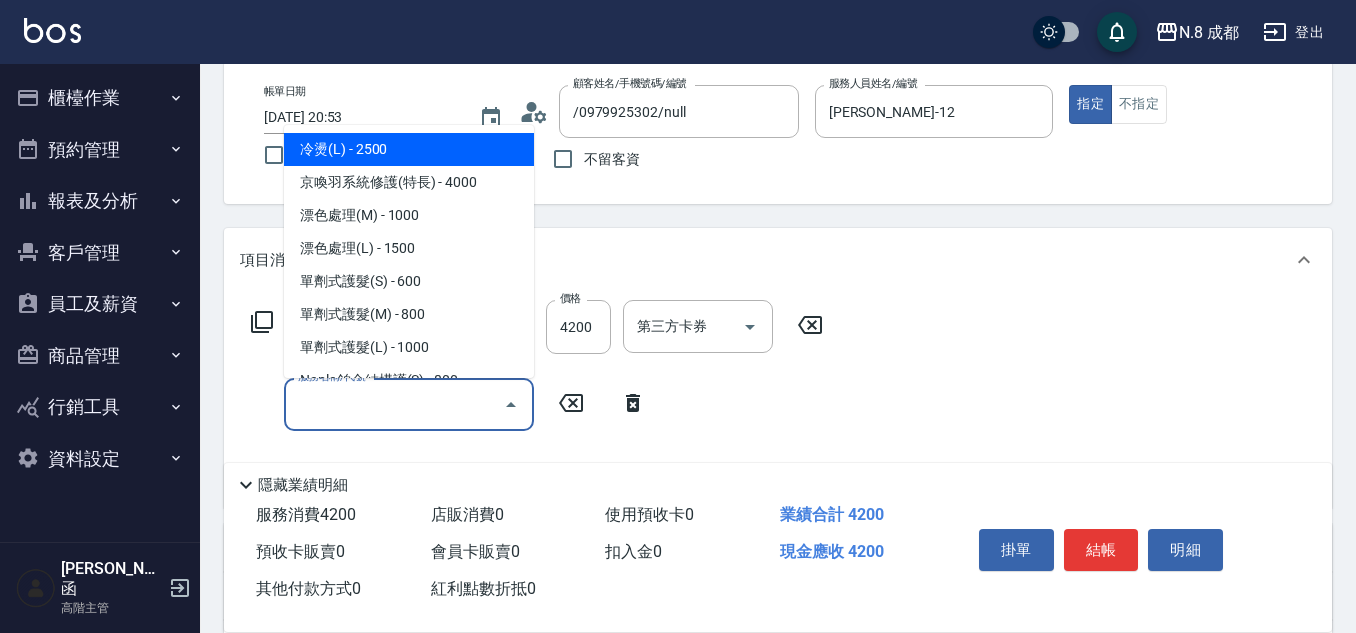 click on "服務名稱/代號" at bounding box center [394, 404] 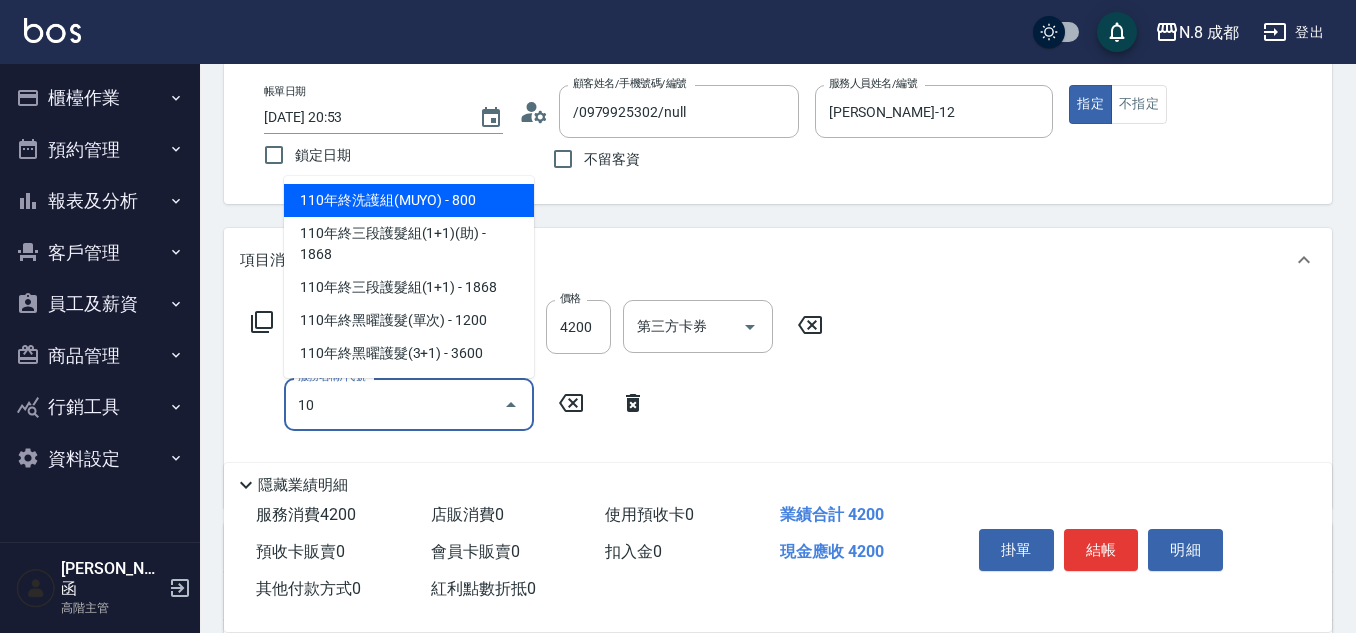 drag, startPoint x: 326, startPoint y: 410, endPoint x: 253, endPoint y: 410, distance: 73 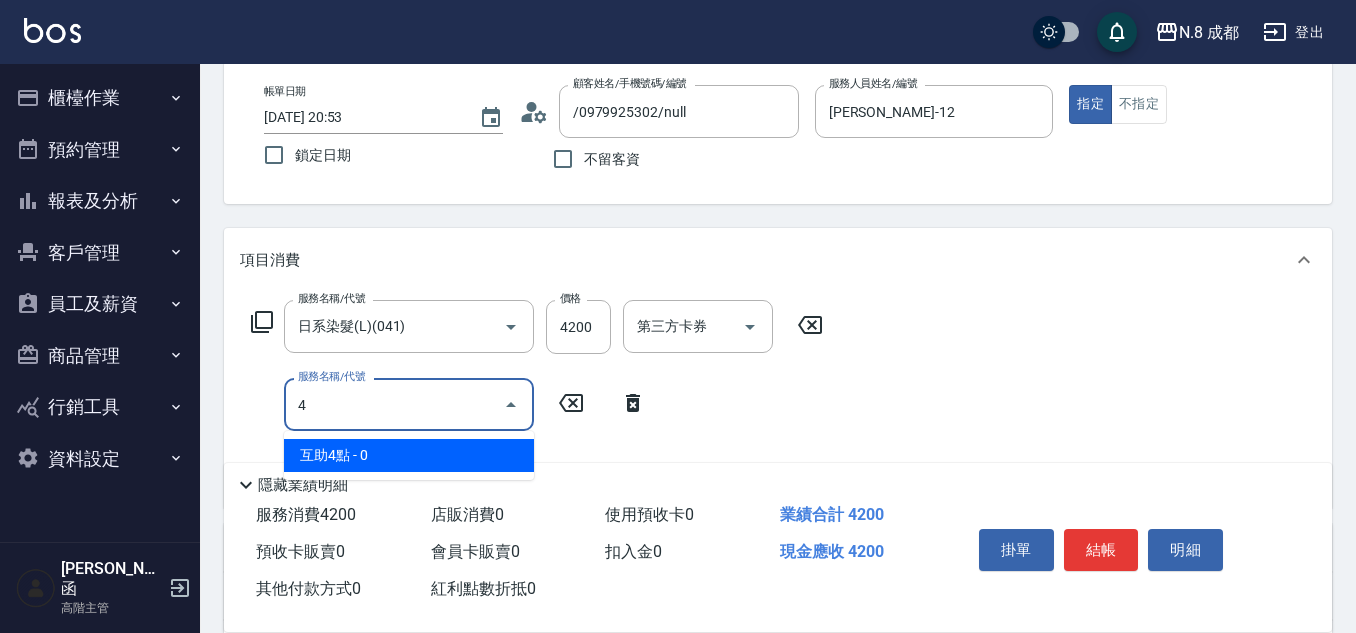 click on "互助4點 - 0" at bounding box center [409, 455] 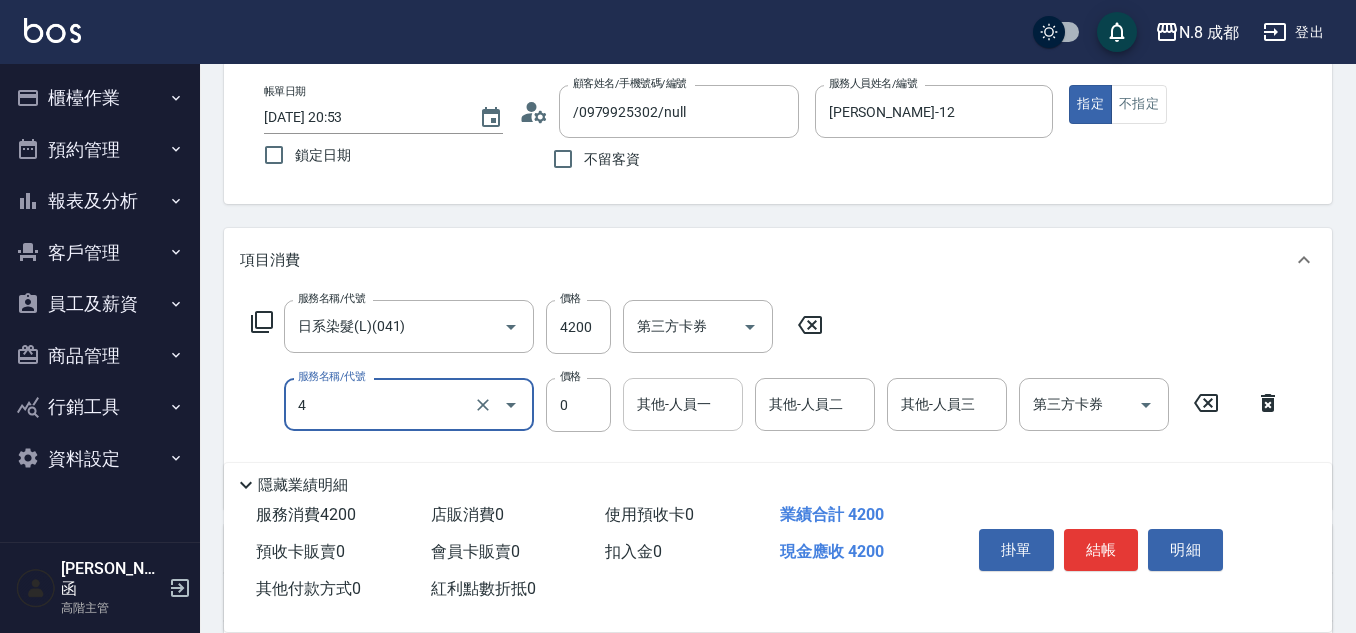 type on "互助4點(4)" 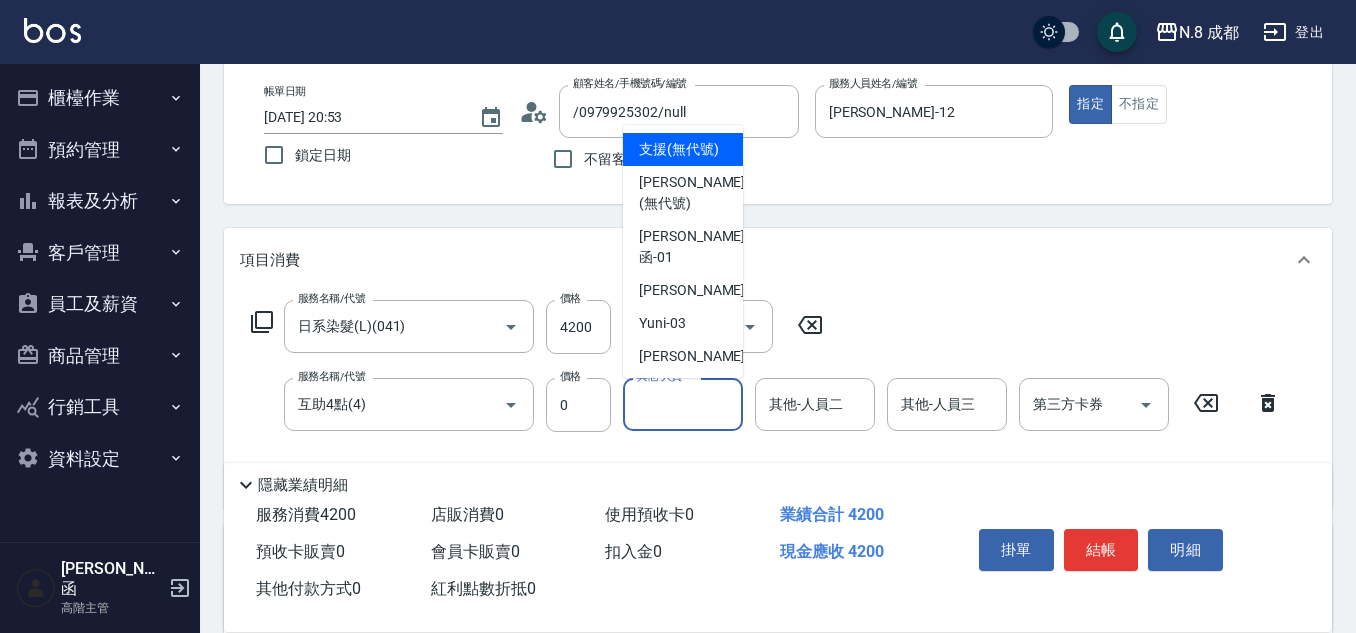 click on "其他-人員一 其他-人員一" at bounding box center [683, 404] 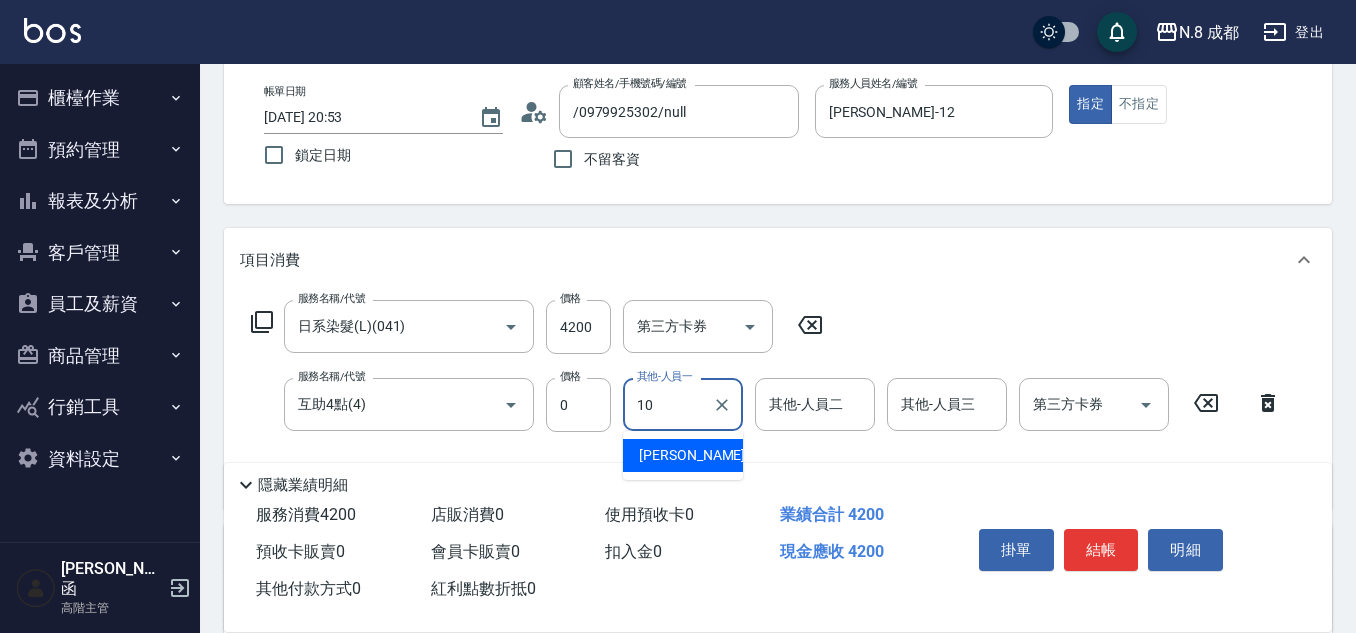 click on "謝宜親 -10" at bounding box center (683, 455) 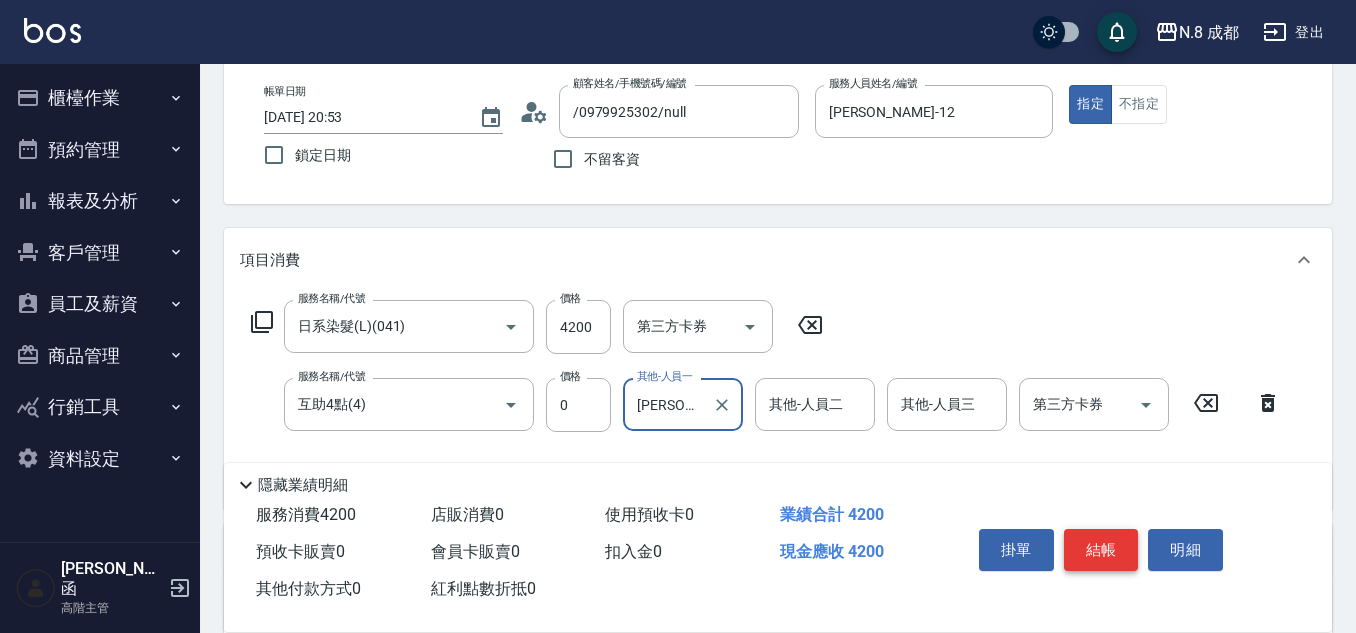 type on "[PERSON_NAME]-10" 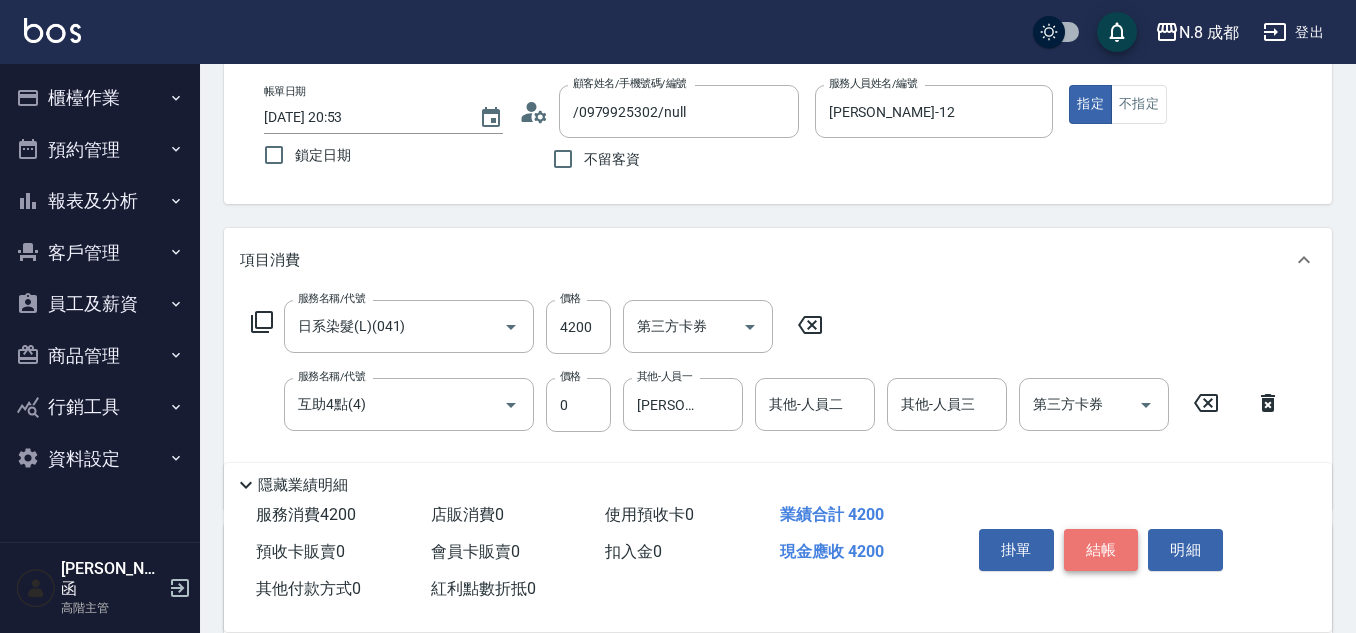 click on "結帳" at bounding box center (1101, 550) 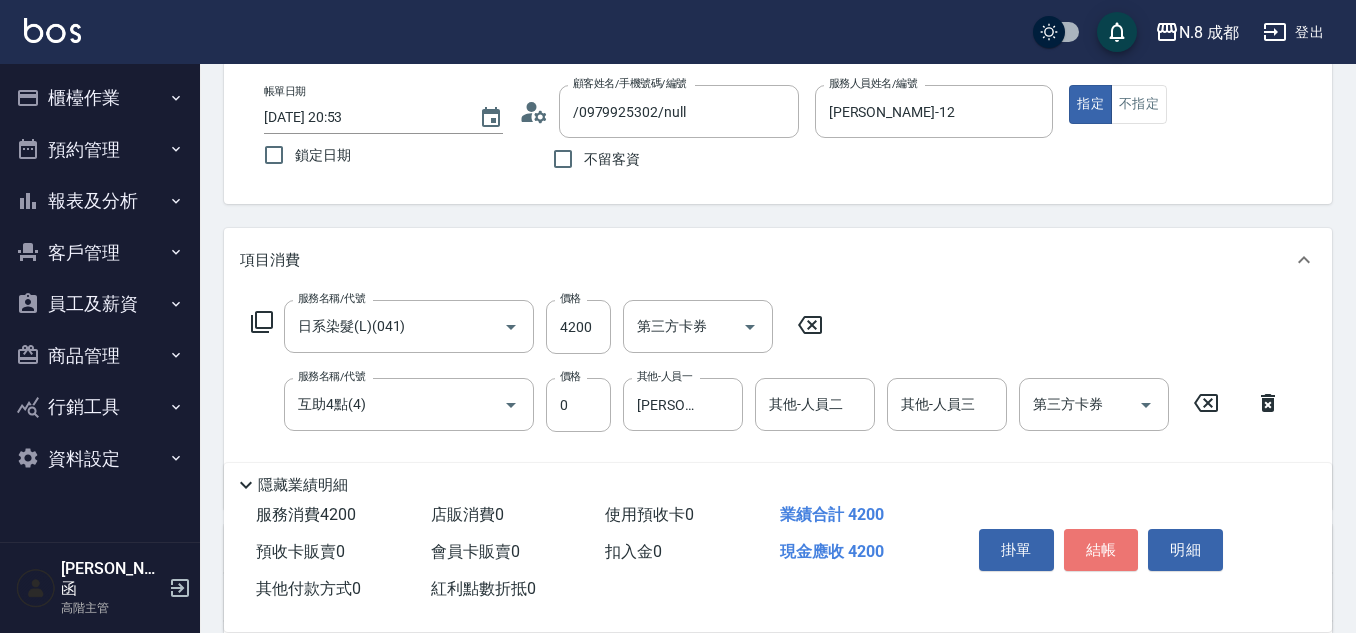 type 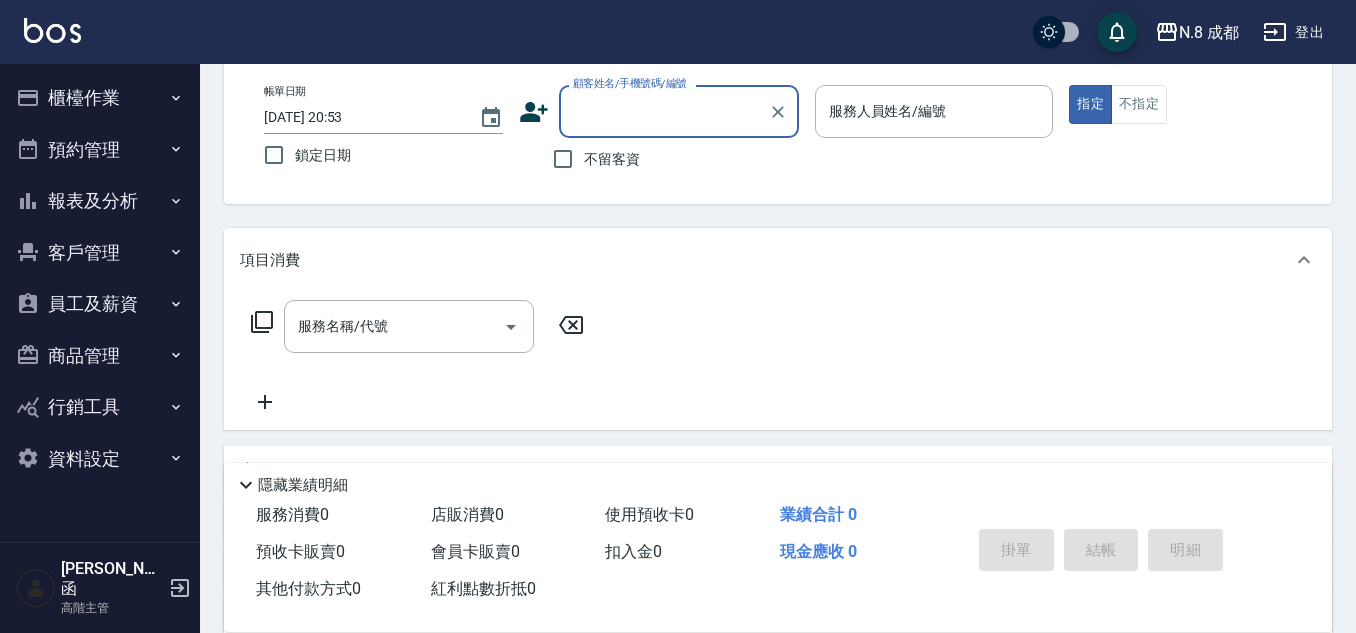 click on "櫃檯作業" at bounding box center [100, 98] 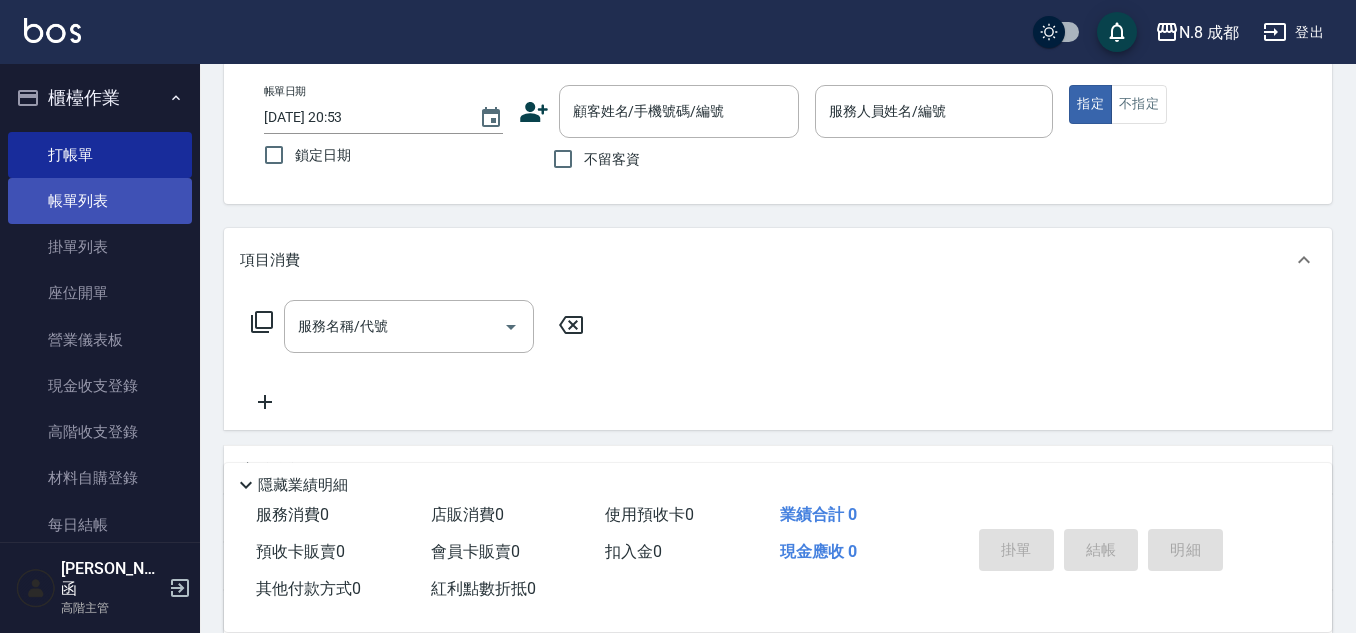 click on "帳單列表" at bounding box center [100, 201] 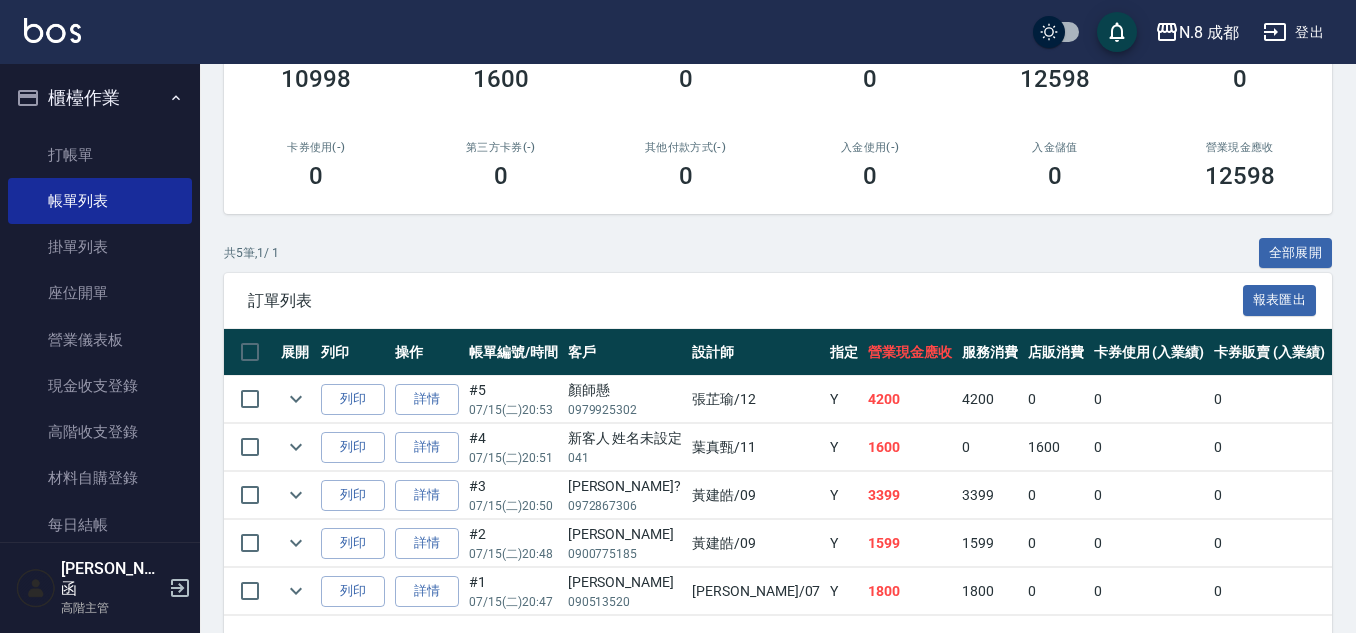 scroll, scrollTop: 300, scrollLeft: 0, axis: vertical 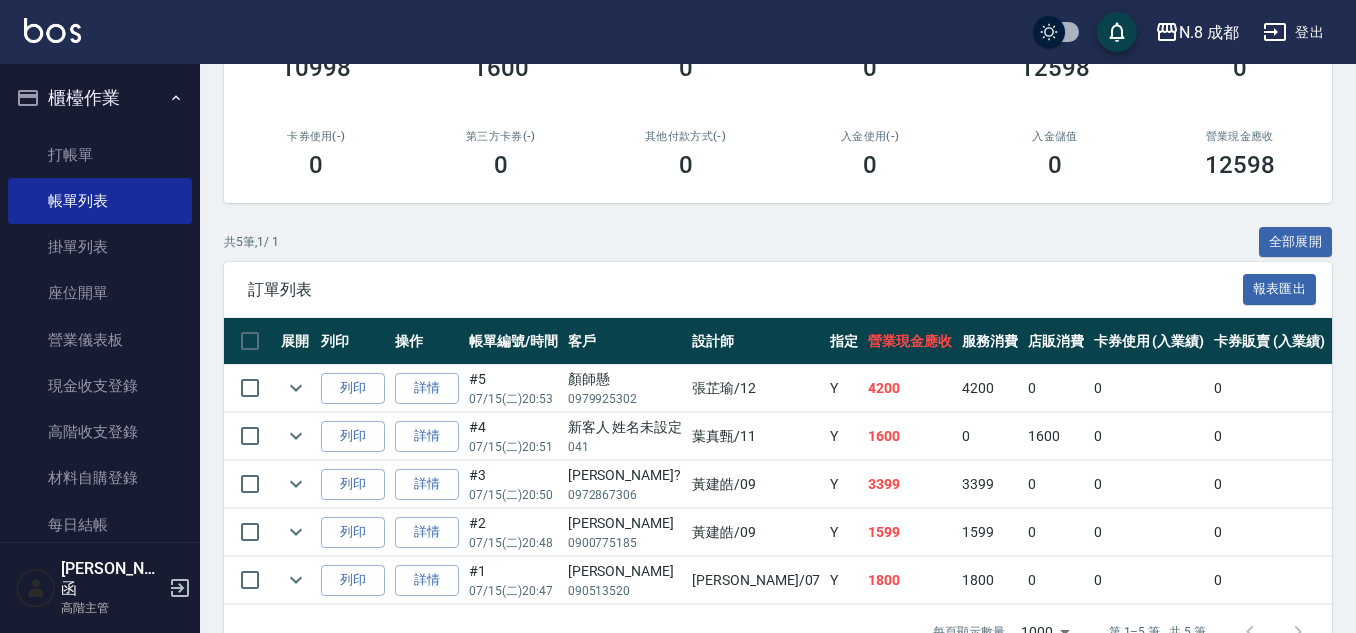 click on "07/15 (二) 20:53" 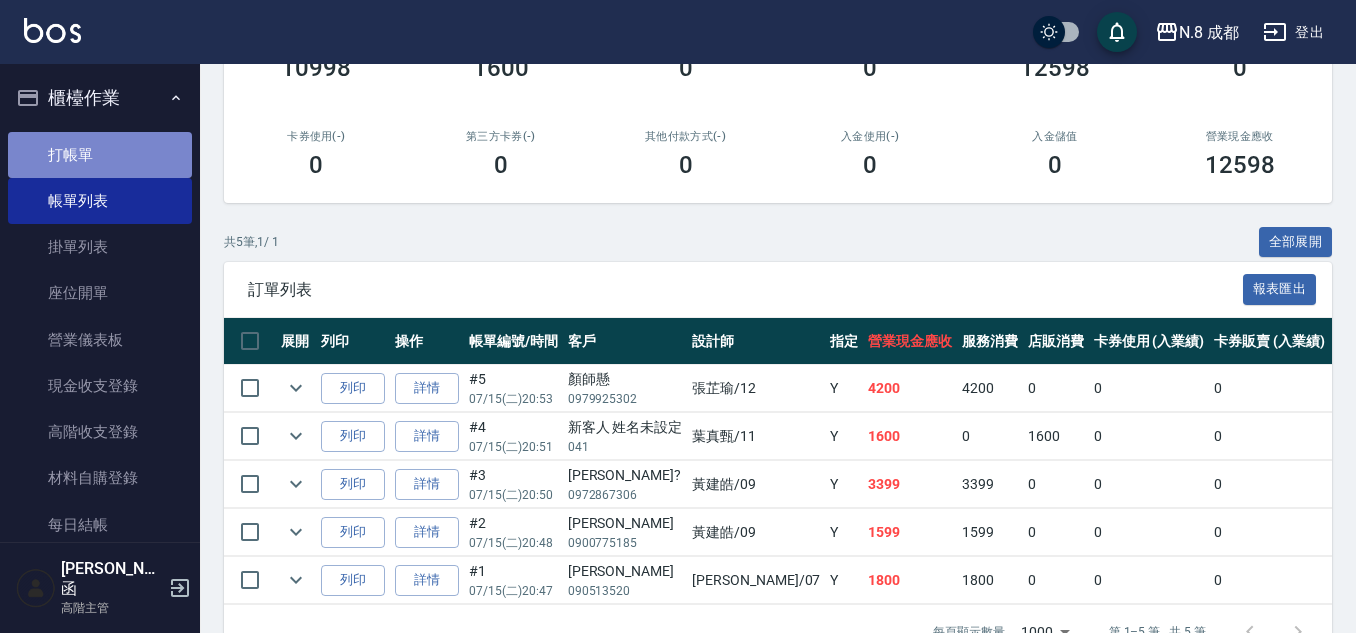 click on "打帳單" at bounding box center (100, 155) 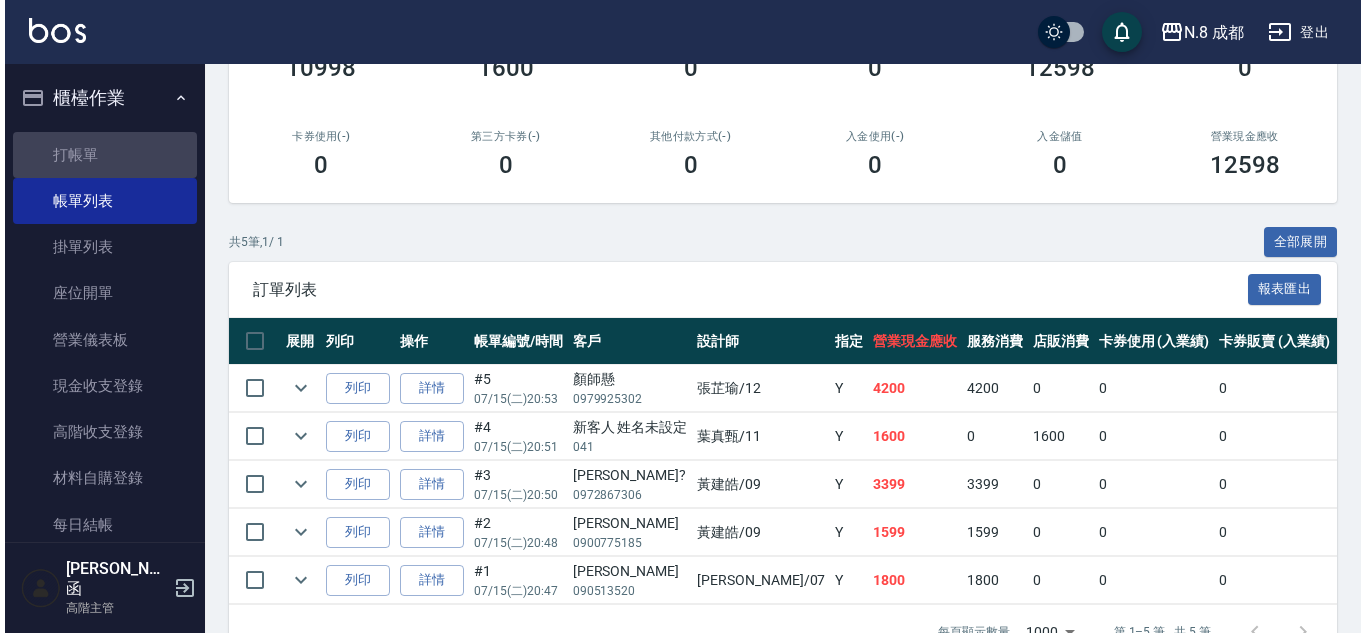 scroll, scrollTop: 0, scrollLeft: 0, axis: both 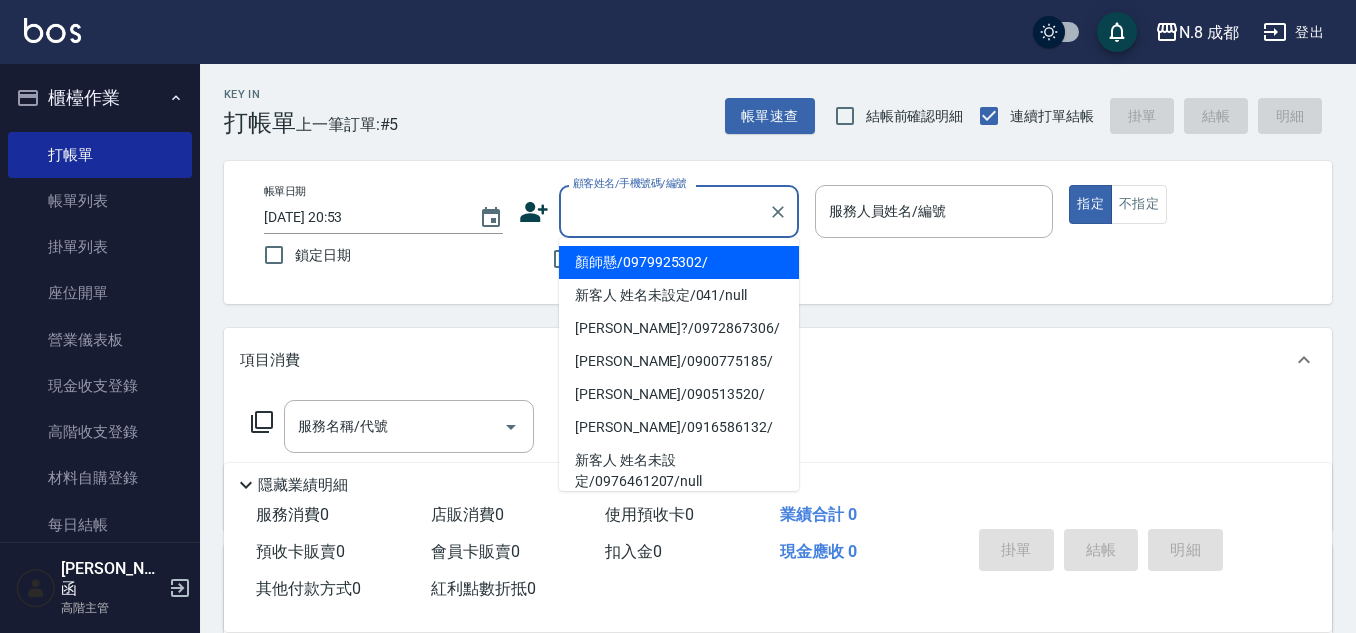 click on "顧客姓名/手機號碼/編號" at bounding box center [664, 211] 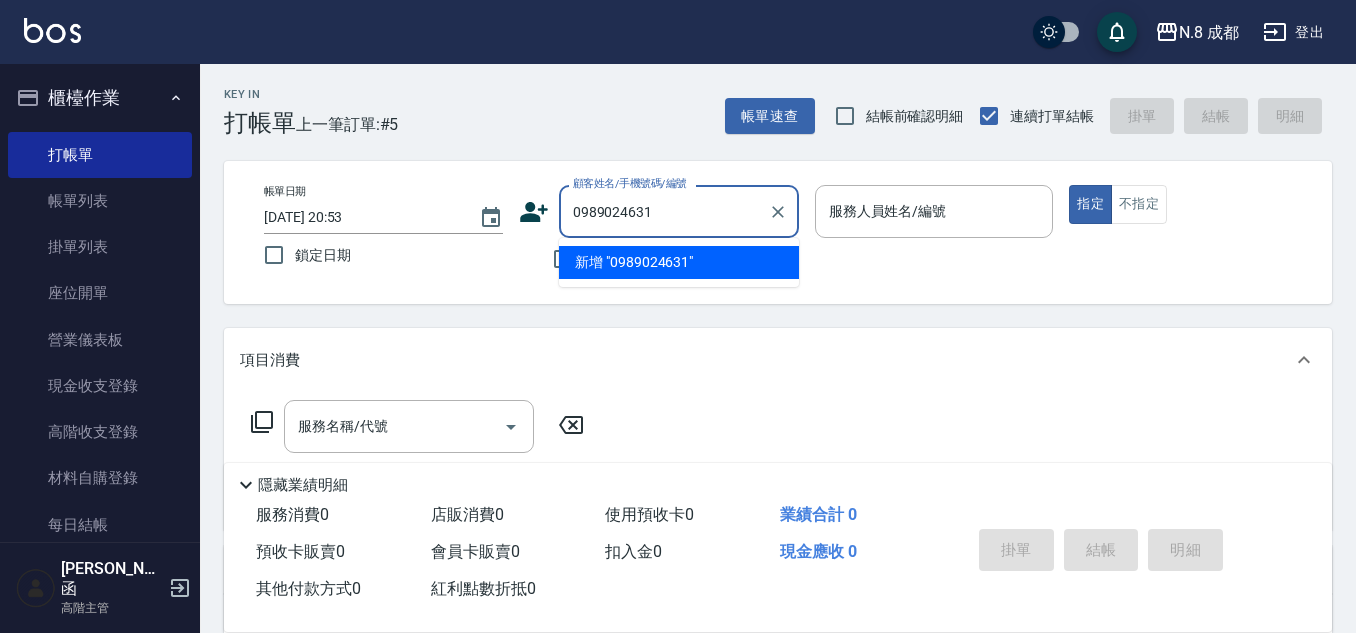 click on "新增 "0989024631"" at bounding box center [679, 262] 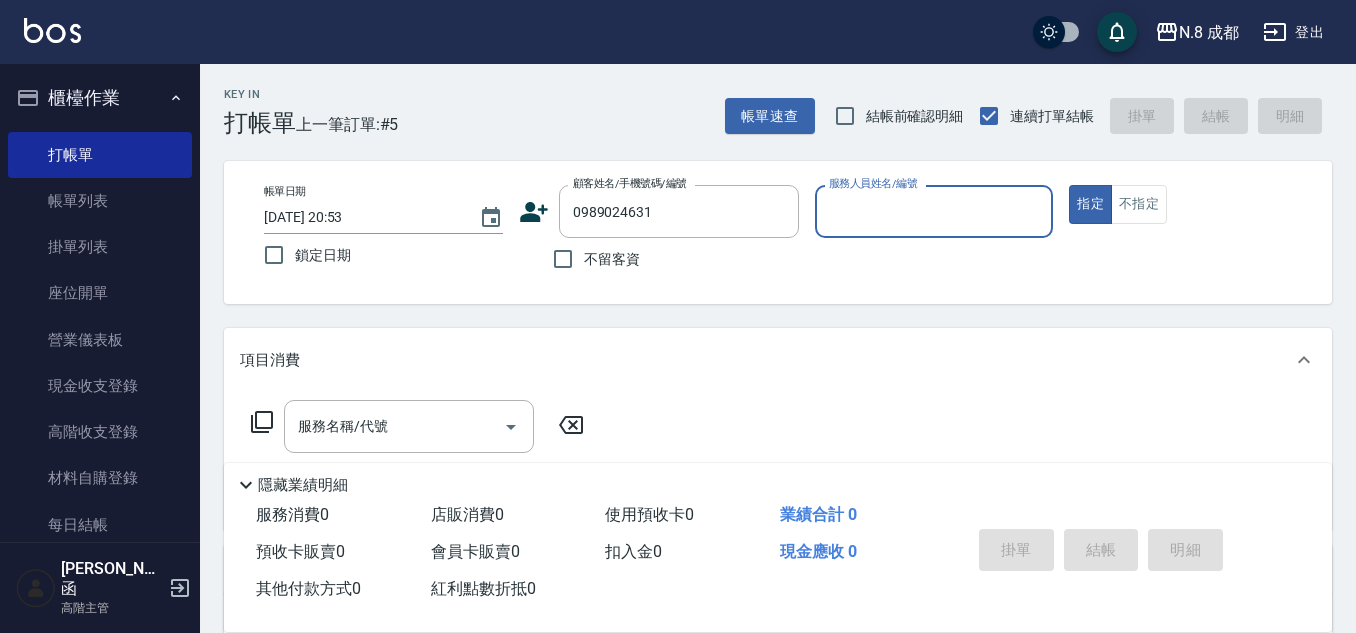 click 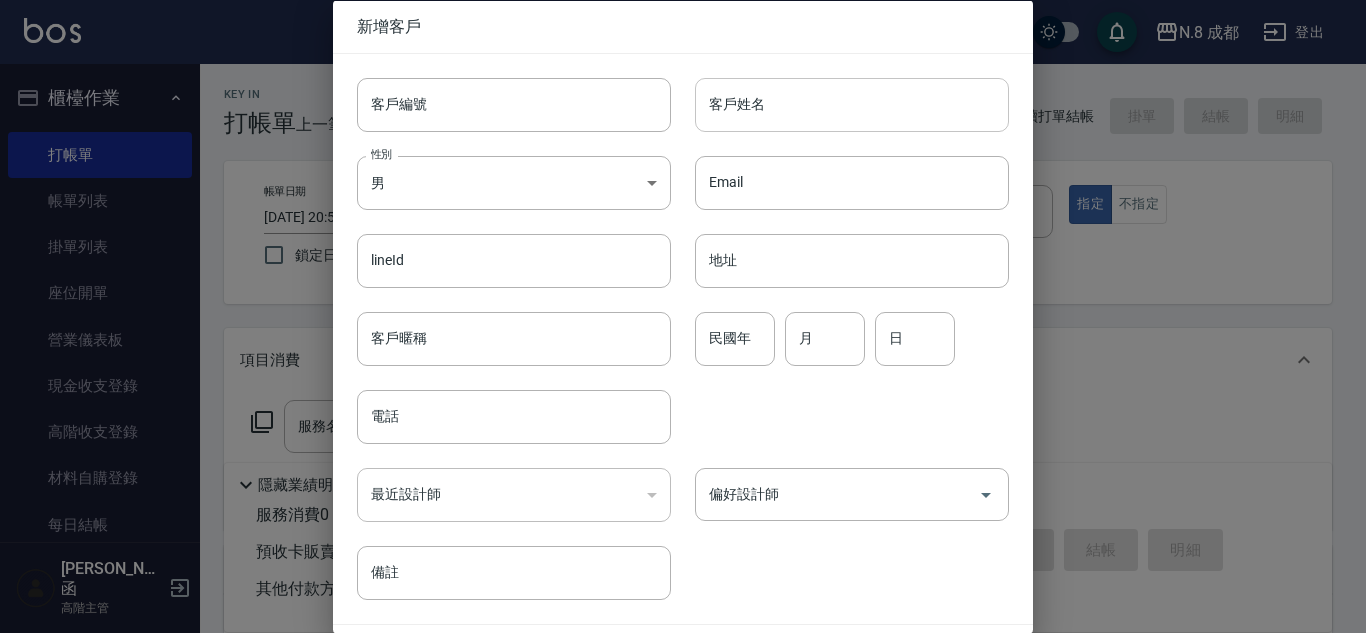 type on "0989024631" 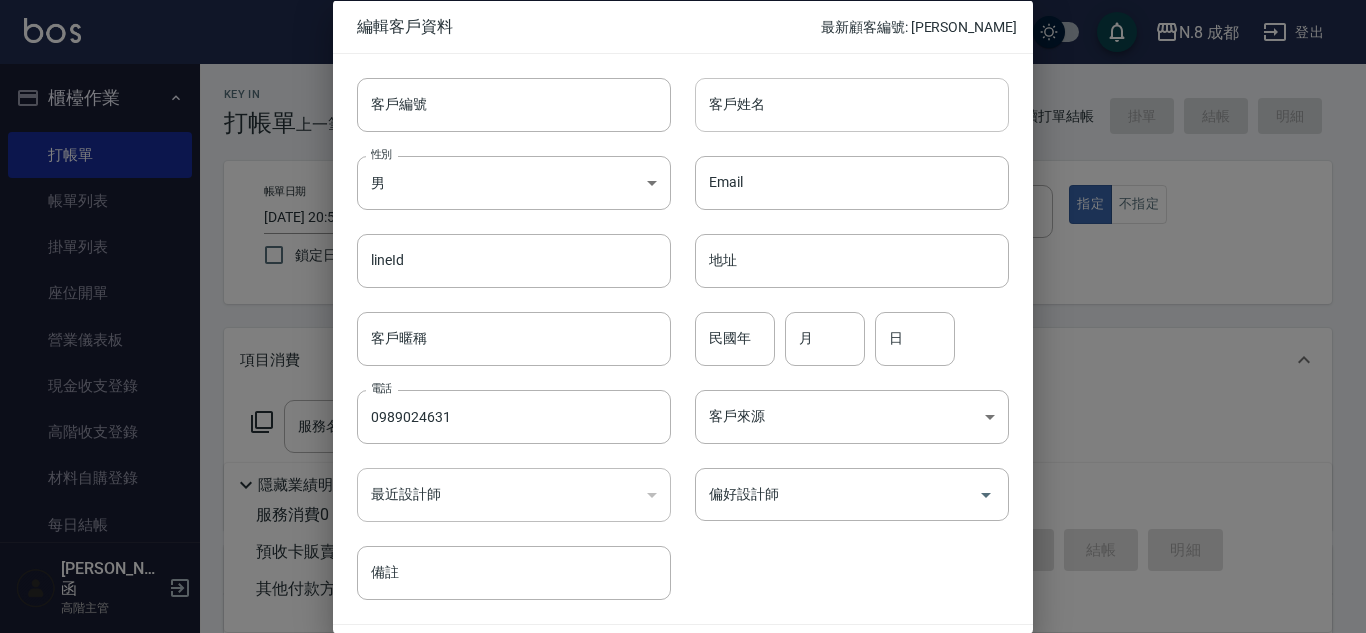click on "客戶姓名" at bounding box center [852, 104] 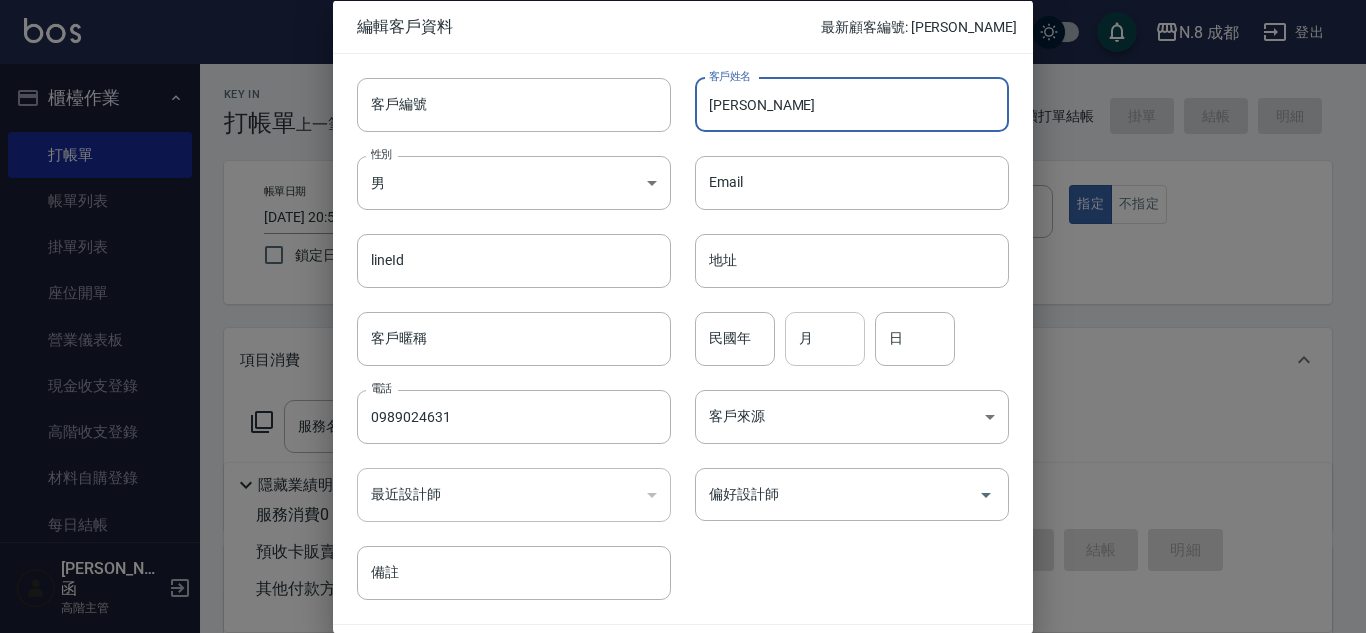 type on "張夣竹" 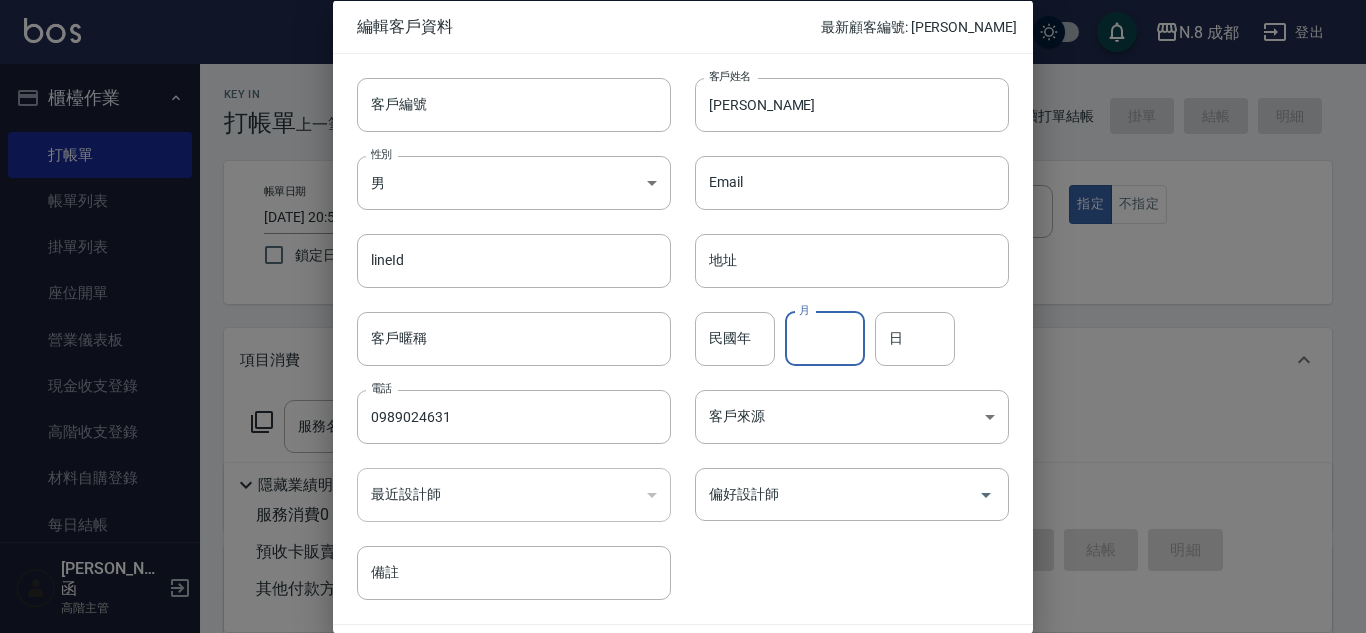 click on "月" at bounding box center (825, 338) 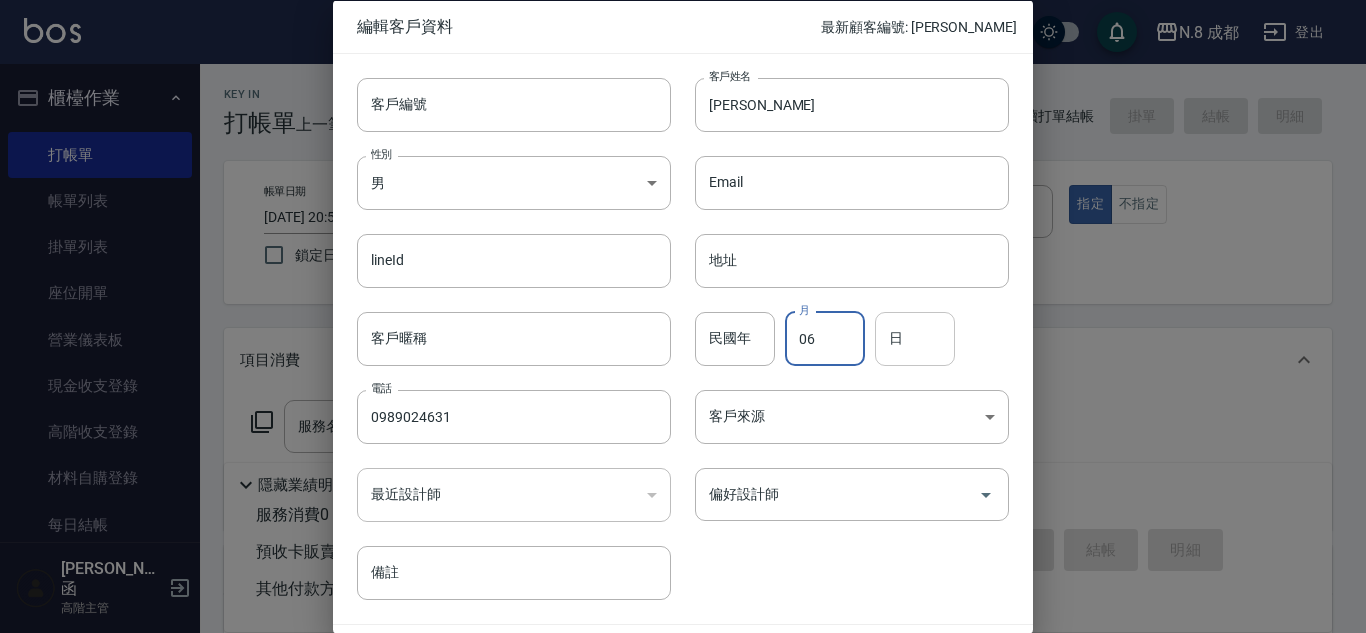 type on "06" 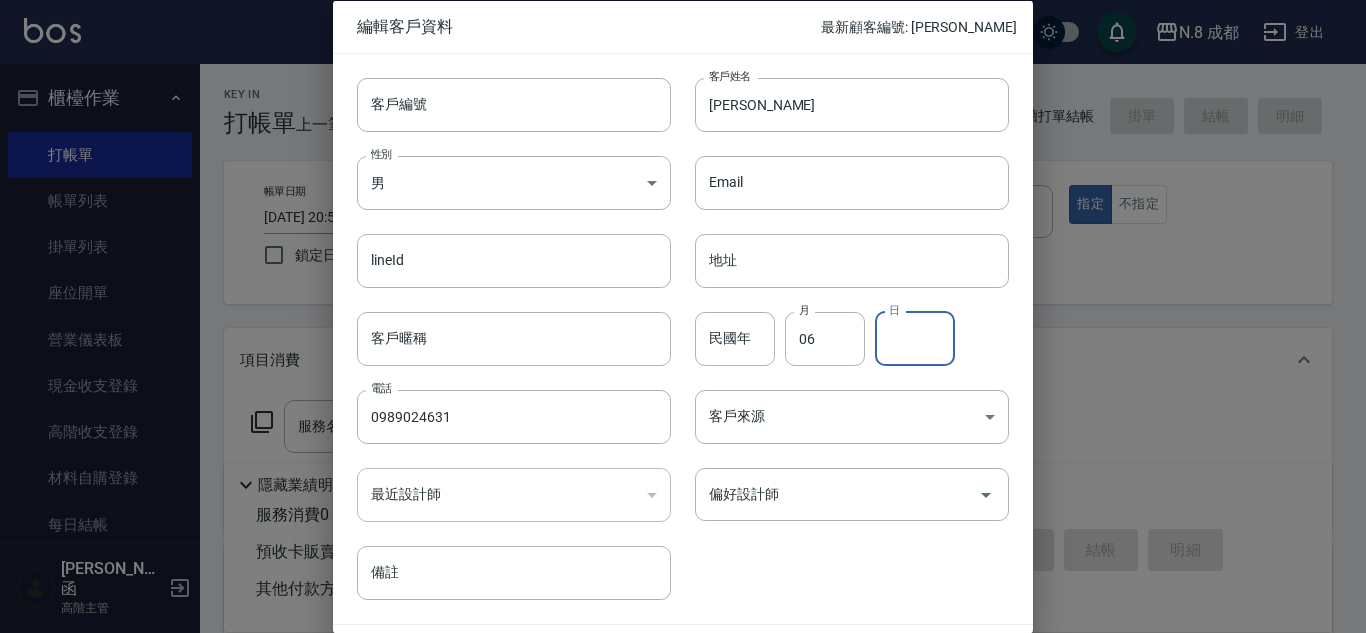 click on "日" at bounding box center [915, 338] 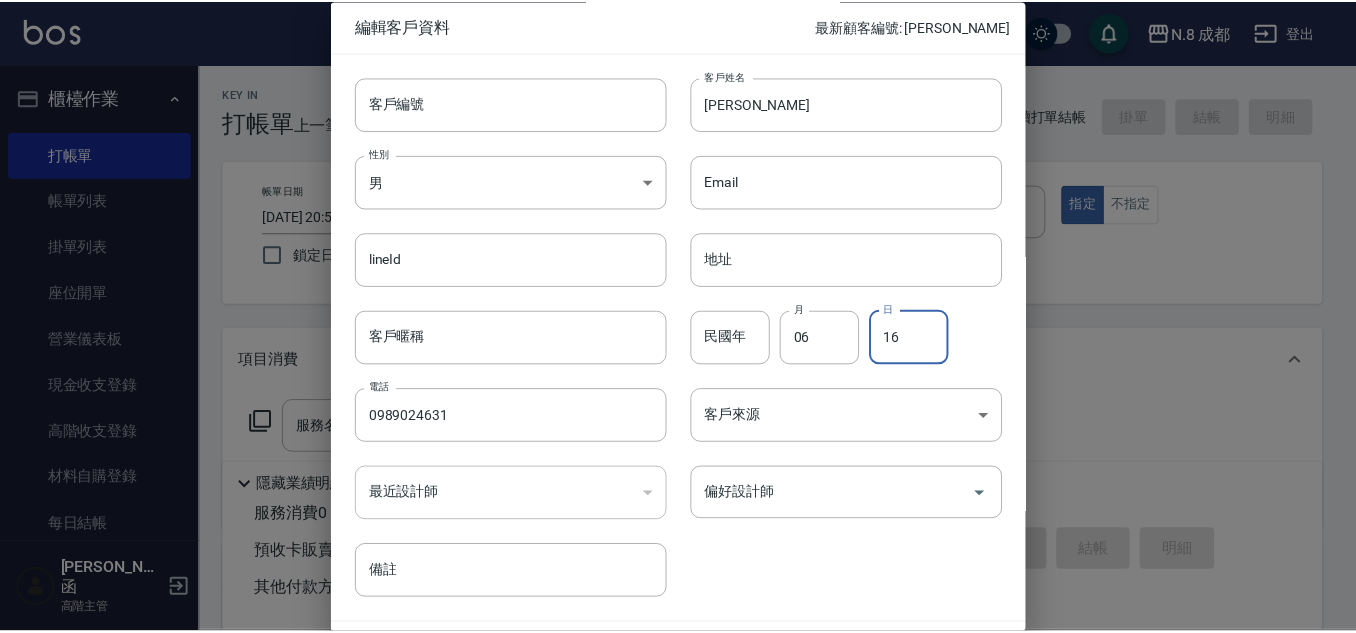 scroll, scrollTop: 60, scrollLeft: 0, axis: vertical 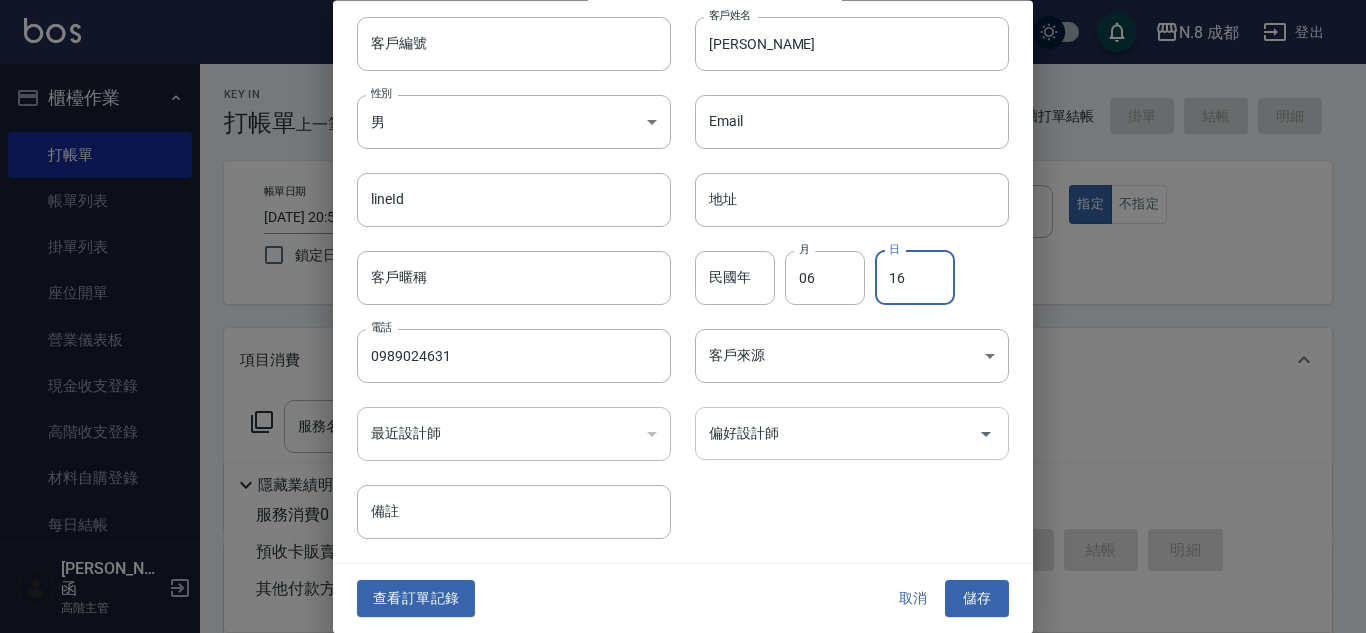 type on "16" 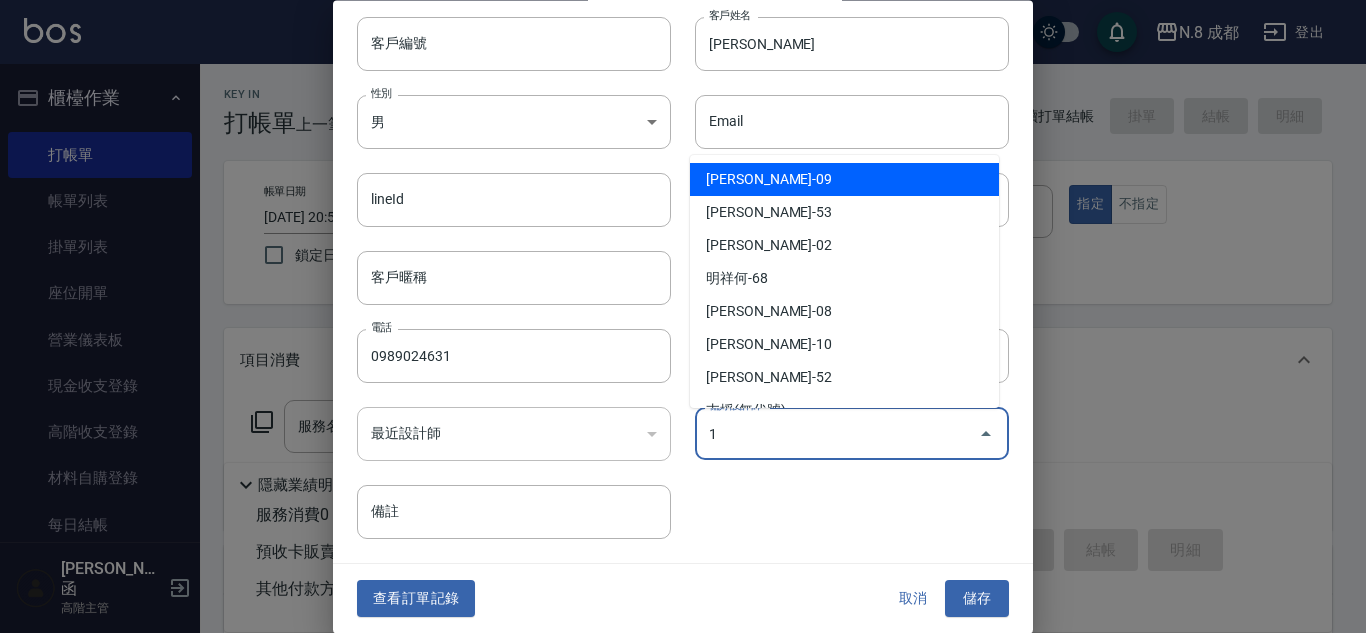 click on "1" at bounding box center (837, 434) 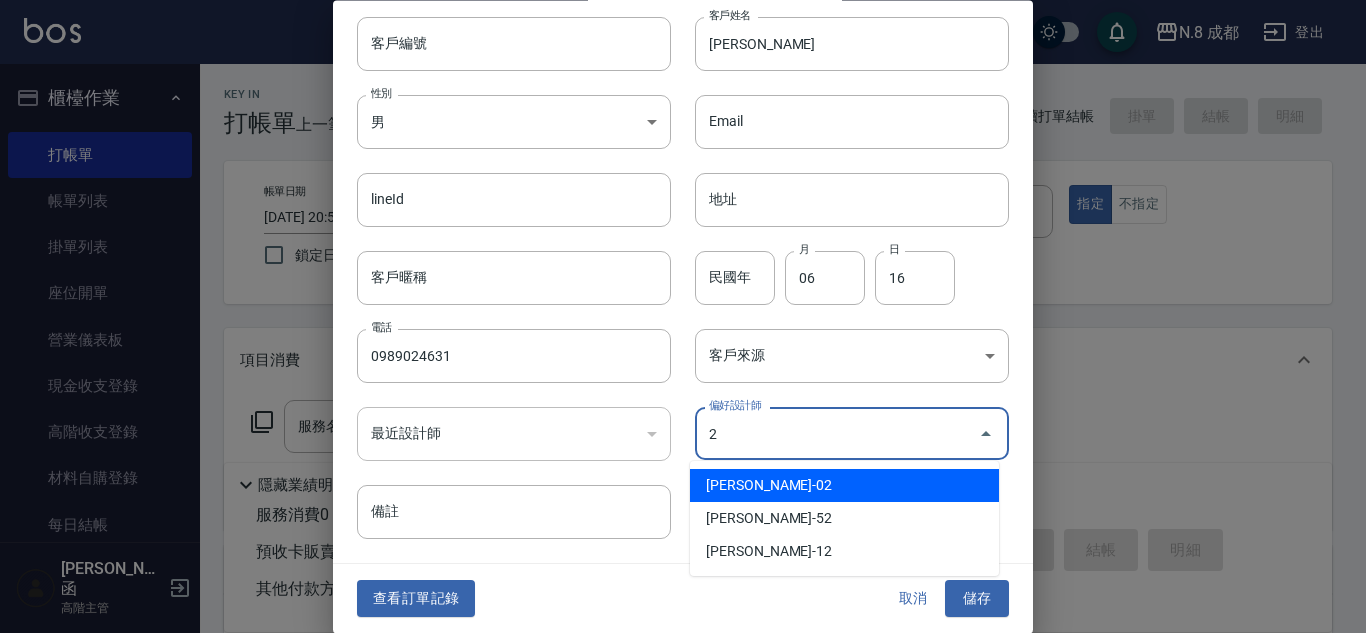 click on "[PERSON_NAME]-02" at bounding box center [844, 485] 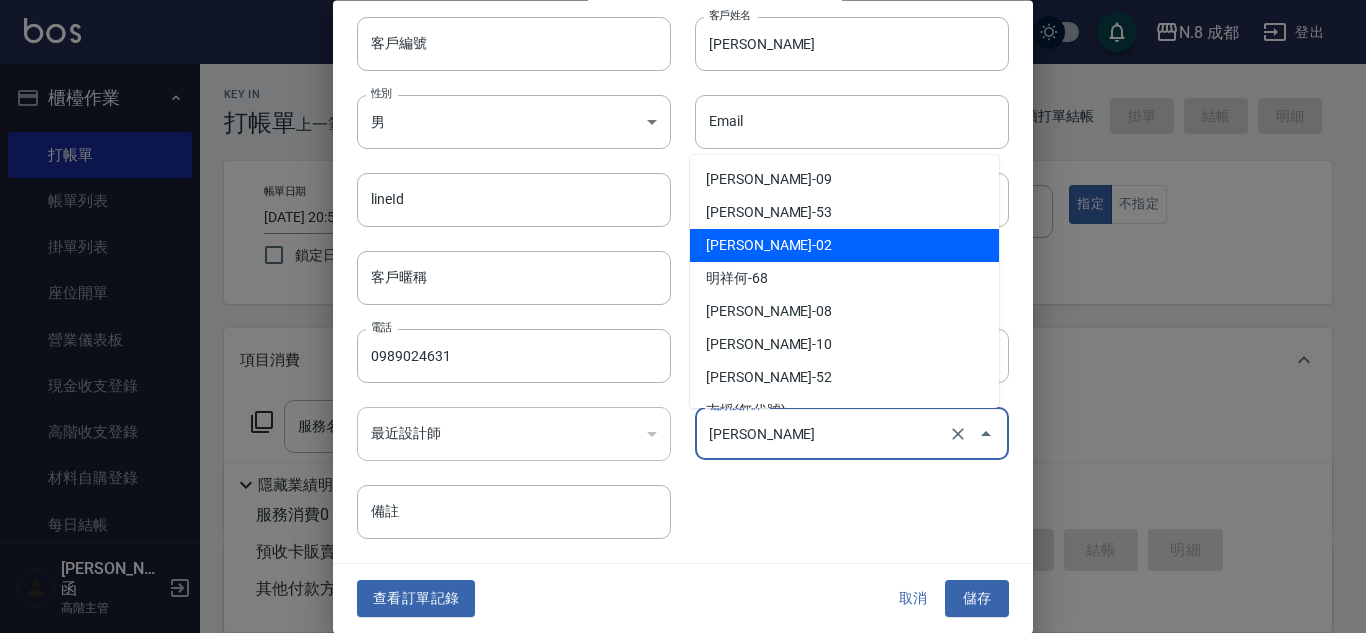 click on "[PERSON_NAME]" at bounding box center (824, 434) 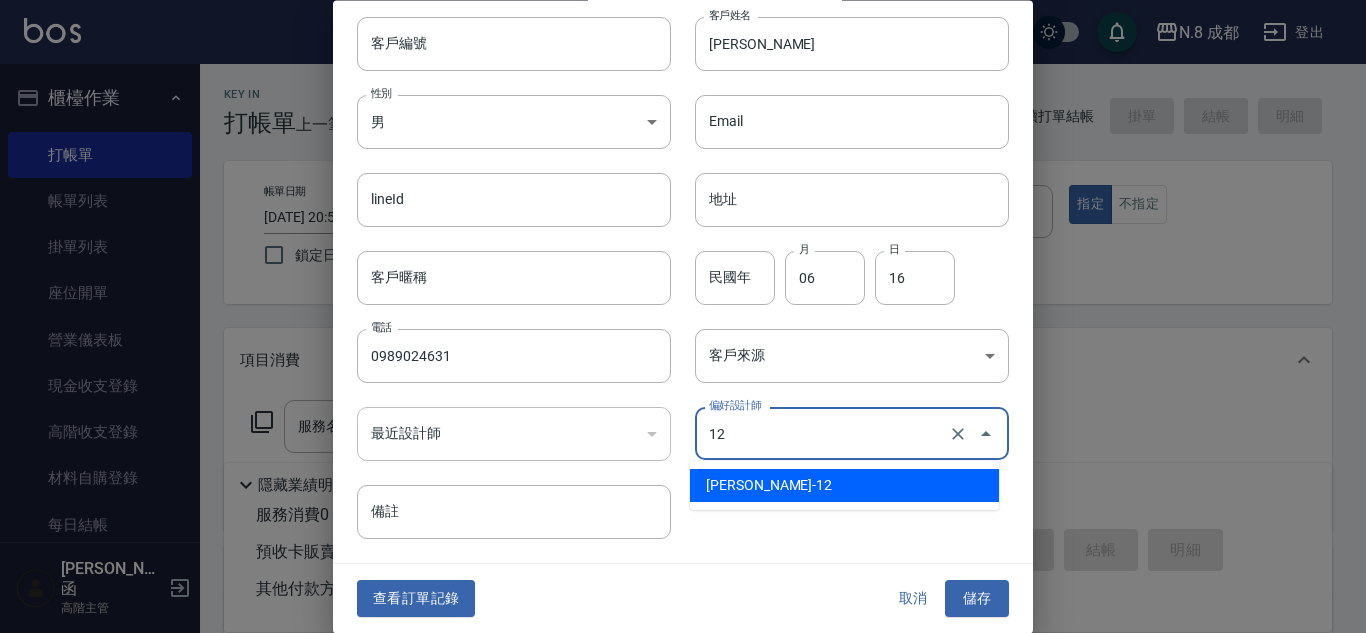 click on "[PERSON_NAME]-12" at bounding box center (844, 485) 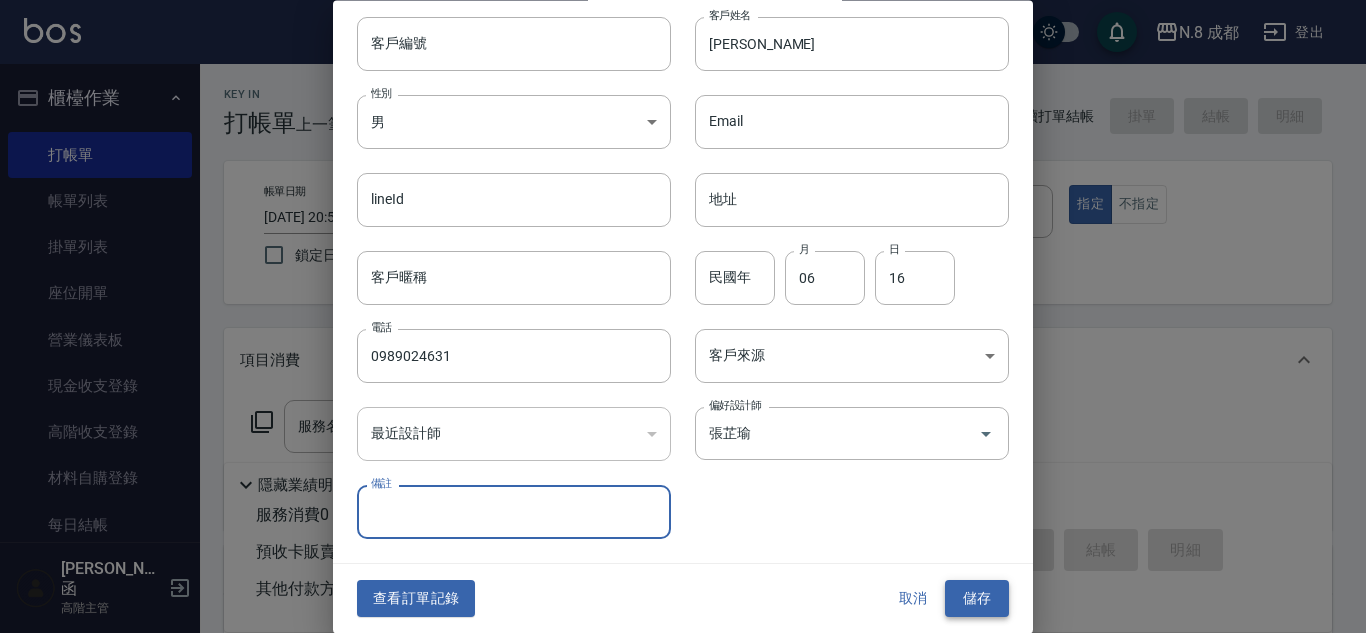 click on "儲存" at bounding box center (977, 599) 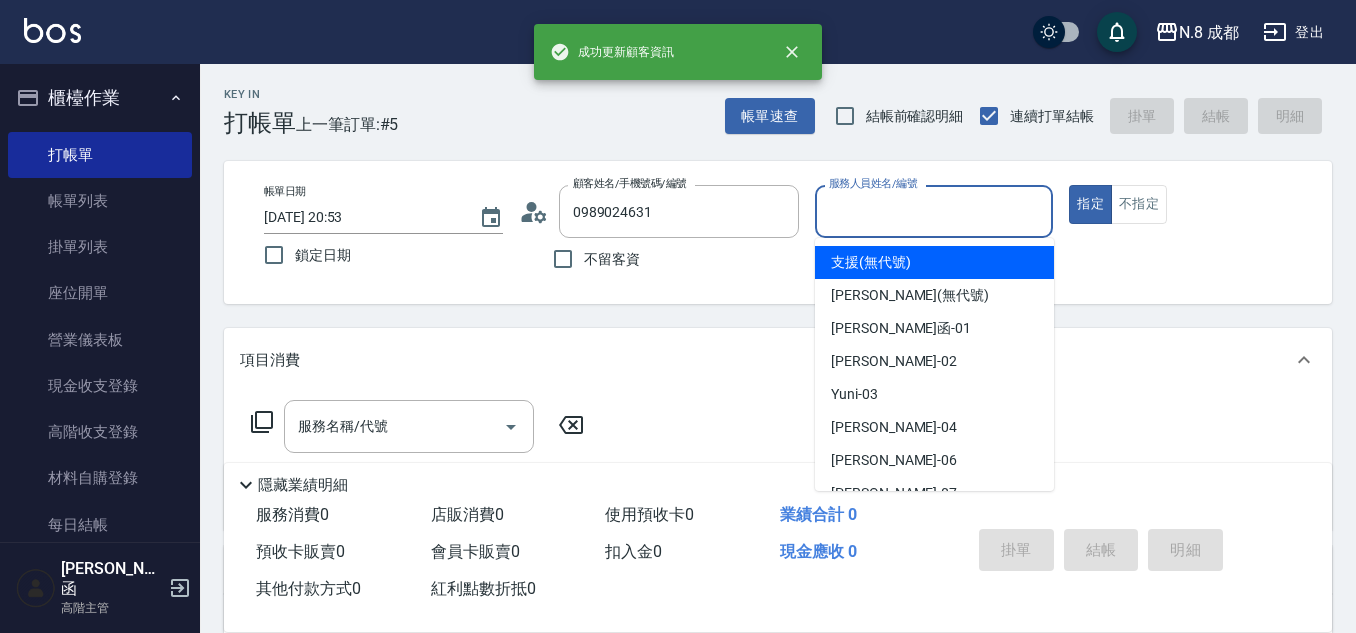 click on "服務人員姓名/編號" at bounding box center [934, 211] 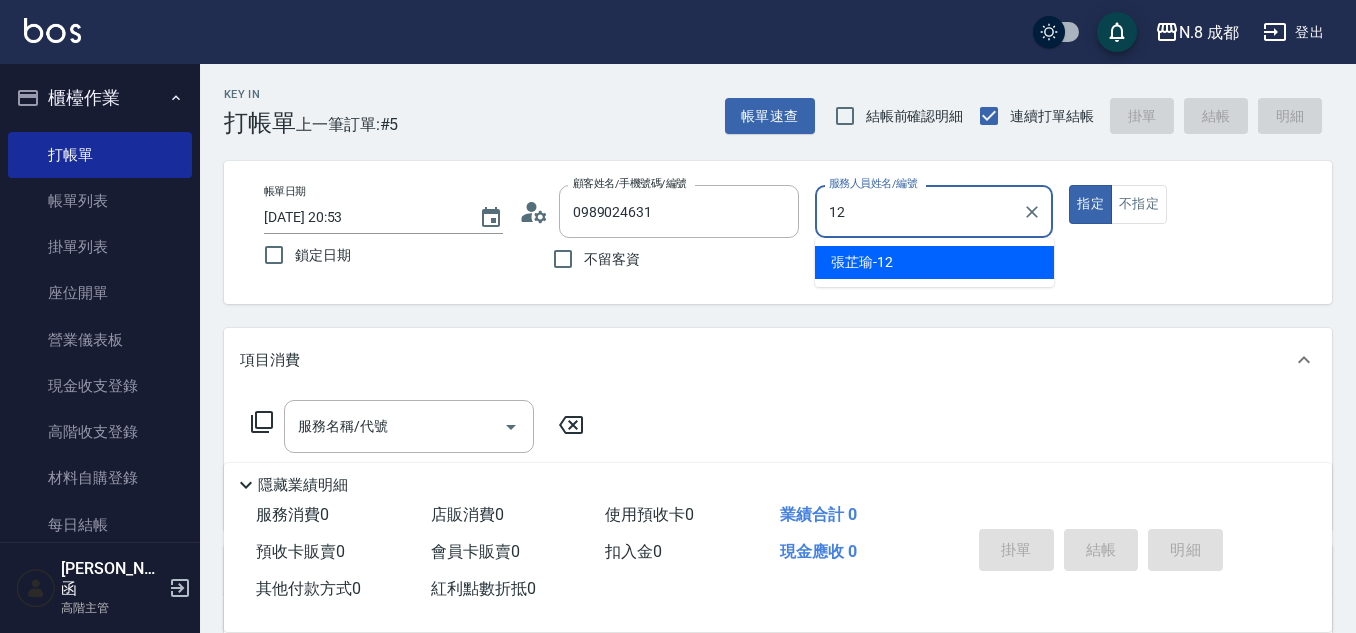 click on "張芷瑜 -12" at bounding box center [934, 262] 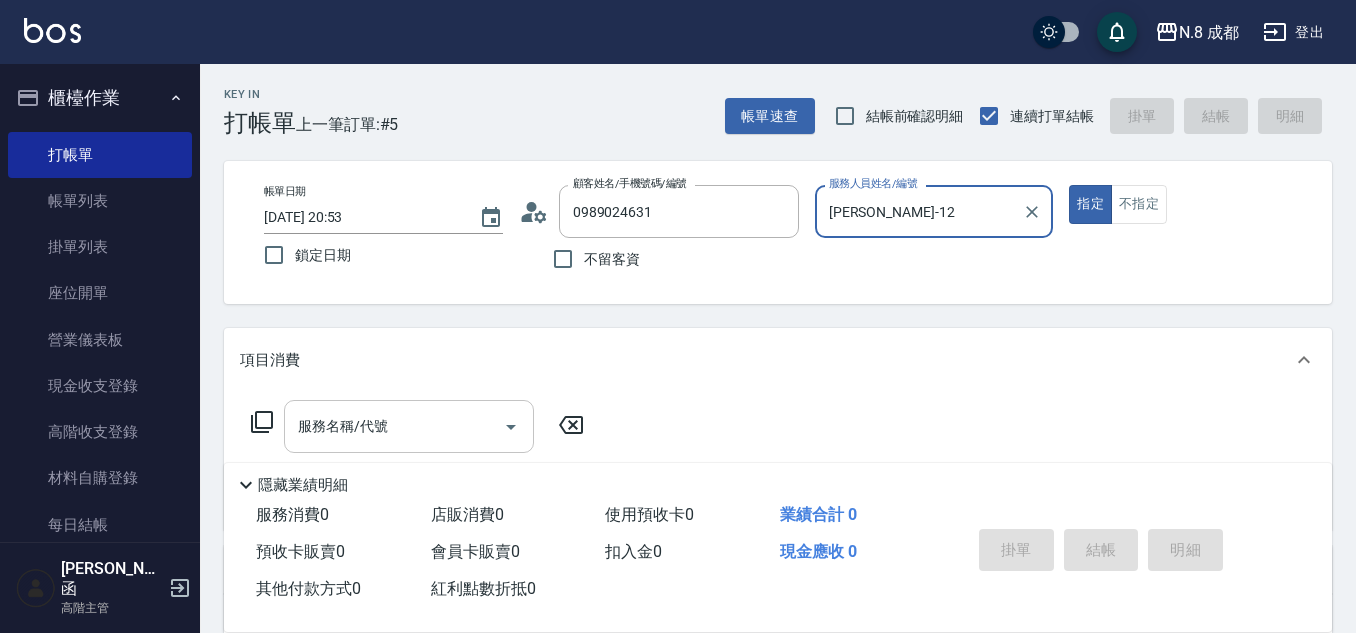 type on "[PERSON_NAME]-12" 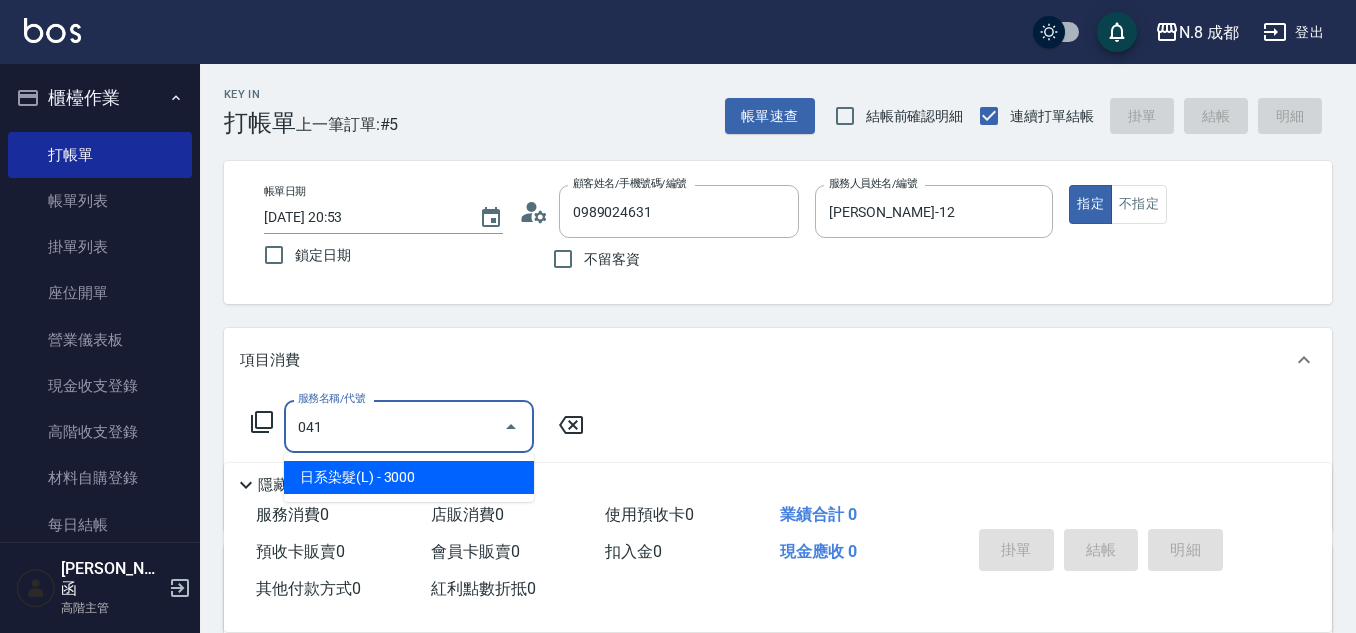 click on "日系染髮(L) - 3000" at bounding box center [409, 477] 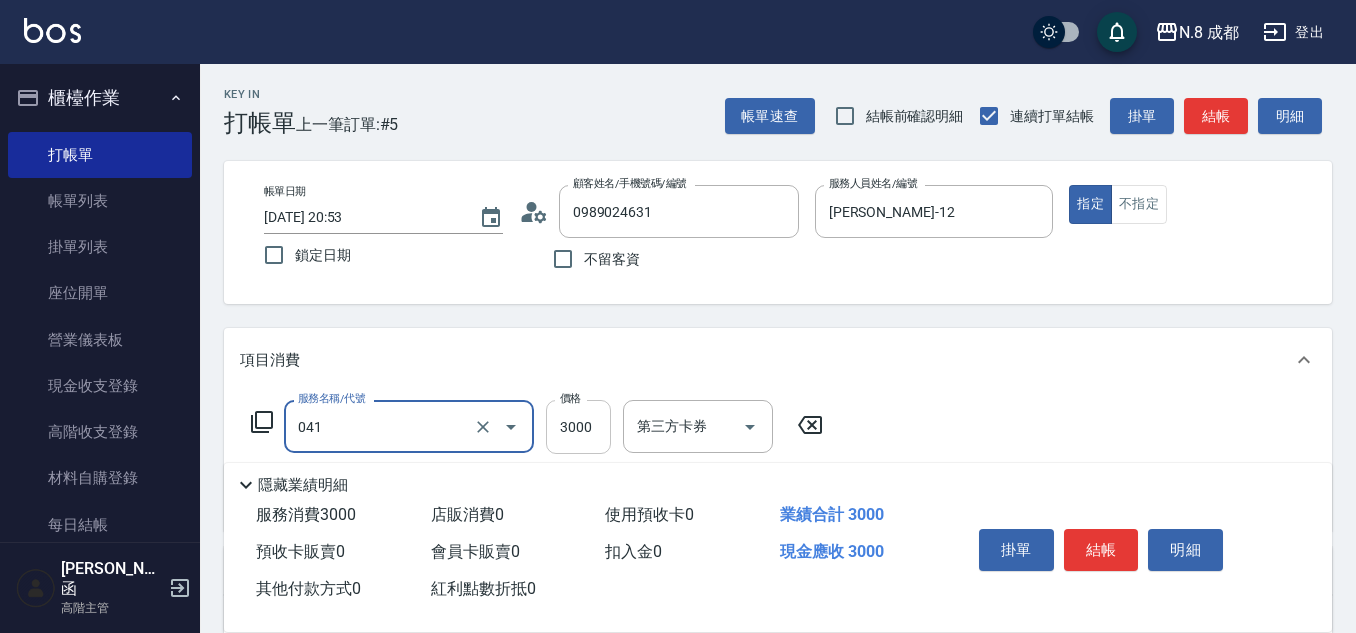 type on "日系染髮(L)(041)" 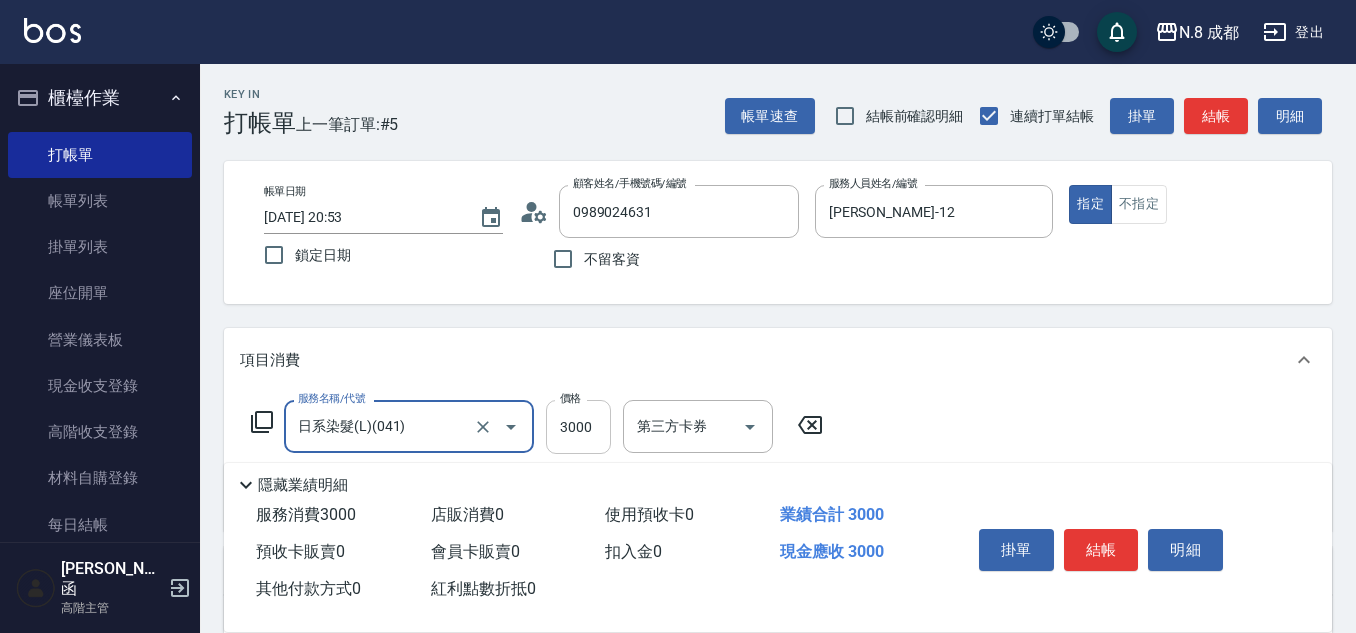click on "3000" at bounding box center [578, 427] 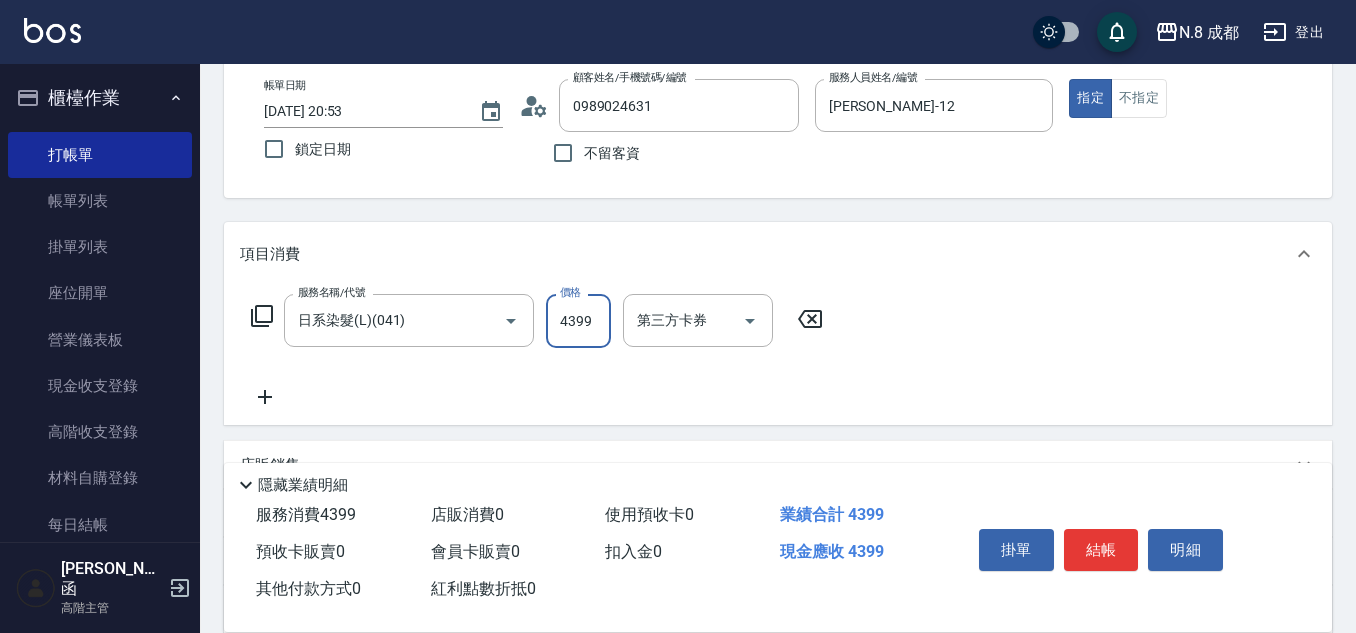 scroll, scrollTop: 200, scrollLeft: 0, axis: vertical 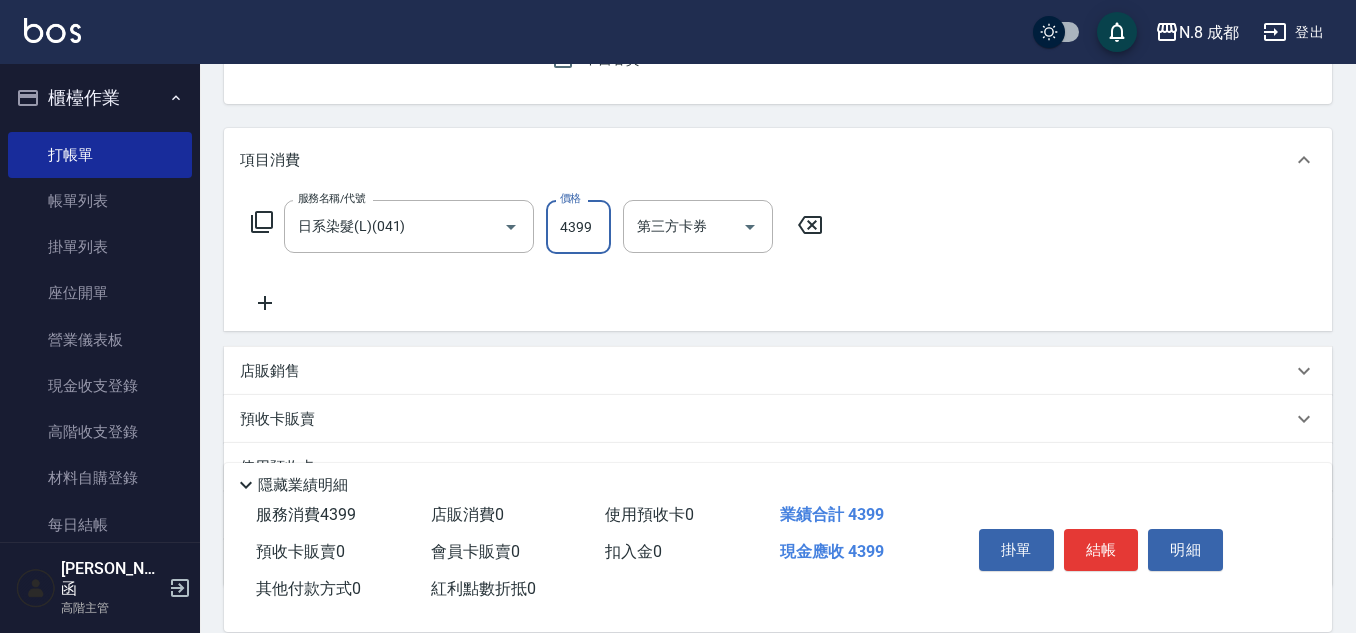 type on "4399" 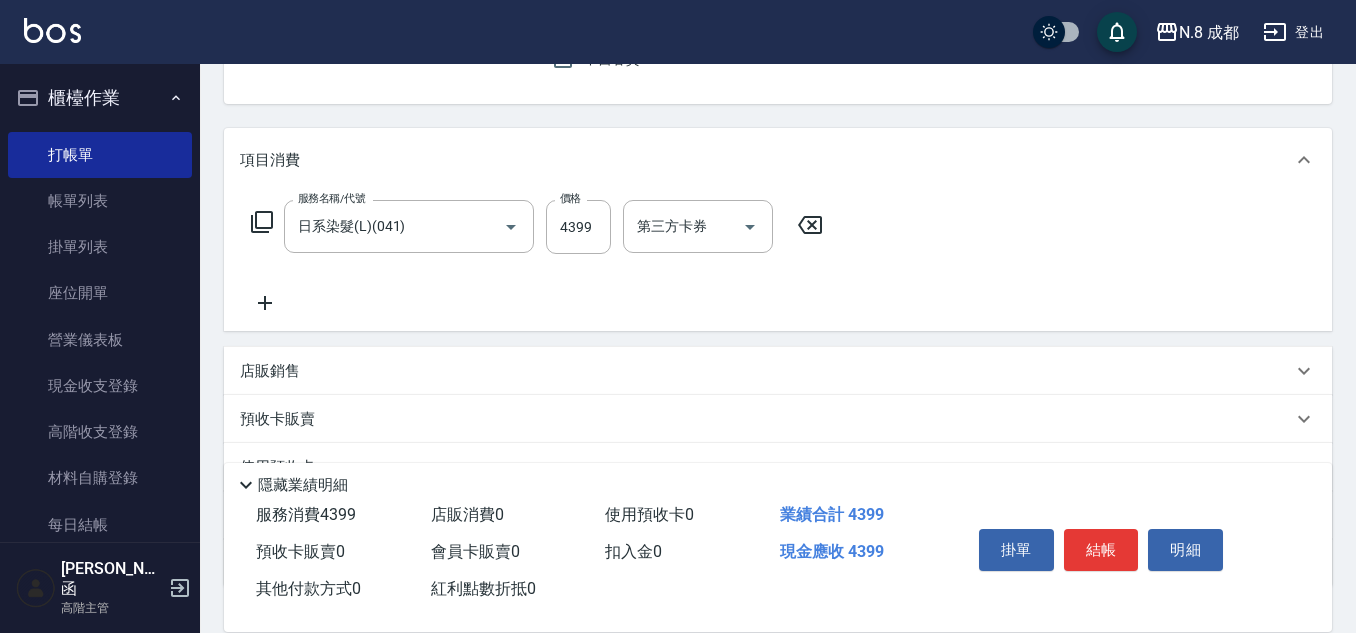 click 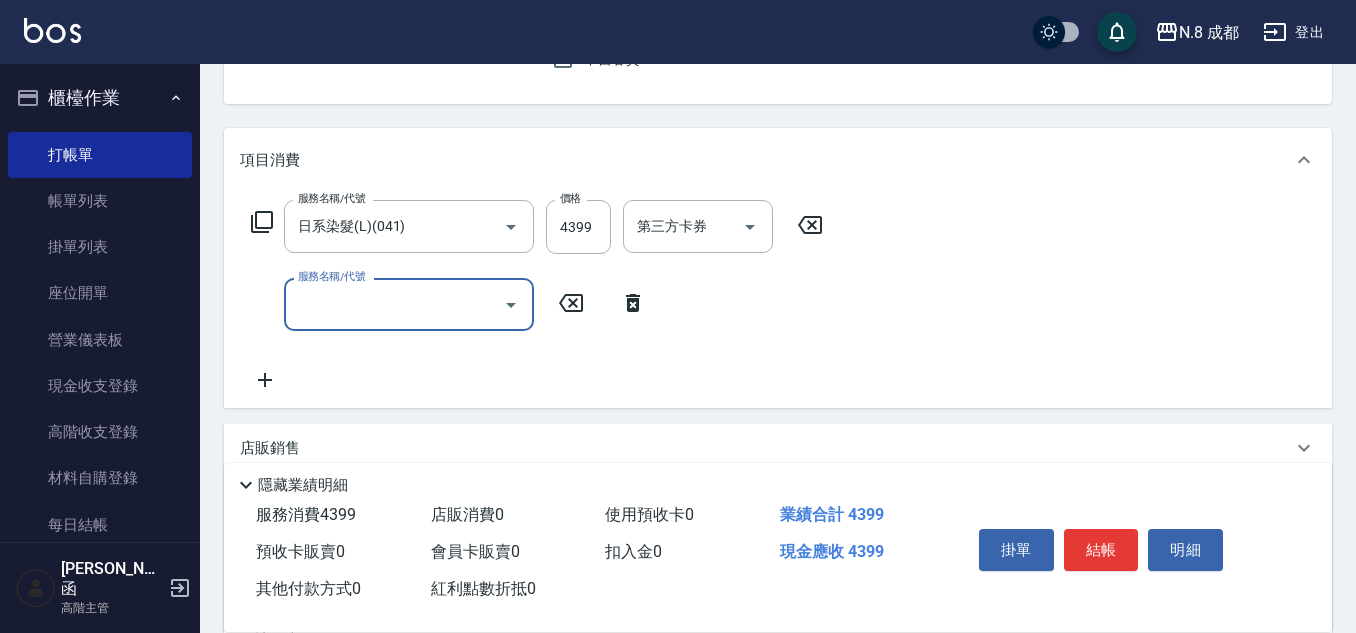 click on "服務名稱/代號" at bounding box center (394, 304) 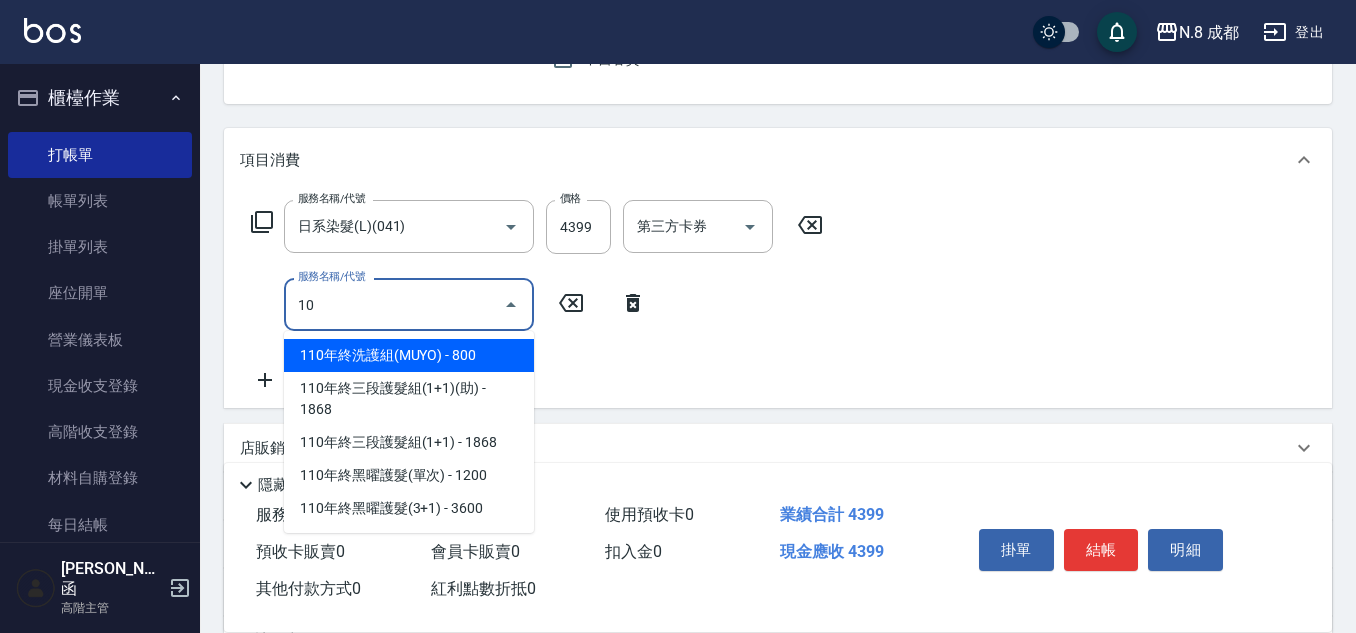 drag, startPoint x: 417, startPoint y: 308, endPoint x: 201, endPoint y: 304, distance: 216.03703 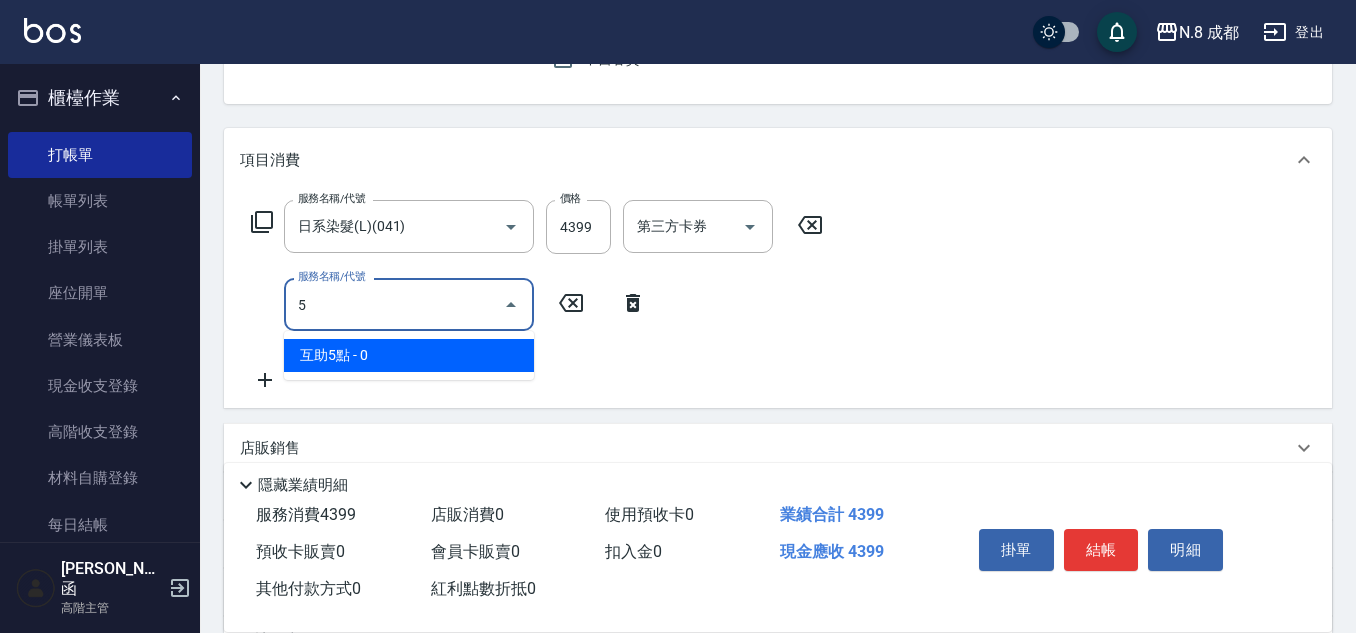 click on "互助5點 - 0" at bounding box center [409, 355] 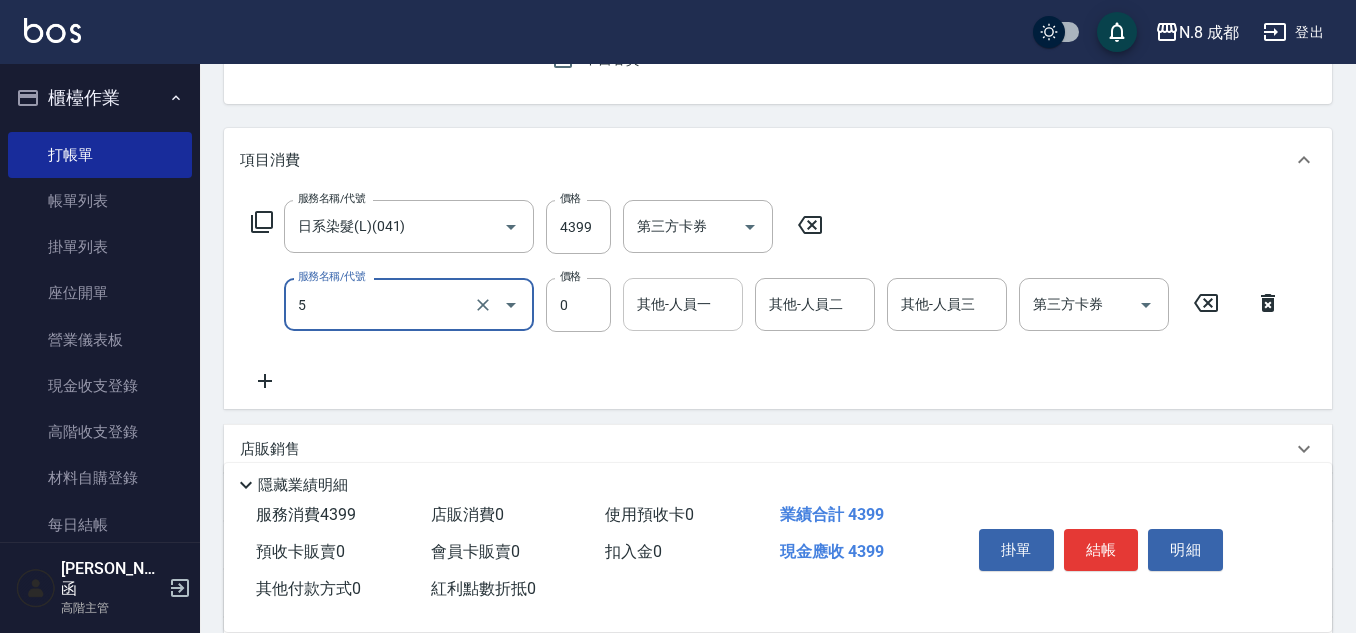 click on "其他-人員一" at bounding box center (683, 304) 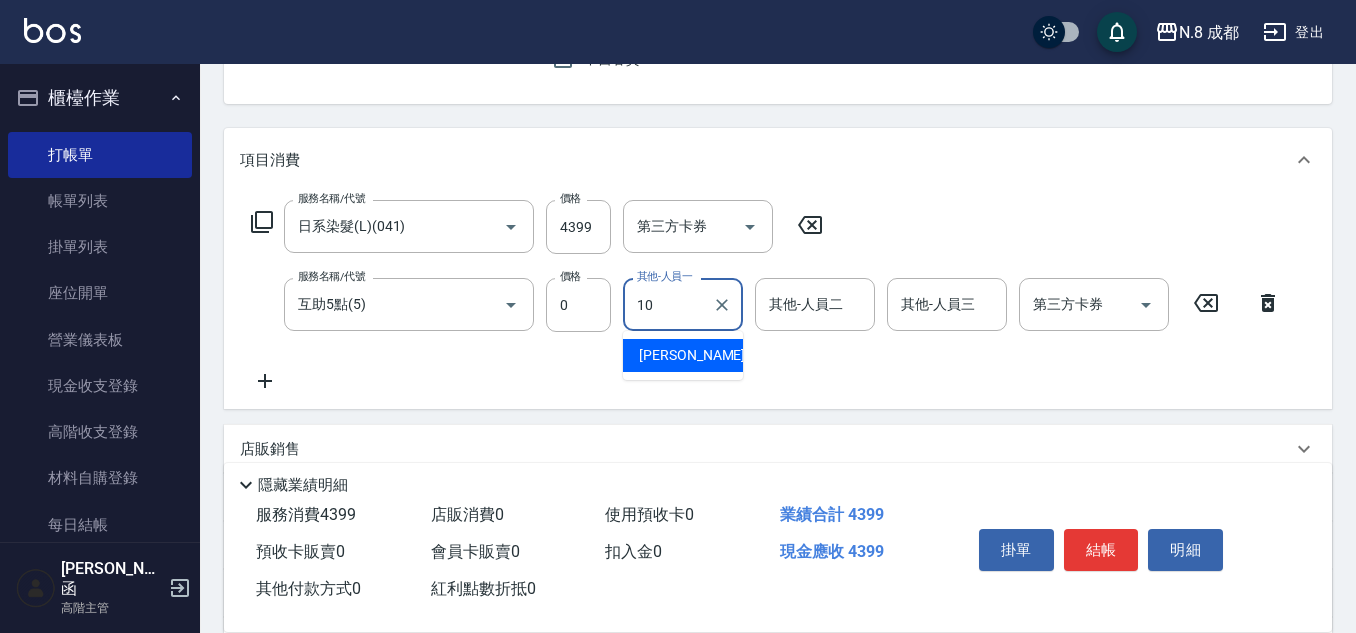 click on "謝宜親 -10" at bounding box center (702, 355) 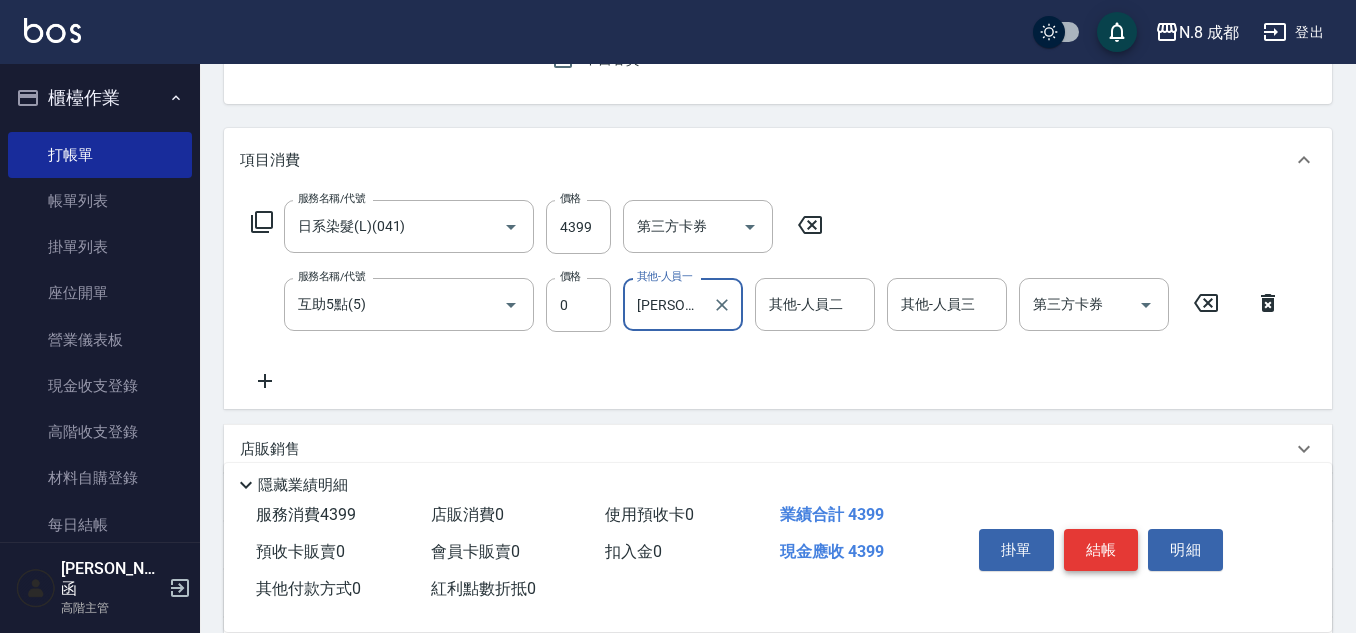 type on "[PERSON_NAME]-10" 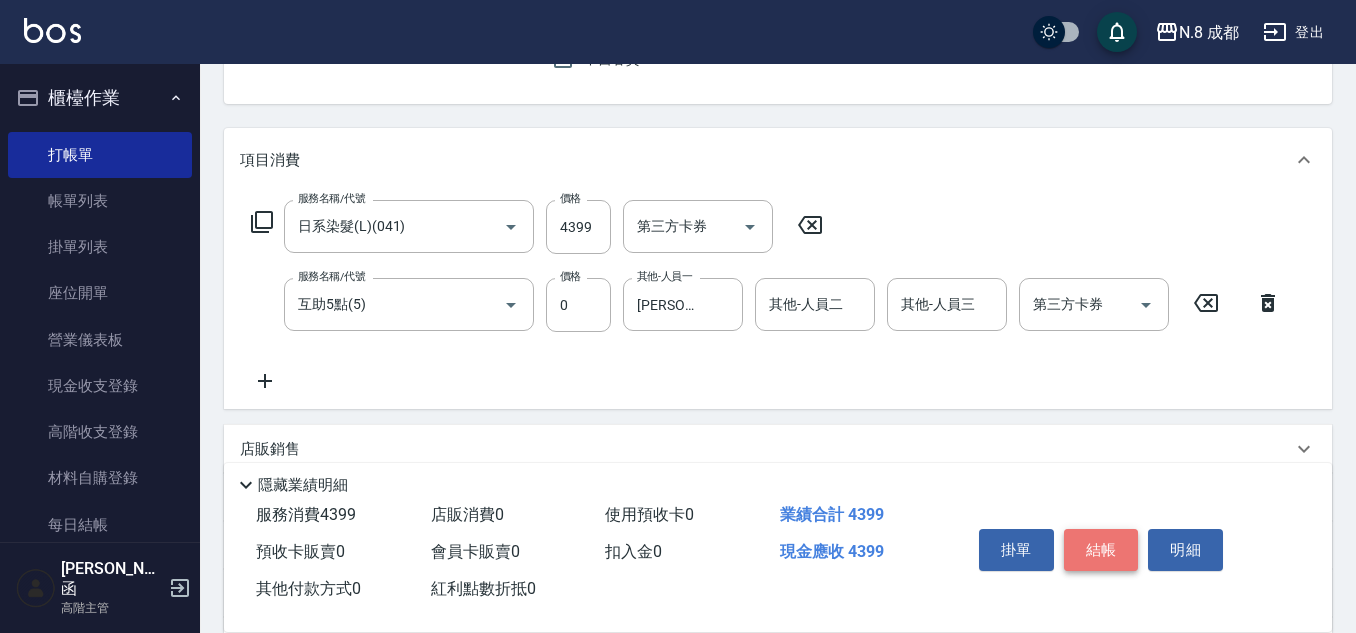 click on "結帳" at bounding box center [1101, 550] 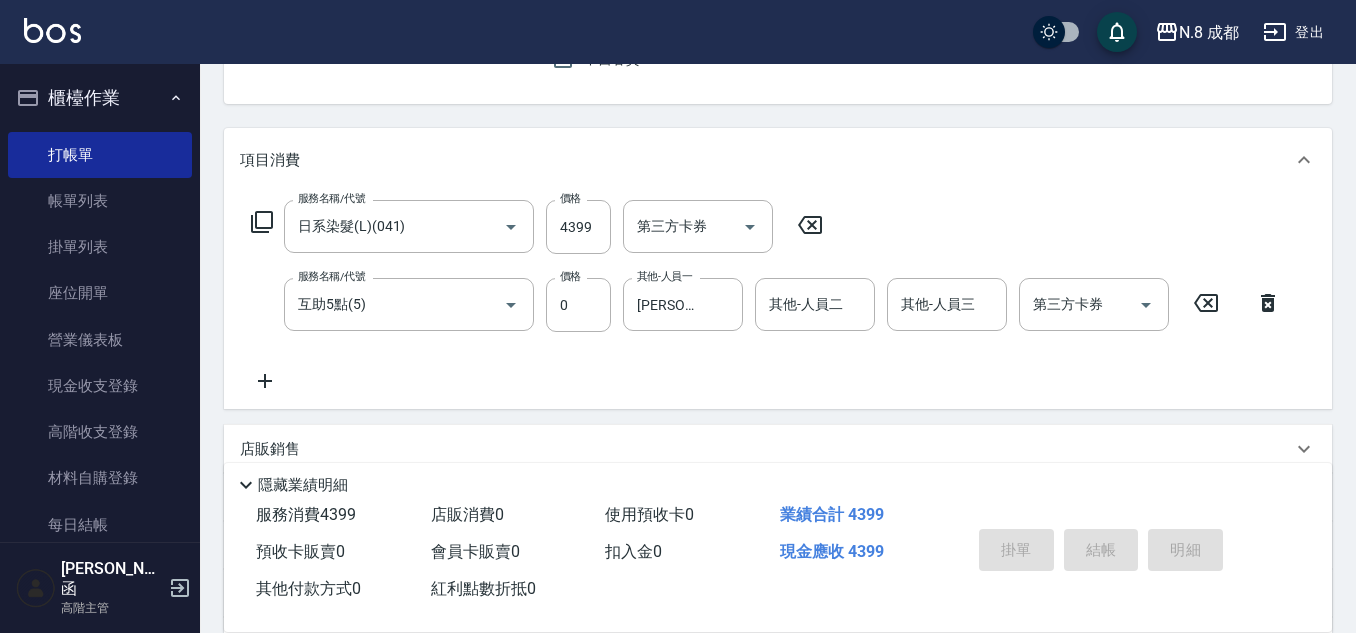 type on "2025/07/15 20:54" 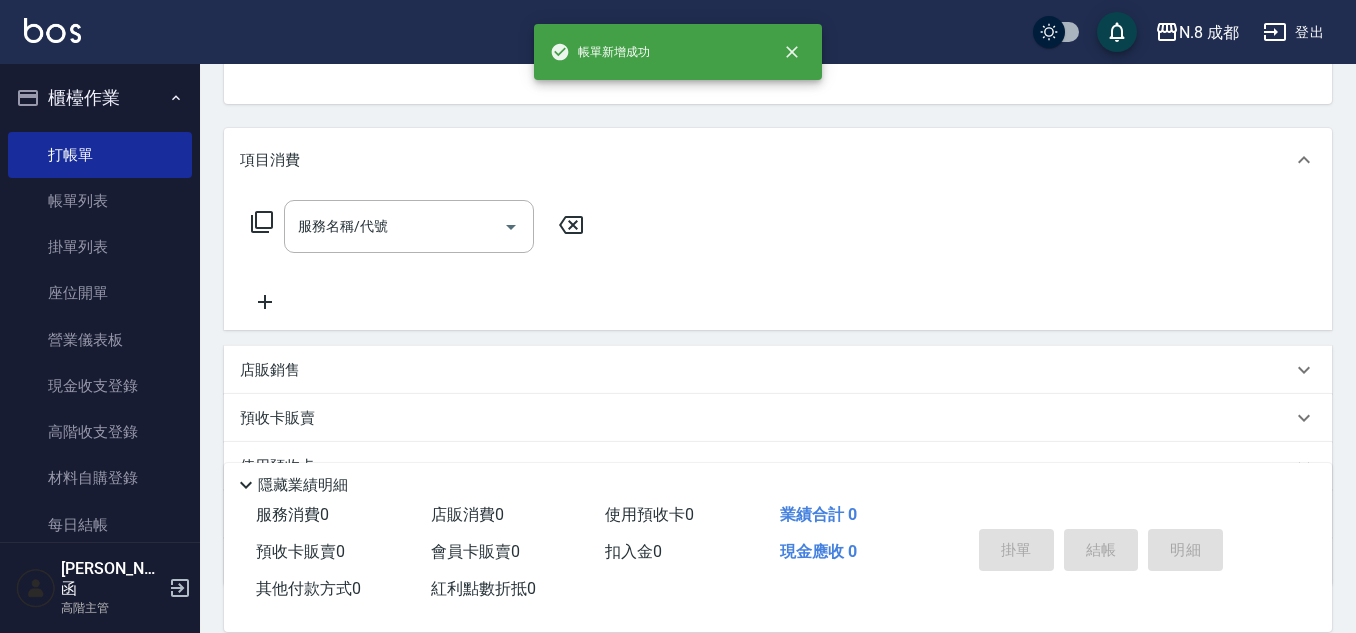 scroll, scrollTop: 194, scrollLeft: 0, axis: vertical 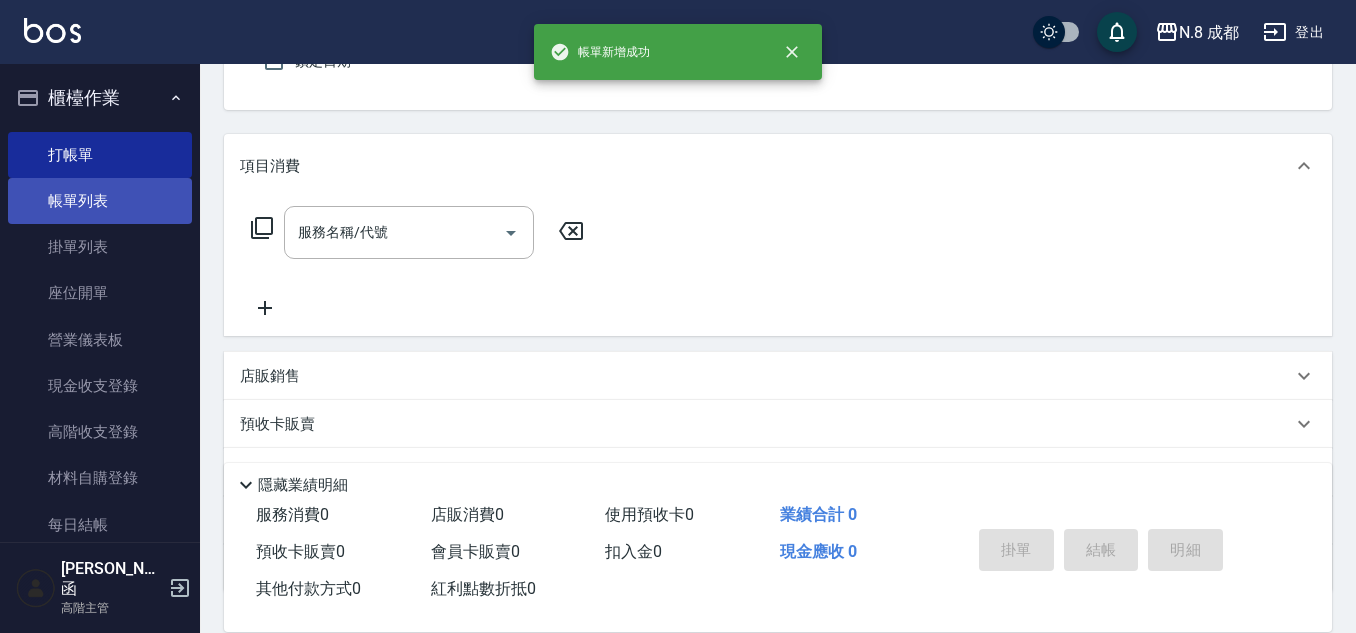click on "帳單列表" at bounding box center (100, 201) 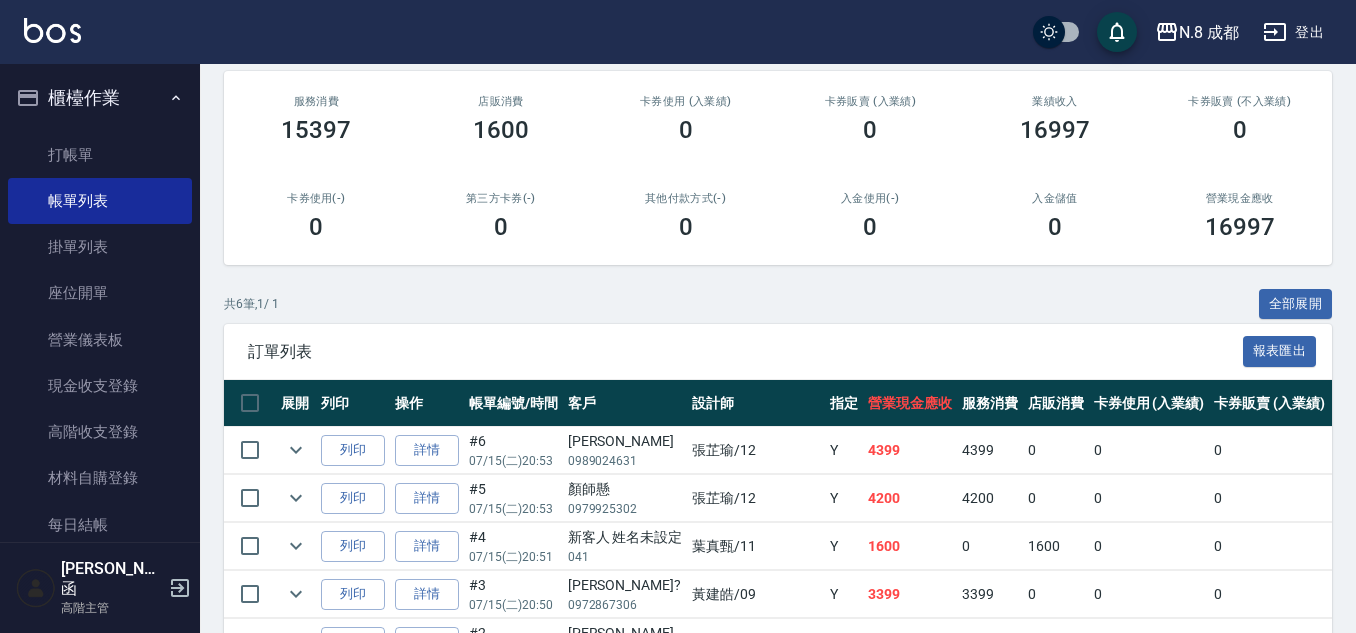scroll, scrollTop: 413, scrollLeft: 0, axis: vertical 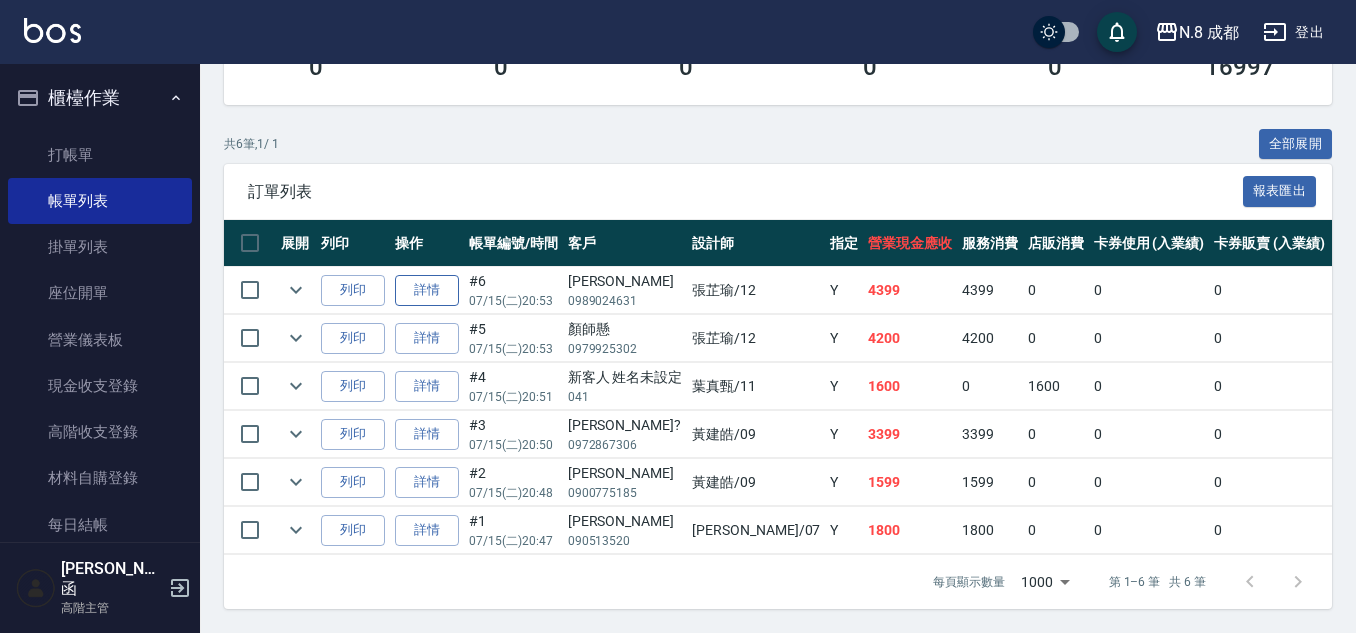 click on "詳情" at bounding box center (427, 290) 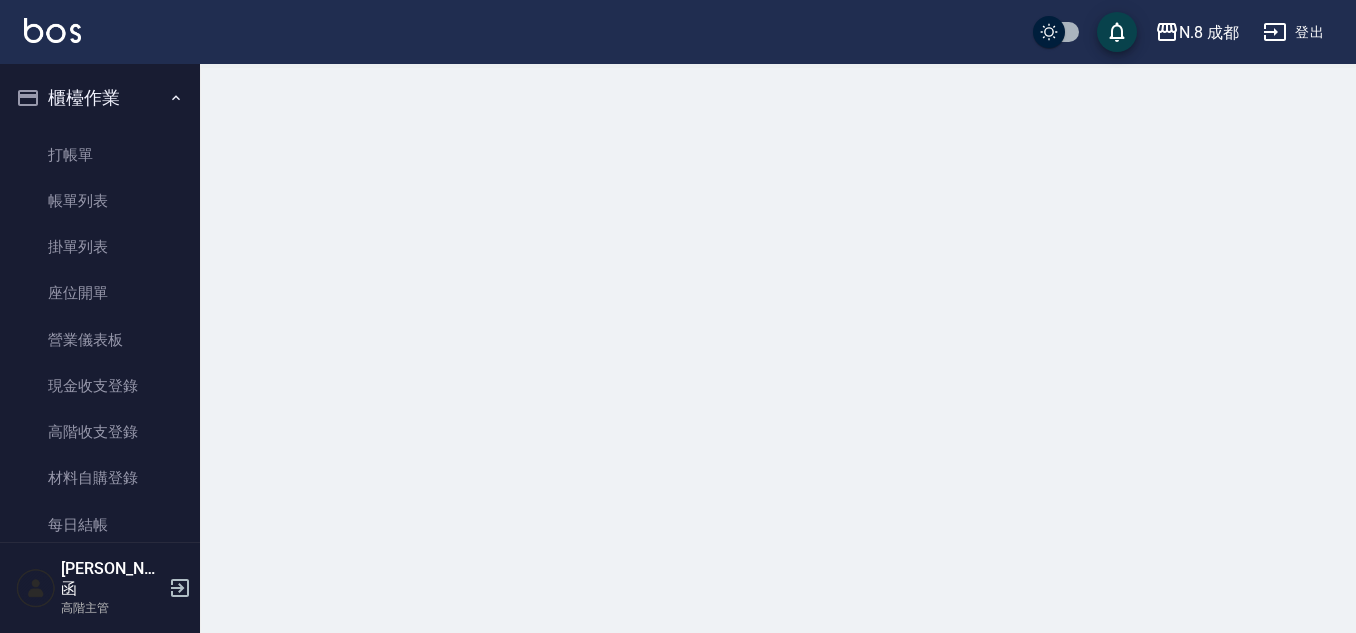 scroll, scrollTop: 0, scrollLeft: 0, axis: both 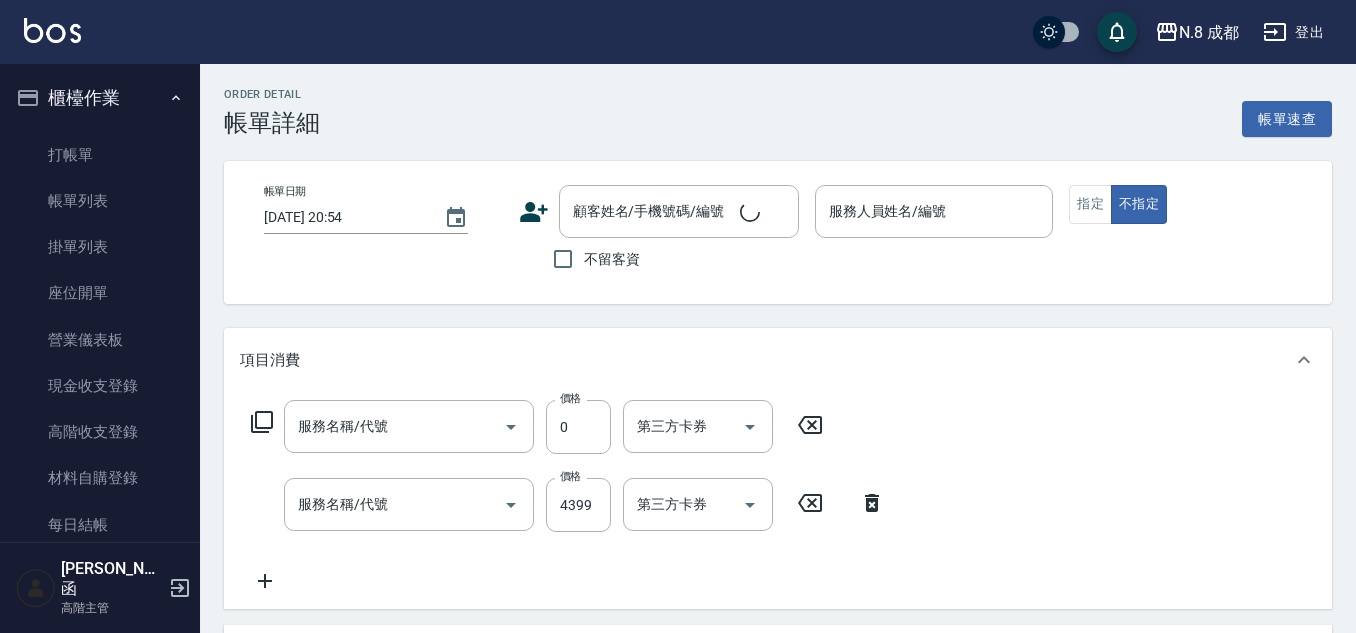 type on "互助5點(5)" 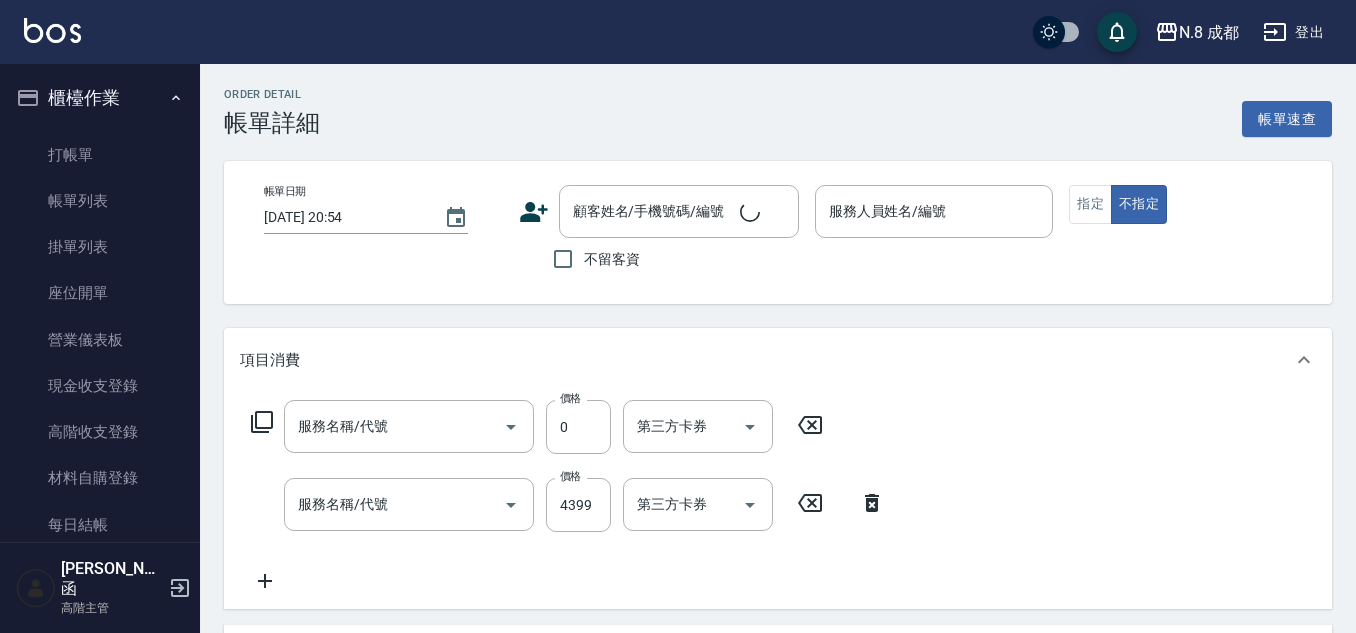type on "日系染髮(L)(041)" 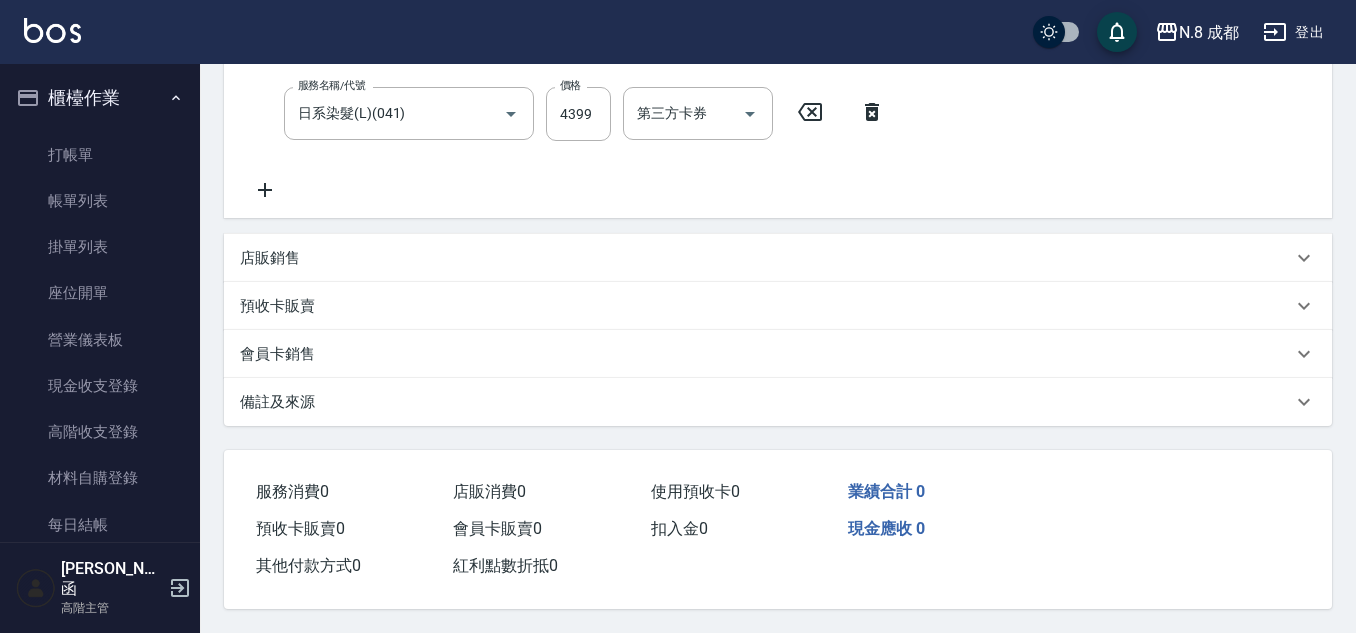 type on "[DATE] 20:53" 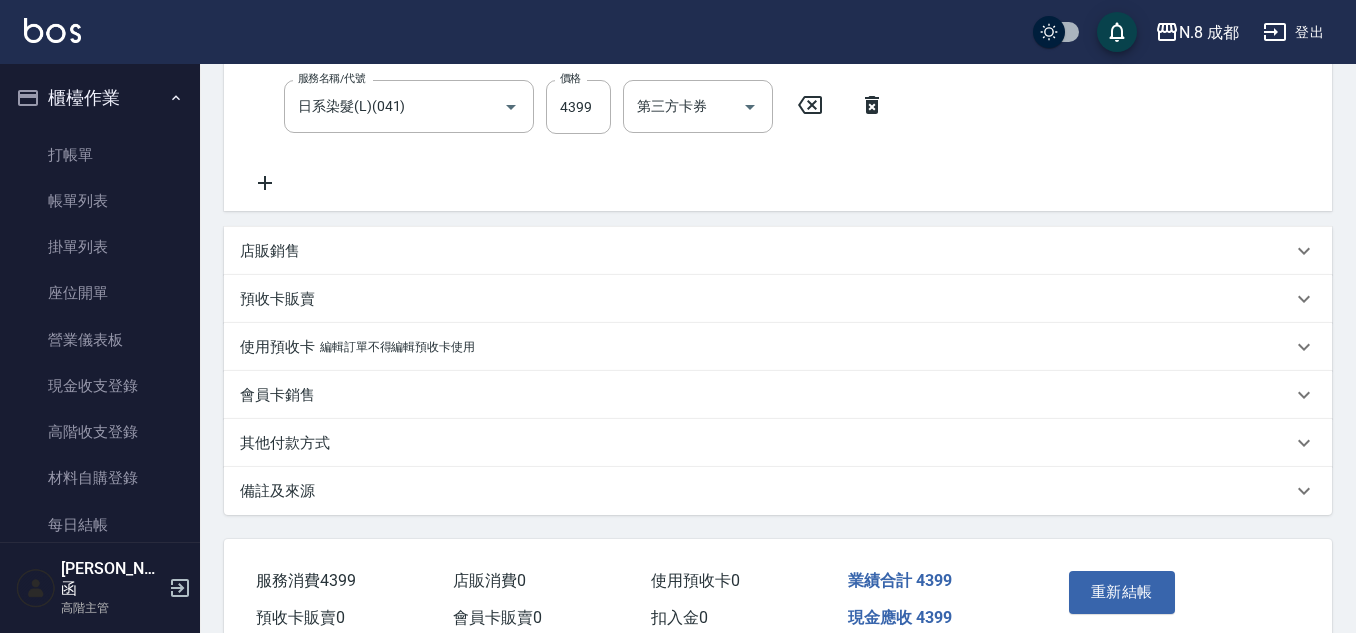 type on "張夣竹/0989024631/" 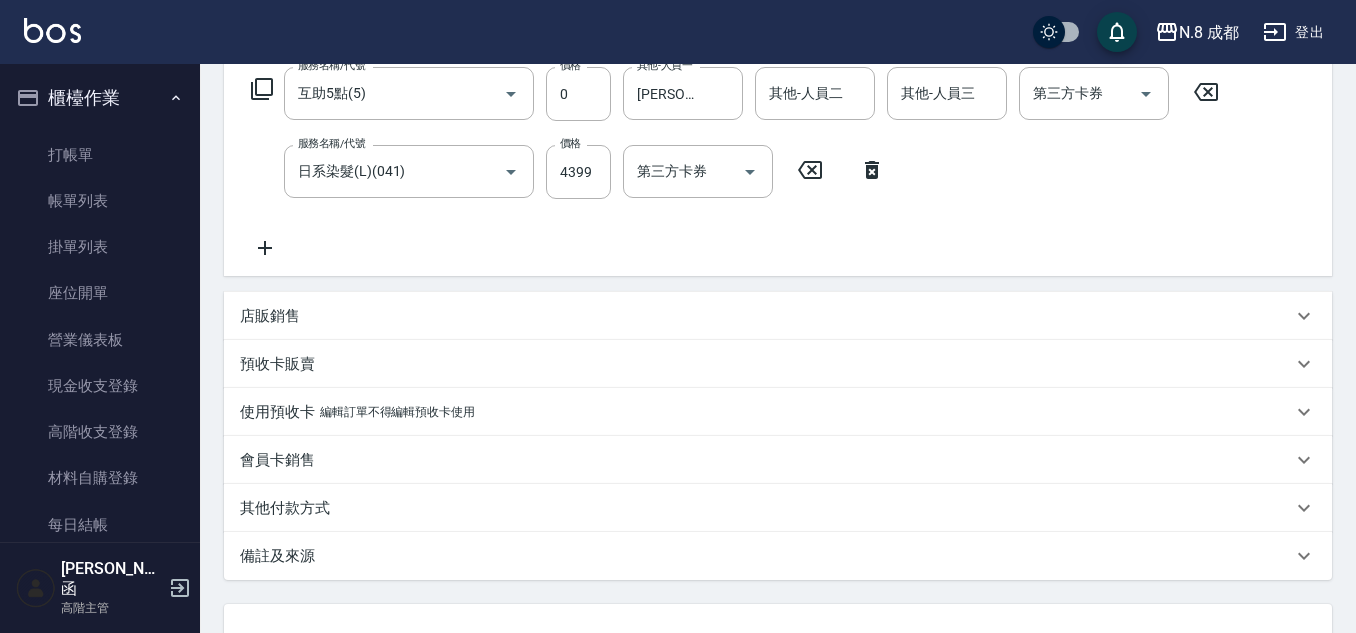 scroll, scrollTop: 298, scrollLeft: 0, axis: vertical 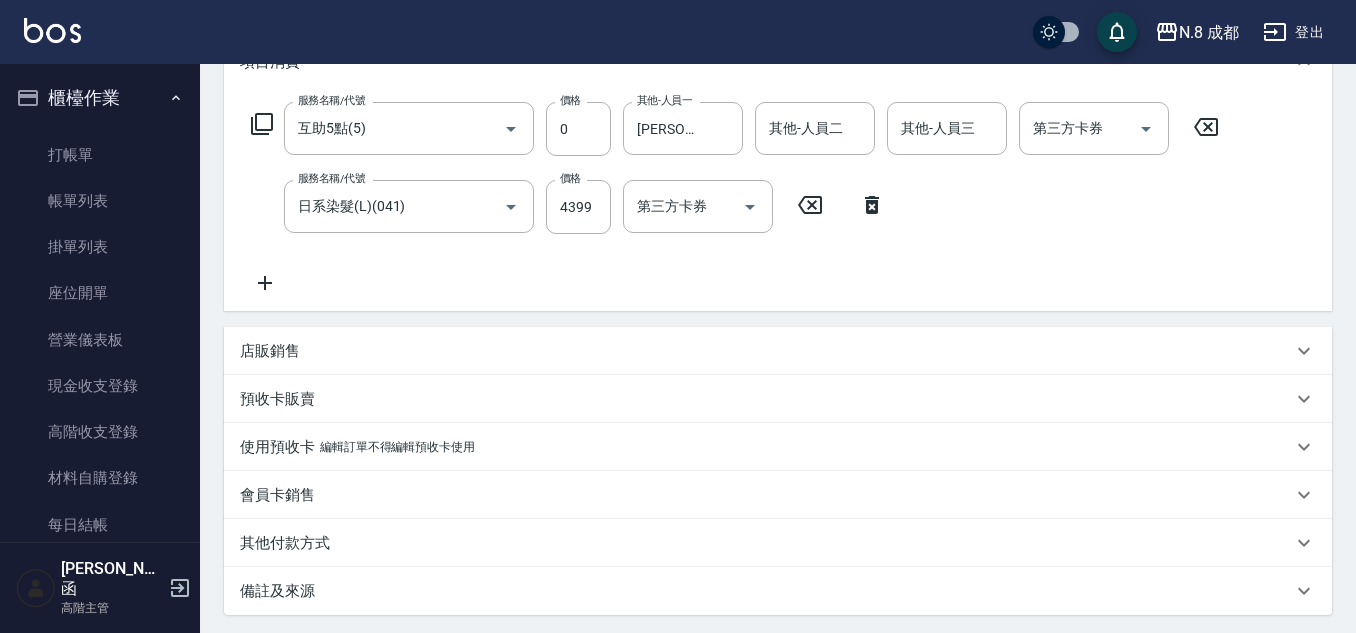 click 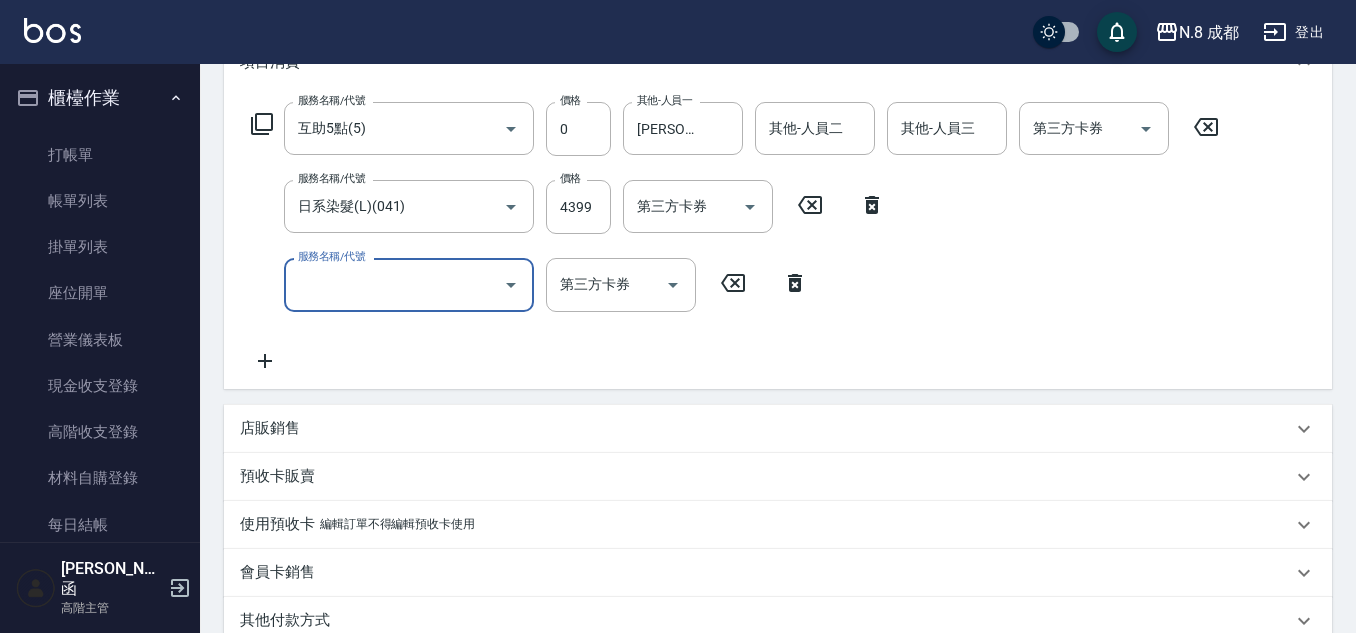 click on "服務名稱/代號" at bounding box center [394, 284] 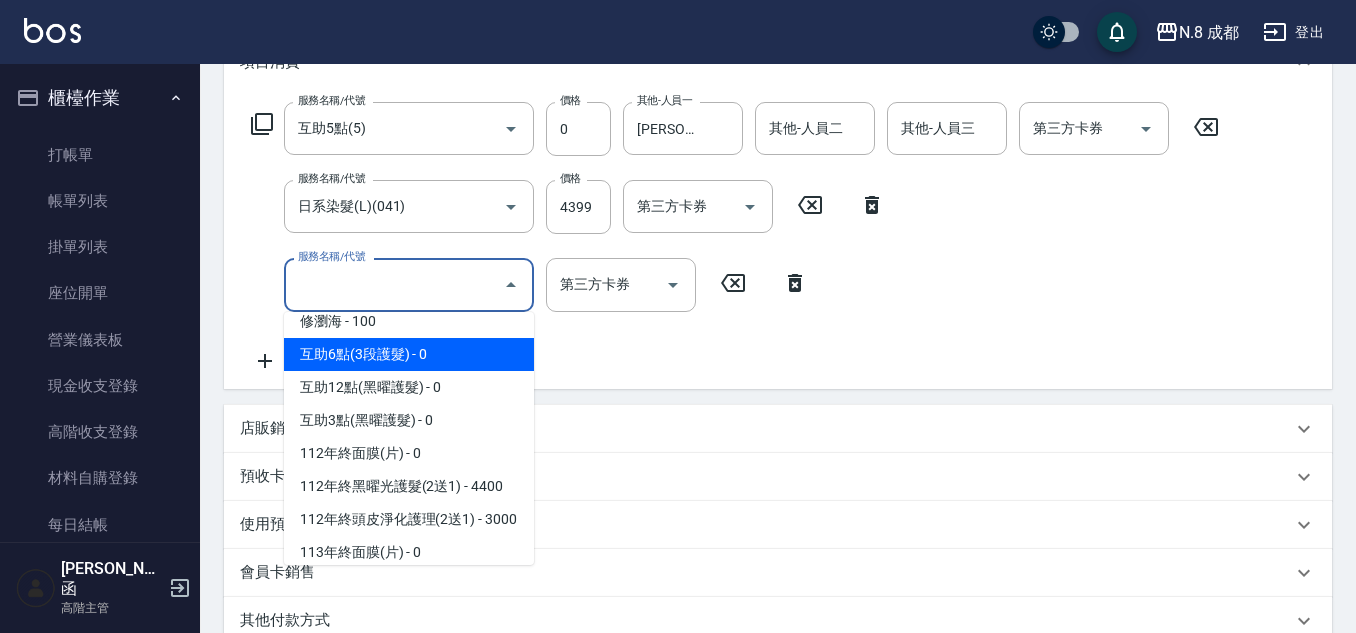 scroll, scrollTop: 2697, scrollLeft: 0, axis: vertical 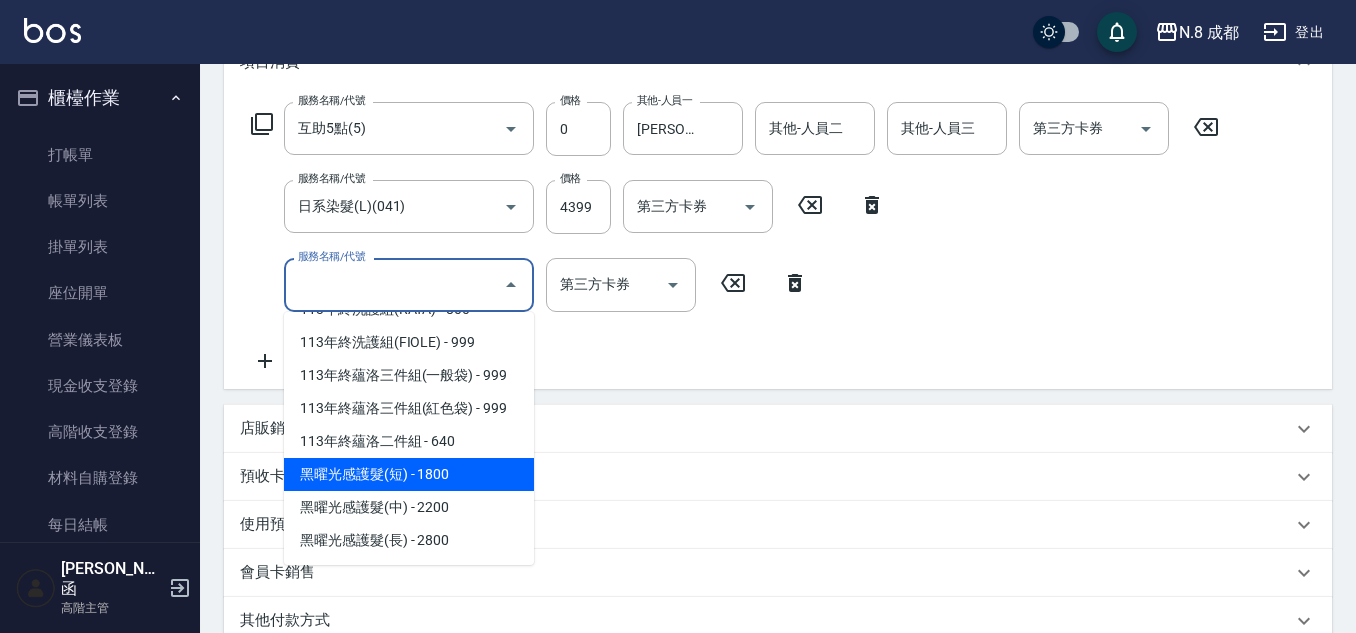 click on "黑曜光感護髮(短) - 1800" at bounding box center (409, 474) 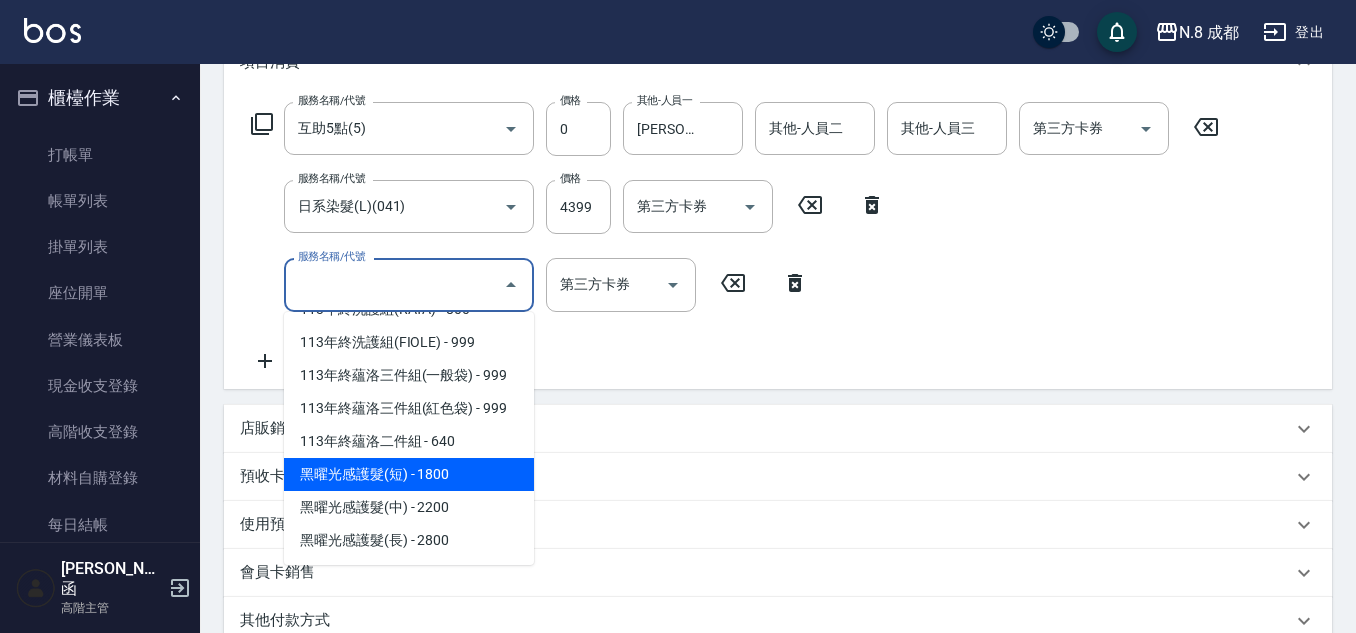 type on "黑曜光感護髮(短)(黑1)" 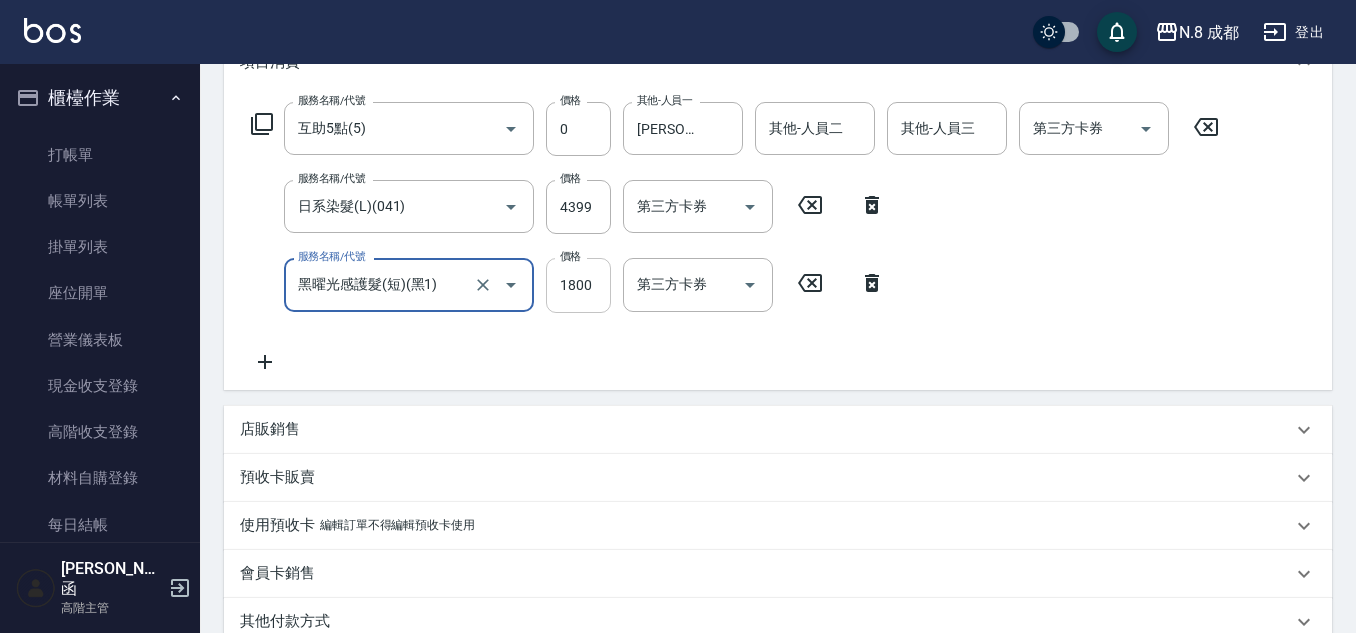 click on "1800" at bounding box center [578, 285] 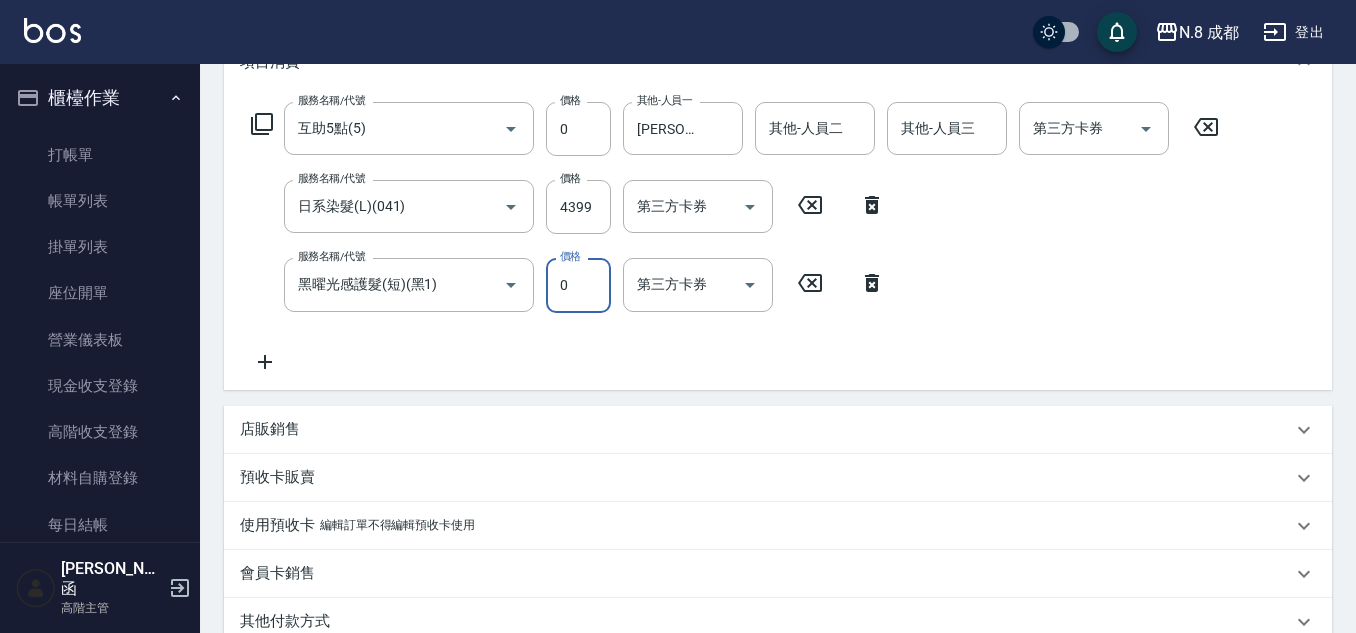 type on "0" 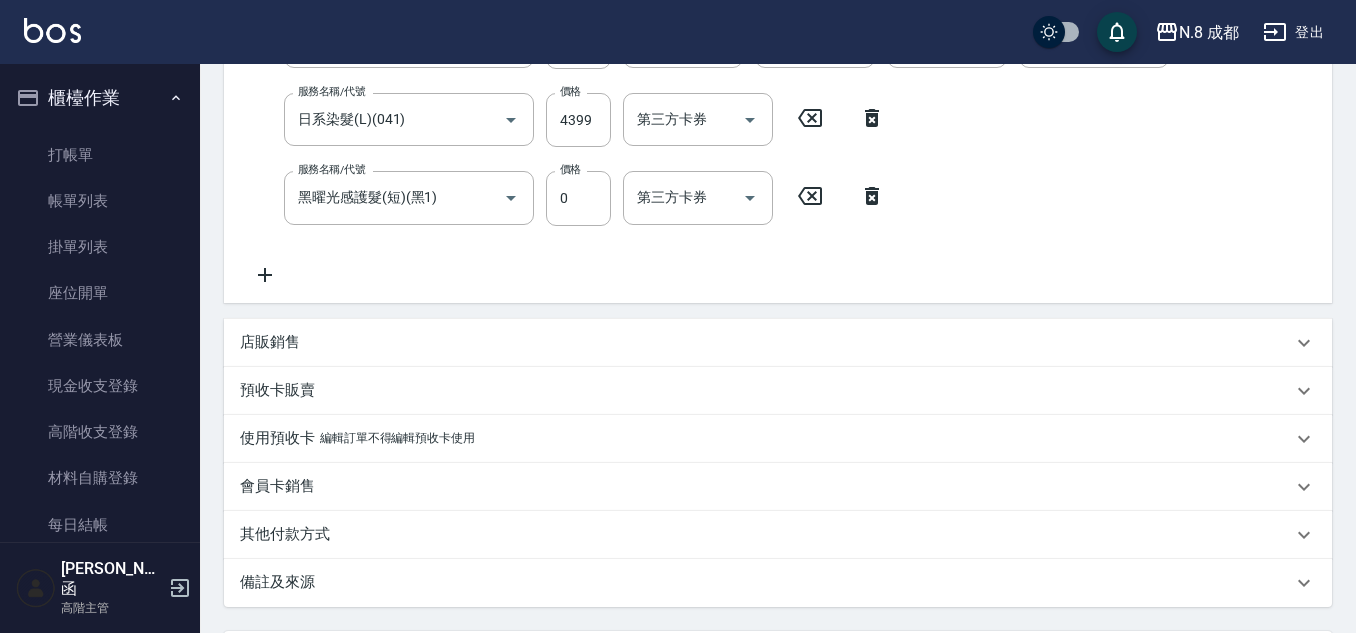 scroll, scrollTop: 498, scrollLeft: 0, axis: vertical 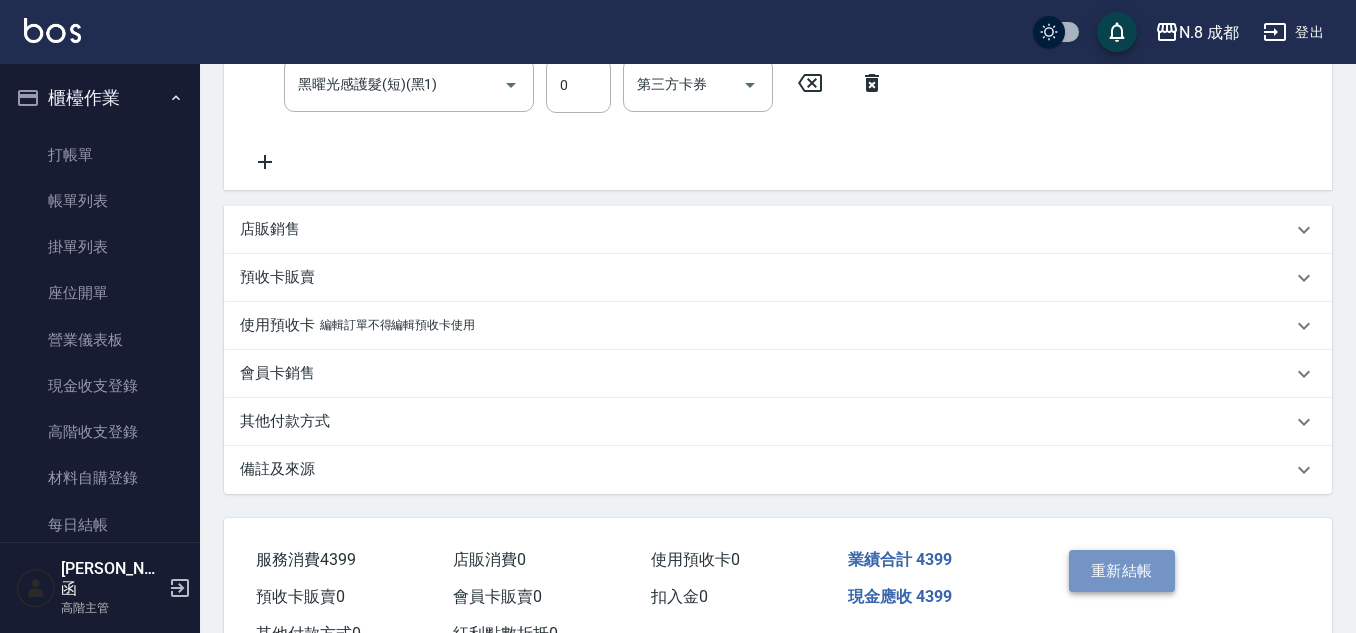 click on "重新結帳" at bounding box center (1122, 571) 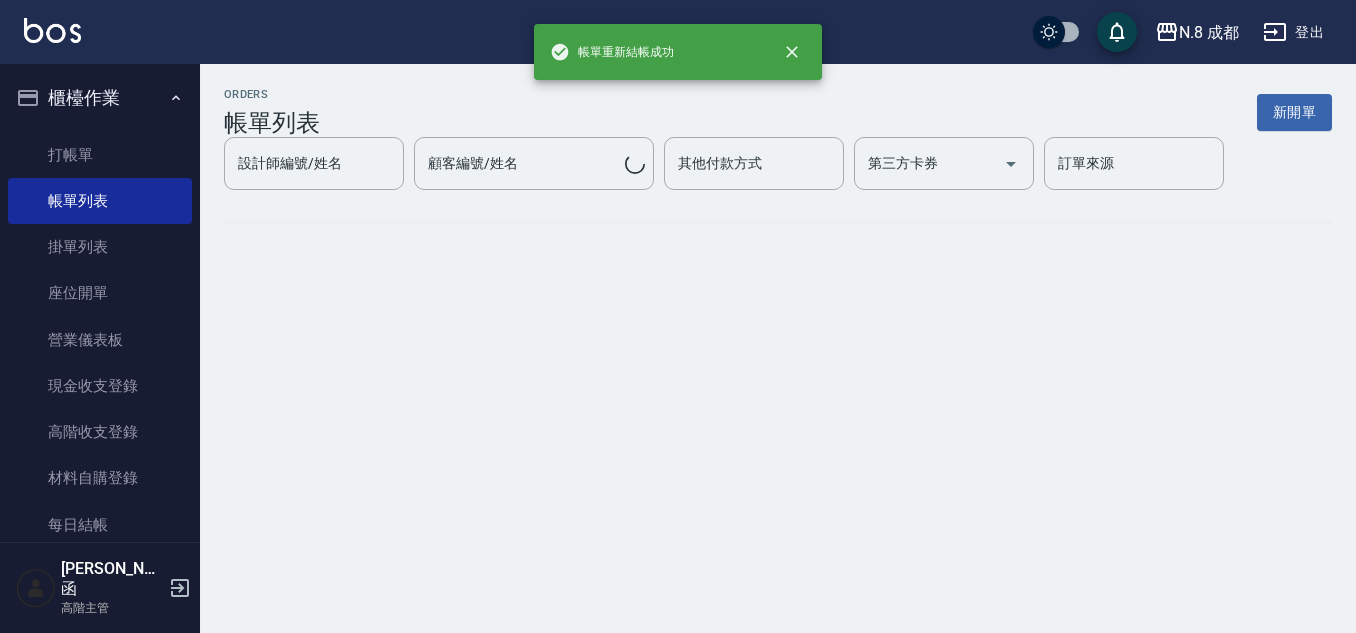 scroll, scrollTop: 0, scrollLeft: 0, axis: both 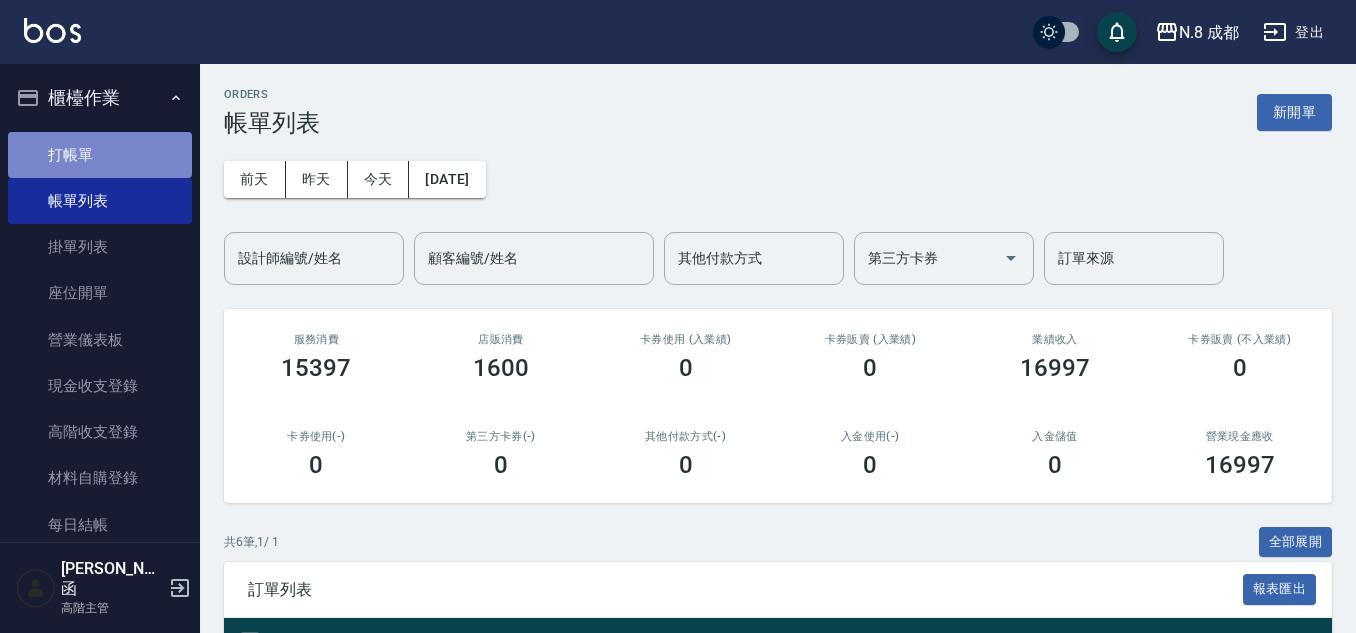 click on "打帳單" at bounding box center [100, 155] 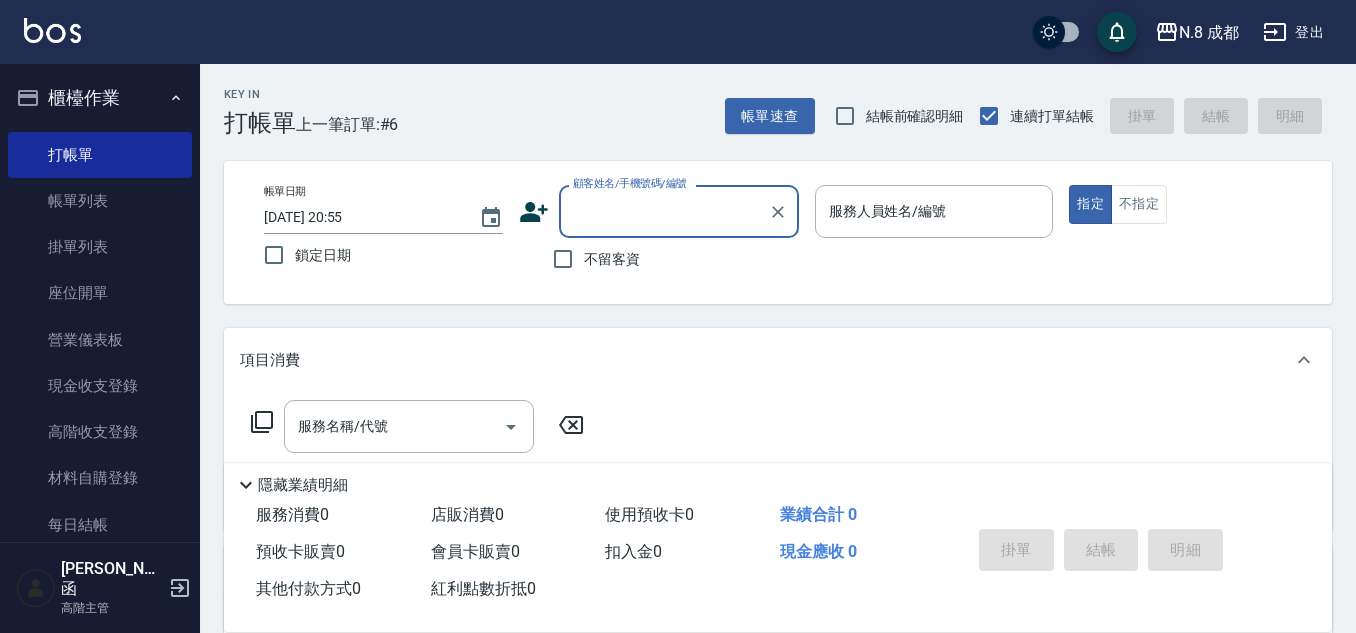 click on "顧客姓名/手機號碼/編號" at bounding box center (664, 211) 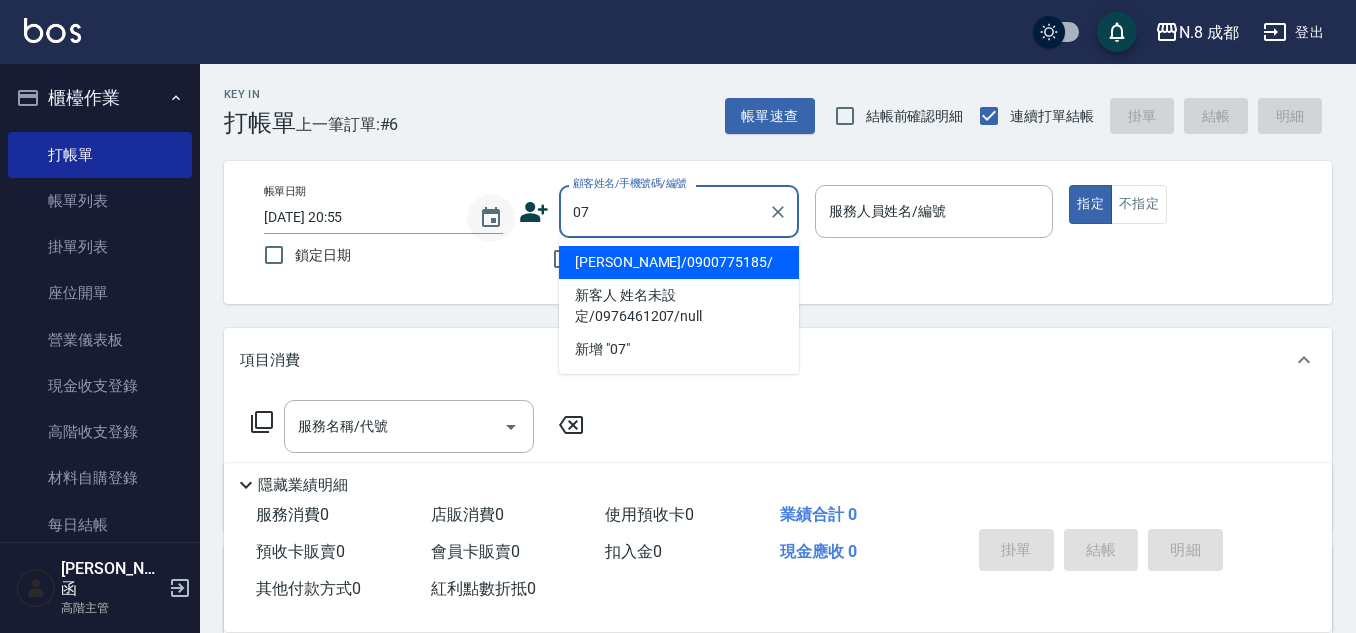 drag, startPoint x: 661, startPoint y: 215, endPoint x: 514, endPoint y: 220, distance: 147.085 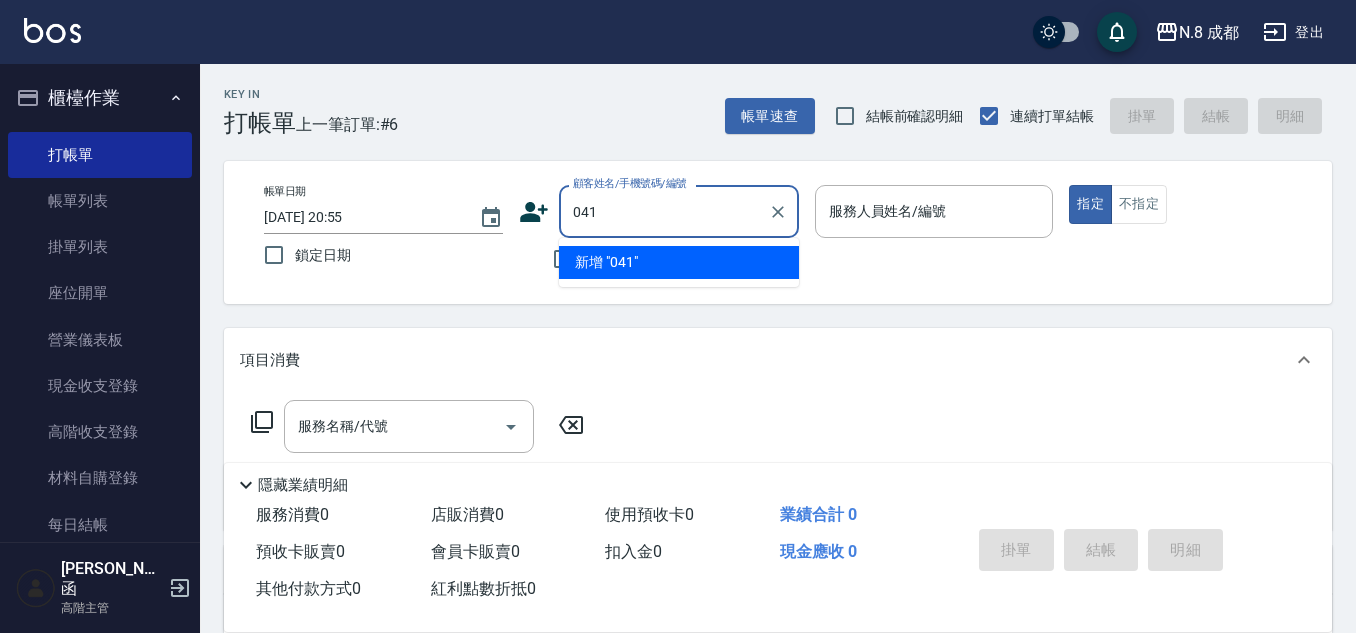 click on "新增 "041"" at bounding box center (679, 262) 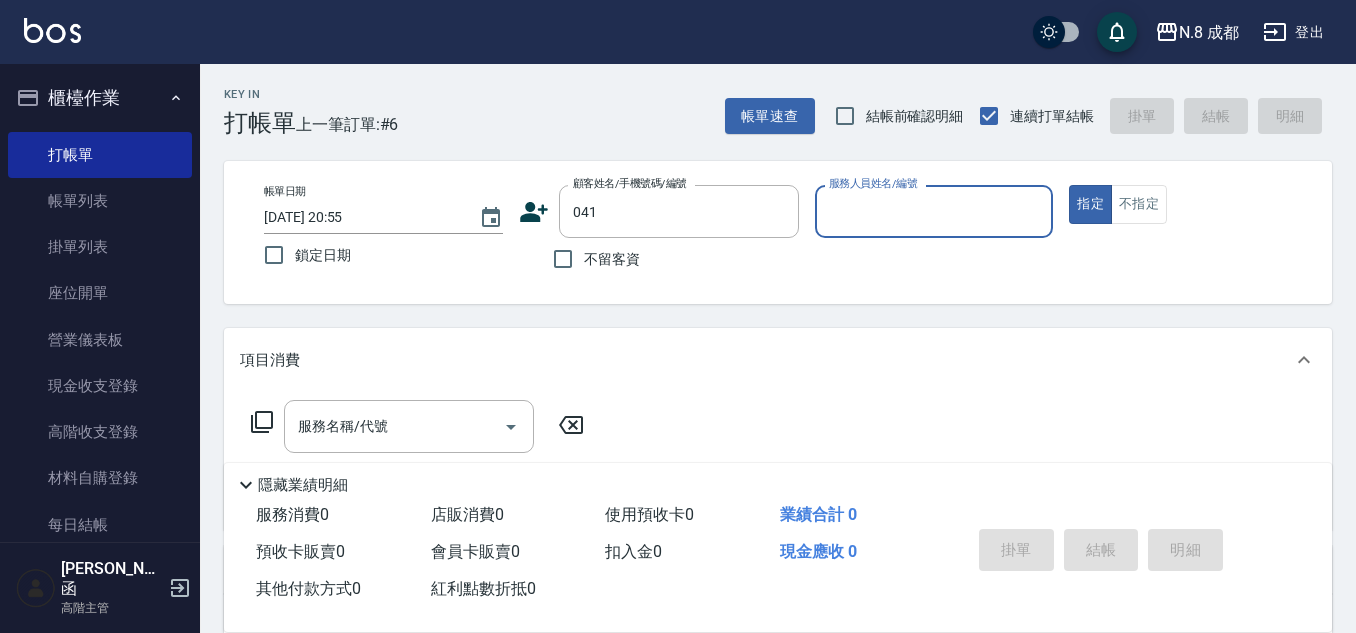 click on "服務人員姓名/編號" at bounding box center (934, 211) 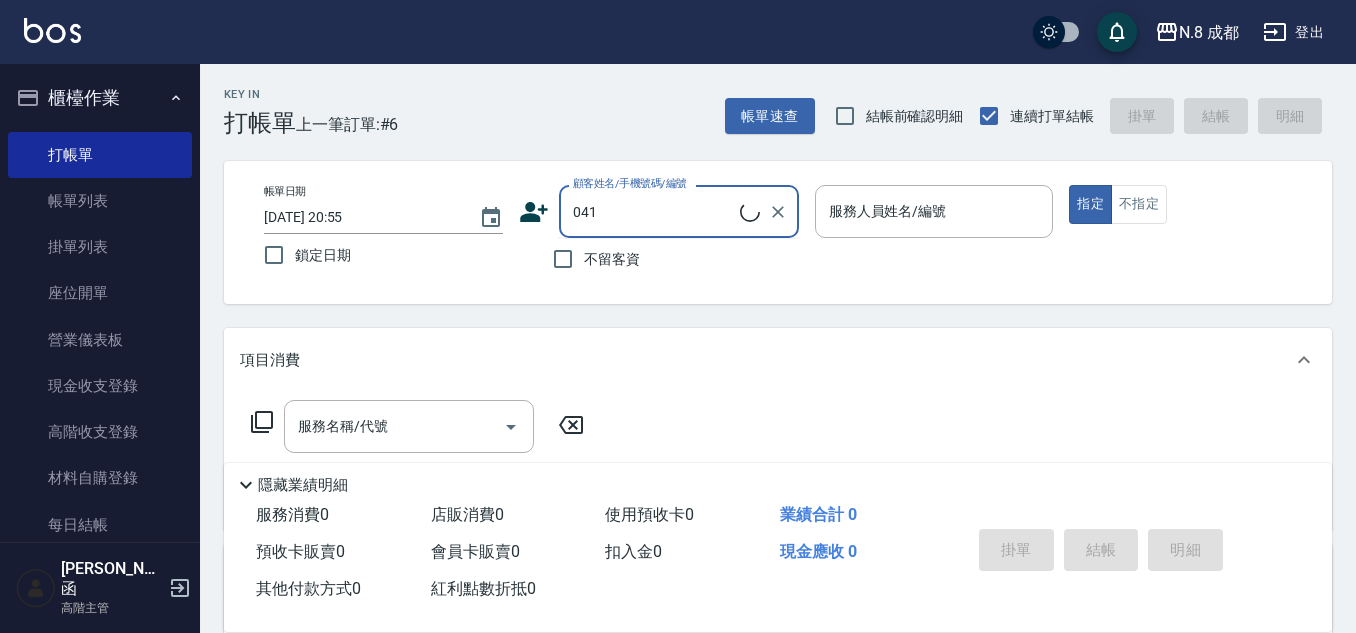 click on "041" at bounding box center (654, 211) 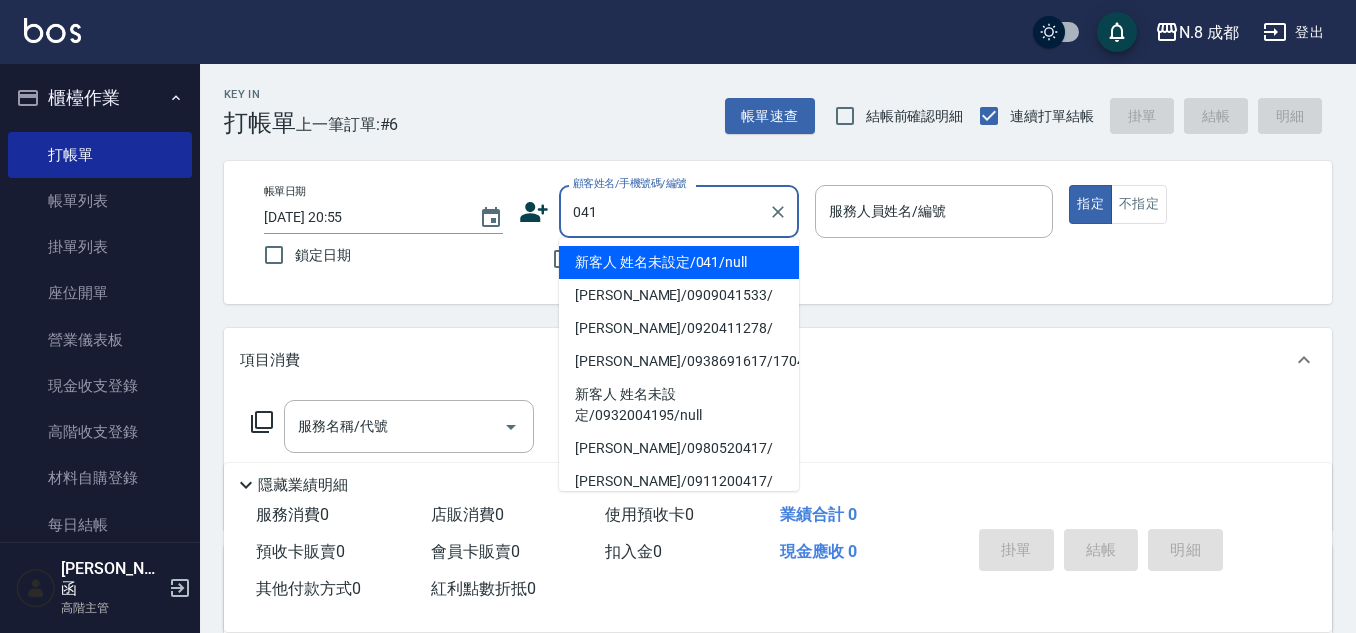 click on "新客人 姓名未設定/041/null" at bounding box center [679, 262] 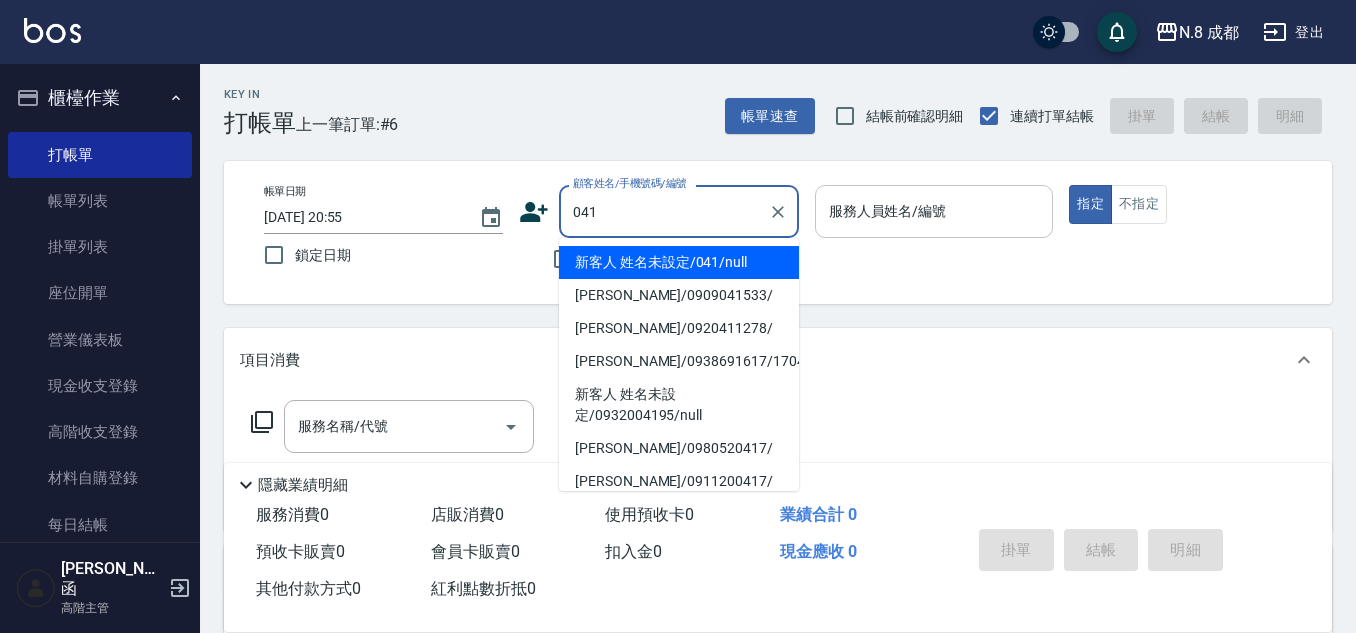 type on "新客人 姓名未設定/041/null" 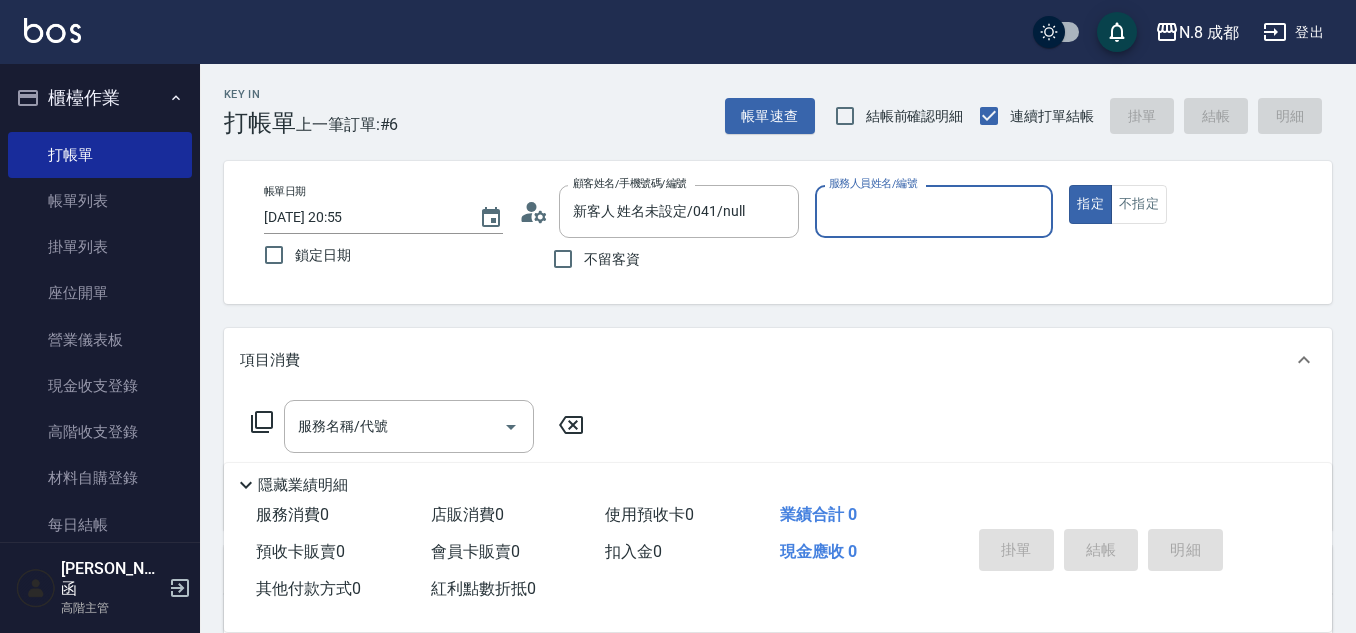 click on "服務人員姓名/編號" at bounding box center (934, 211) 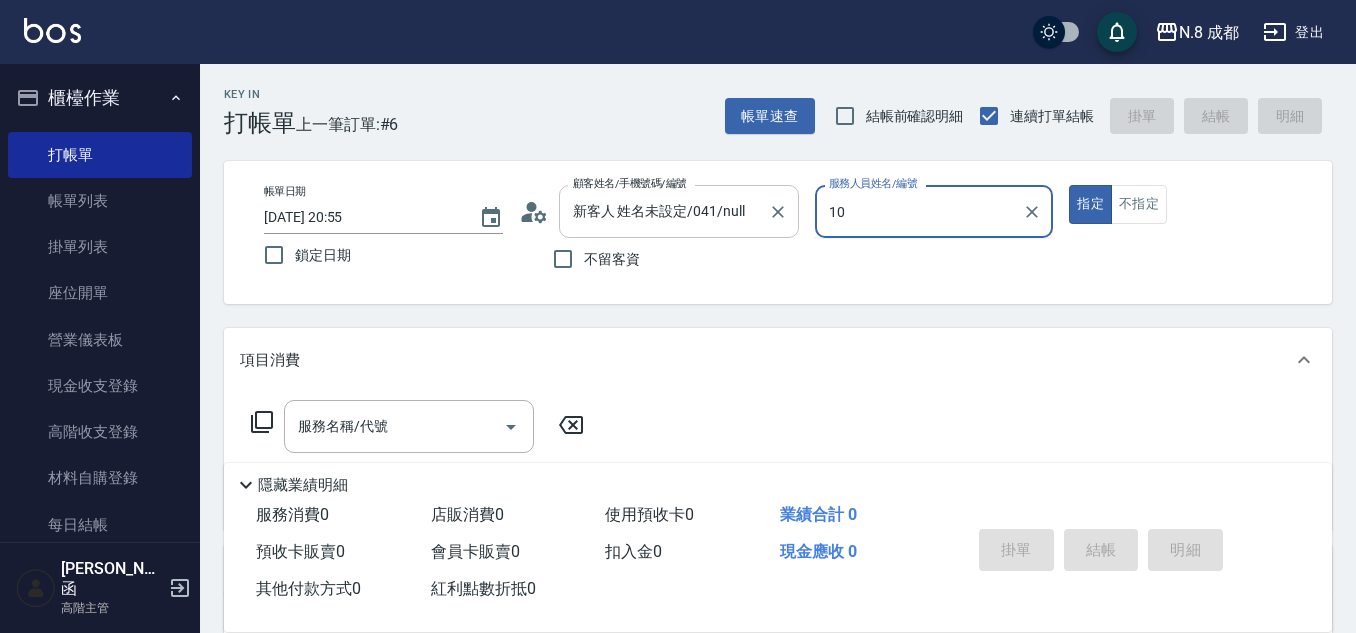drag, startPoint x: 841, startPoint y: 233, endPoint x: 787, endPoint y: 233, distance: 54 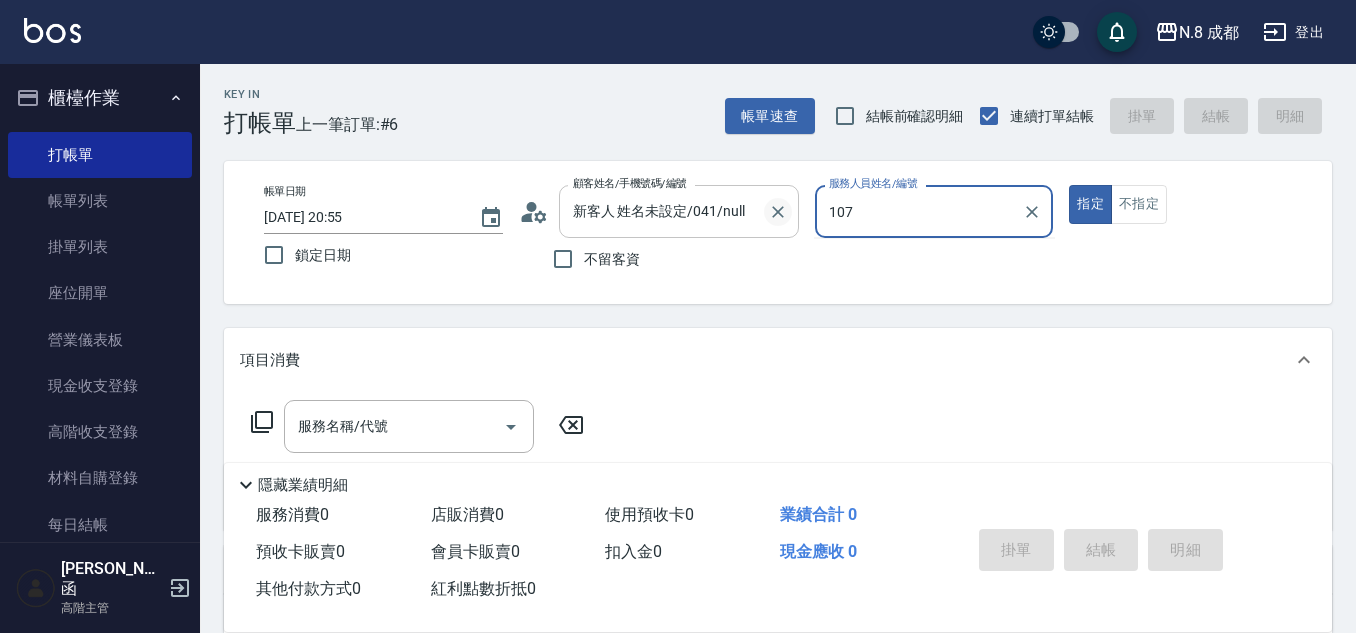 drag, startPoint x: 913, startPoint y: 208, endPoint x: 785, endPoint y: 215, distance: 128.19127 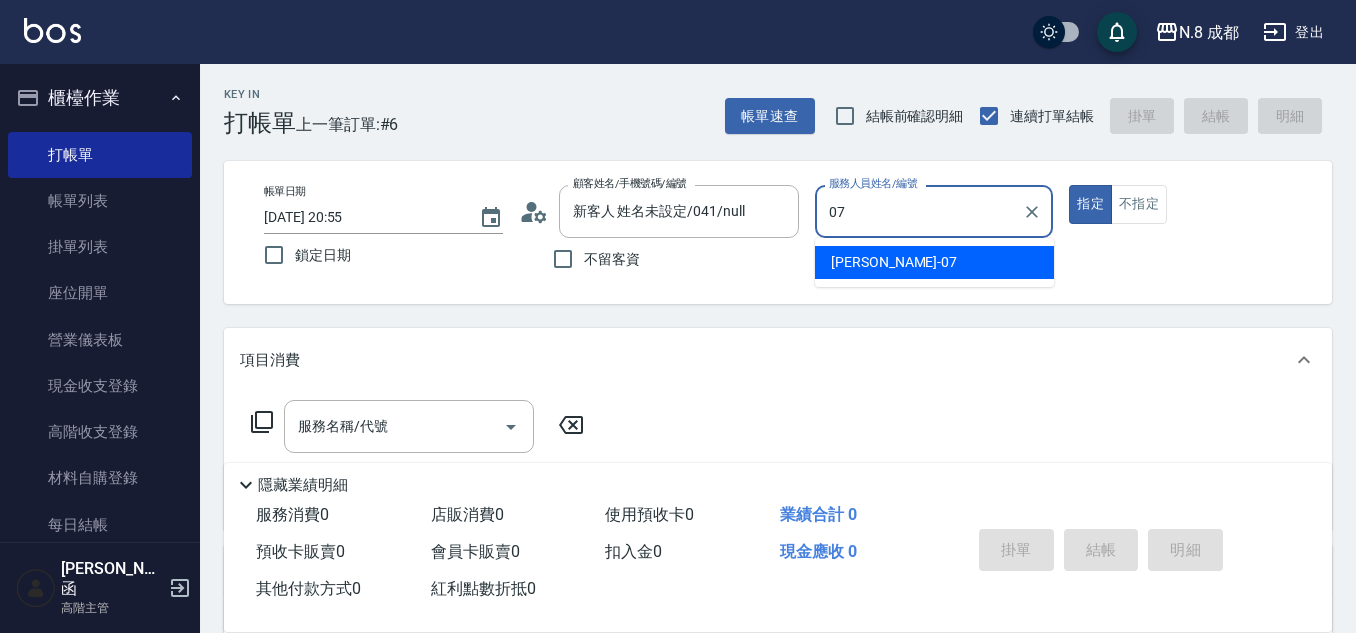 drag, startPoint x: 843, startPoint y: 235, endPoint x: 694, endPoint y: 285, distance: 157.16551 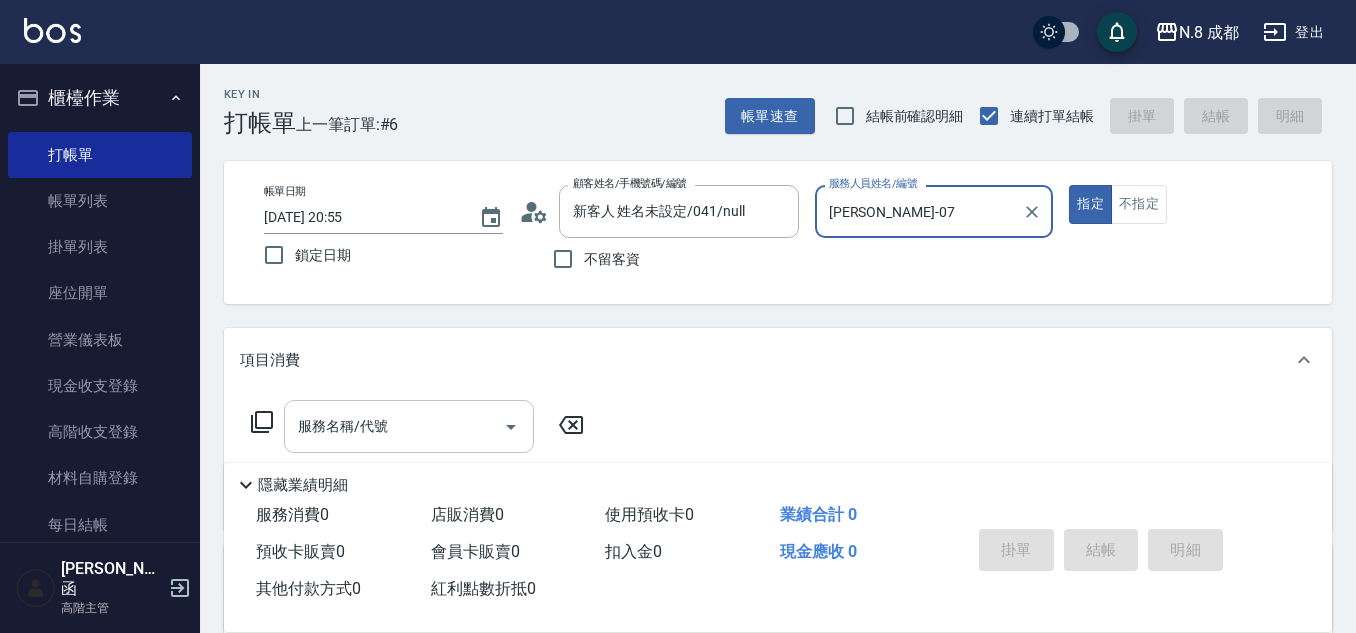 type on "[PERSON_NAME]-07" 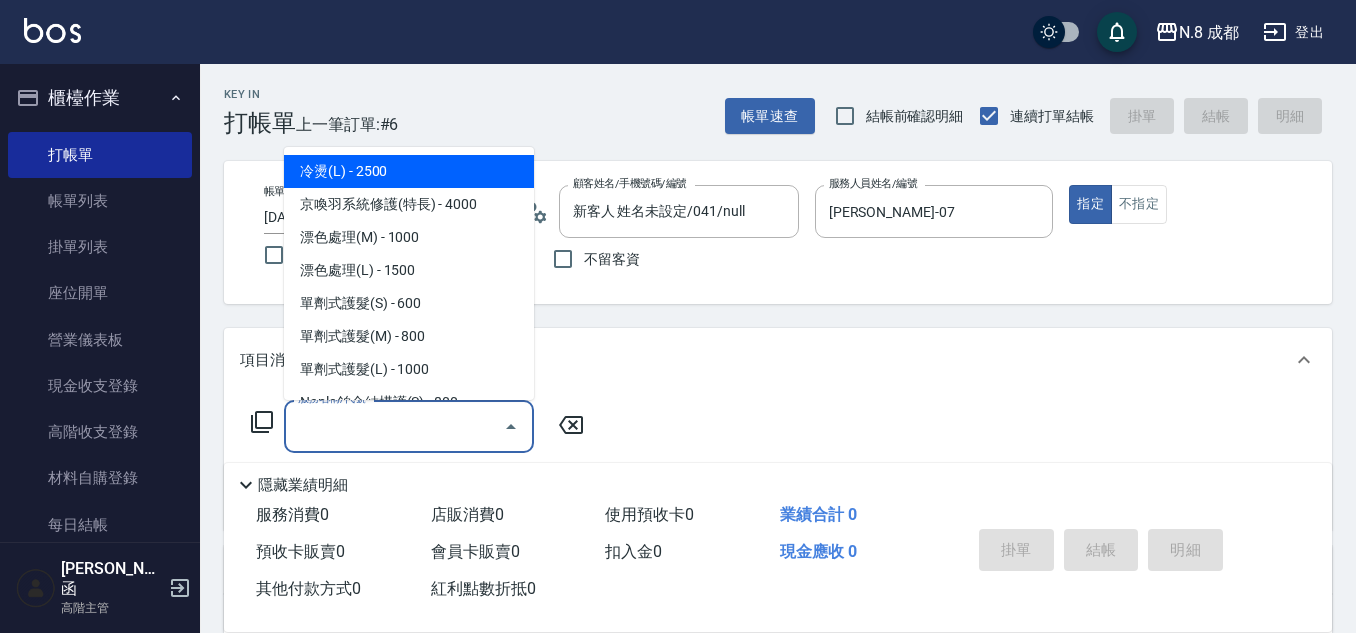 click on "服務名稱/代號" at bounding box center [394, 426] 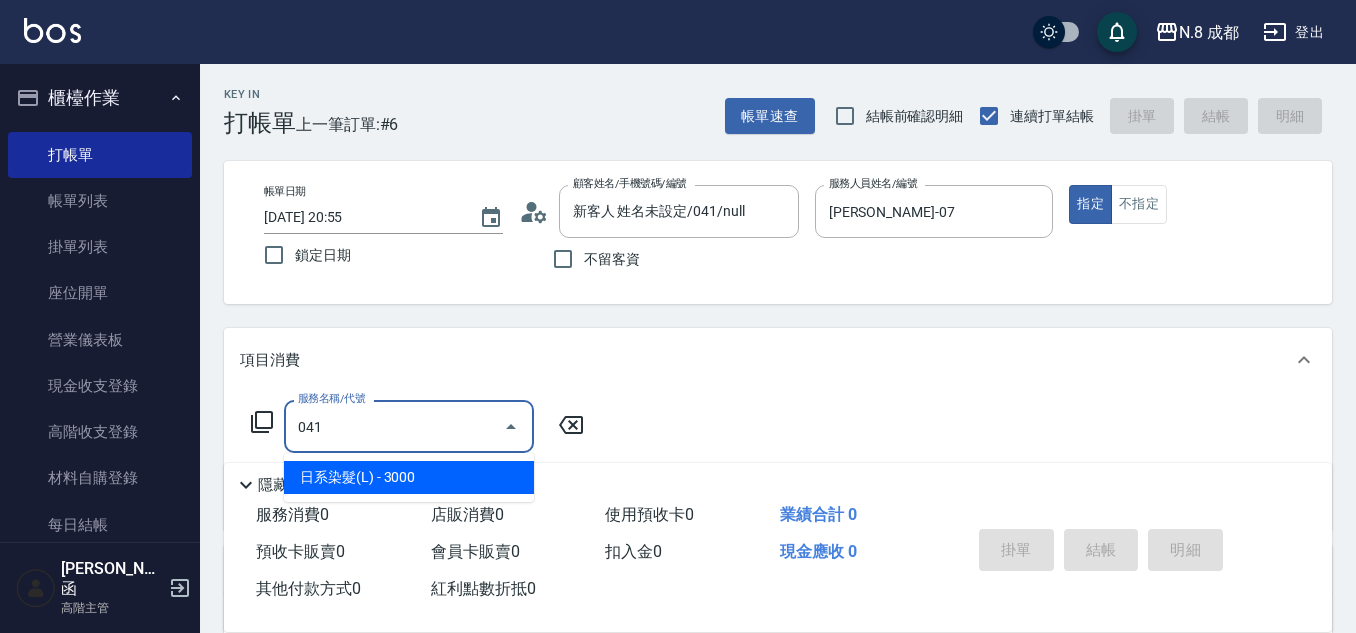 click on "日系染髮(L) - 3000" at bounding box center (409, 477) 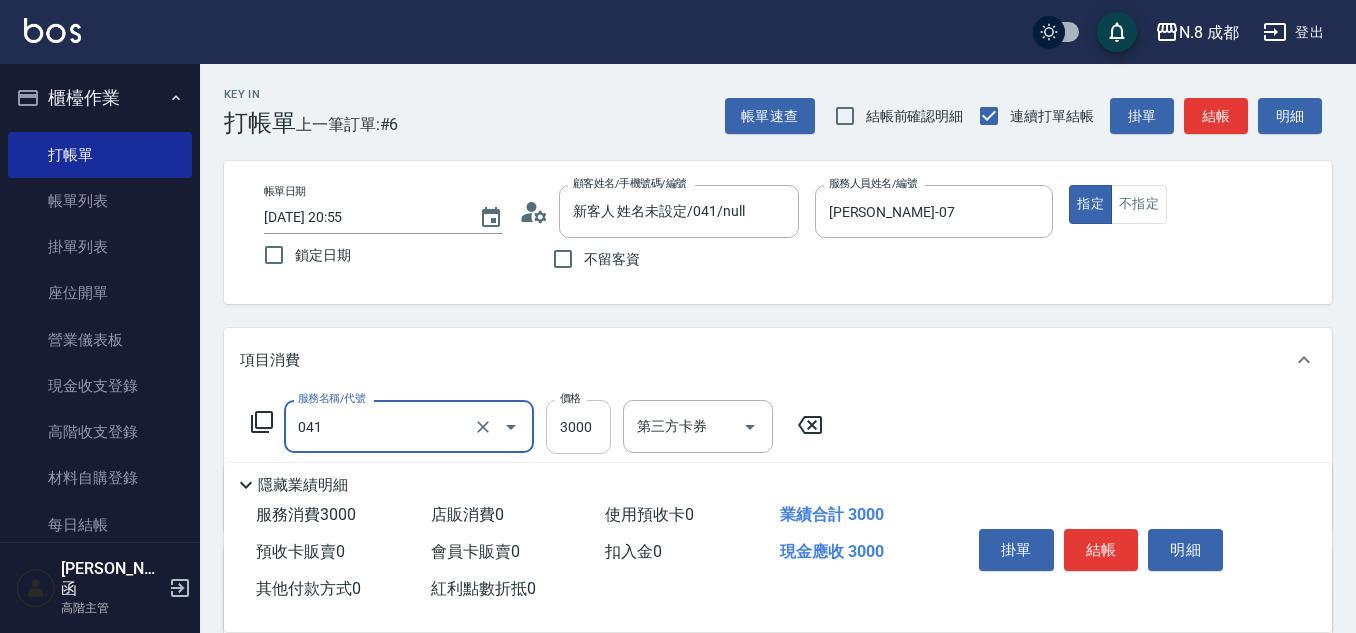 type on "日系染髮(L)(041)" 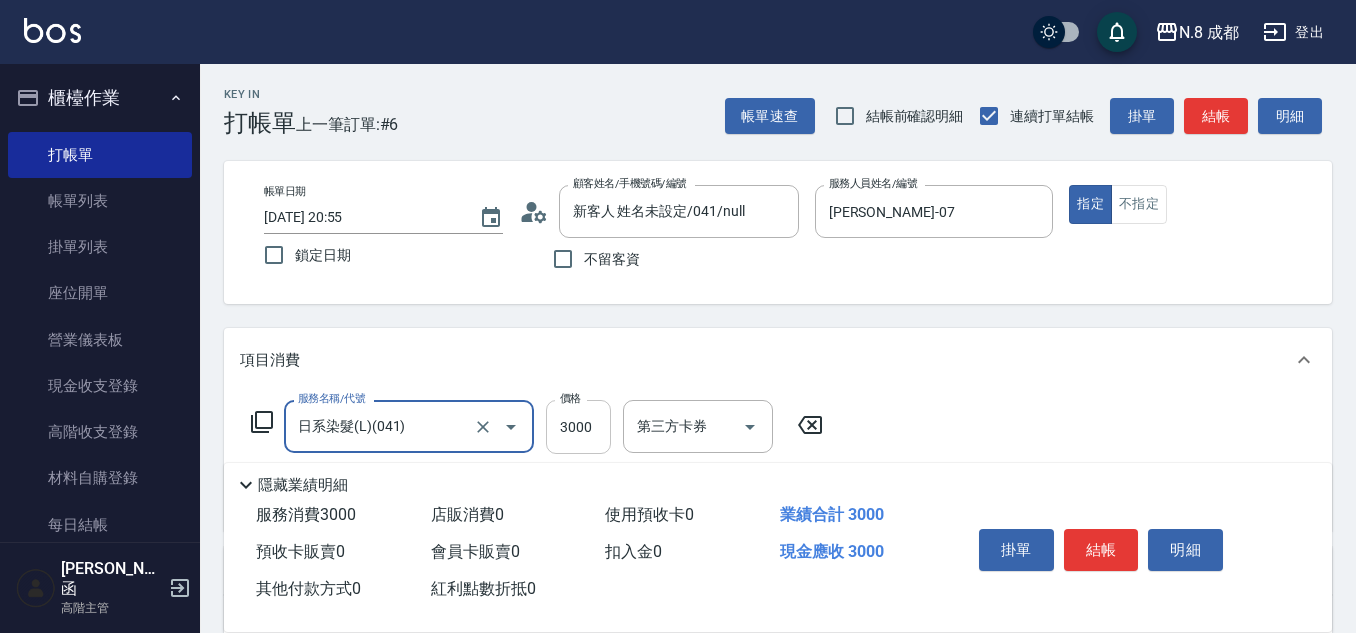 click on "3000" at bounding box center [578, 427] 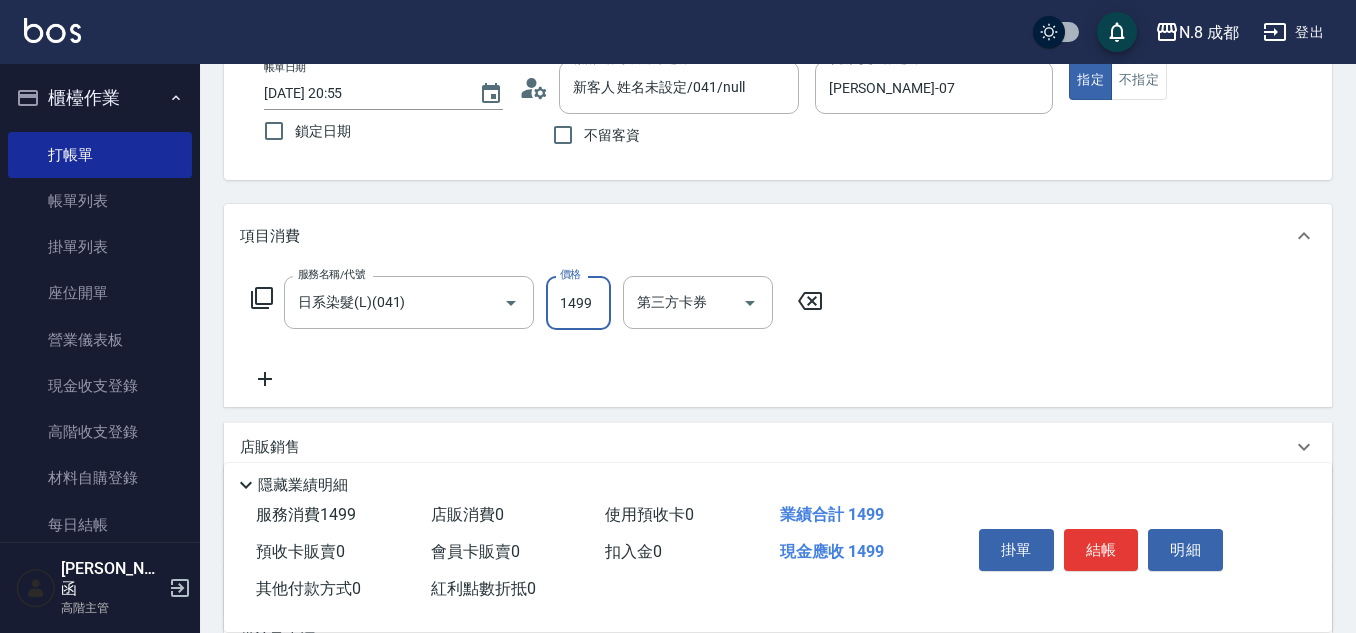scroll, scrollTop: 300, scrollLeft: 0, axis: vertical 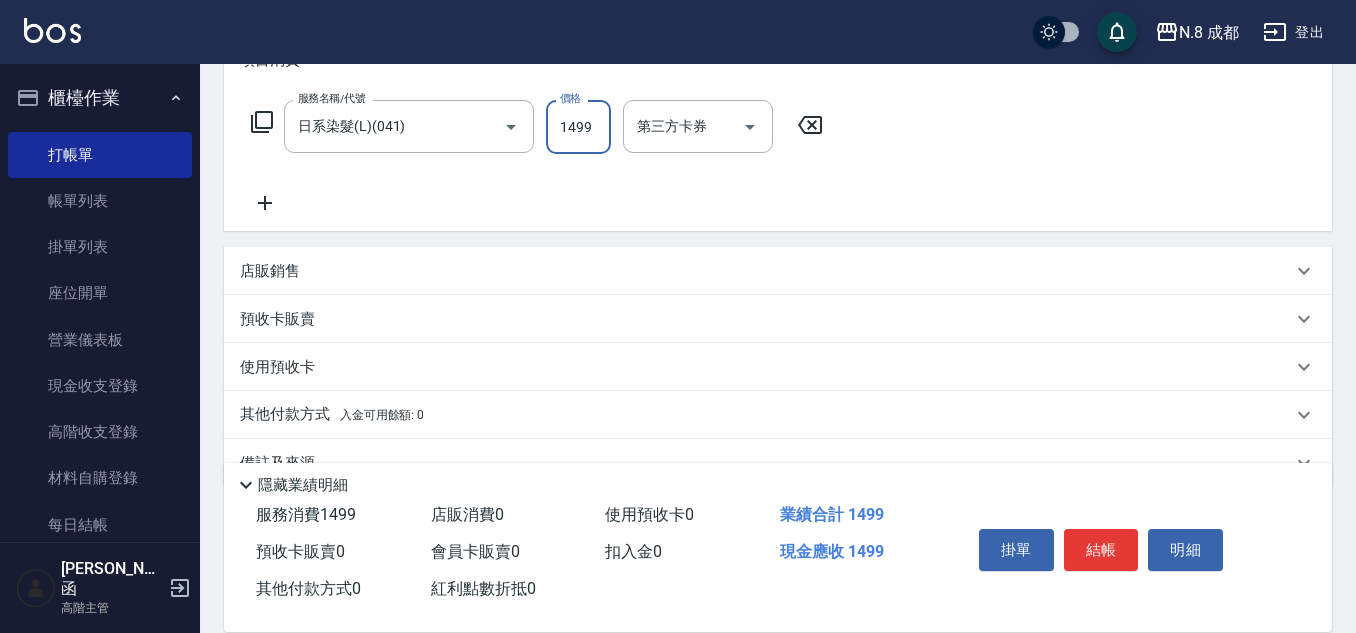 type on "1499" 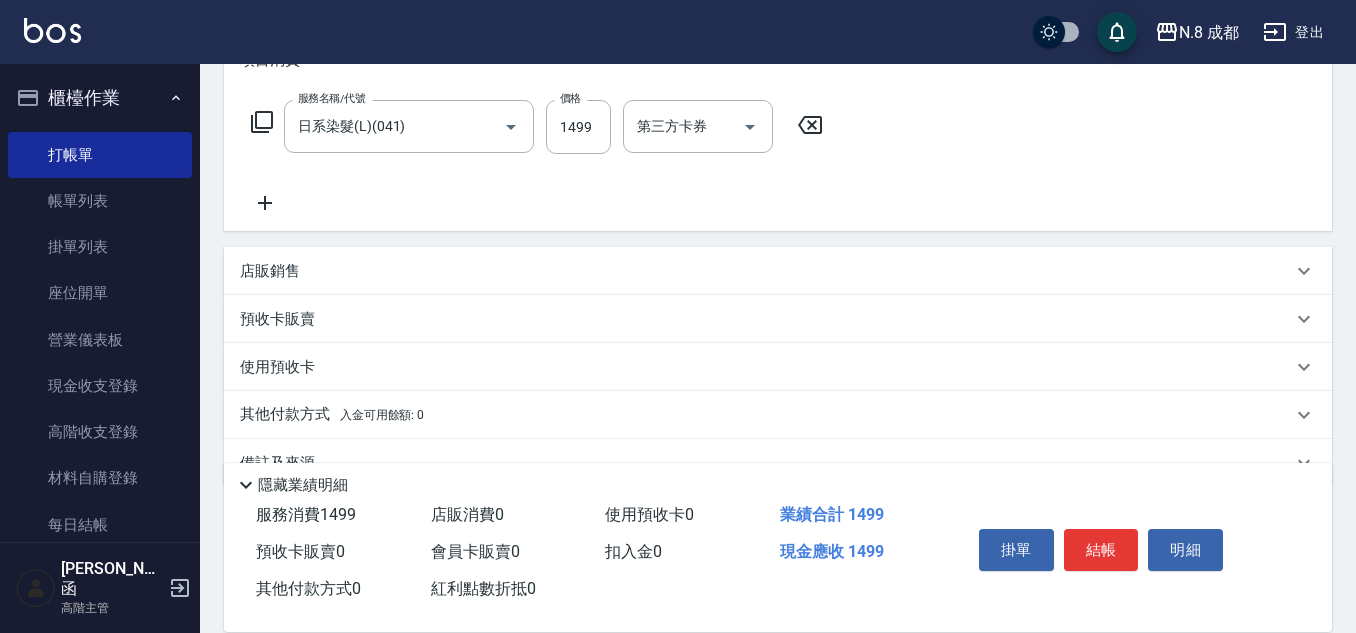 click 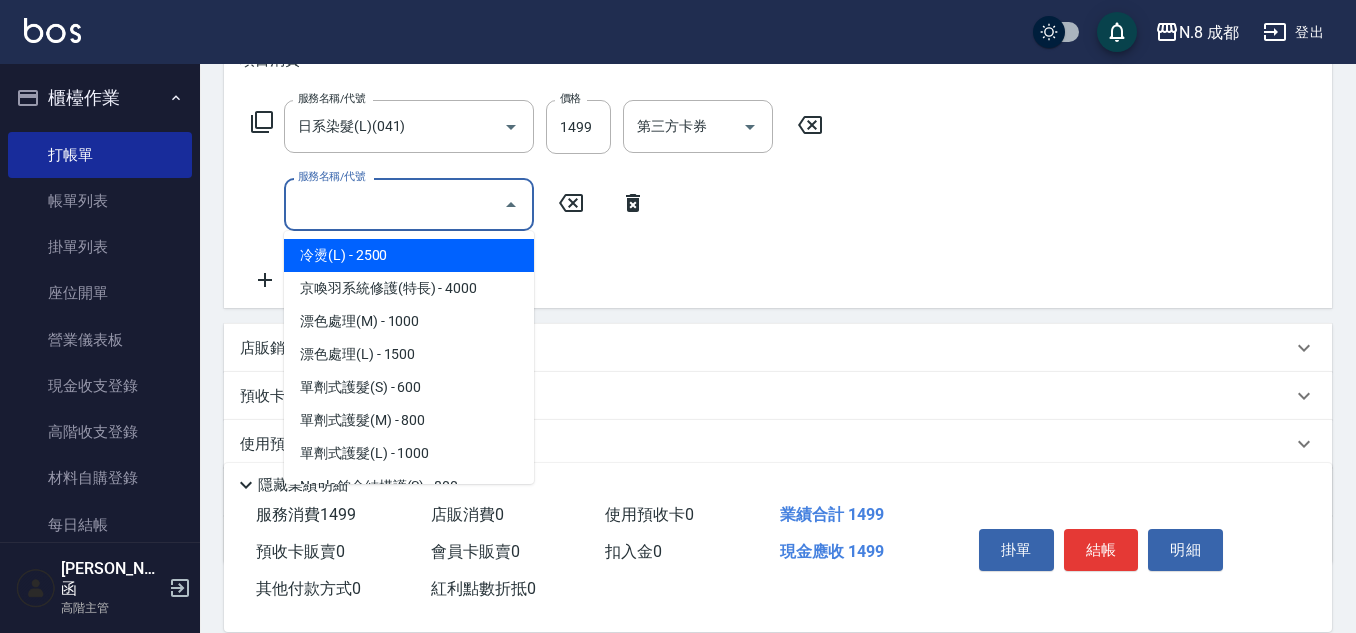 click on "服務名稱/代號" at bounding box center (394, 204) 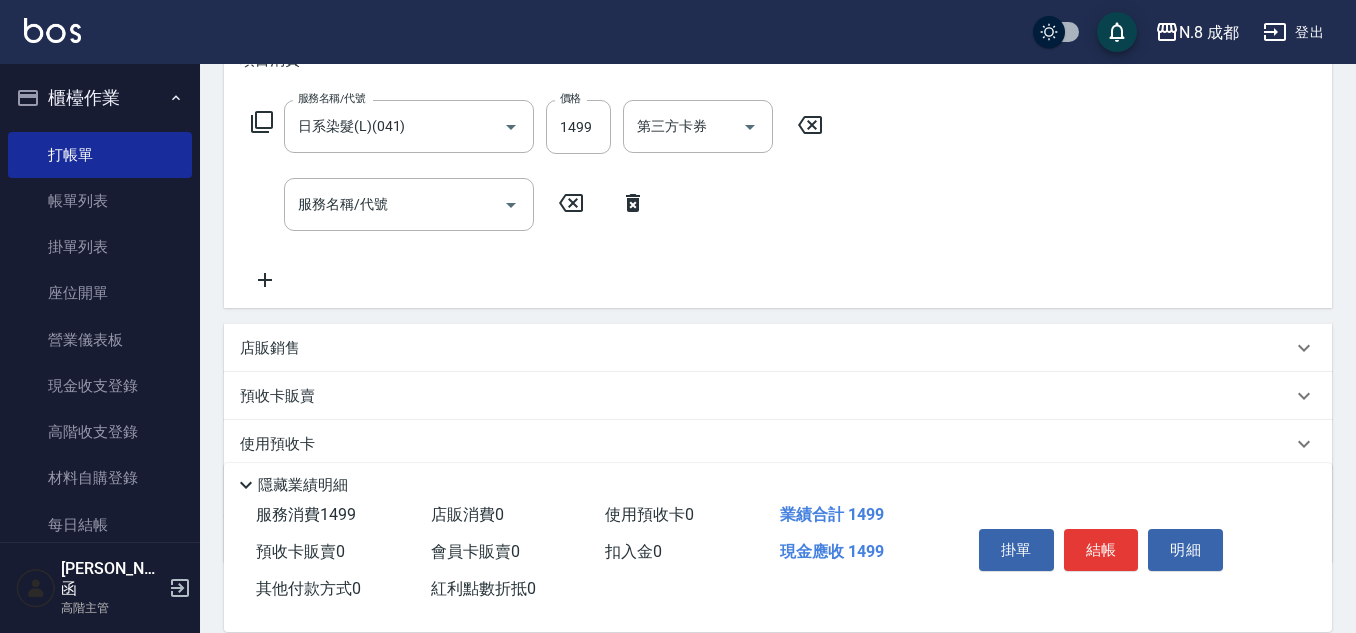 click 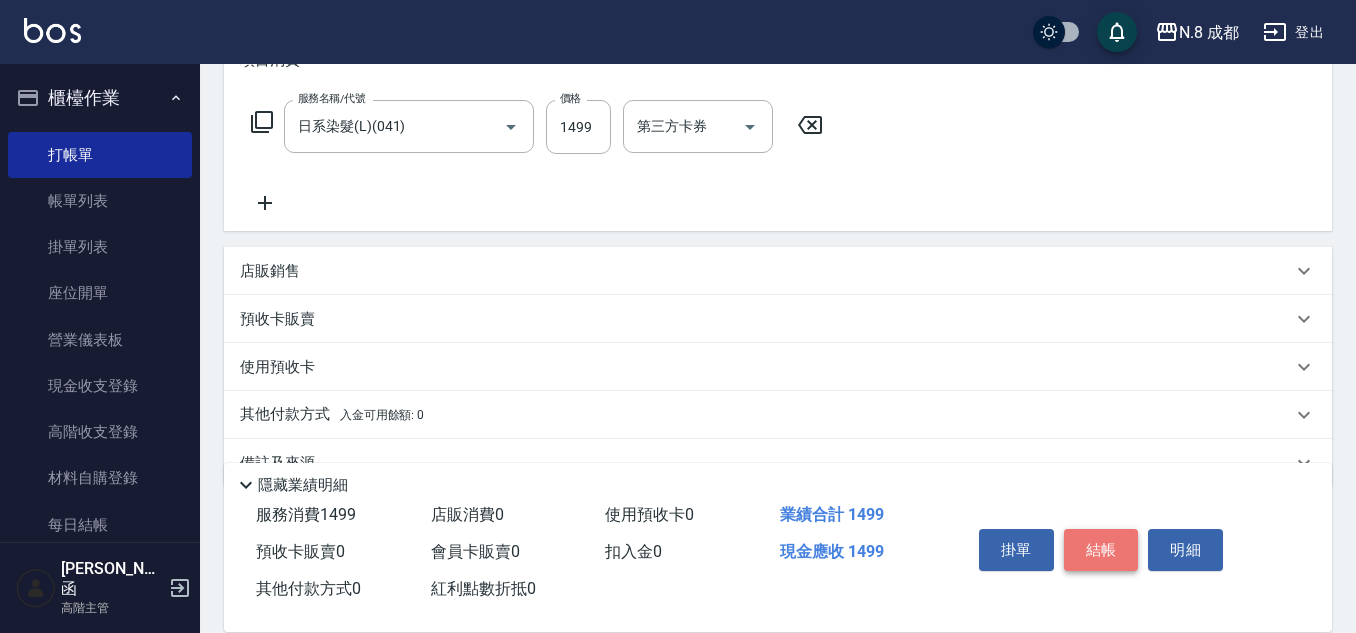 click on "結帳" at bounding box center (1101, 550) 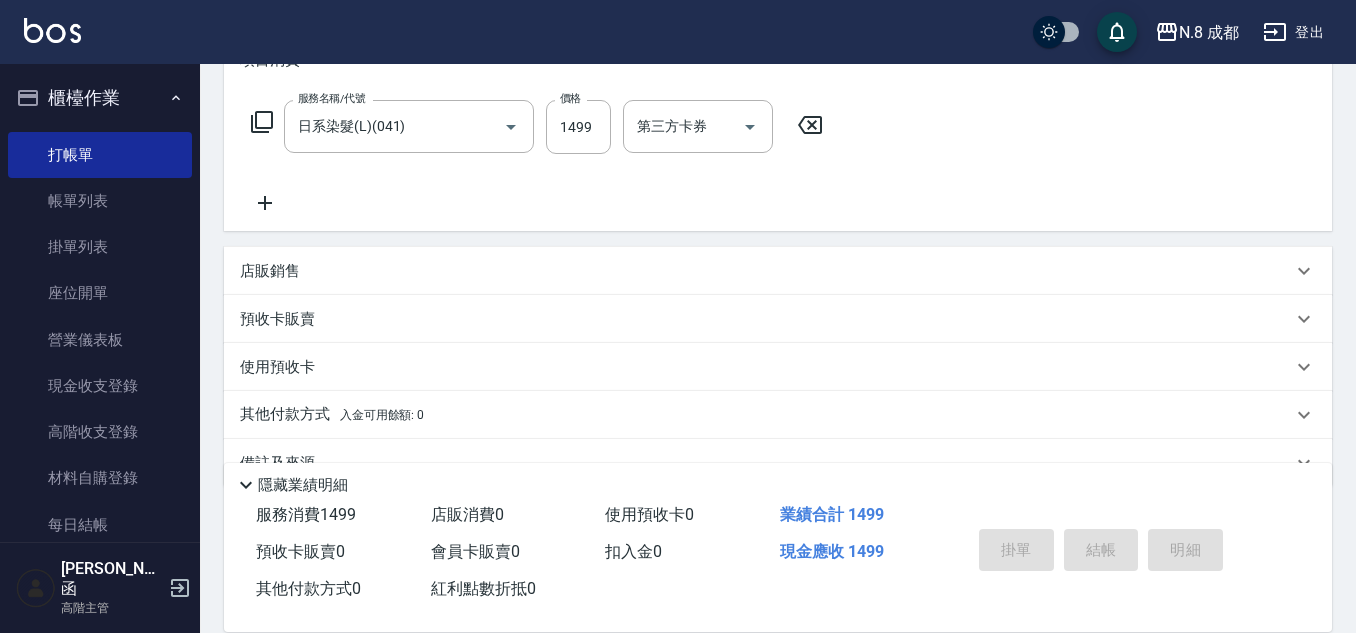 type 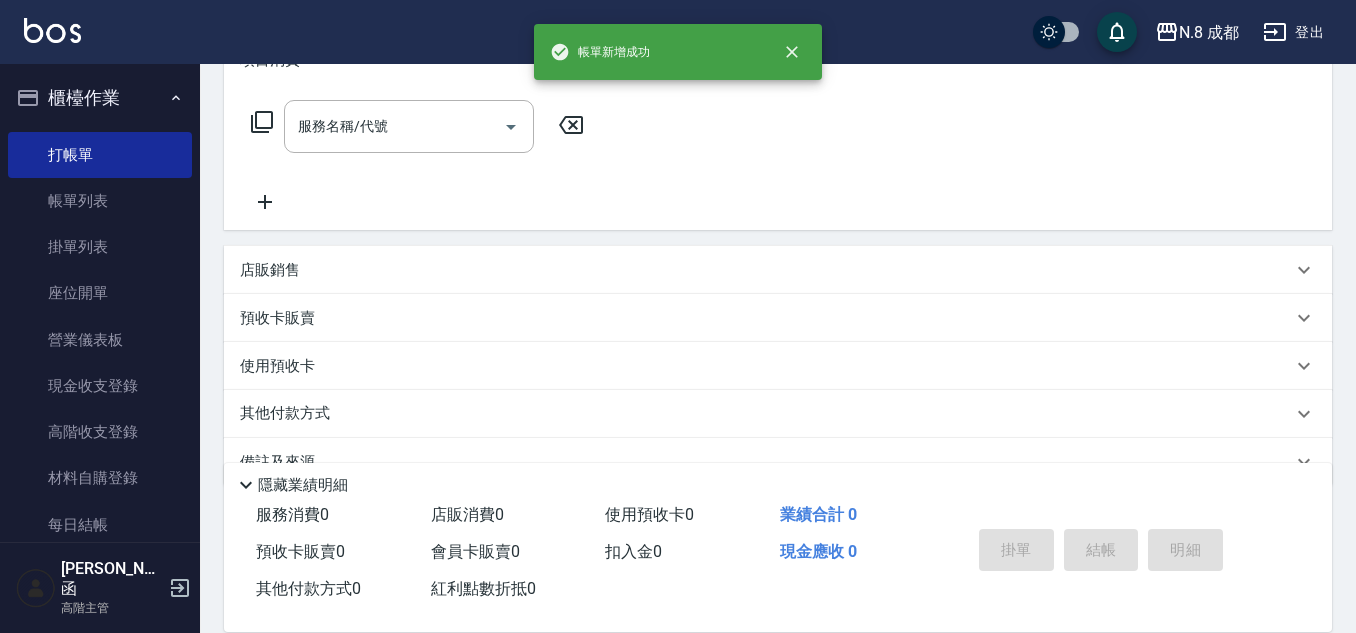 scroll, scrollTop: 0, scrollLeft: 0, axis: both 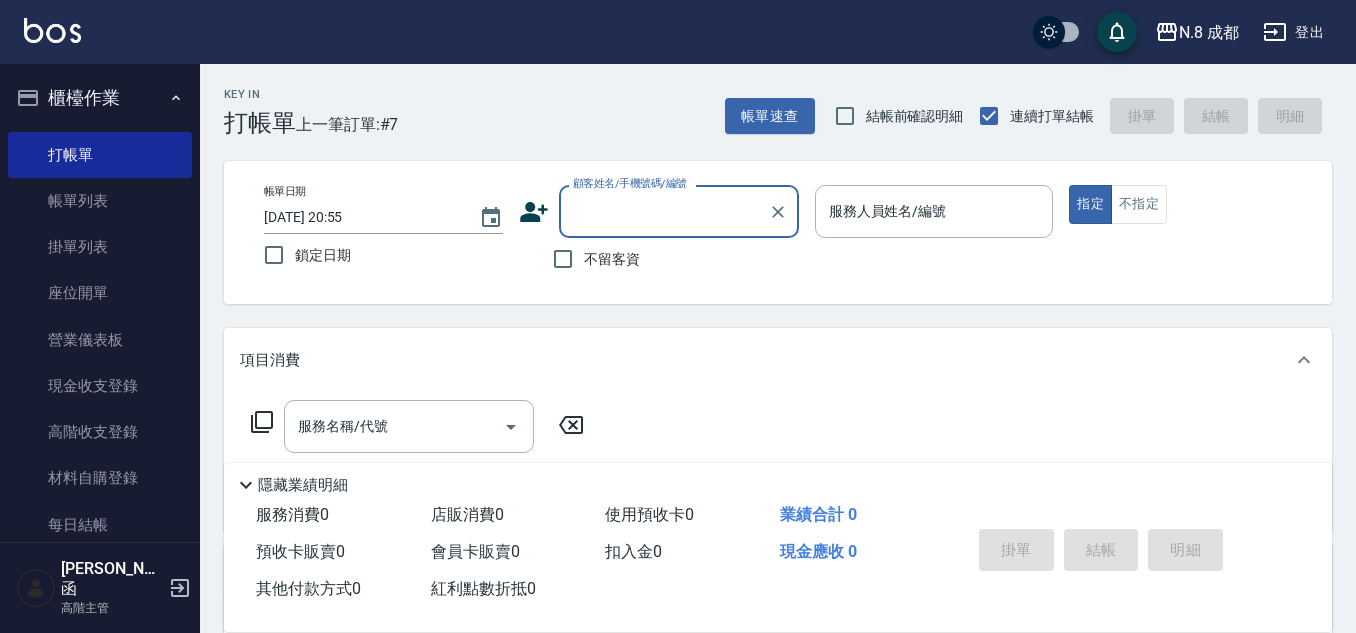 click on "顧客姓名/手機號碼/編號" at bounding box center [664, 211] 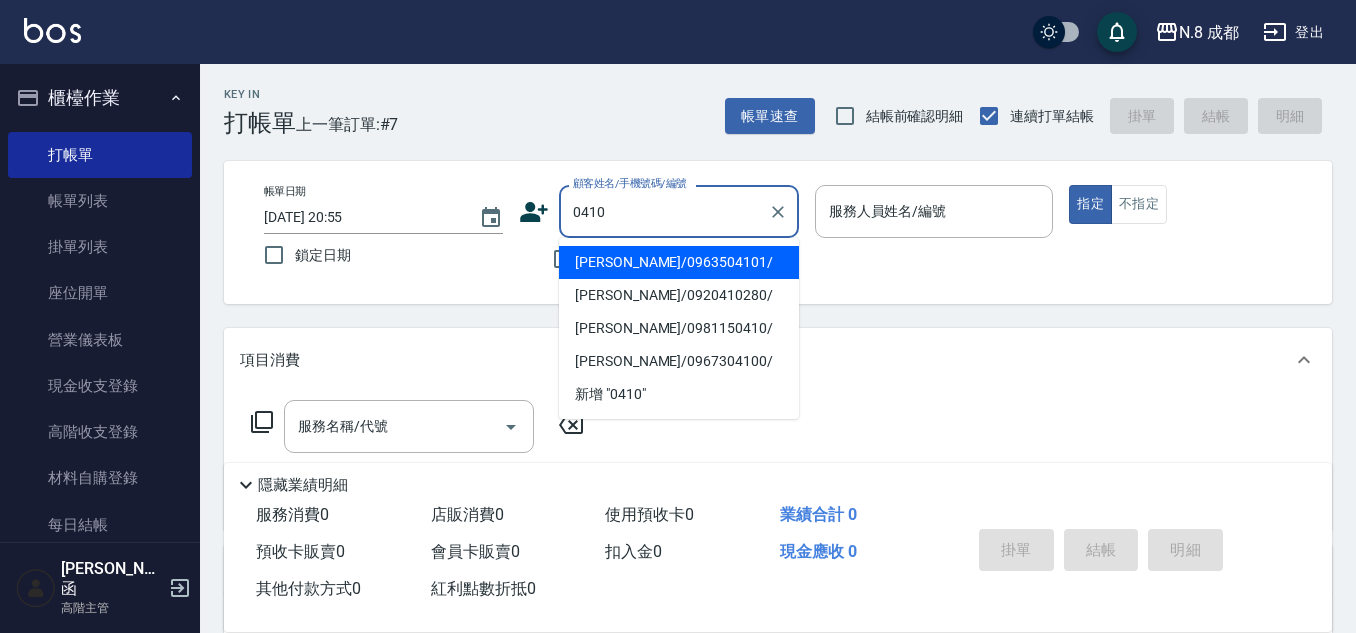 click on "0410" at bounding box center [664, 211] 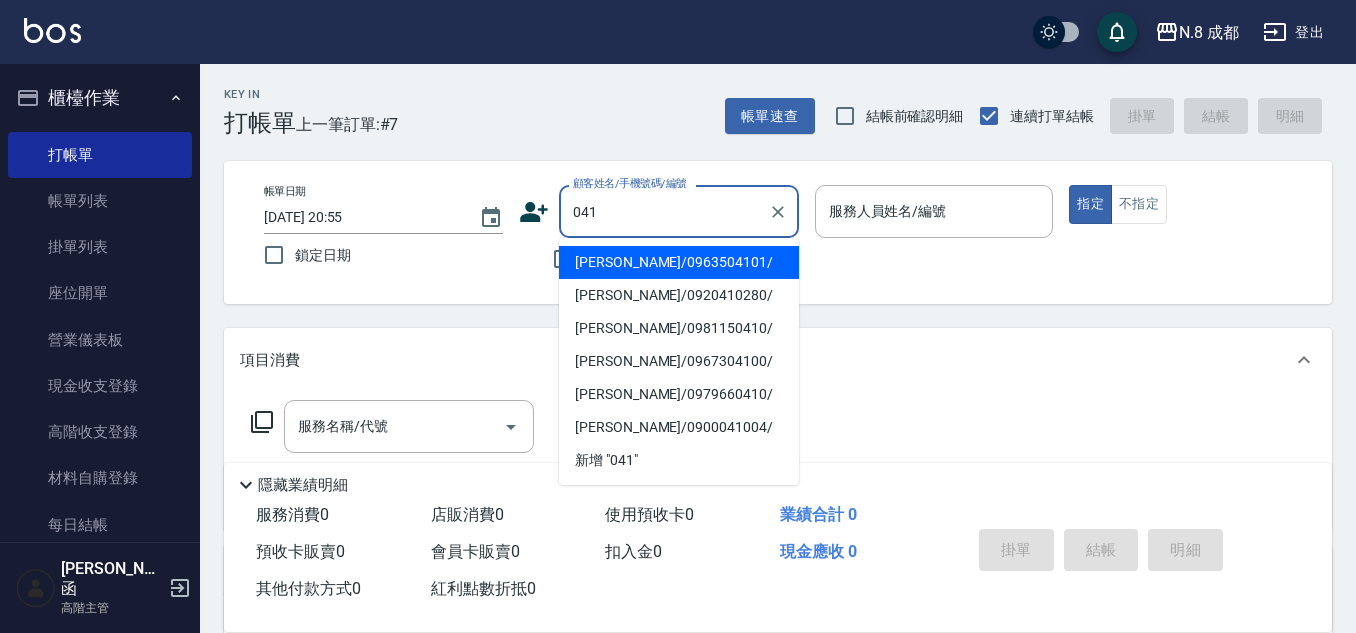 click on "[PERSON_NAME]/0963504101/" at bounding box center (679, 262) 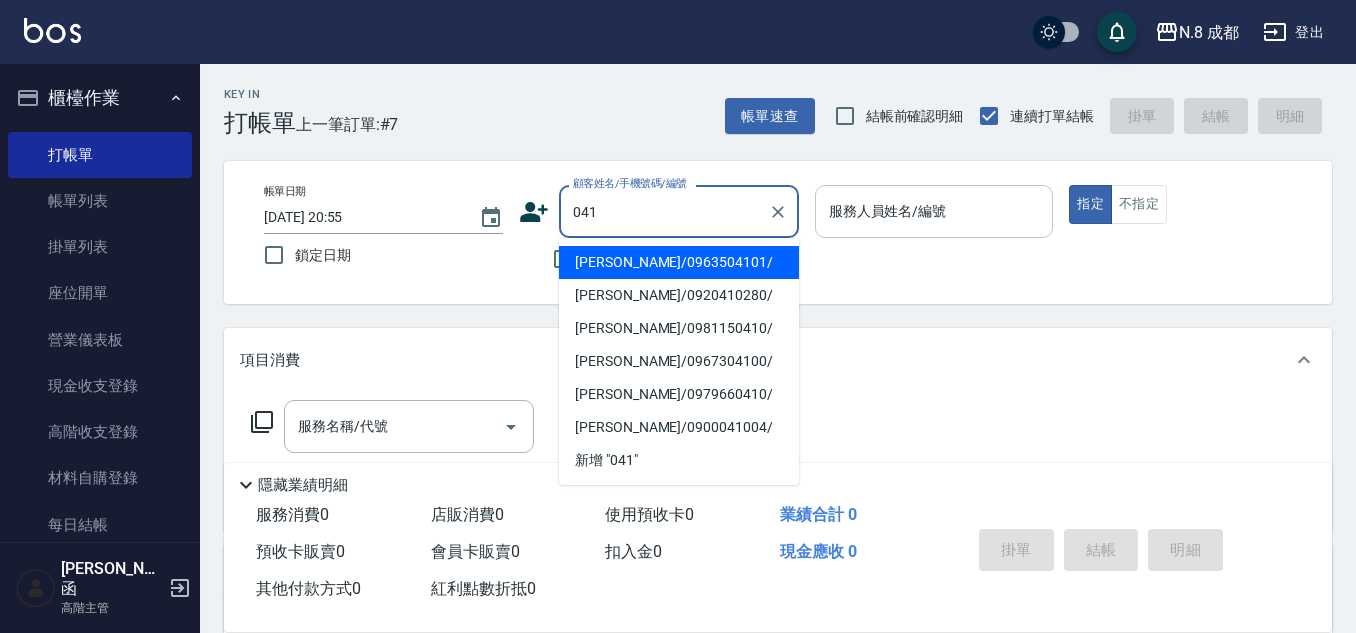 type on "[PERSON_NAME]/0963504101/" 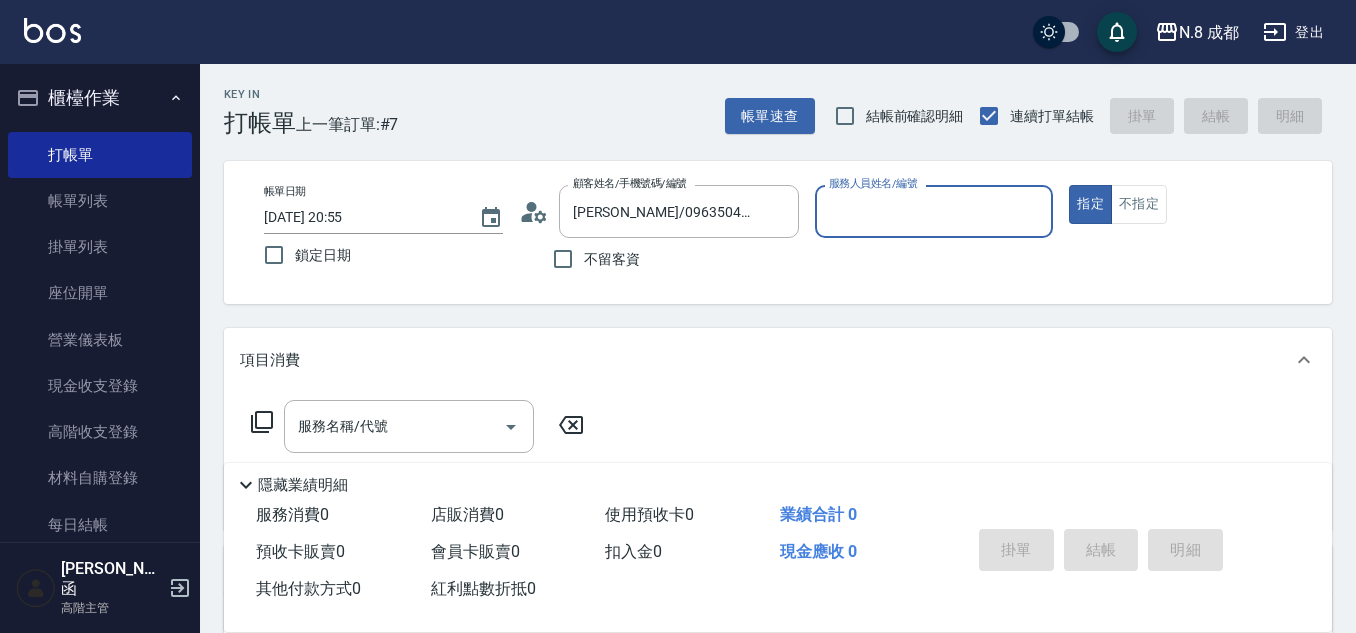 type on "[PERSON_NAME]-11" 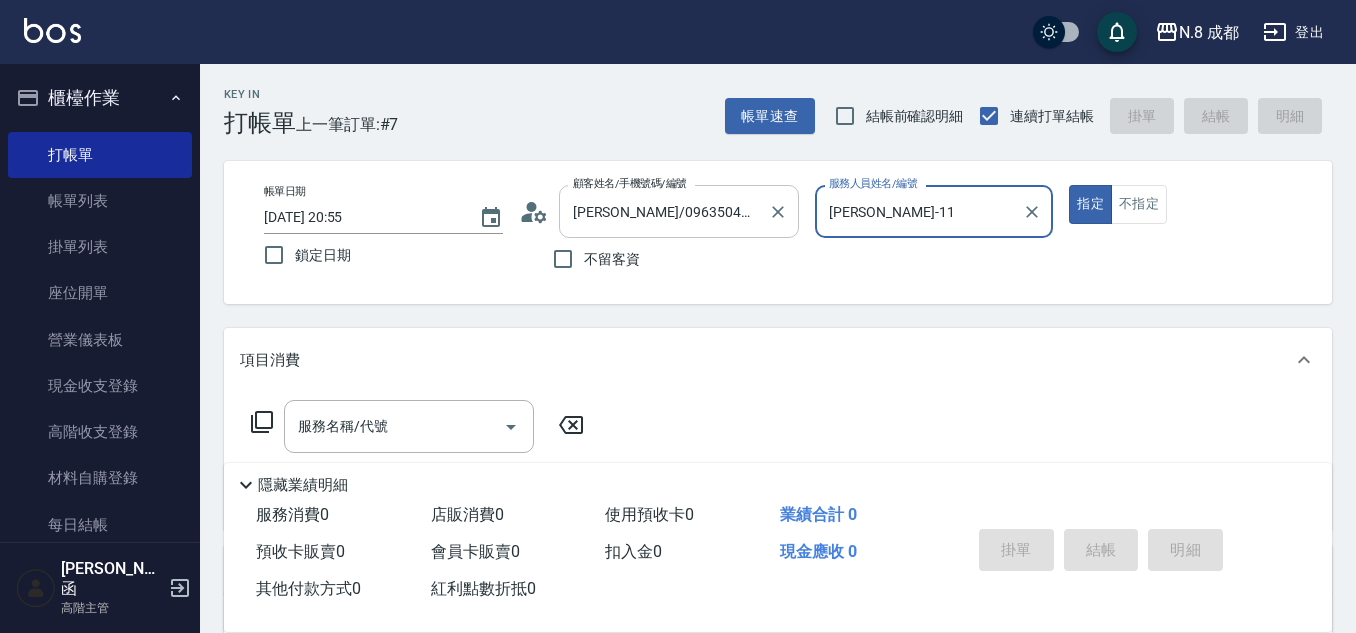 click on "[PERSON_NAME]/0963504101/" at bounding box center [664, 211] 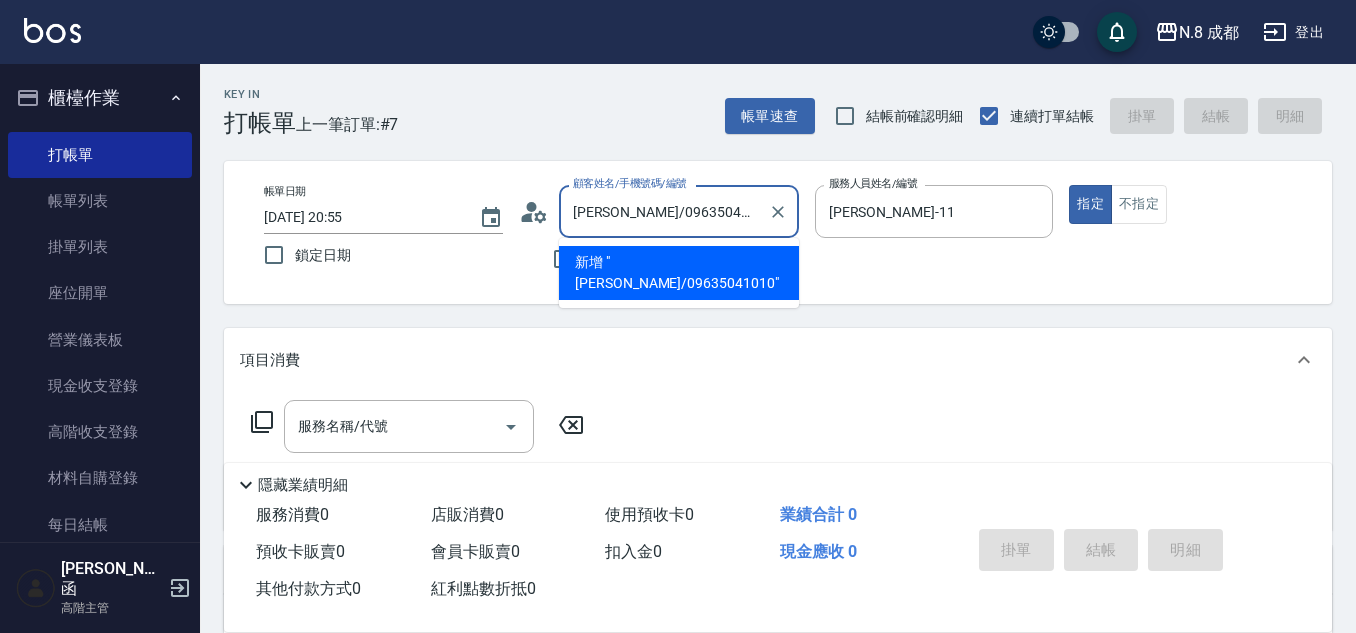click on "何柔嫻/09635041010" at bounding box center (664, 211) 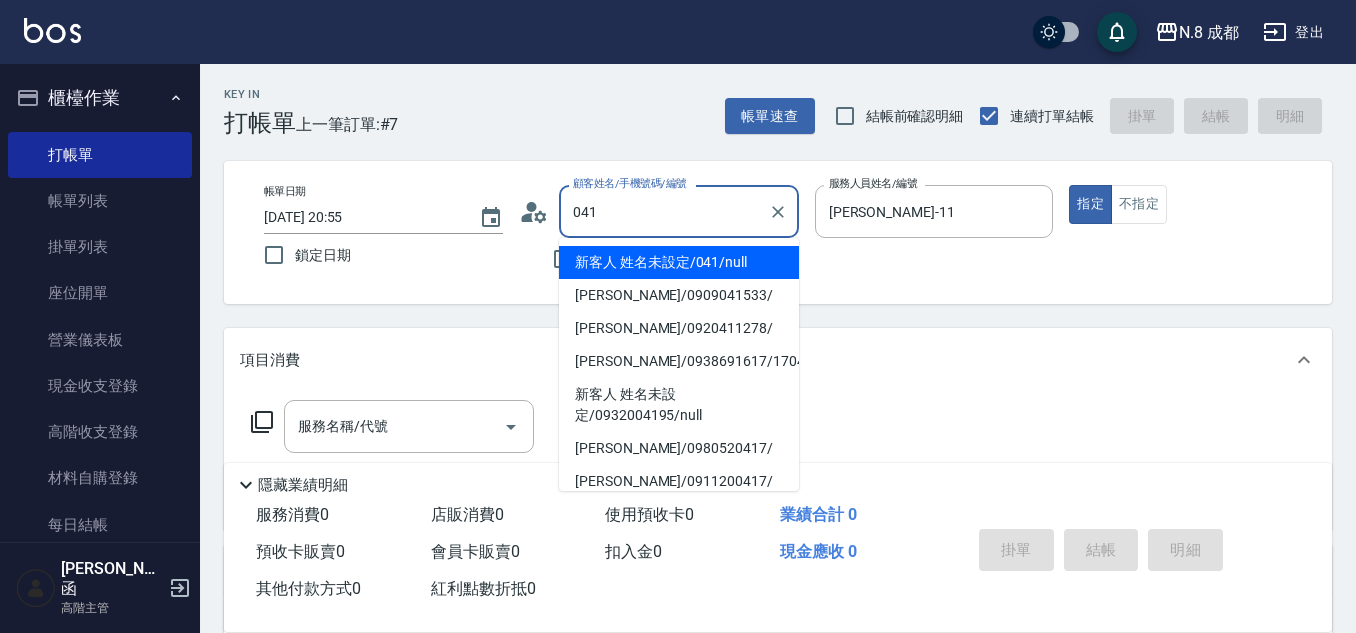 click on "新客人 姓名未設定/041/null" at bounding box center [679, 262] 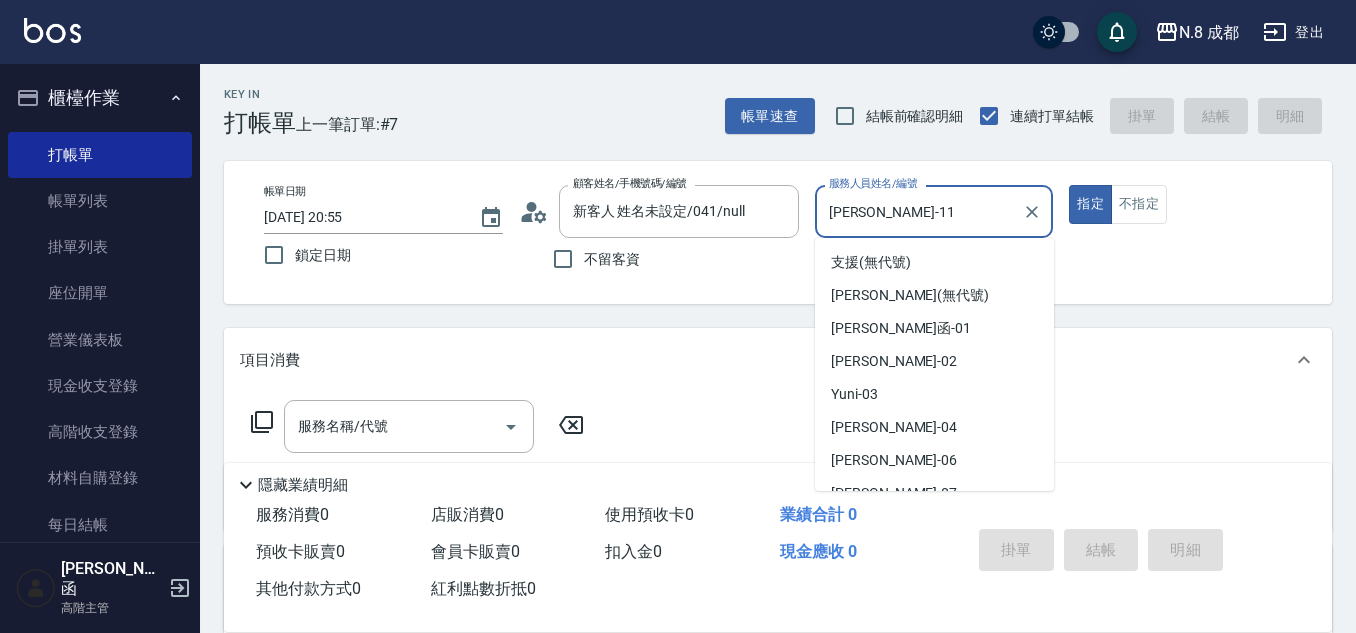 click on "[PERSON_NAME]-11" at bounding box center (919, 211) 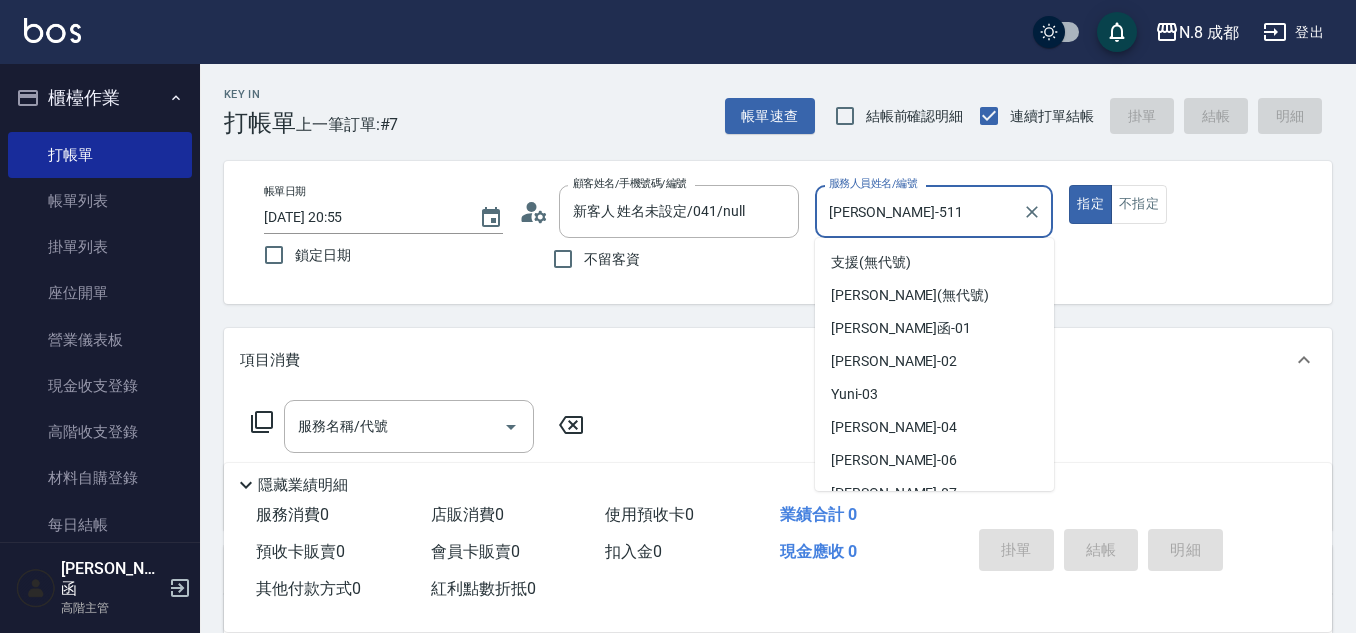 scroll, scrollTop: 0, scrollLeft: 0, axis: both 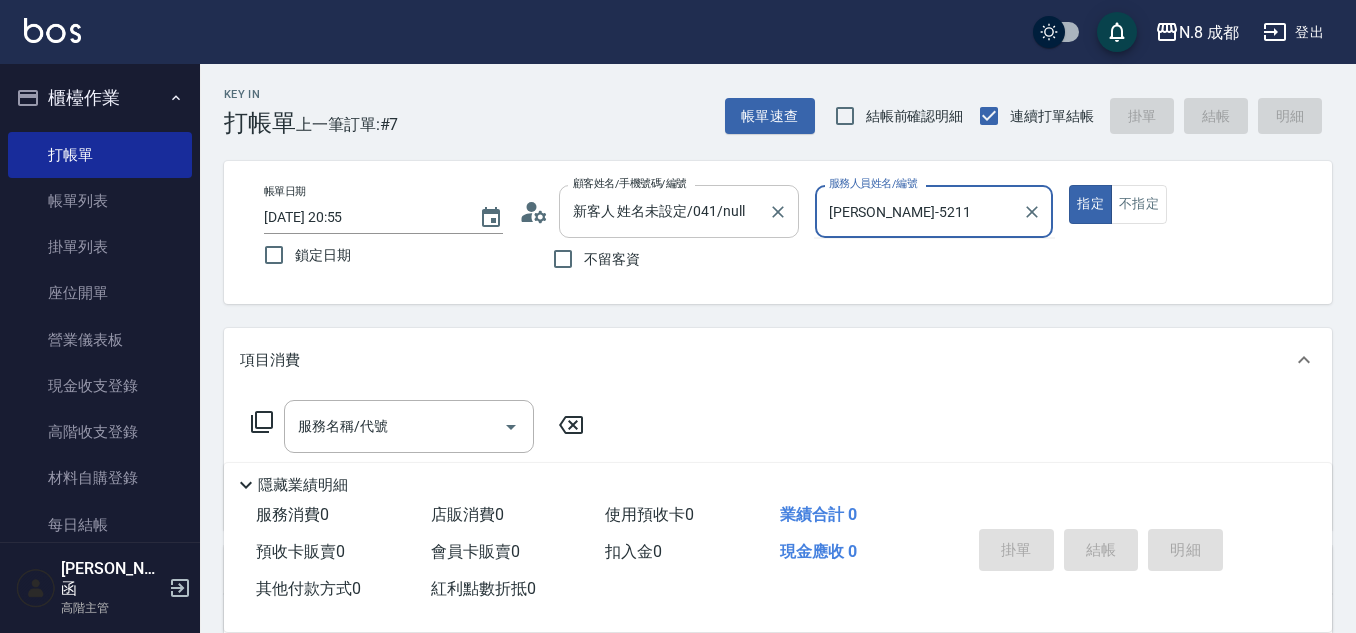 drag, startPoint x: 896, startPoint y: 211, endPoint x: 678, endPoint y: 221, distance: 218.22923 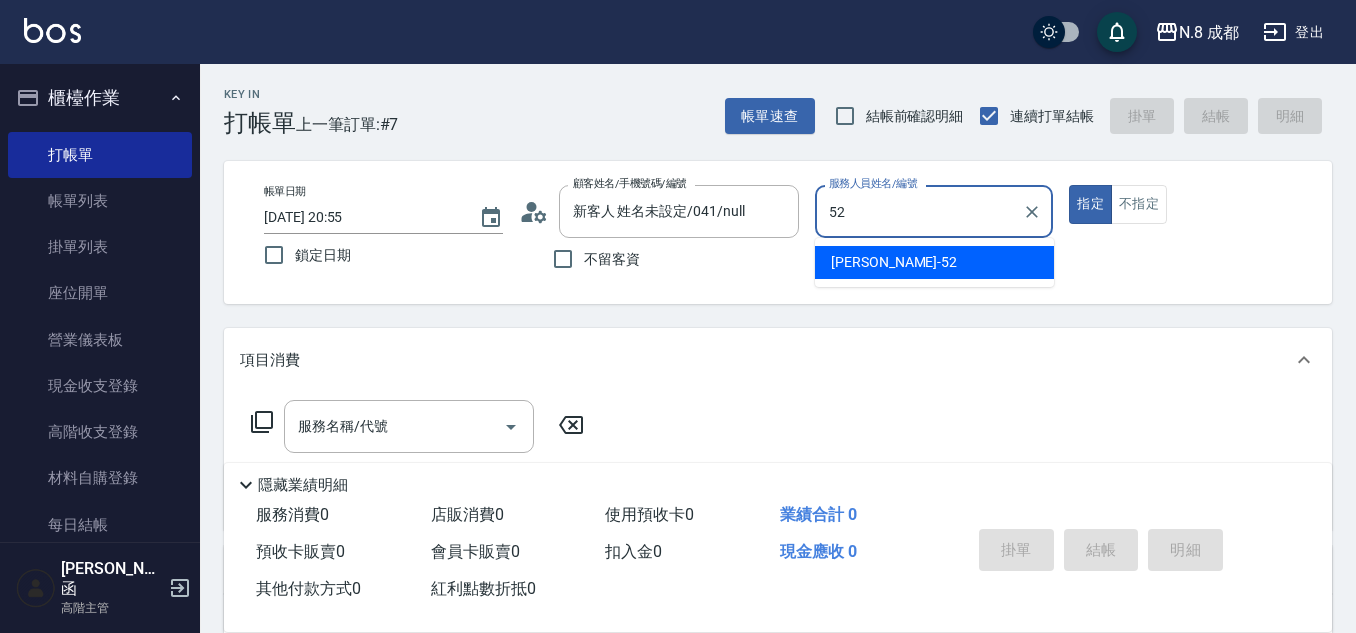 drag, startPoint x: 819, startPoint y: 237, endPoint x: 764, endPoint y: 284, distance: 72.34639 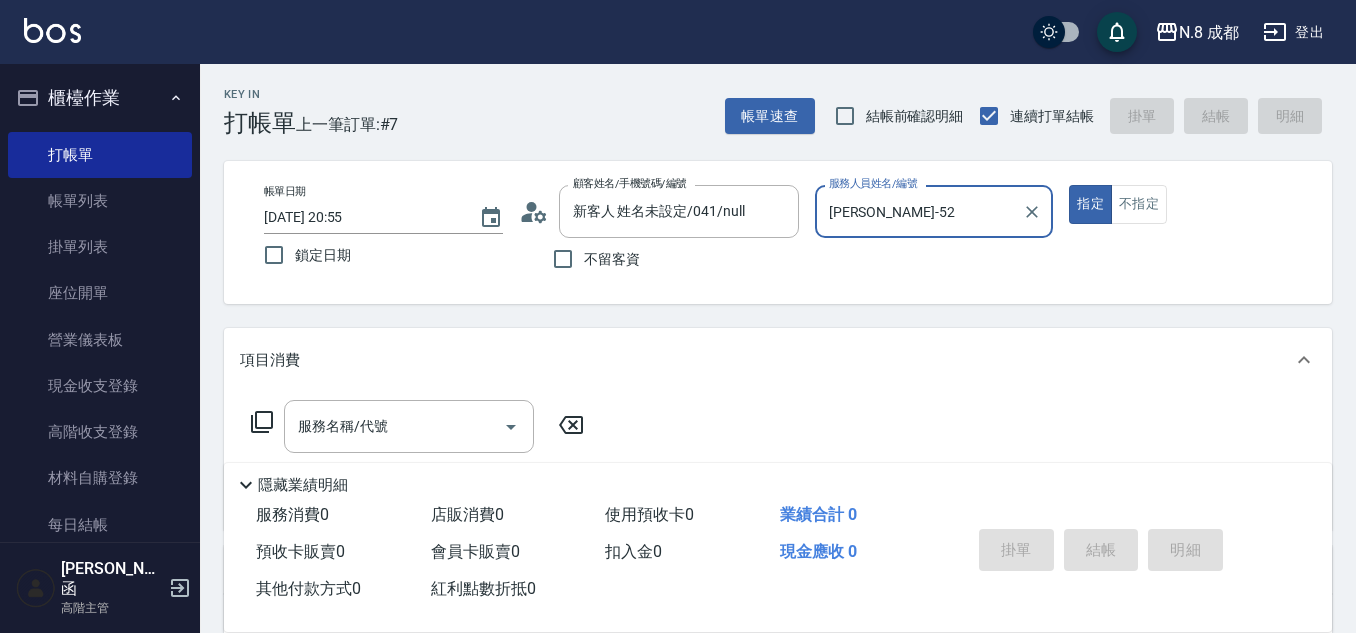 type on "[PERSON_NAME]-52" 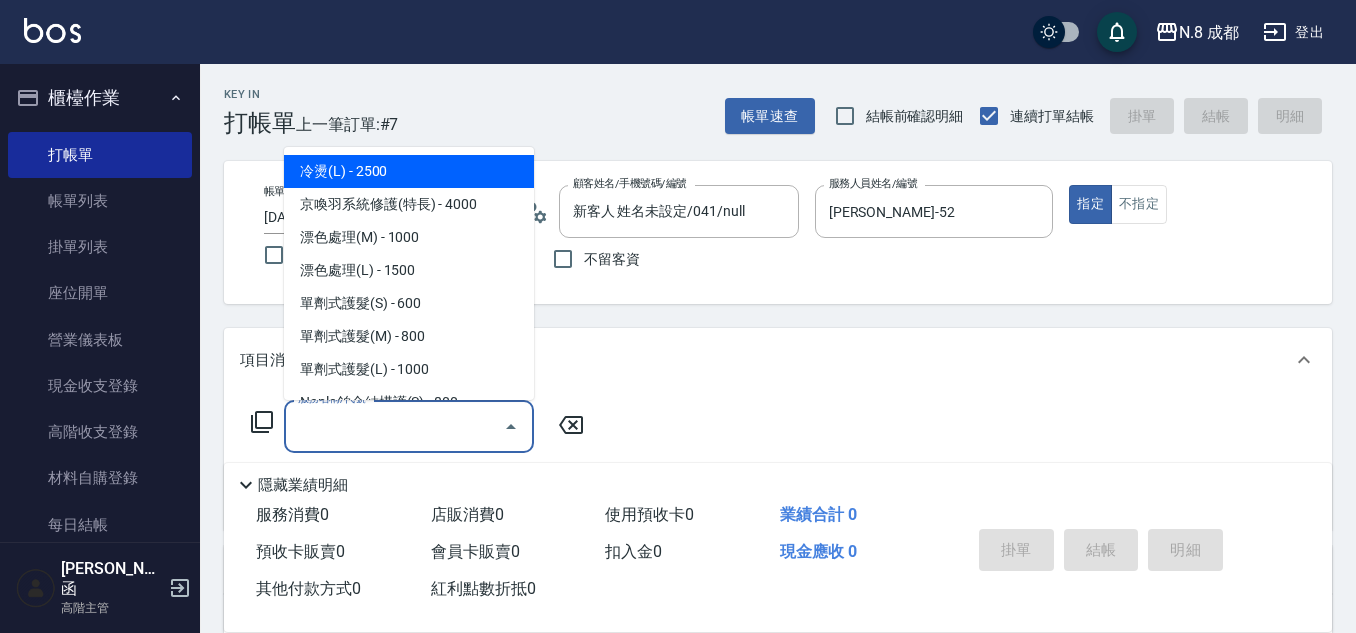 click on "服務名稱/代號" at bounding box center [394, 426] 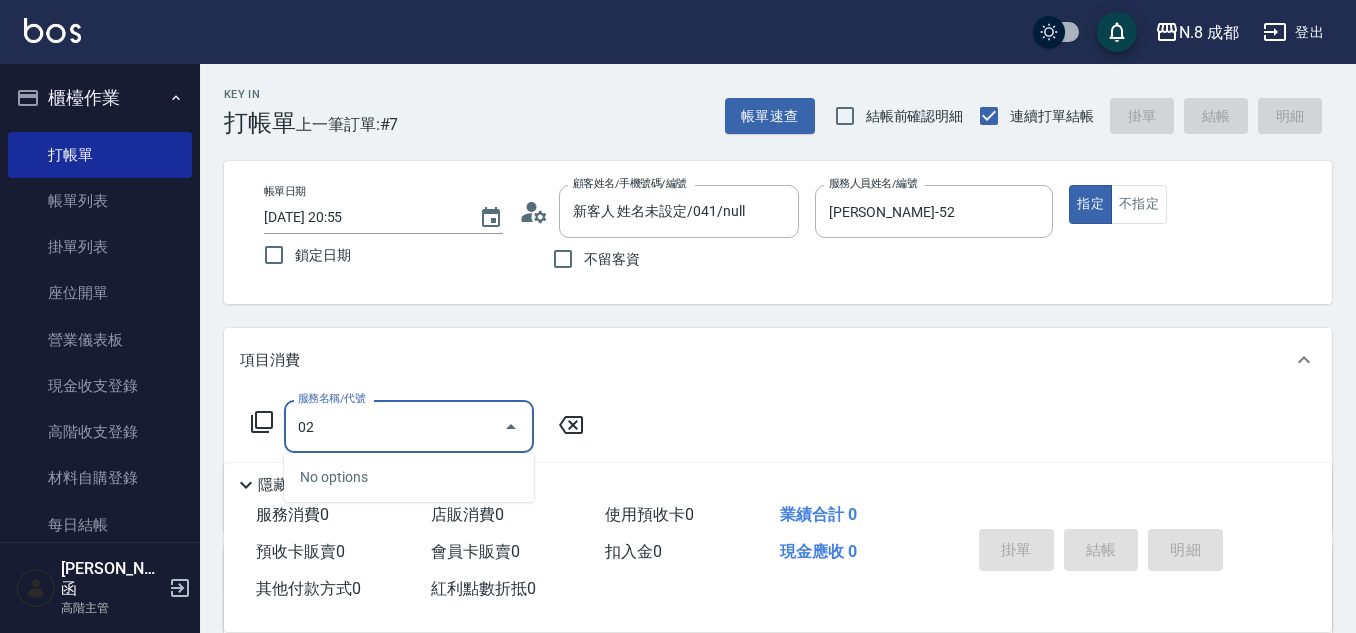 drag, startPoint x: 390, startPoint y: 441, endPoint x: 260, endPoint y: 446, distance: 130.09612 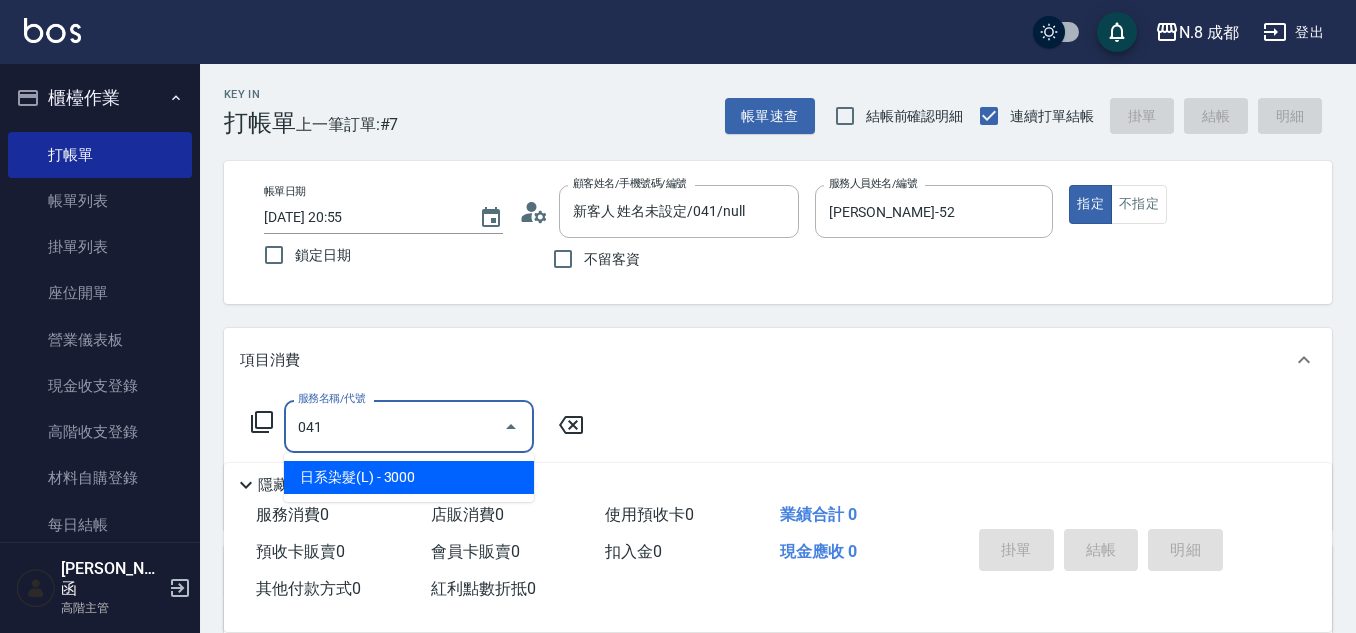 click on "日系染髮(L) - 3000" at bounding box center (409, 477) 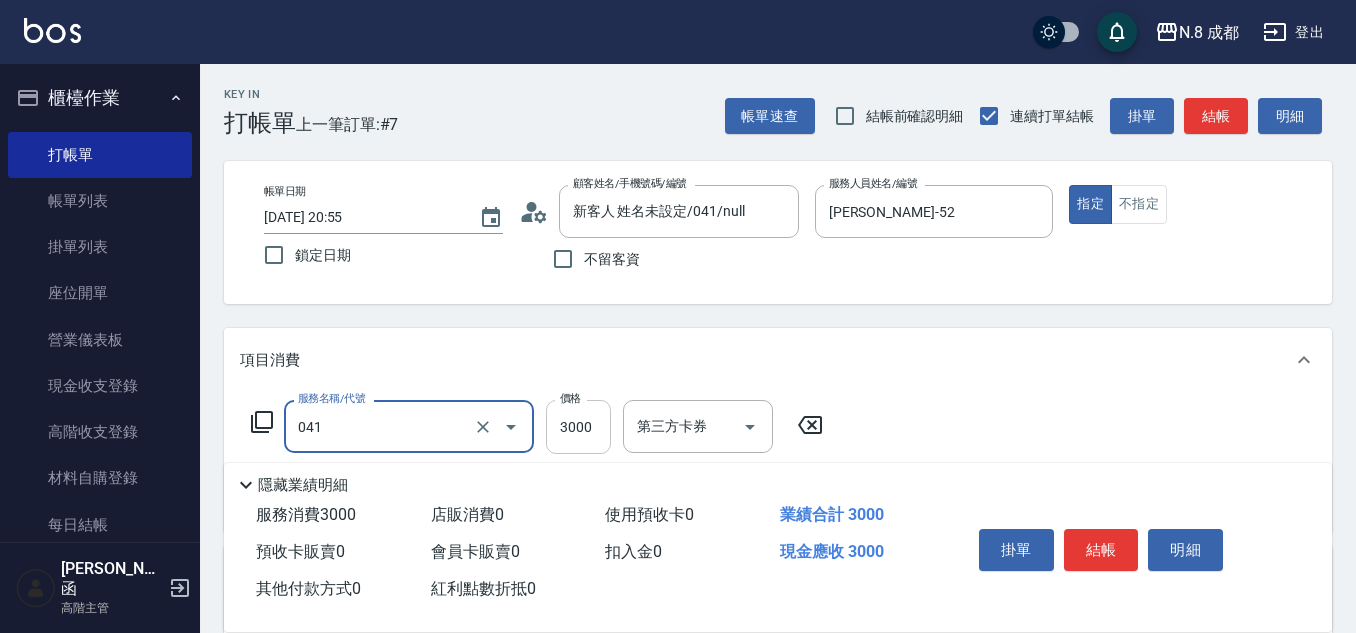 type on "日系染髮(L)(041)" 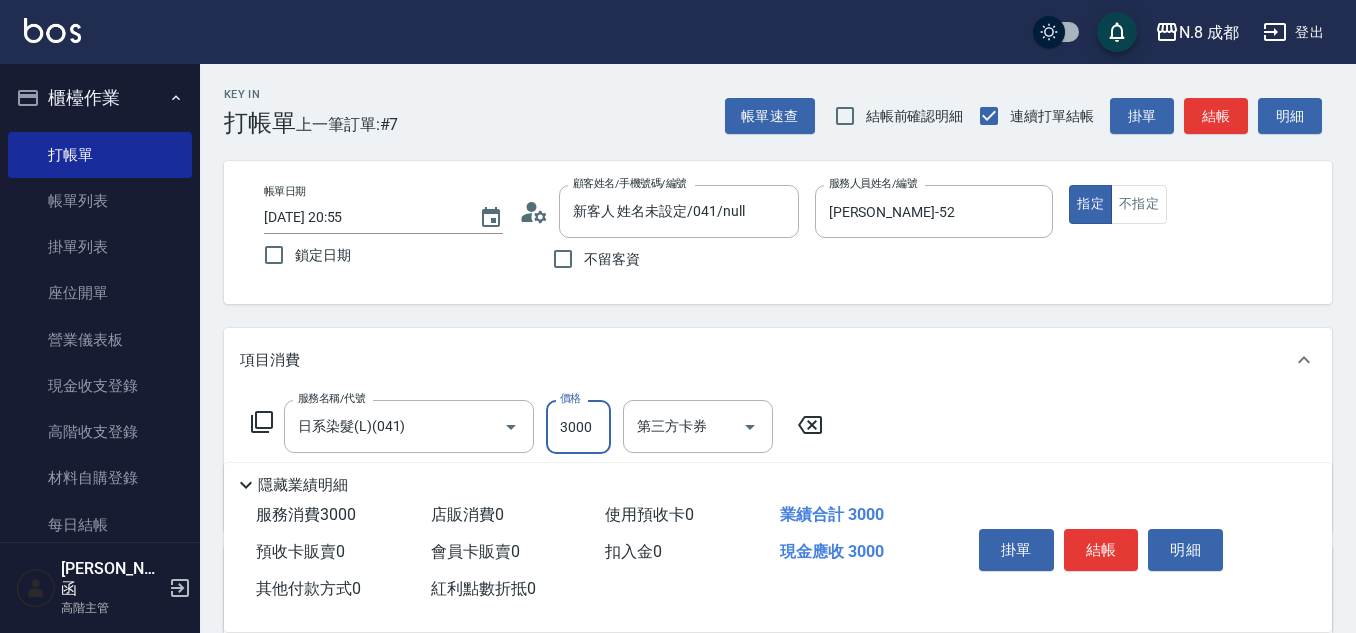click on "3000" at bounding box center (578, 427) 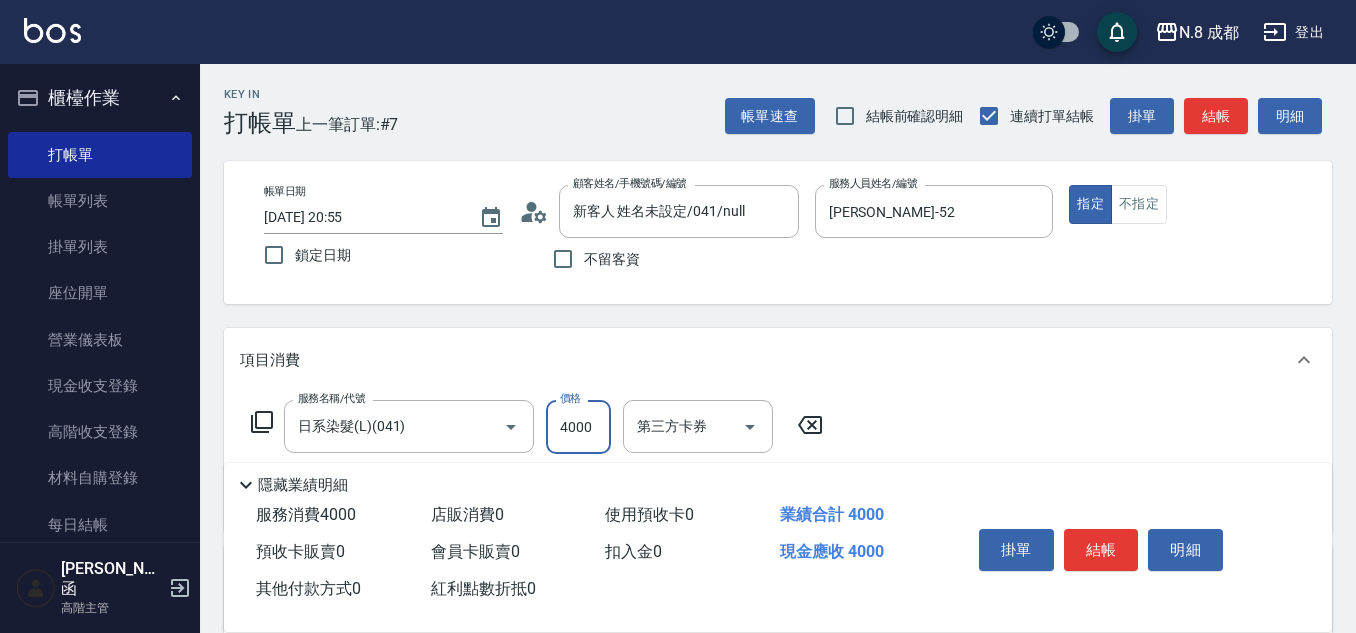 scroll, scrollTop: 100, scrollLeft: 0, axis: vertical 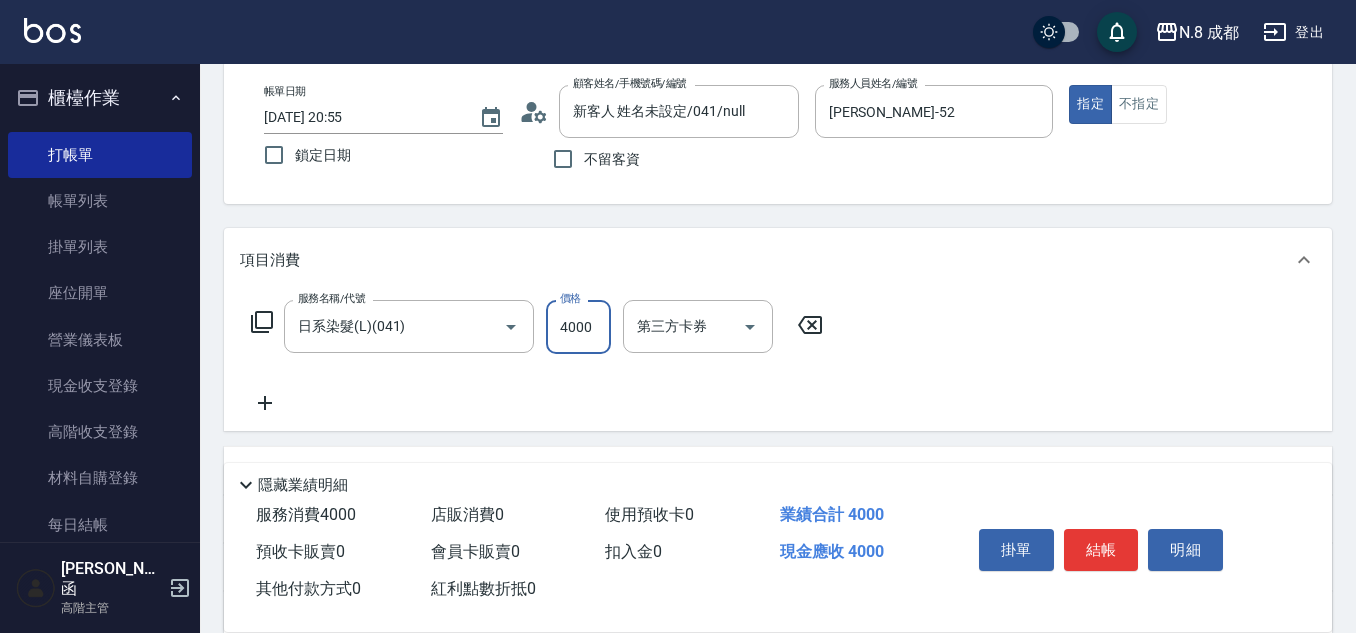 type on "4000" 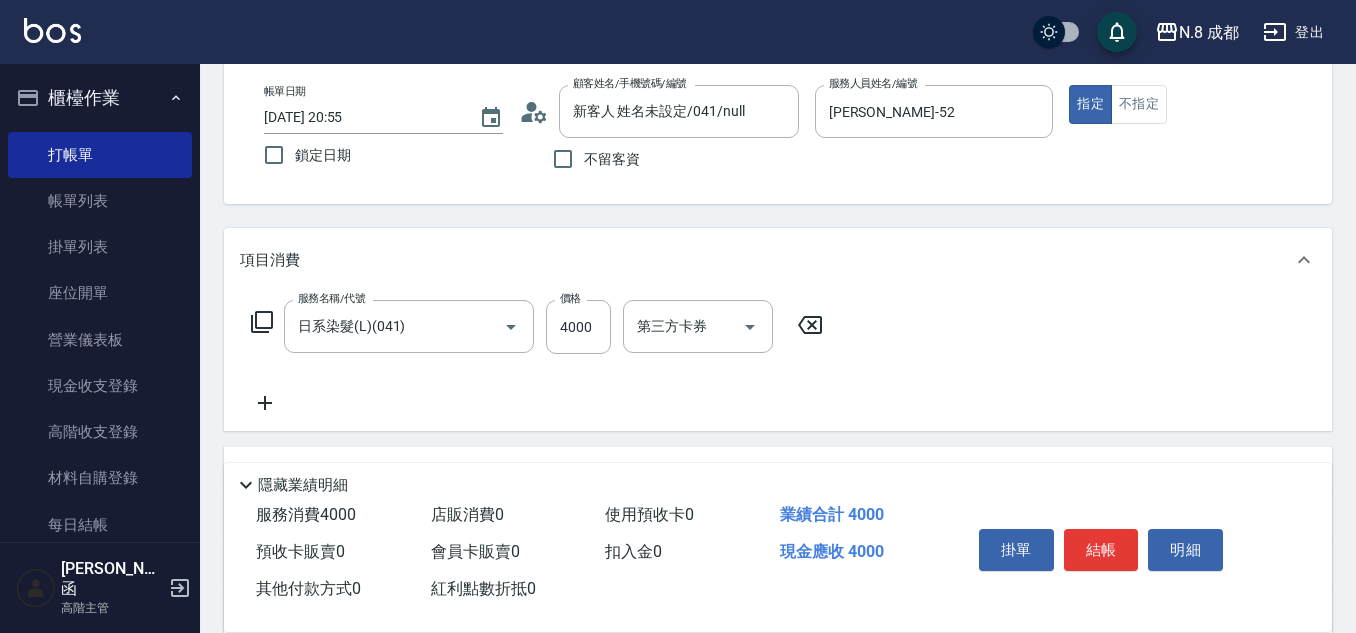 click 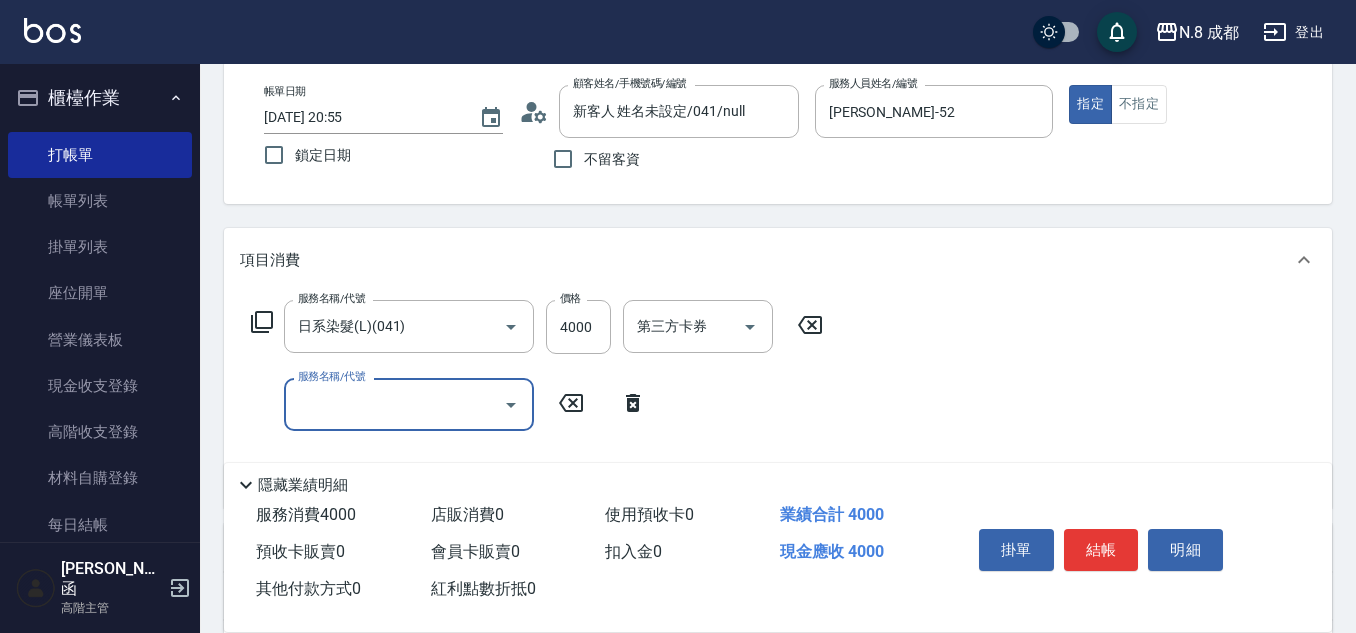 click on "服務名稱/代號" at bounding box center [409, 404] 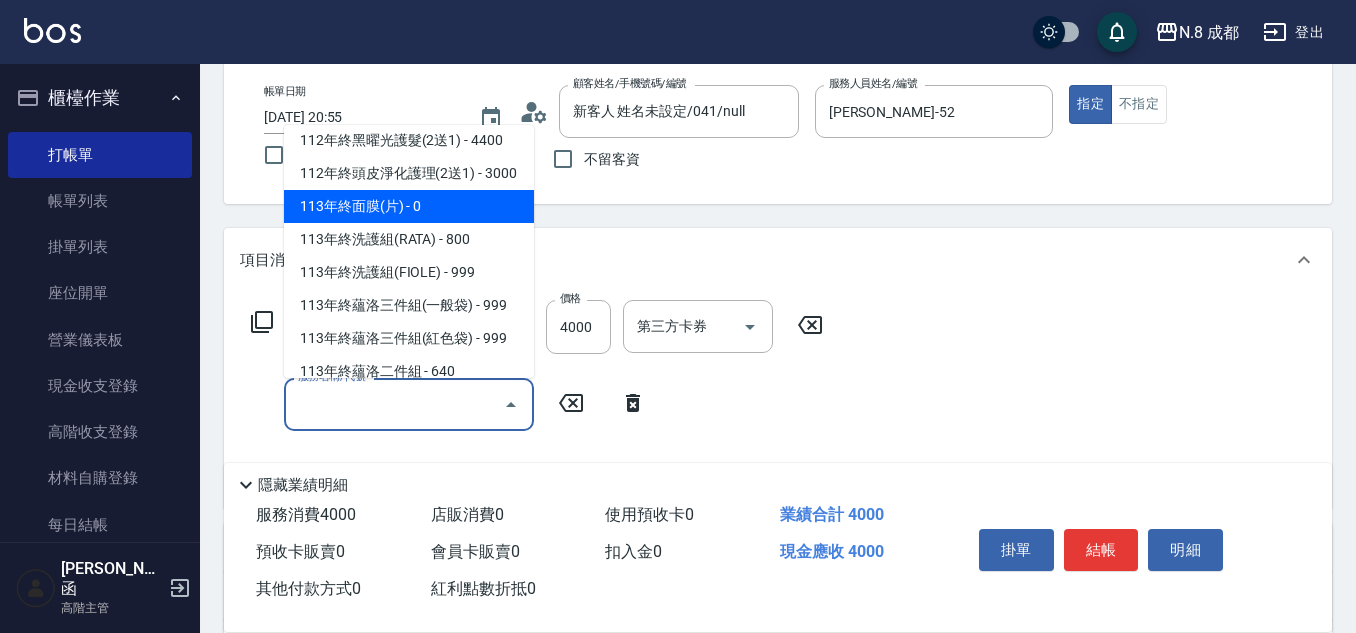 scroll, scrollTop: 2697, scrollLeft: 0, axis: vertical 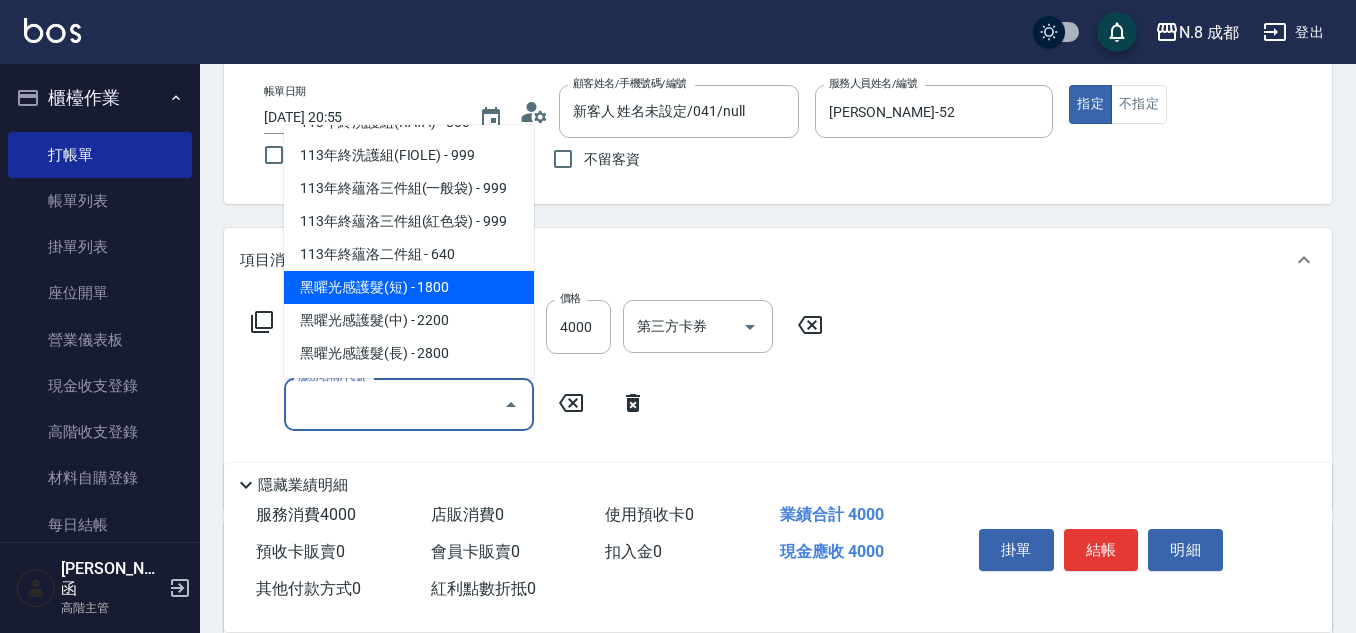 click on "黑曜光感護髮(短) - 1800" at bounding box center [409, 287] 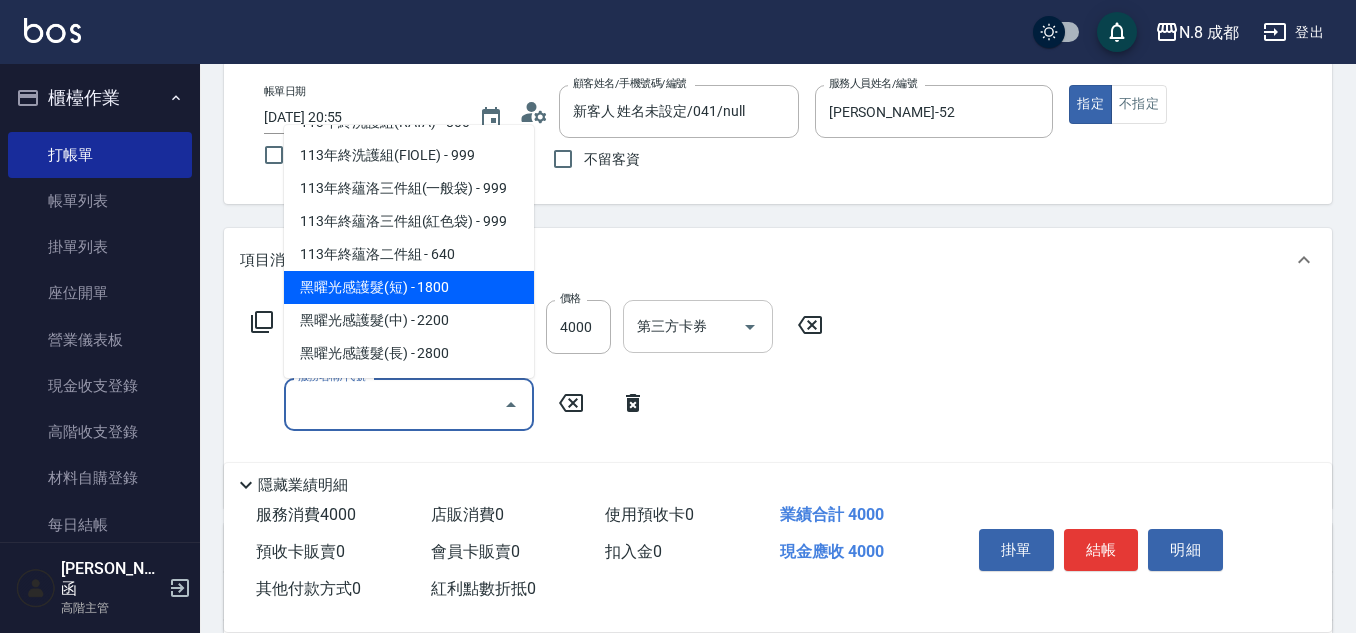 type on "黑曜光感護髮(短)(黑1)" 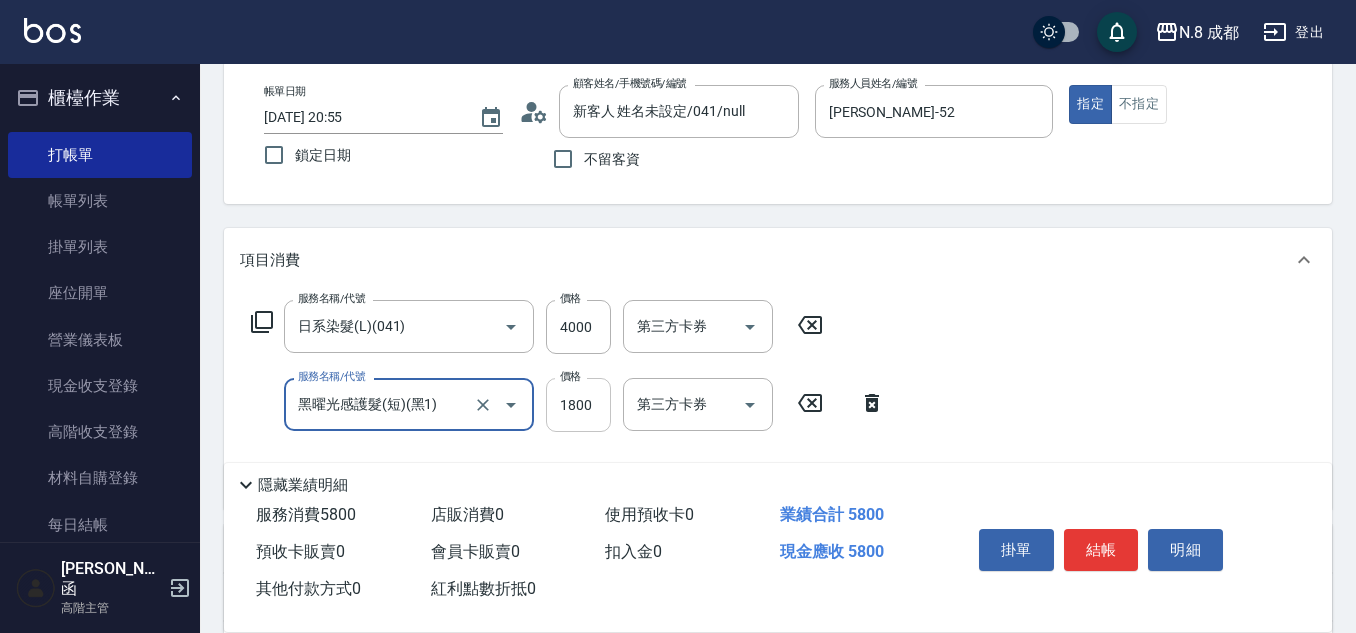 click on "1800" at bounding box center (578, 405) 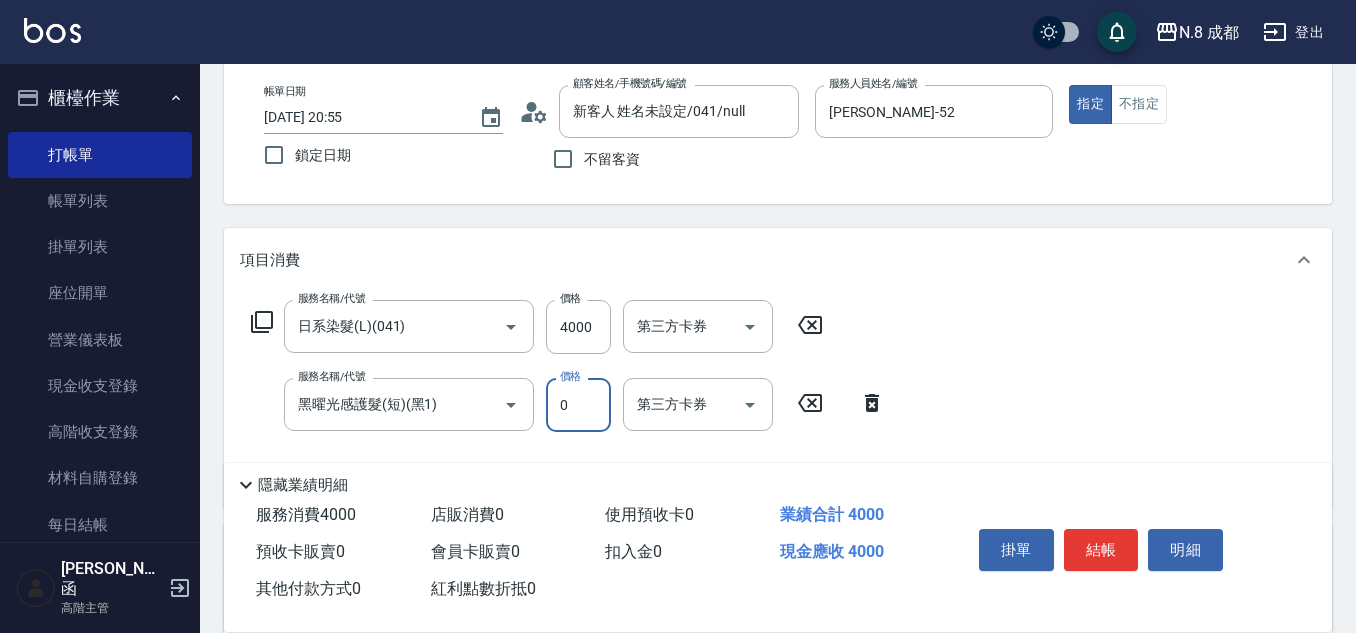 type on "0" 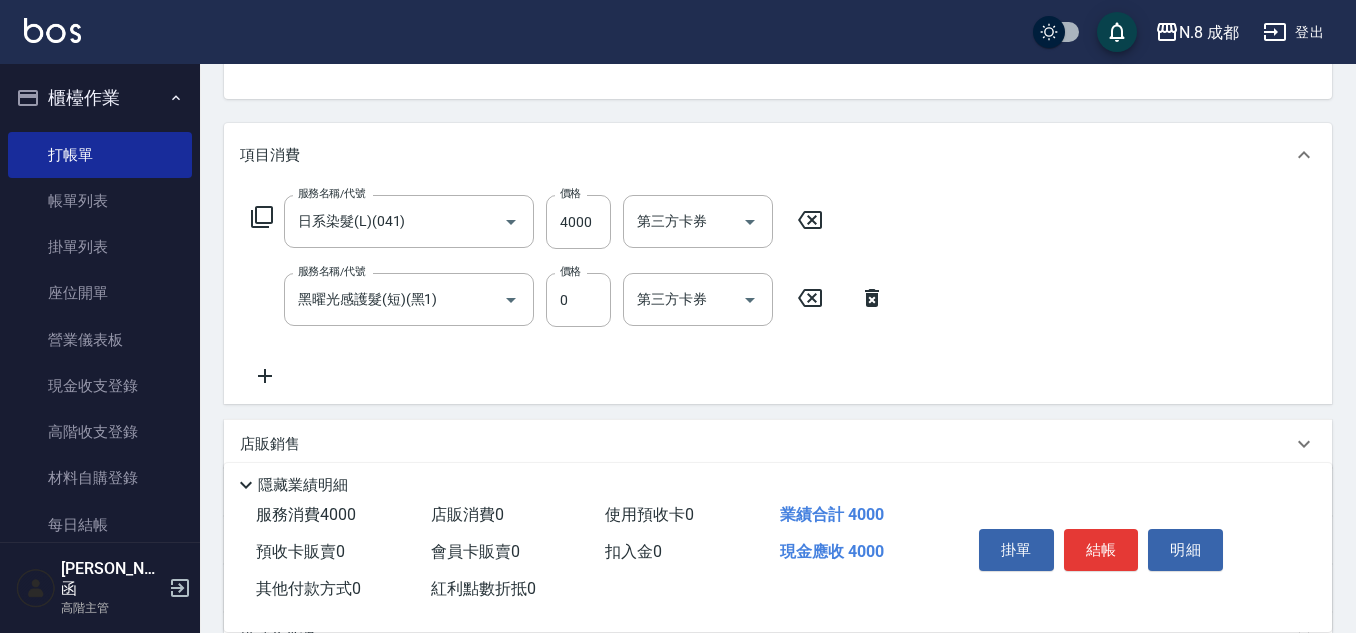scroll, scrollTop: 300, scrollLeft: 0, axis: vertical 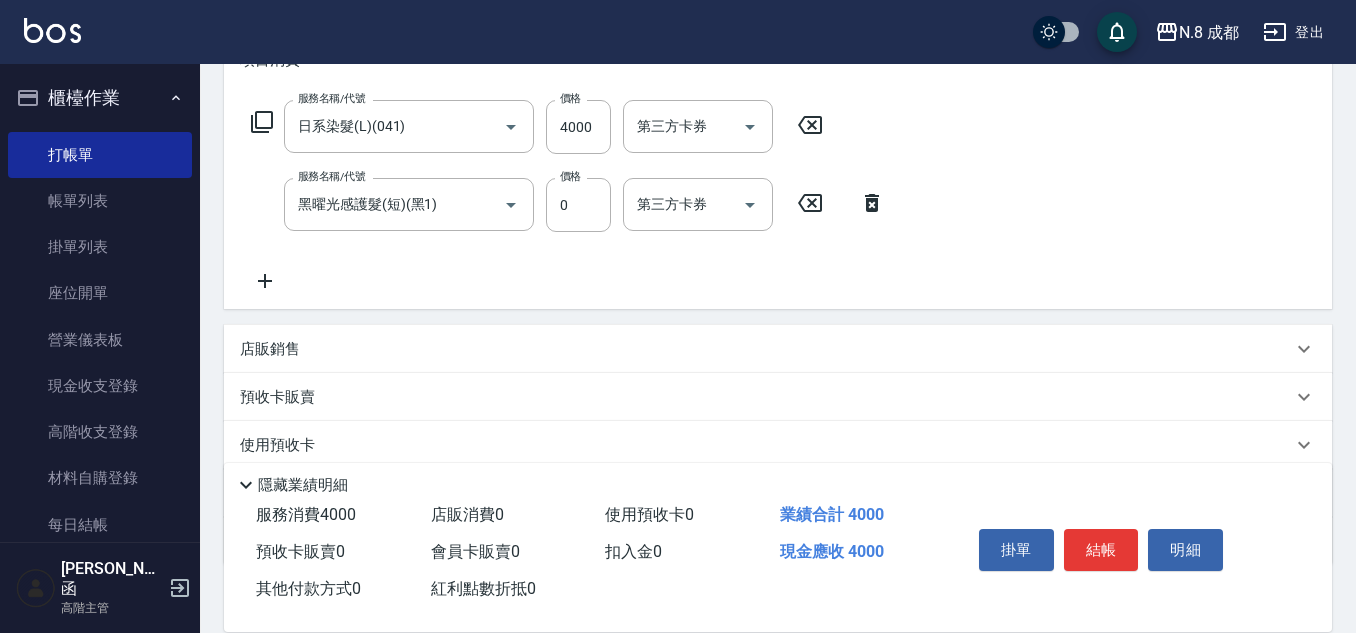 click on "服務名稱/代號 日系染髮(L)(041) 服務名稱/代號 價格 4000 價格 第三方卡券 第三方卡券 服務名稱/代號 黑曜光感護髮(短)(黑1) 服務名稱/代號 價格 0 價格 第三方卡券 第三方卡券" at bounding box center [568, 196] 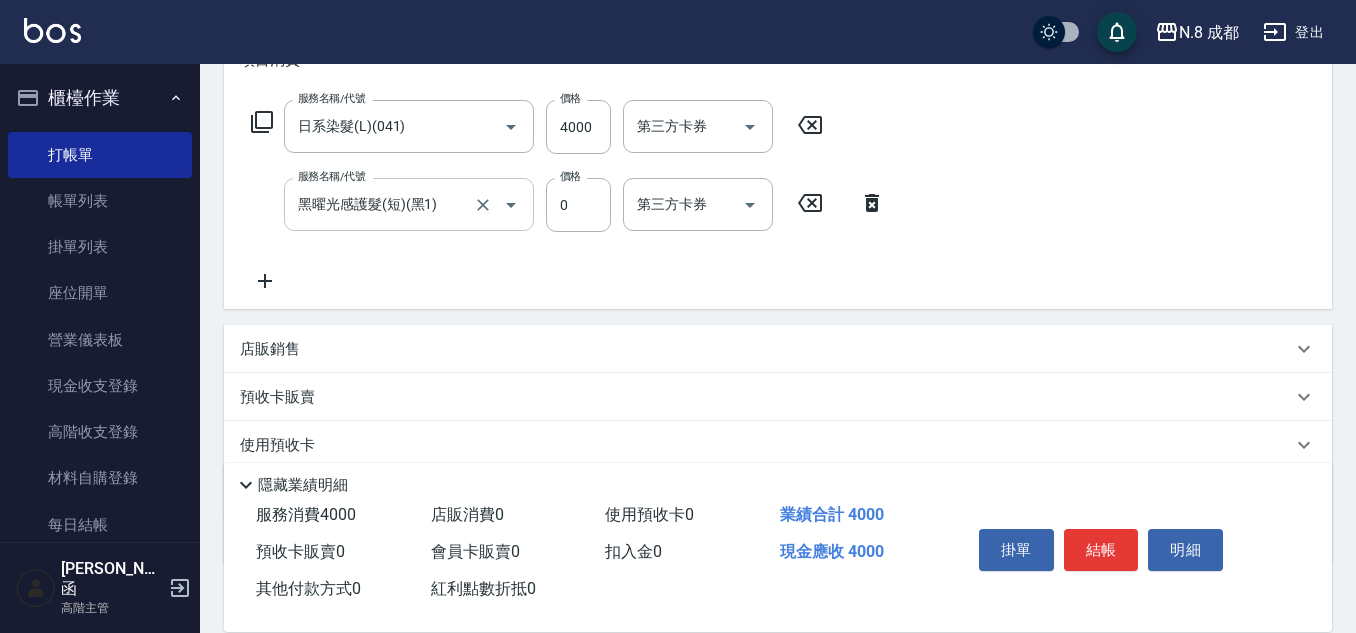 drag, startPoint x: 1106, startPoint y: 540, endPoint x: 524, endPoint y: 199, distance: 674.5406 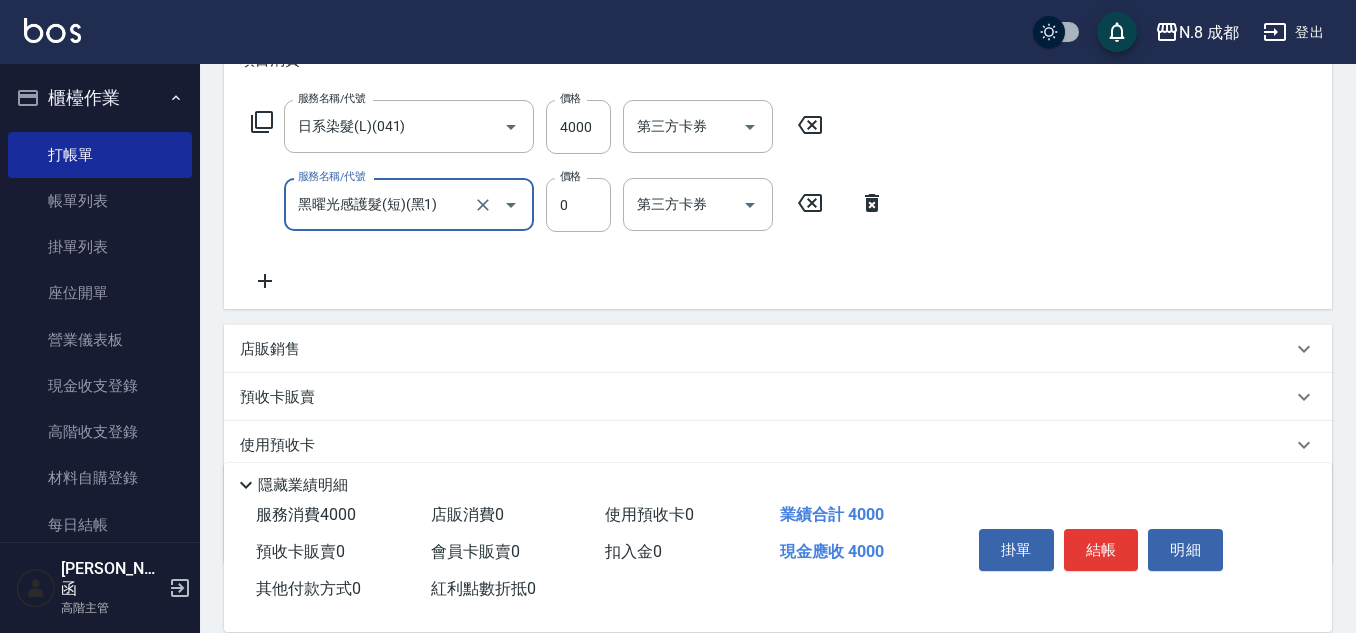 click on "黑曜光感護髮(短)(黑1)" at bounding box center (381, 204) 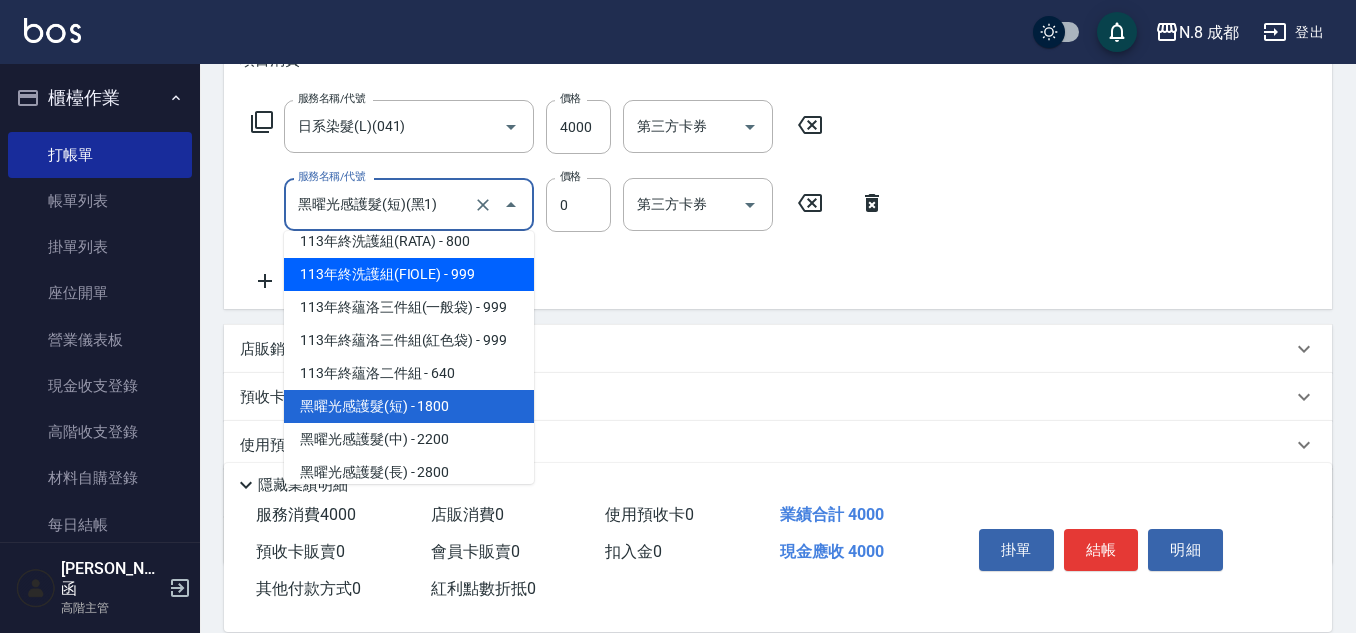 scroll, scrollTop: 2697, scrollLeft: 0, axis: vertical 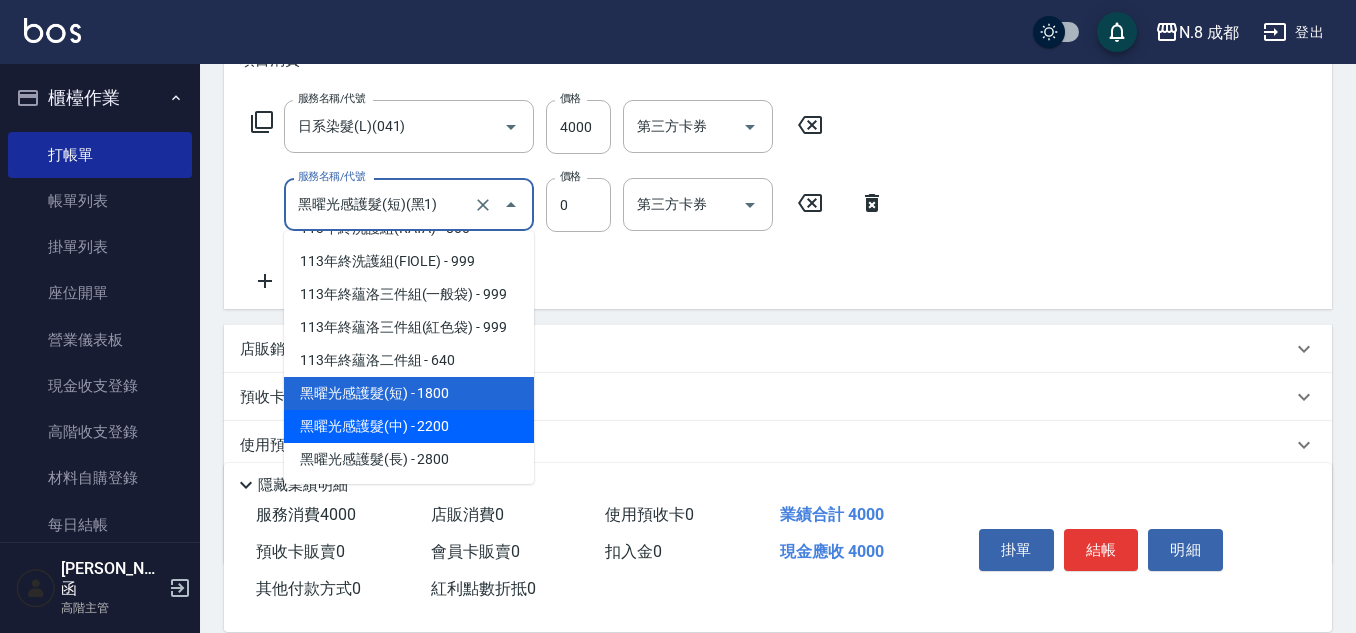 click on "黑曜光感護髮(中) - 2200" at bounding box center (409, 426) 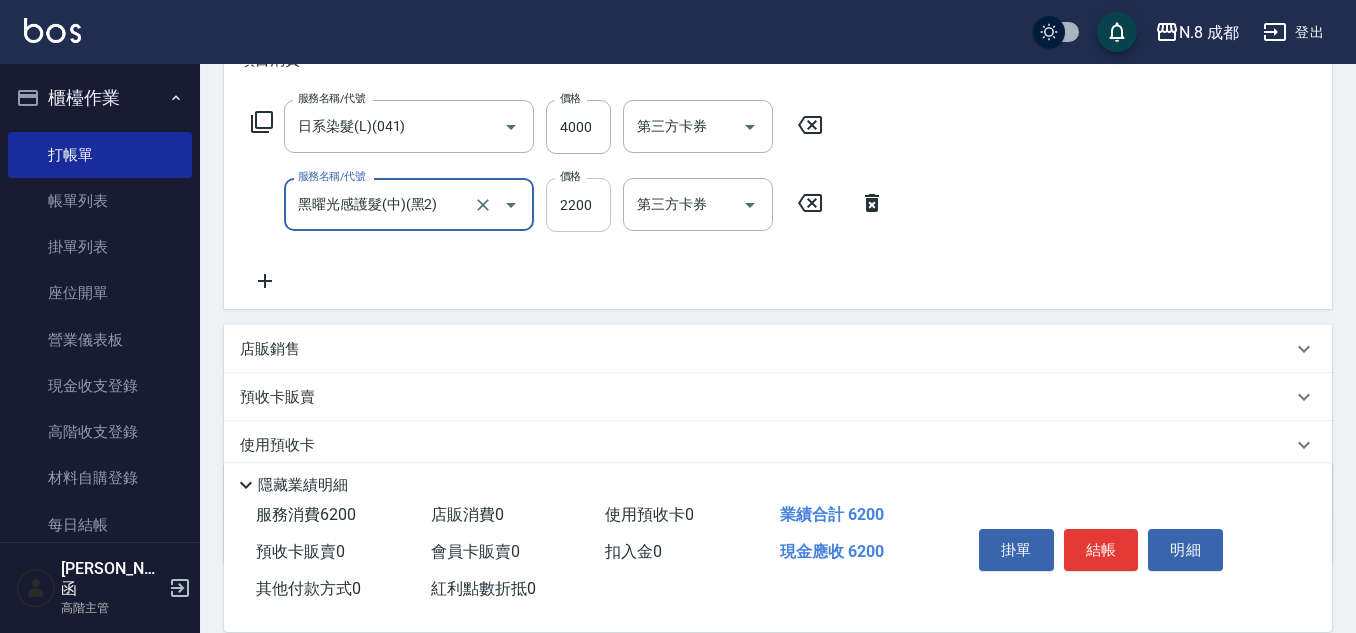 click on "2200" at bounding box center (578, 205) 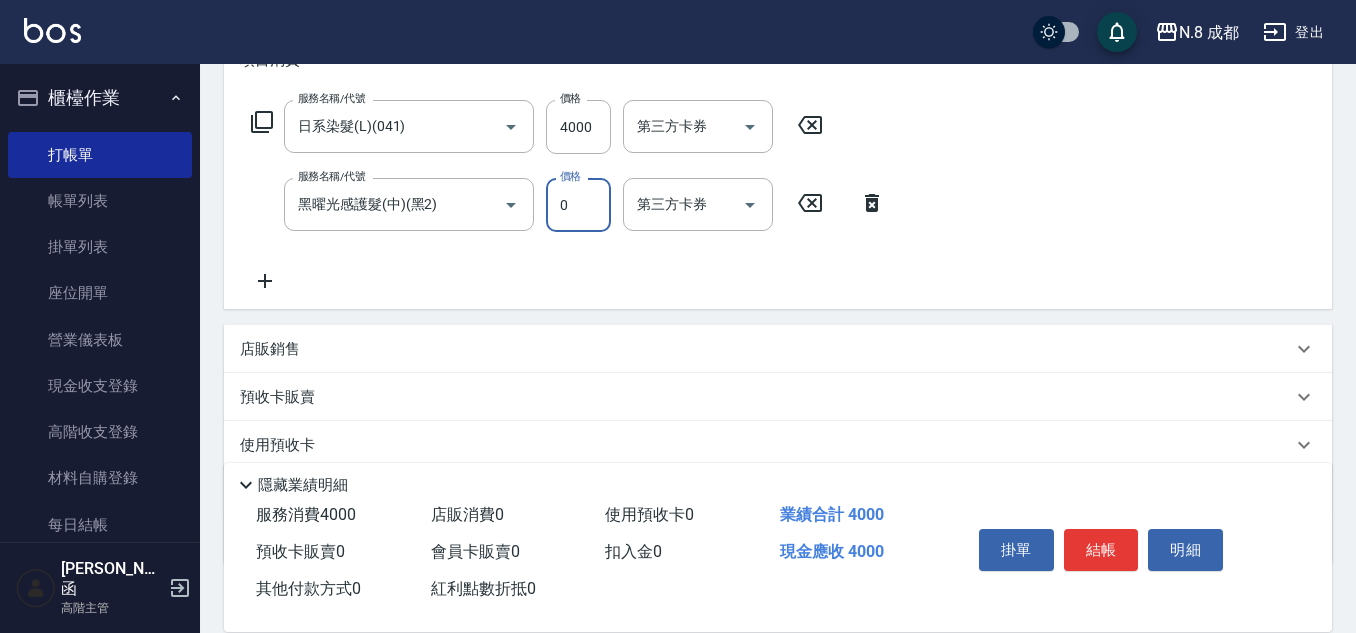 type on "0" 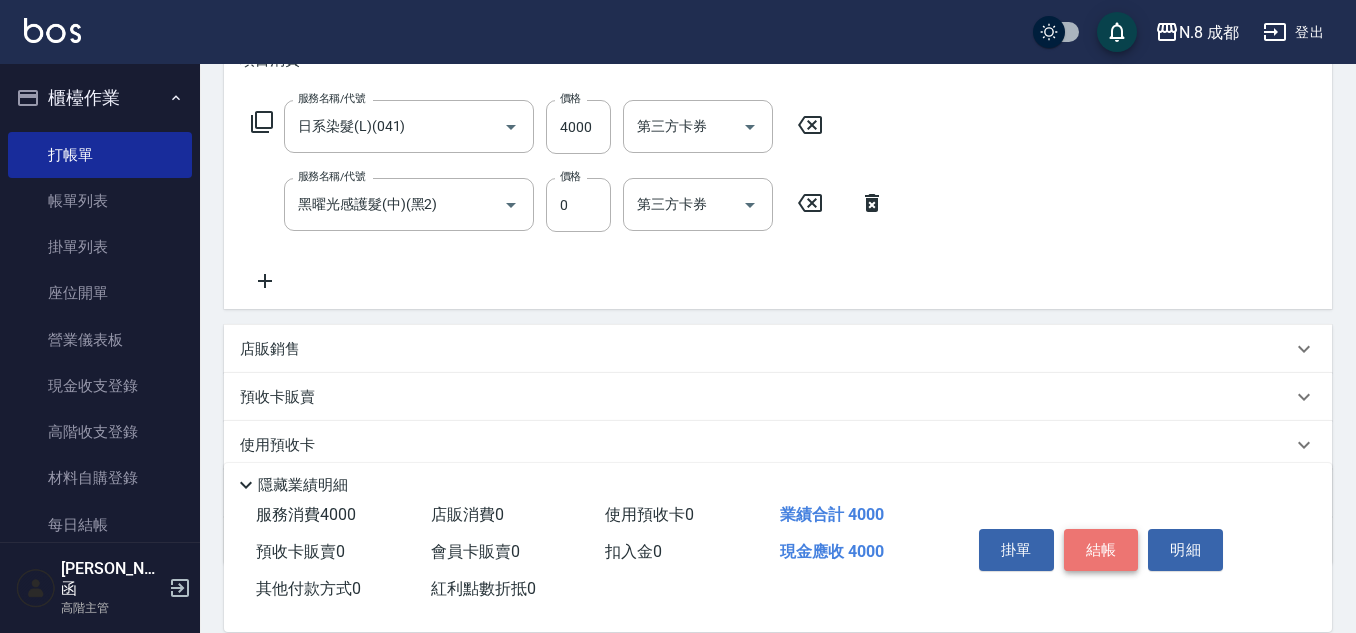 click on "結帳" at bounding box center (1101, 550) 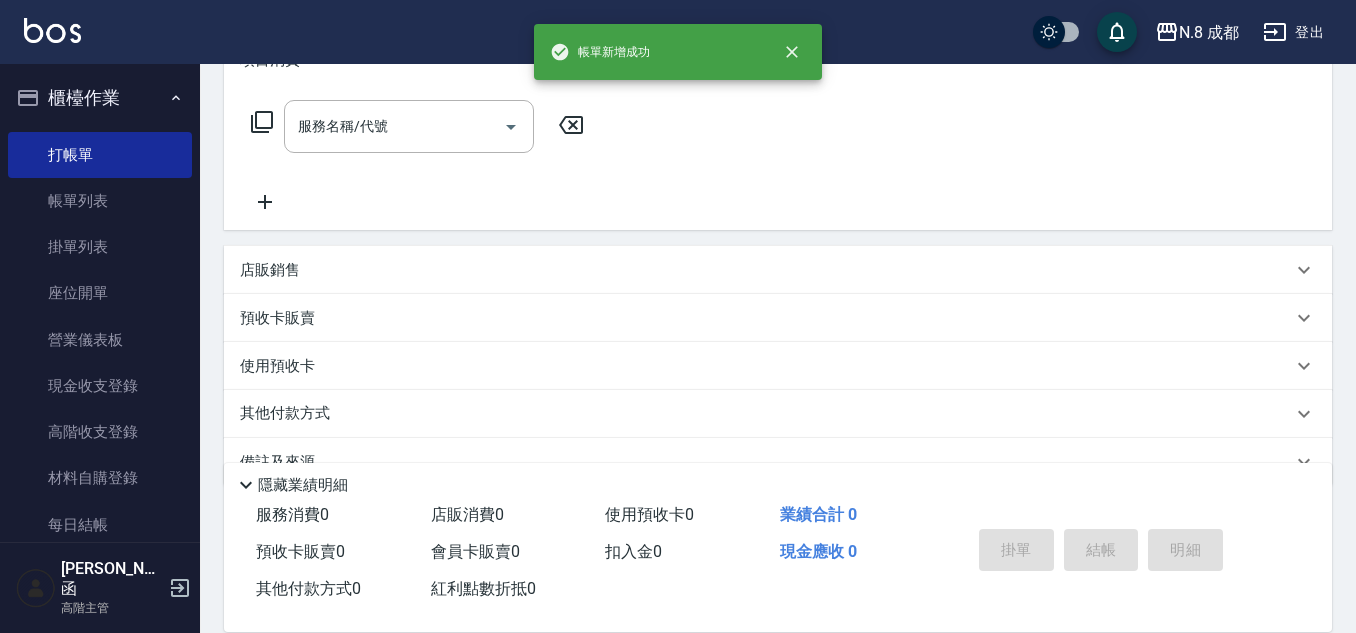 scroll, scrollTop: 0, scrollLeft: 0, axis: both 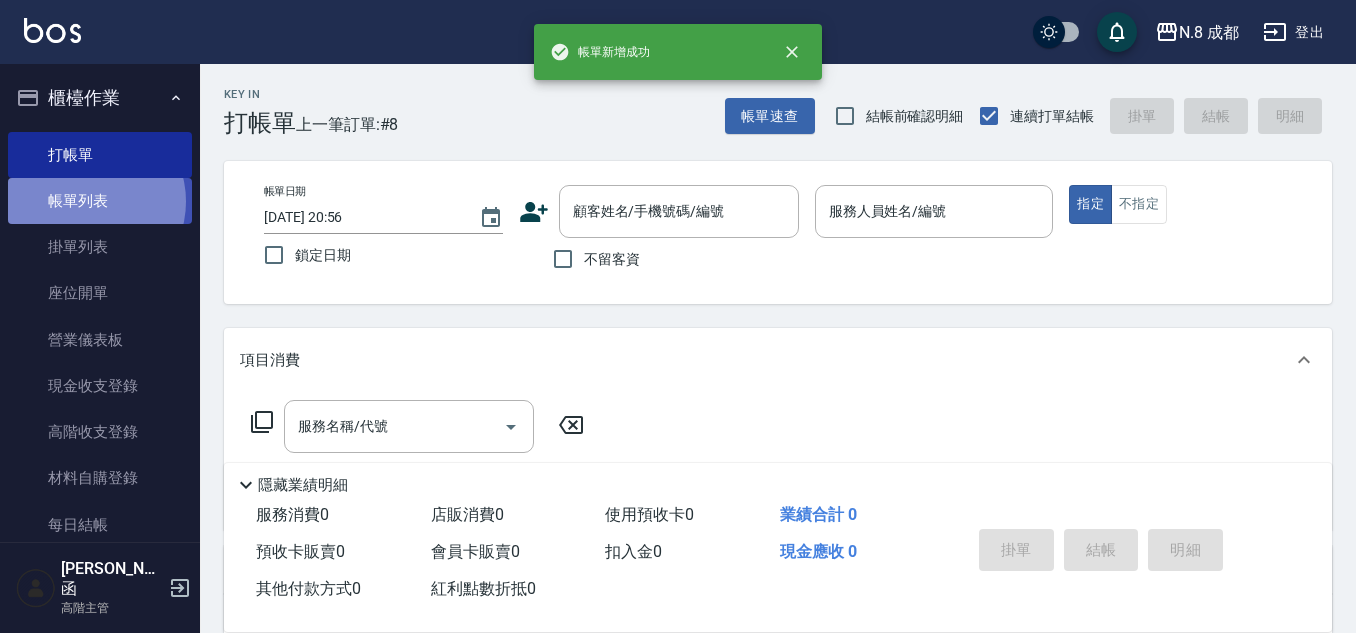 click on "帳單列表" at bounding box center (100, 201) 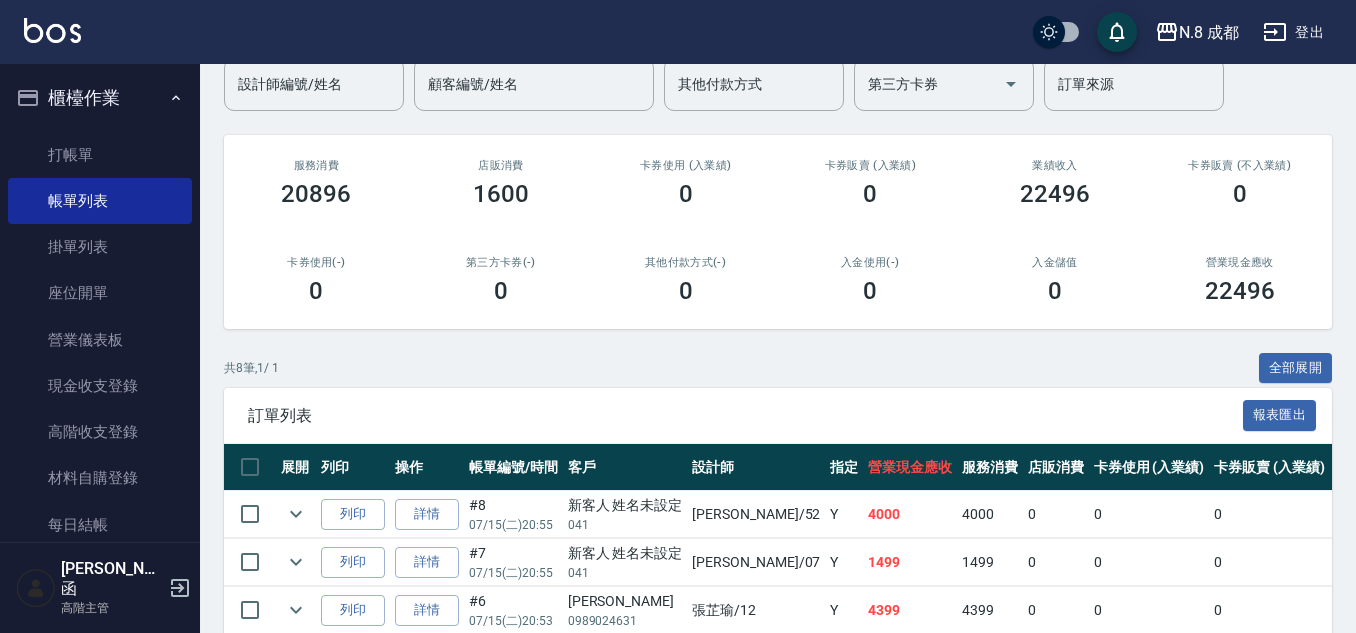 scroll, scrollTop: 300, scrollLeft: 0, axis: vertical 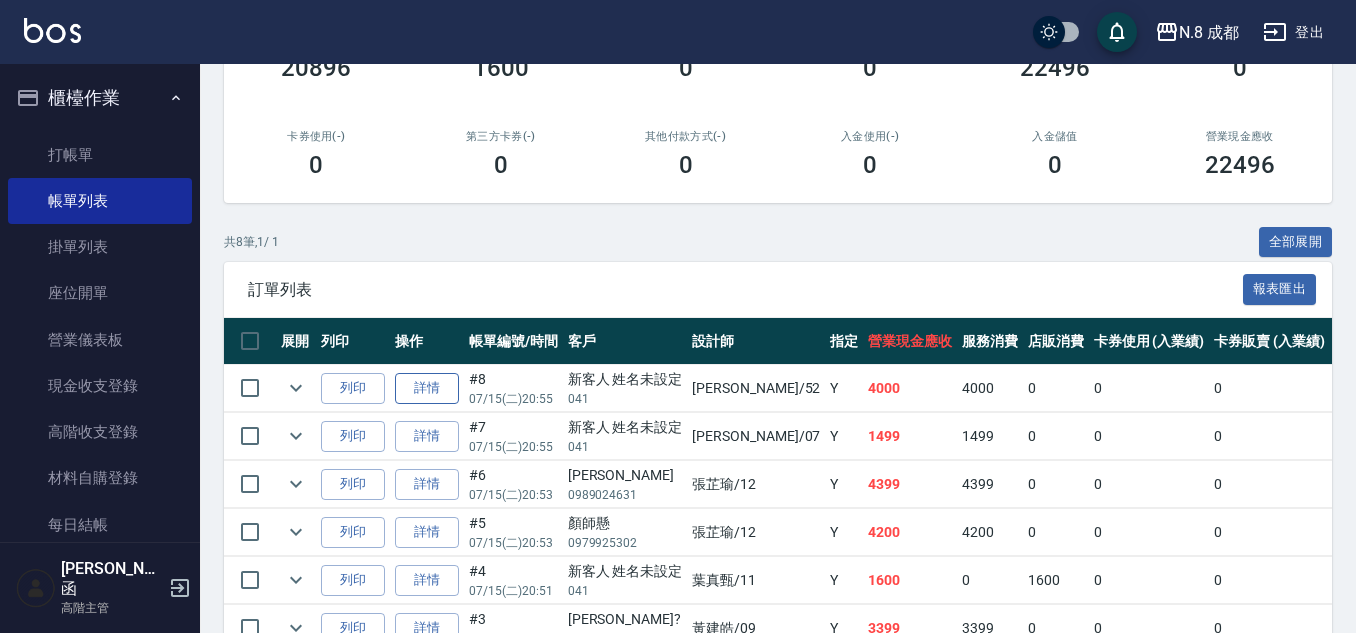 click on "詳情" at bounding box center [427, 388] 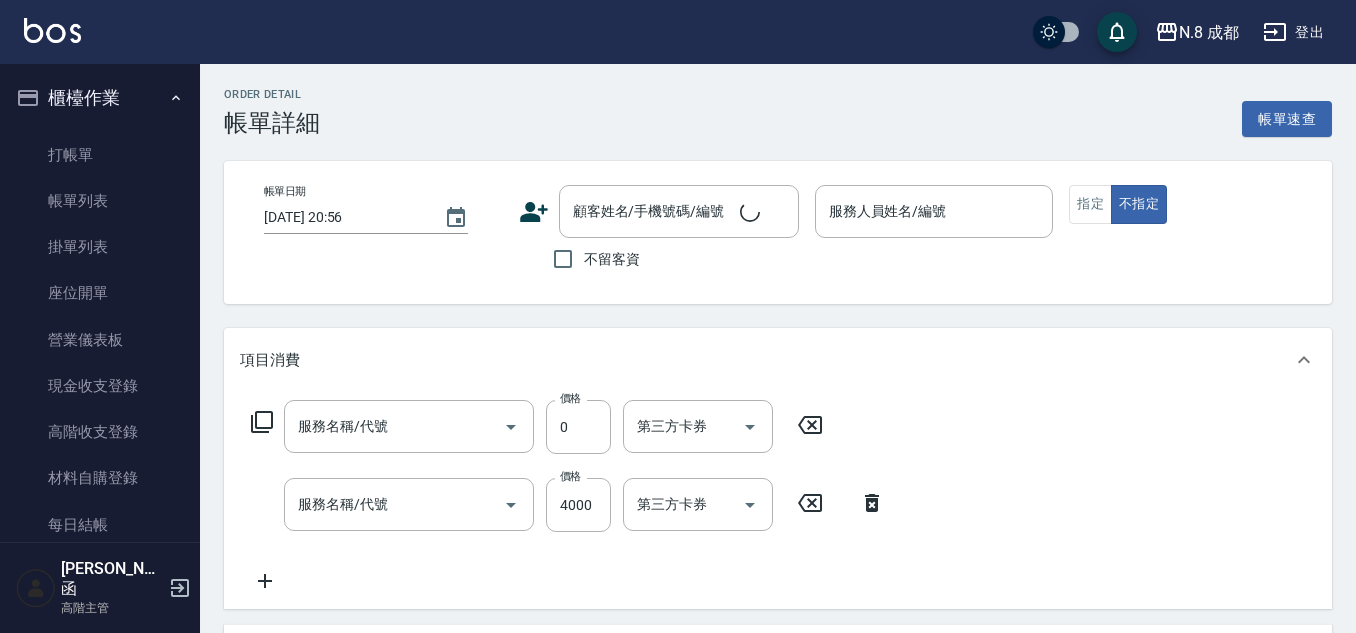 scroll, scrollTop: 252, scrollLeft: 0, axis: vertical 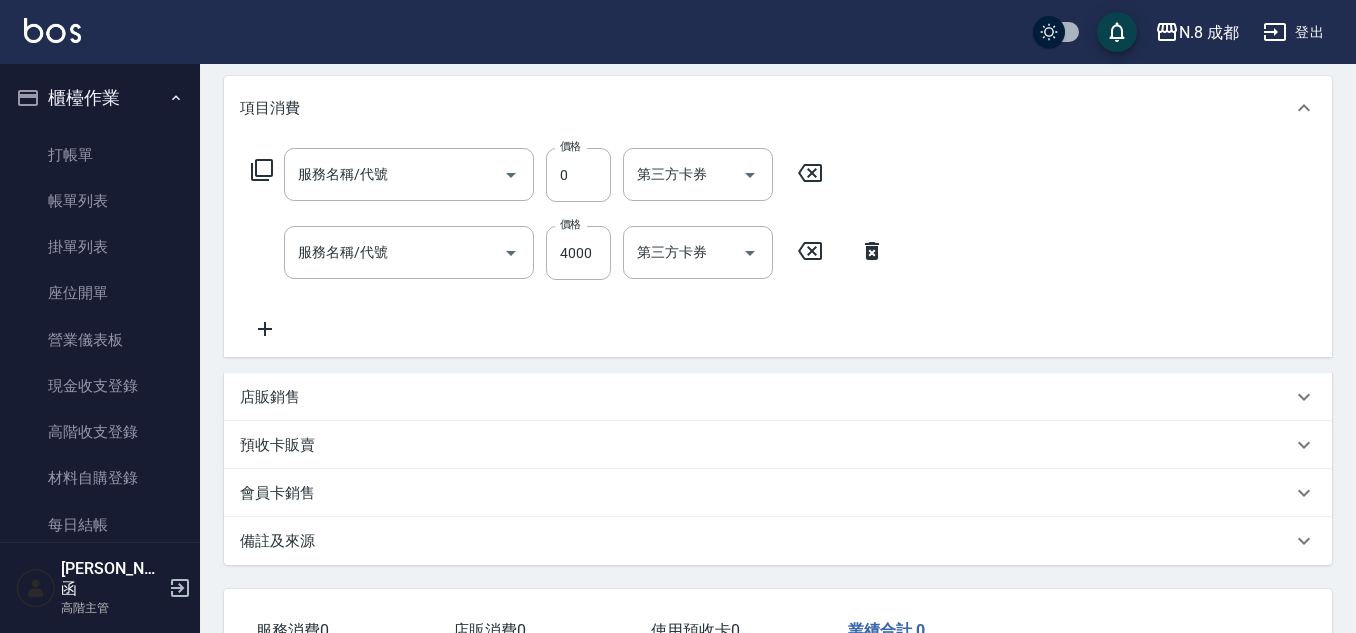 type on "2025/07/15 20:55" 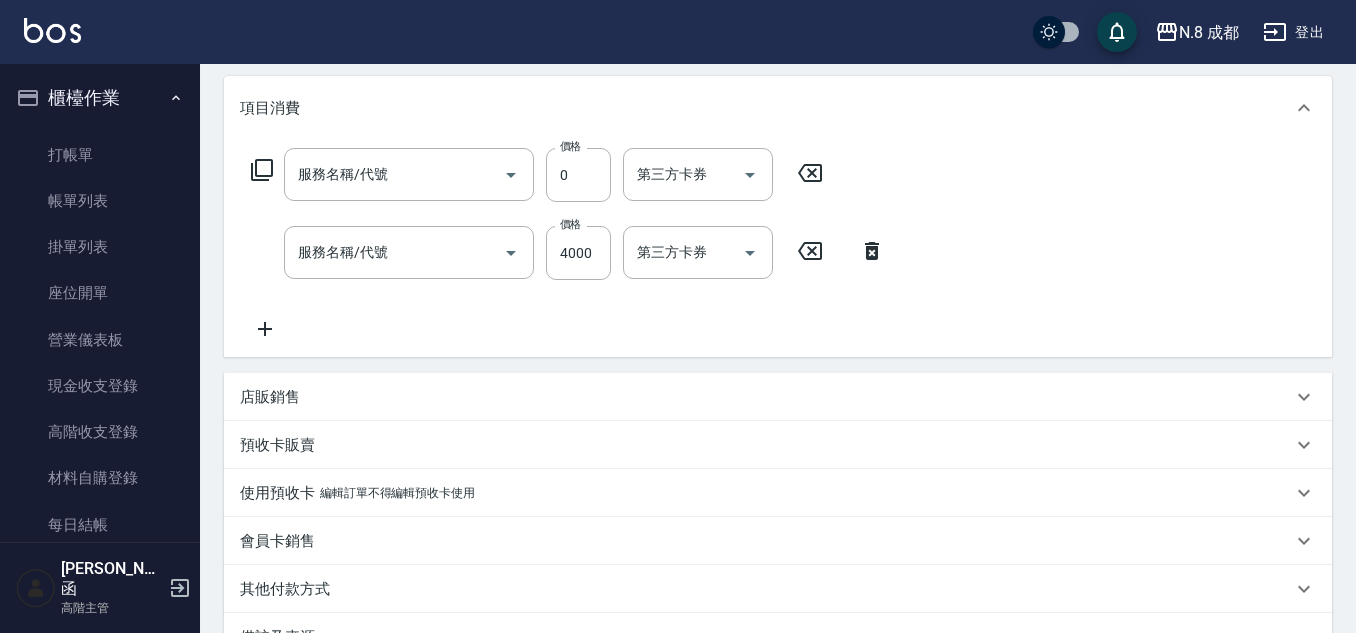type on "黑曜光感護髮(中)(黑2)" 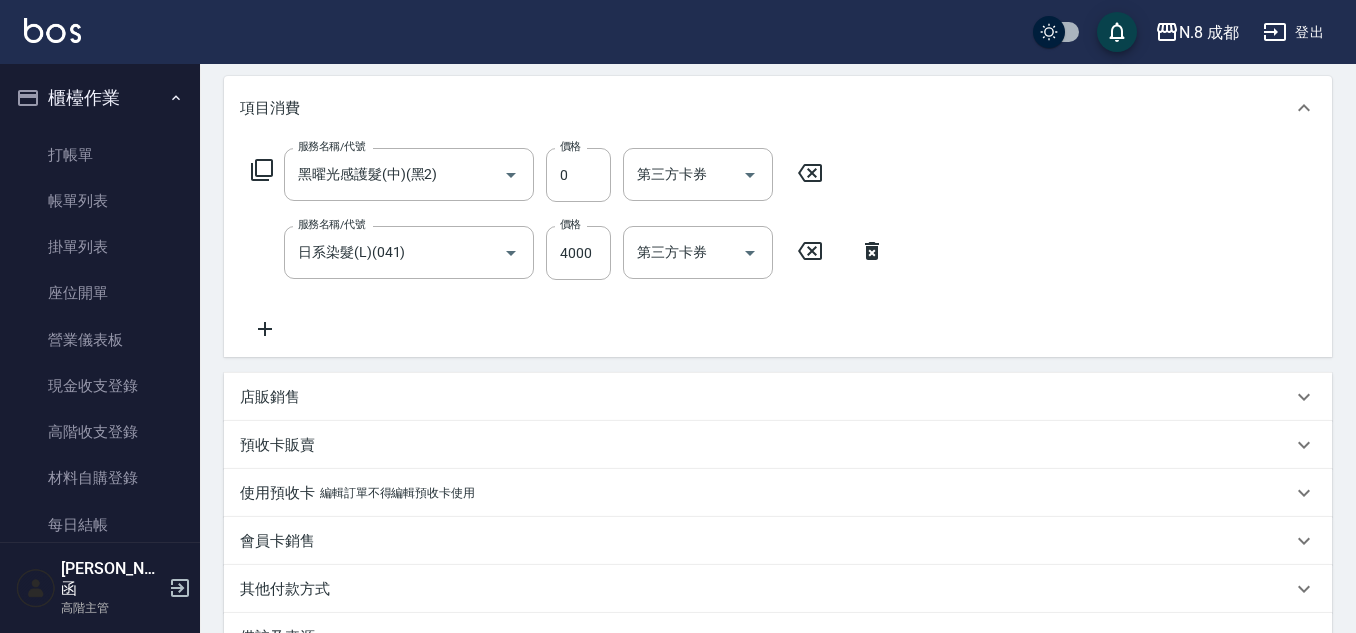 type on "新客人 姓名未設定/041/null" 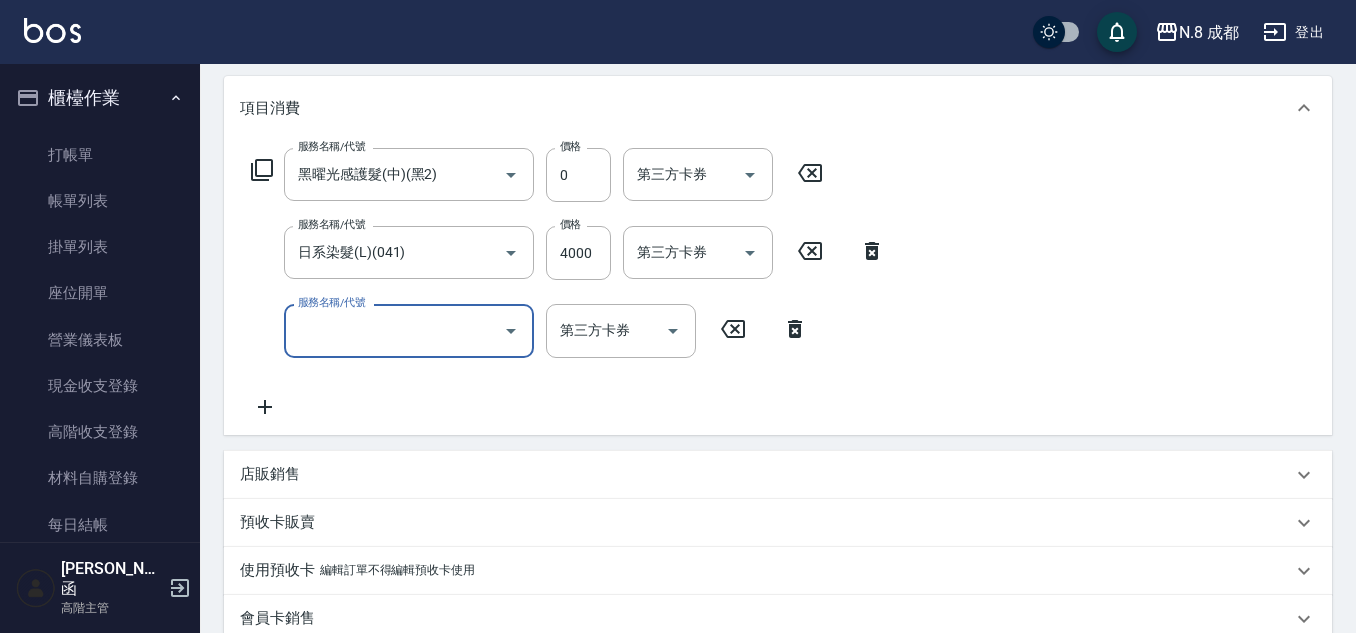 click on "服務名稱/代號" at bounding box center (394, 330) 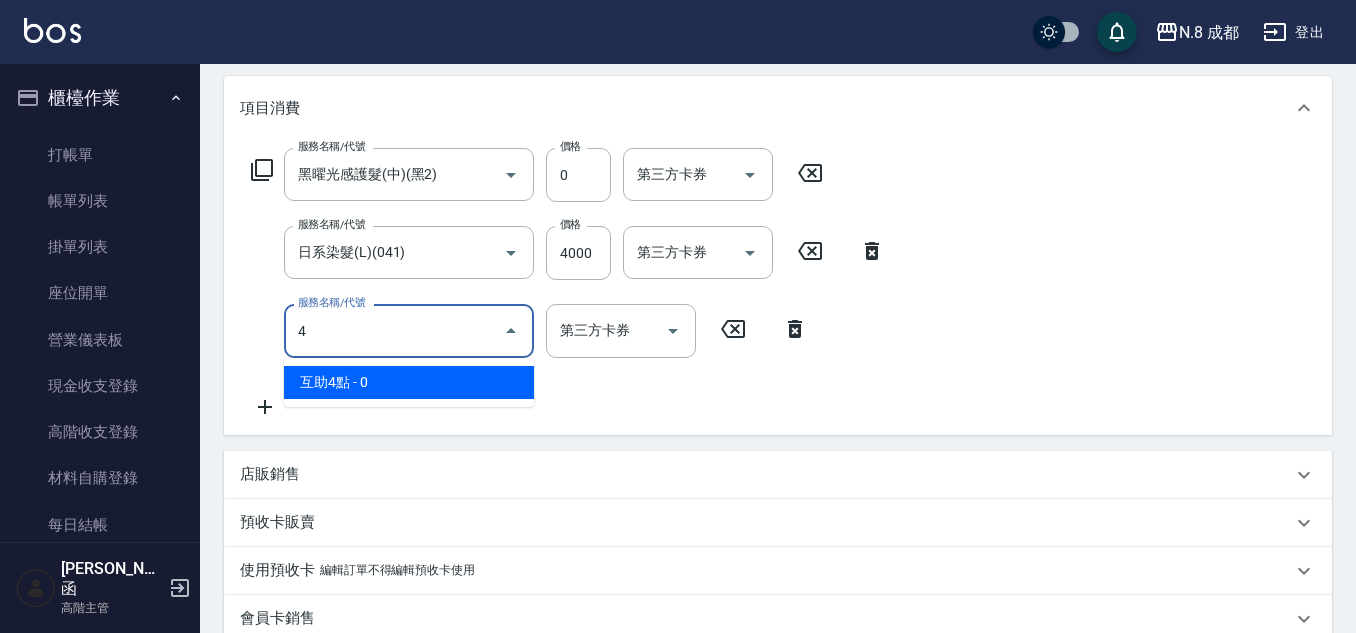 click on "服務名稱/代號 4 服務名稱/代號 第三方卡券 第三方卡券" 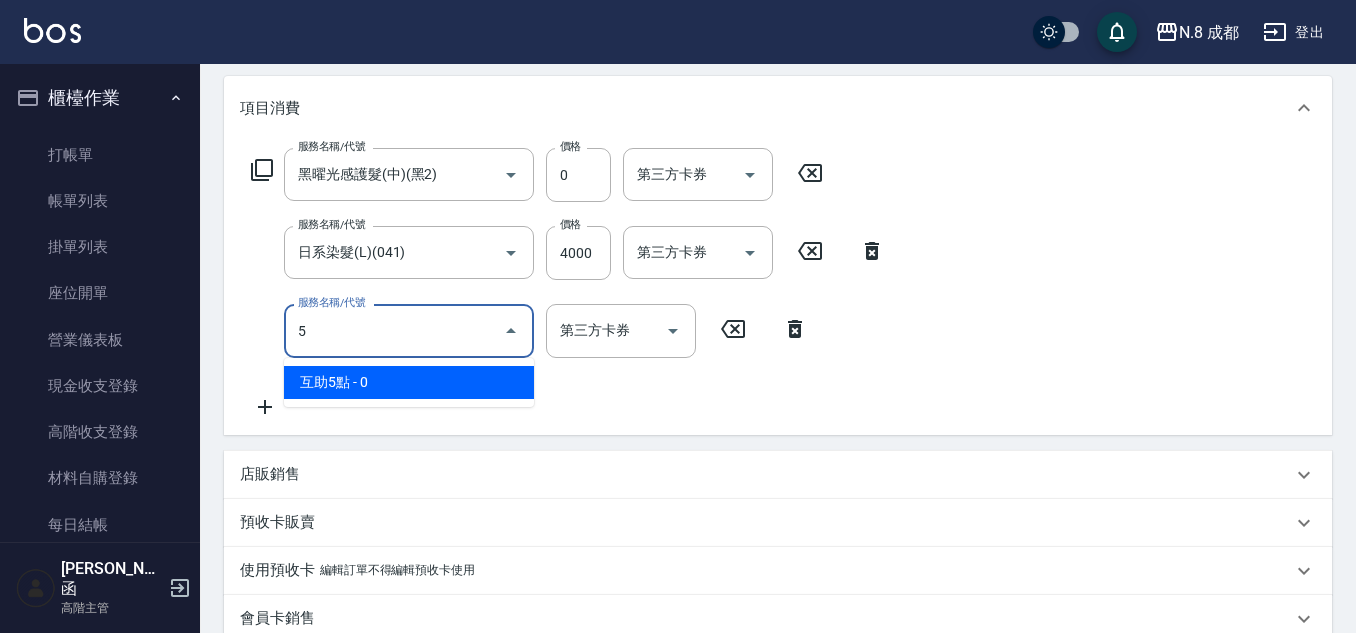 drag, startPoint x: 374, startPoint y: 365, endPoint x: 590, endPoint y: 371, distance: 216.08331 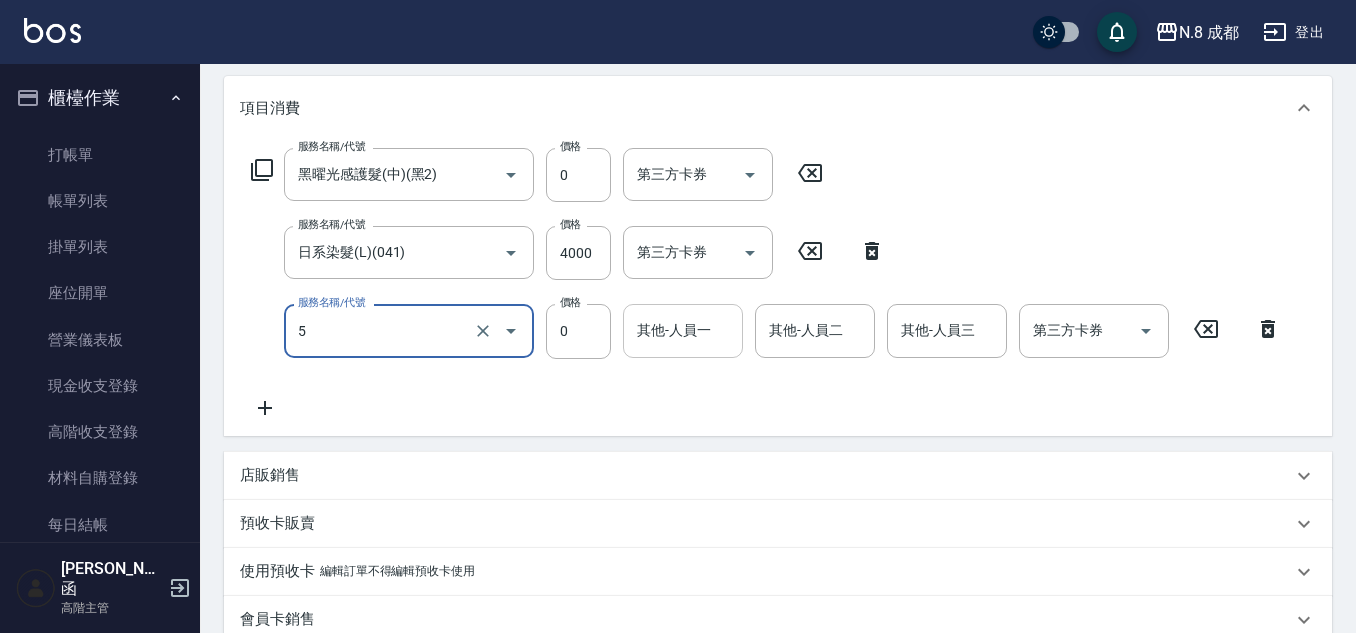 type on "互助5點(5)" 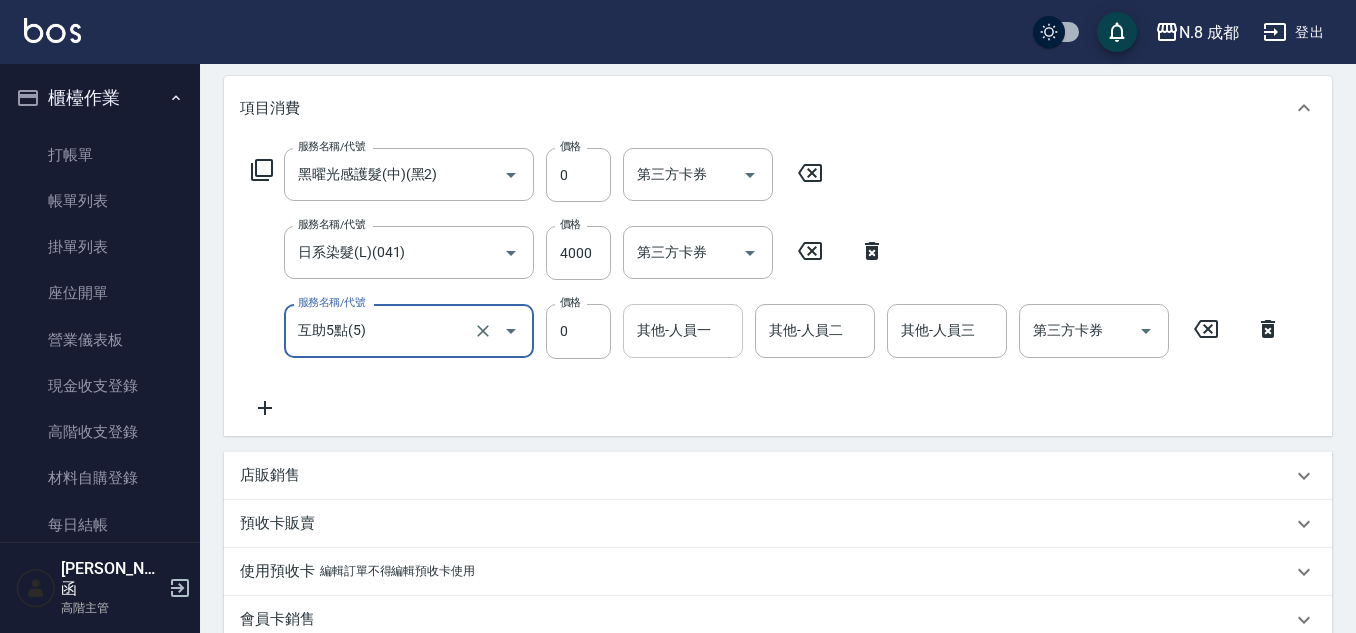 click on "其他-人員一" at bounding box center [683, 330] 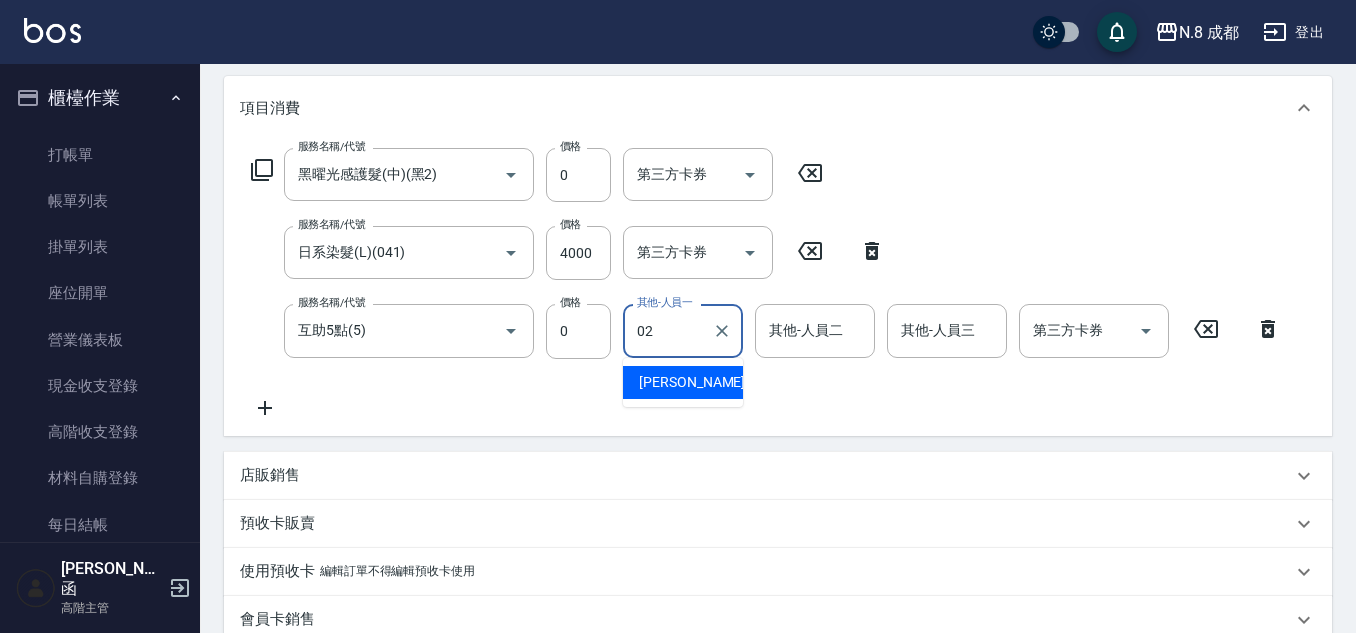click on "[PERSON_NAME]-02" at bounding box center [702, 382] 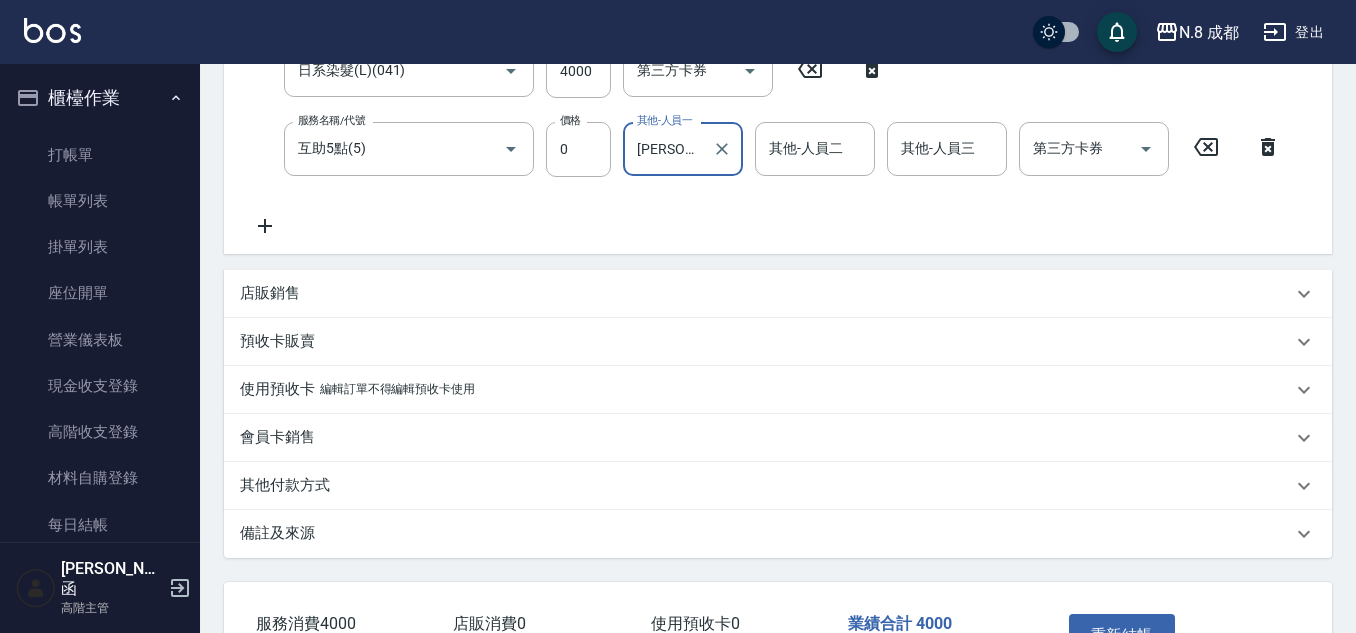 scroll, scrollTop: 575, scrollLeft: 0, axis: vertical 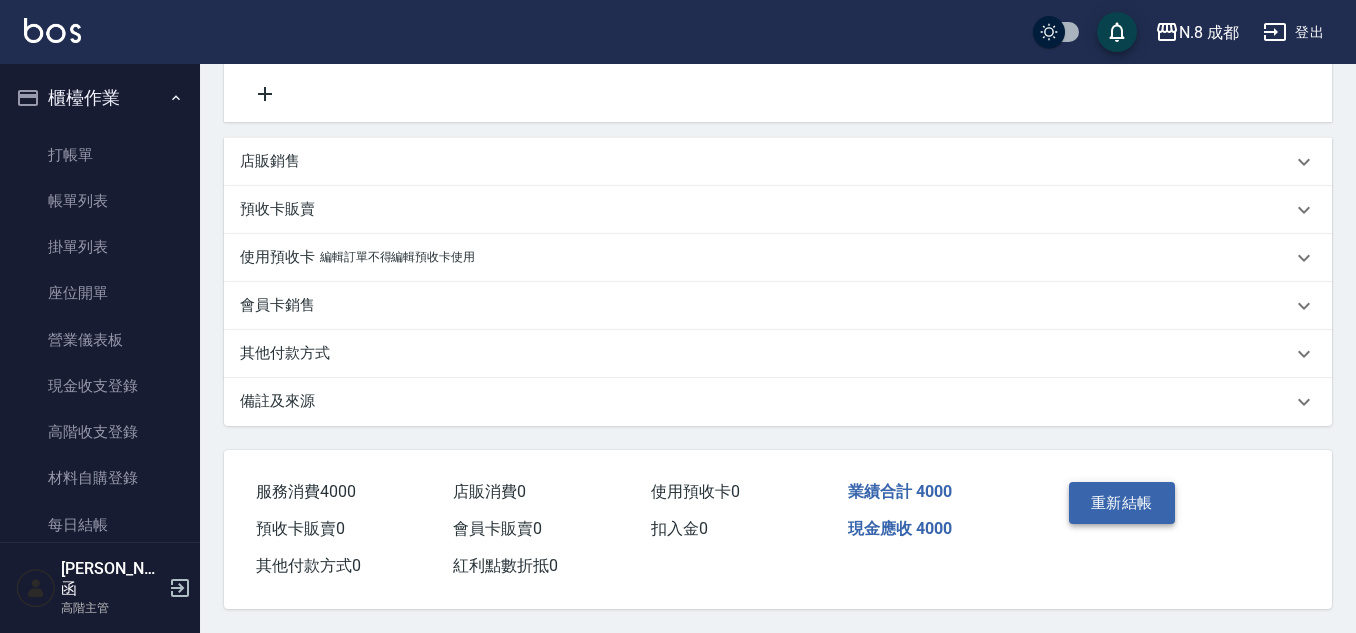 type on "[PERSON_NAME]-02" 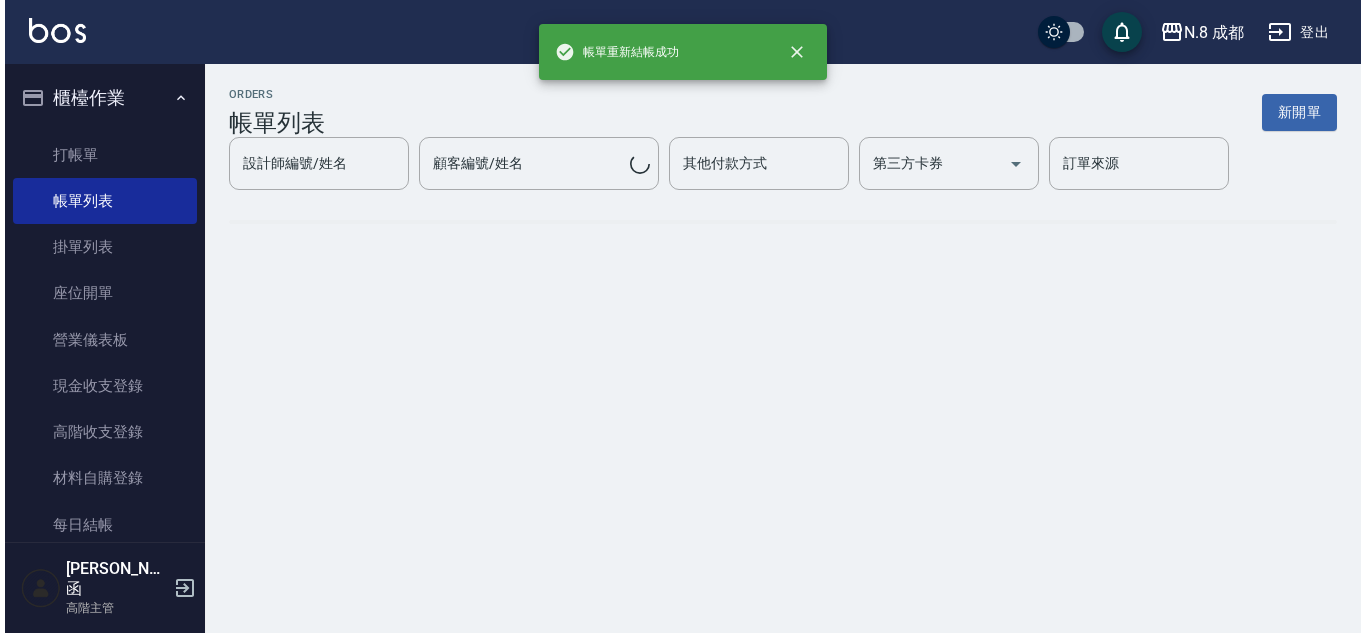 scroll, scrollTop: 0, scrollLeft: 0, axis: both 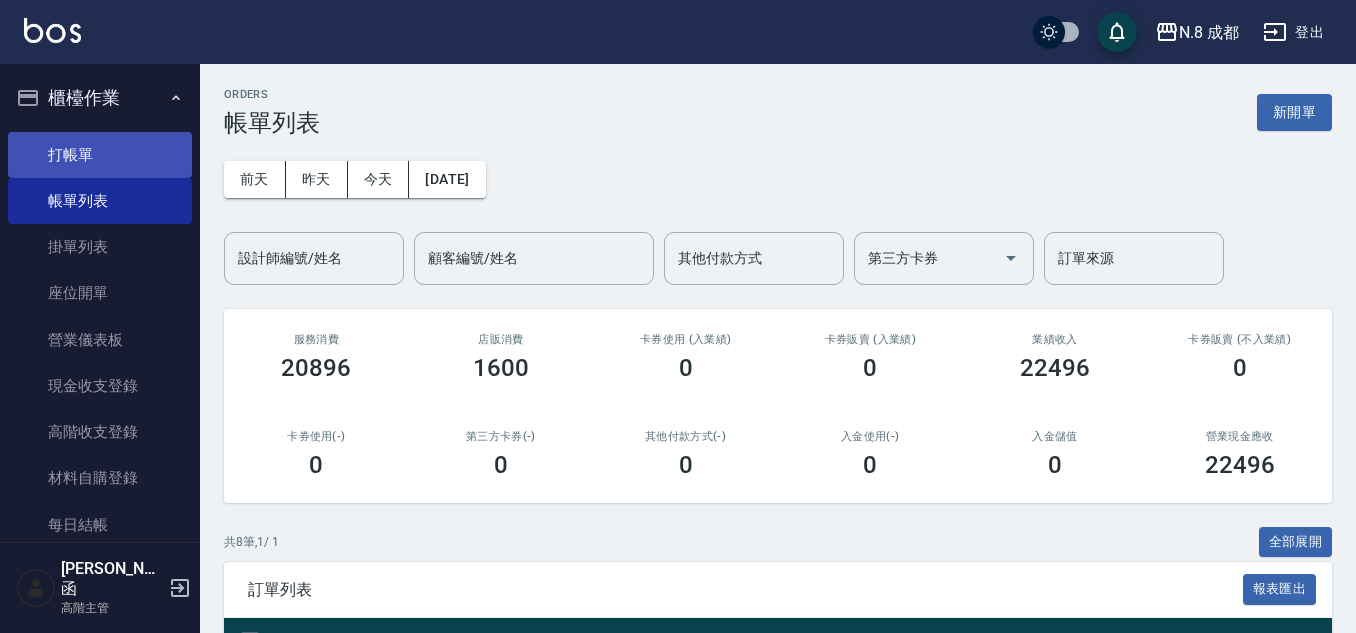 click on "打帳單" at bounding box center (100, 155) 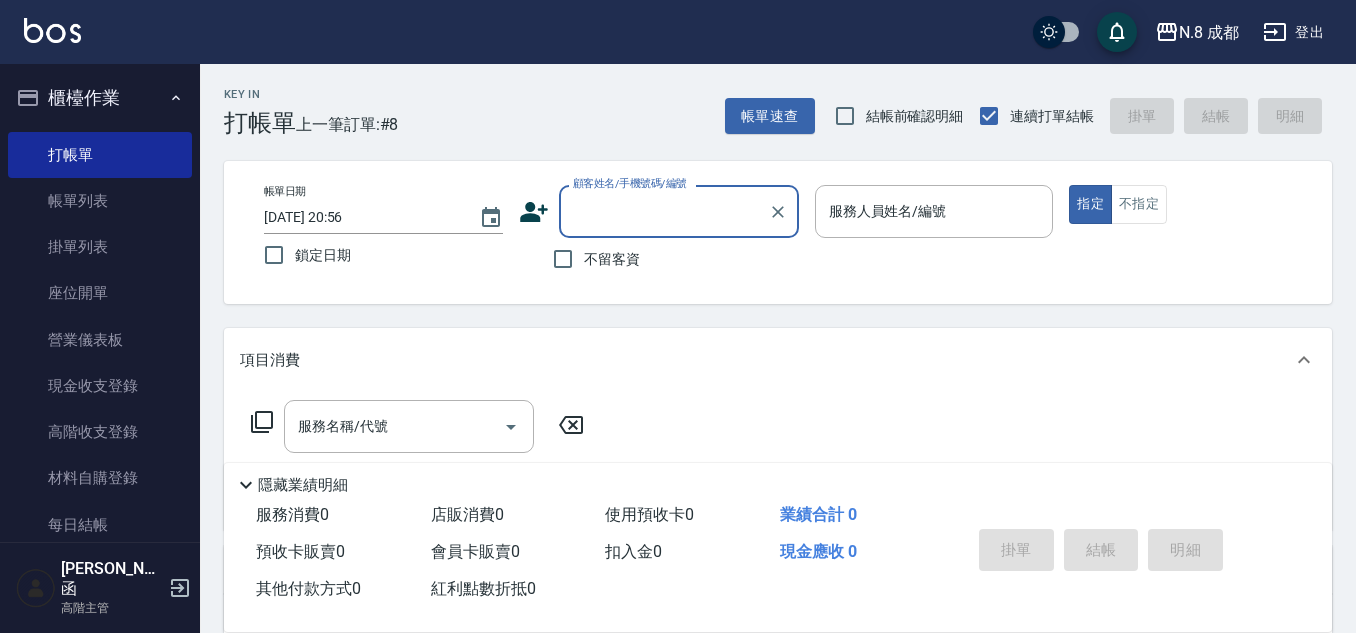 click on "顧客姓名/手機號碼/編號" at bounding box center (664, 211) 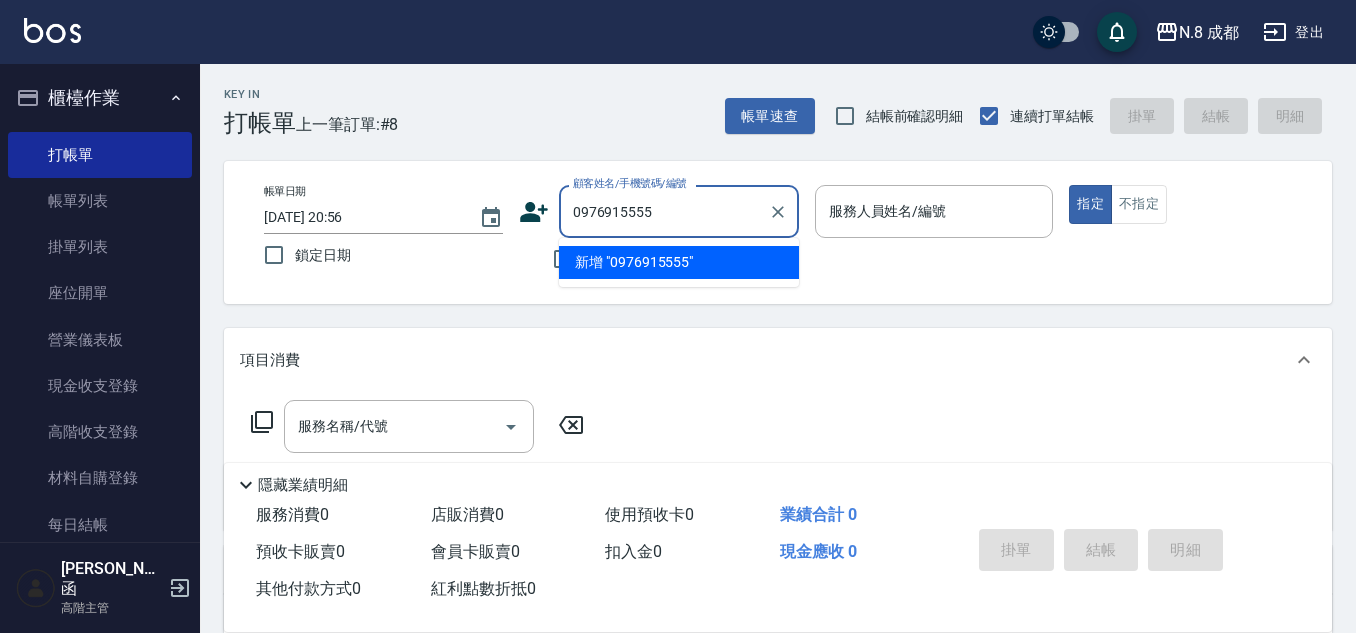 click on "新增 "0976915555"" at bounding box center (679, 262) 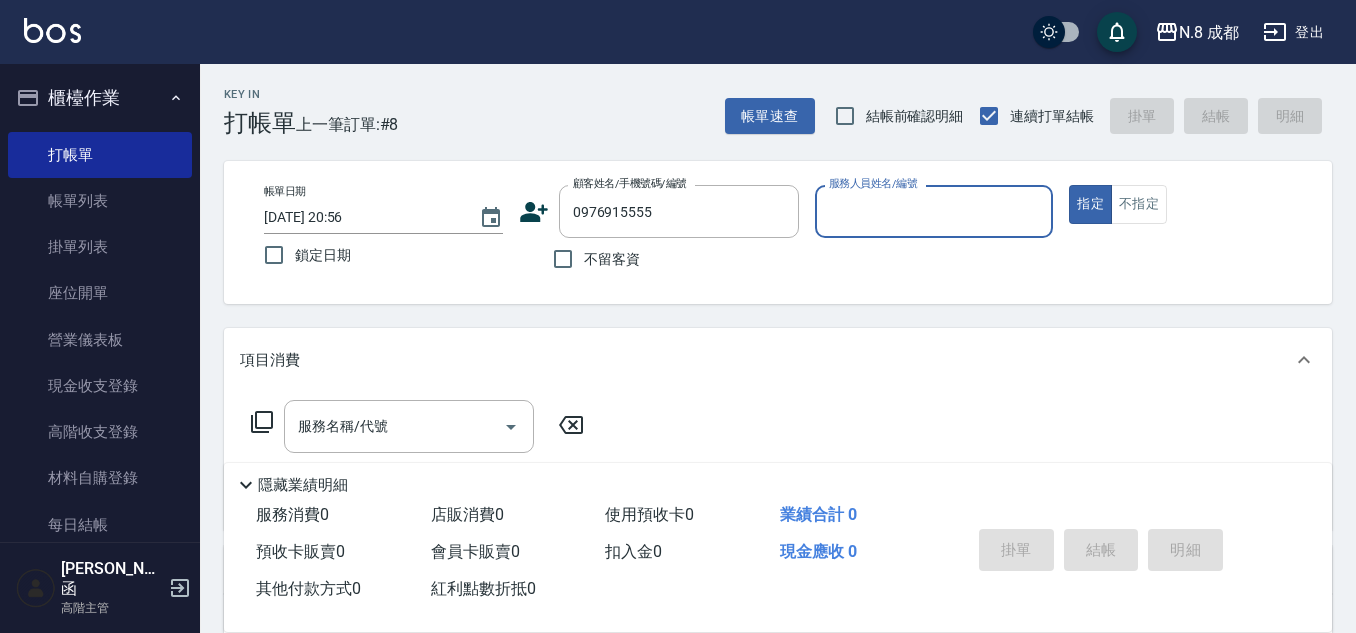click 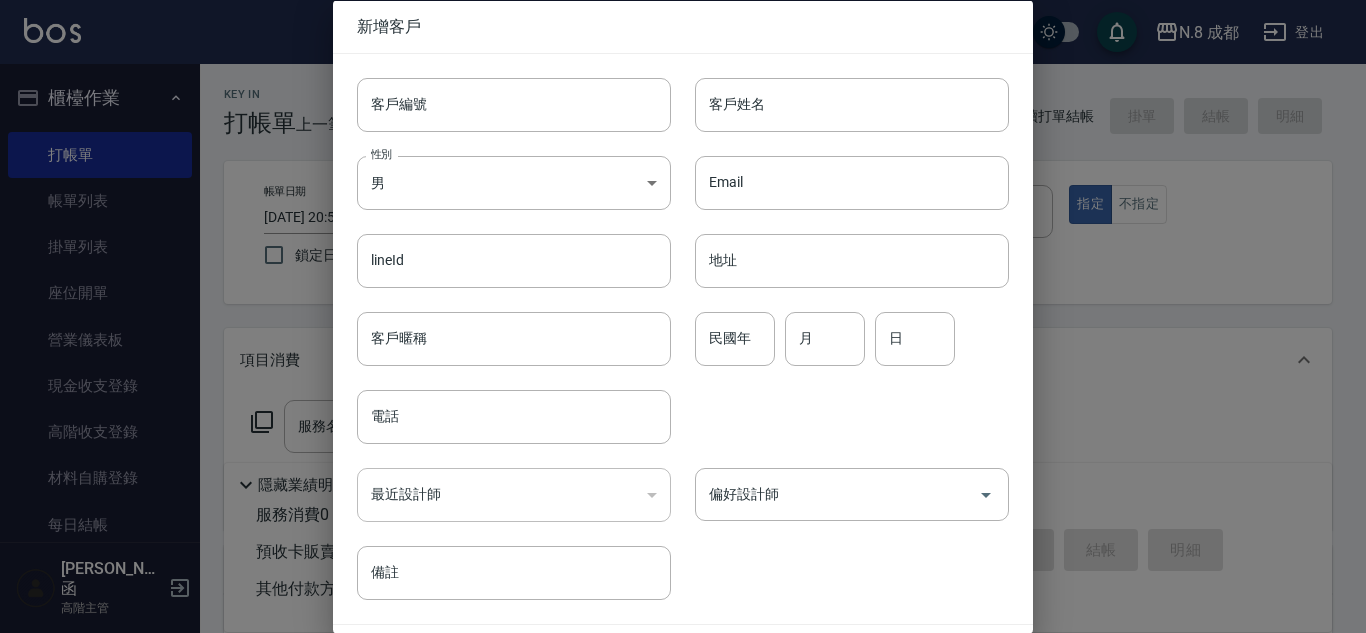 type on "0976915555" 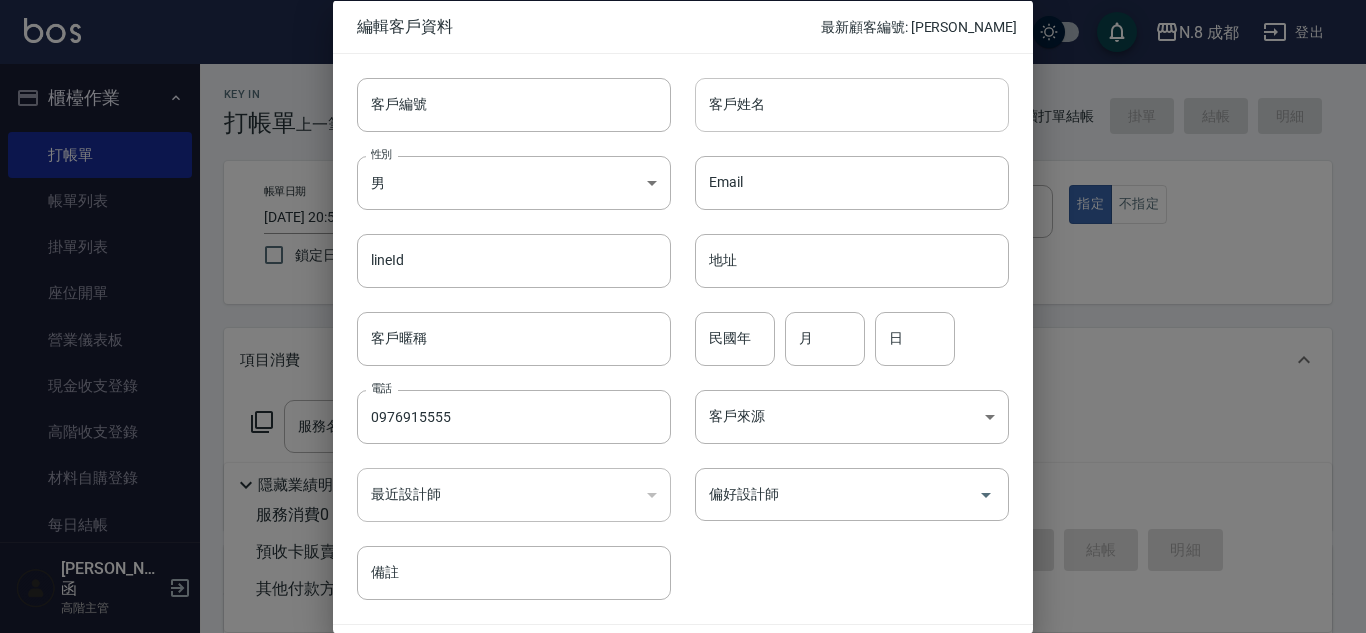 click on "客戶姓名" at bounding box center [852, 104] 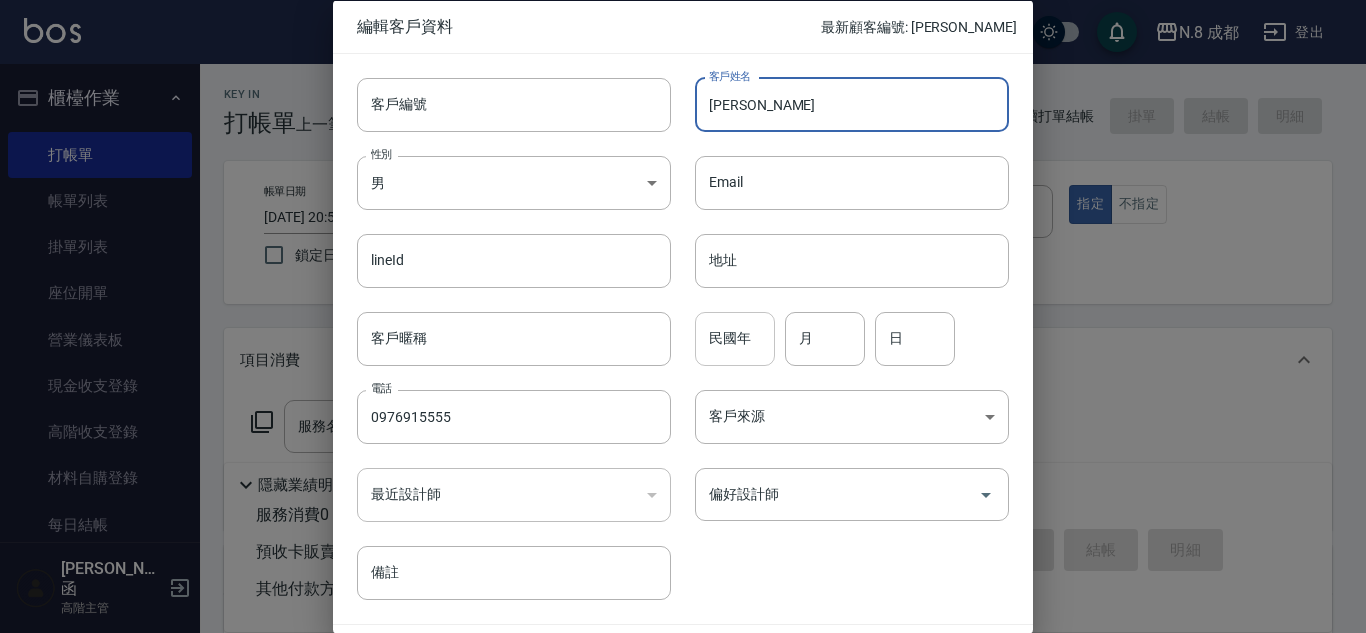 type on "雷僑臻" 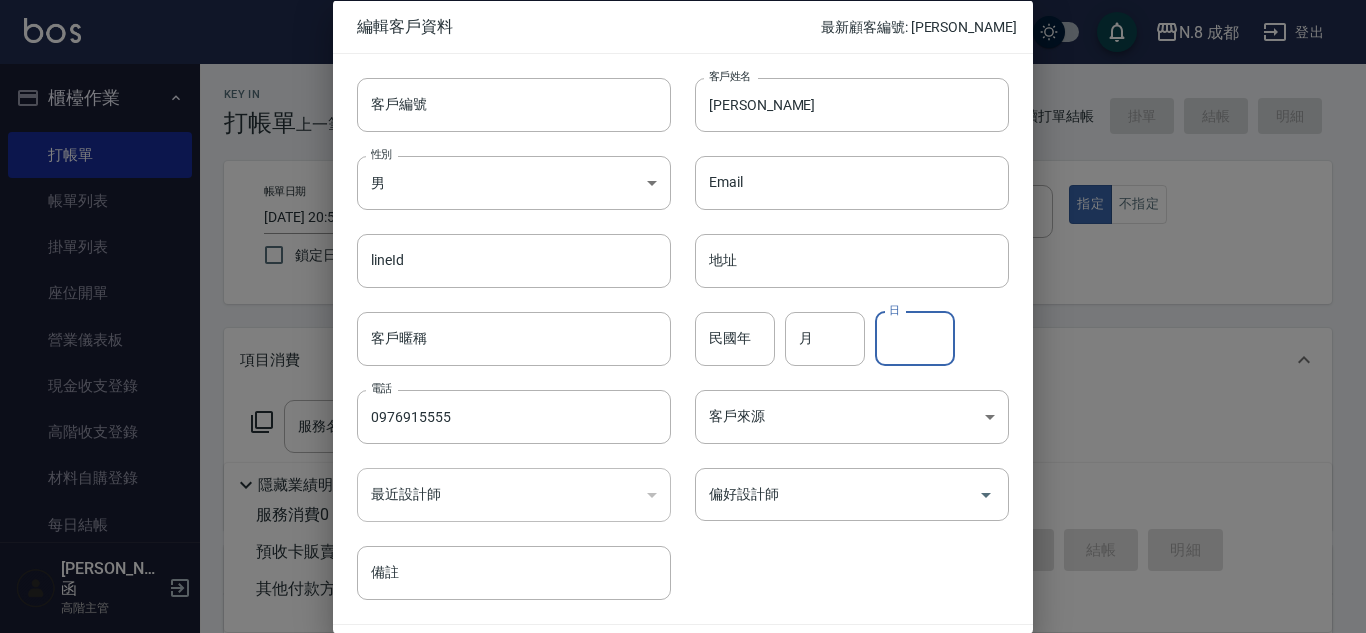 click on "日" at bounding box center [915, 338] 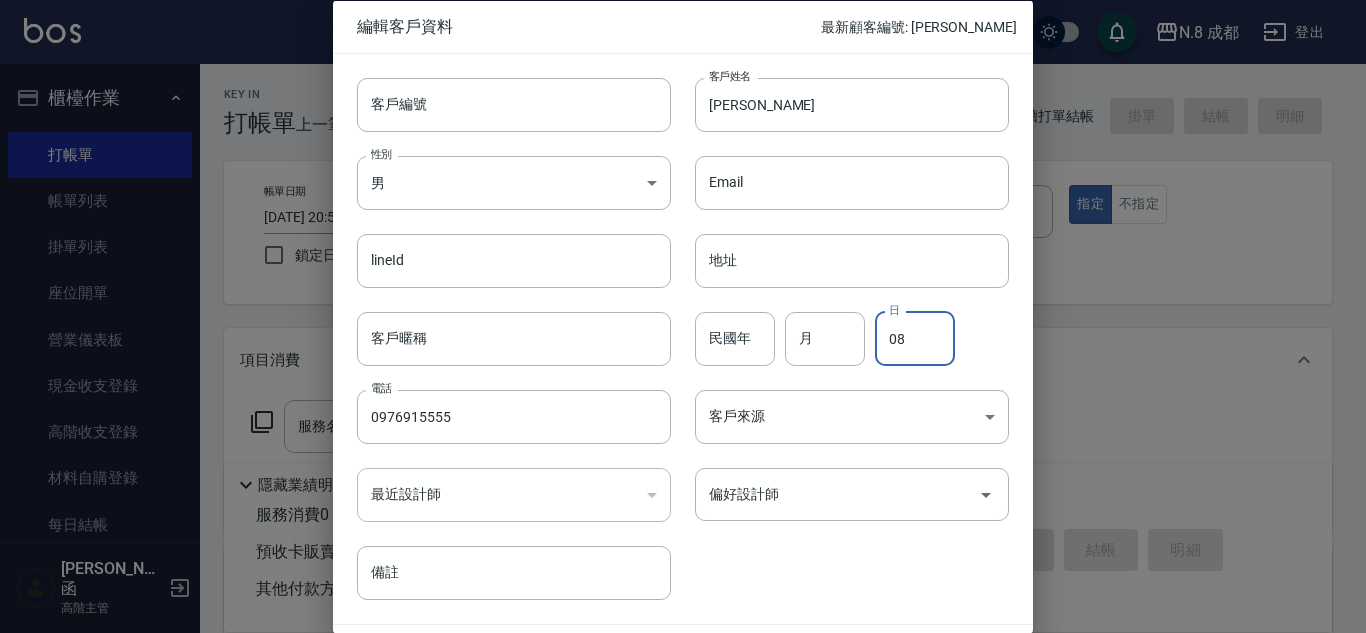 click on "08" at bounding box center (915, 338) 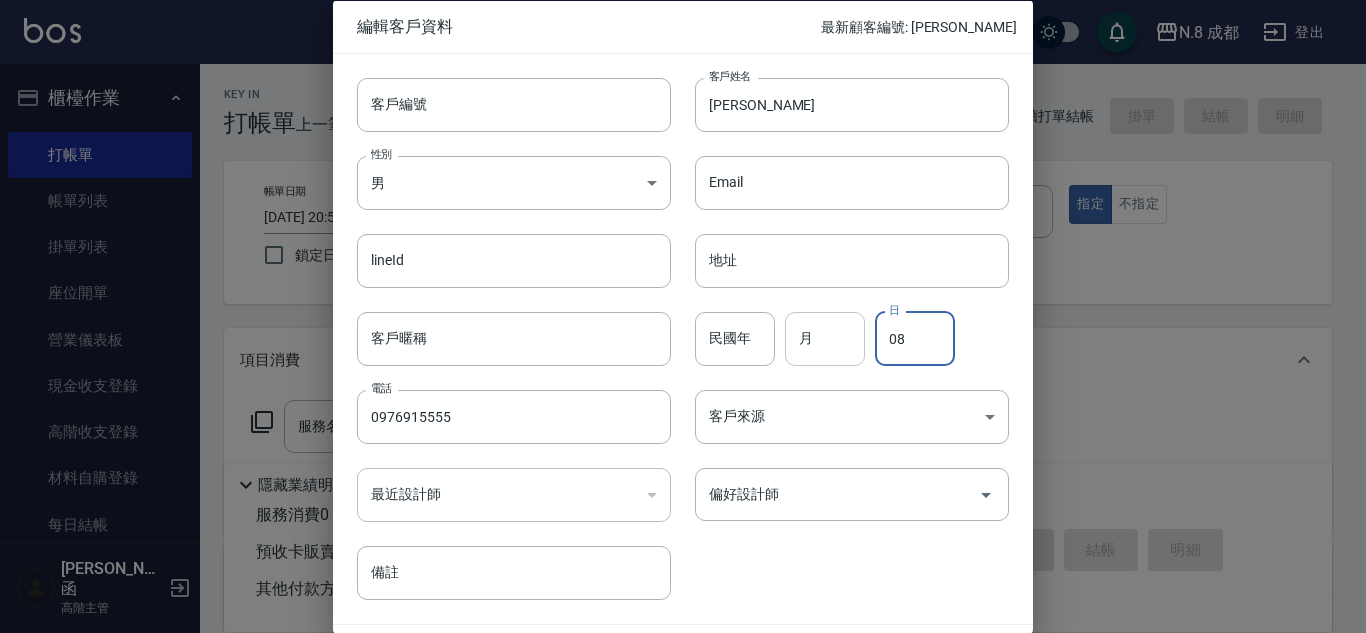 drag, startPoint x: 916, startPoint y: 341, endPoint x: 796, endPoint y: 345, distance: 120.06665 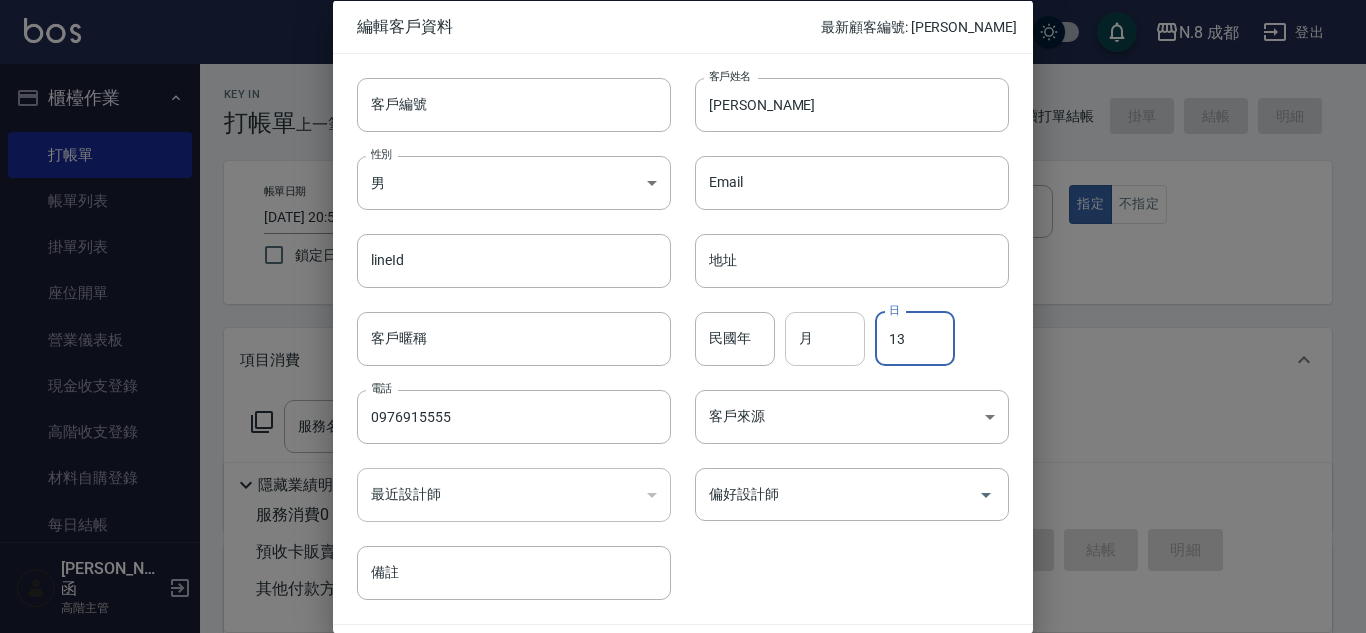 type on "13" 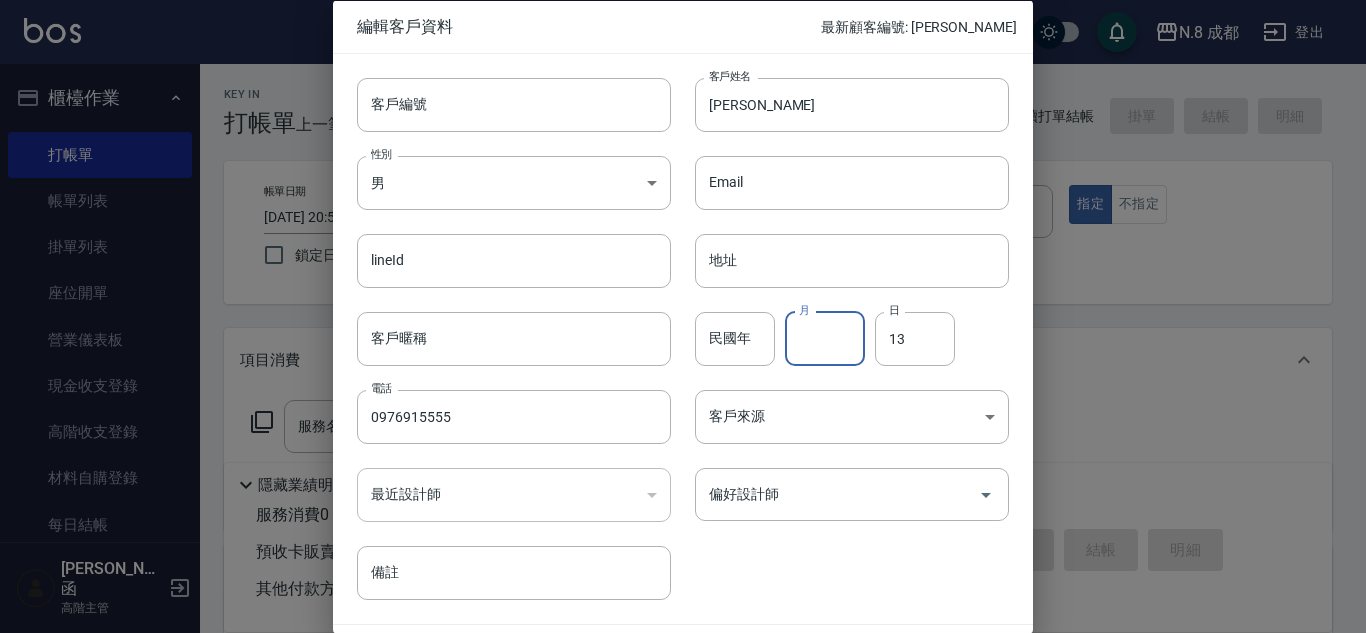 click on "月" at bounding box center [825, 338] 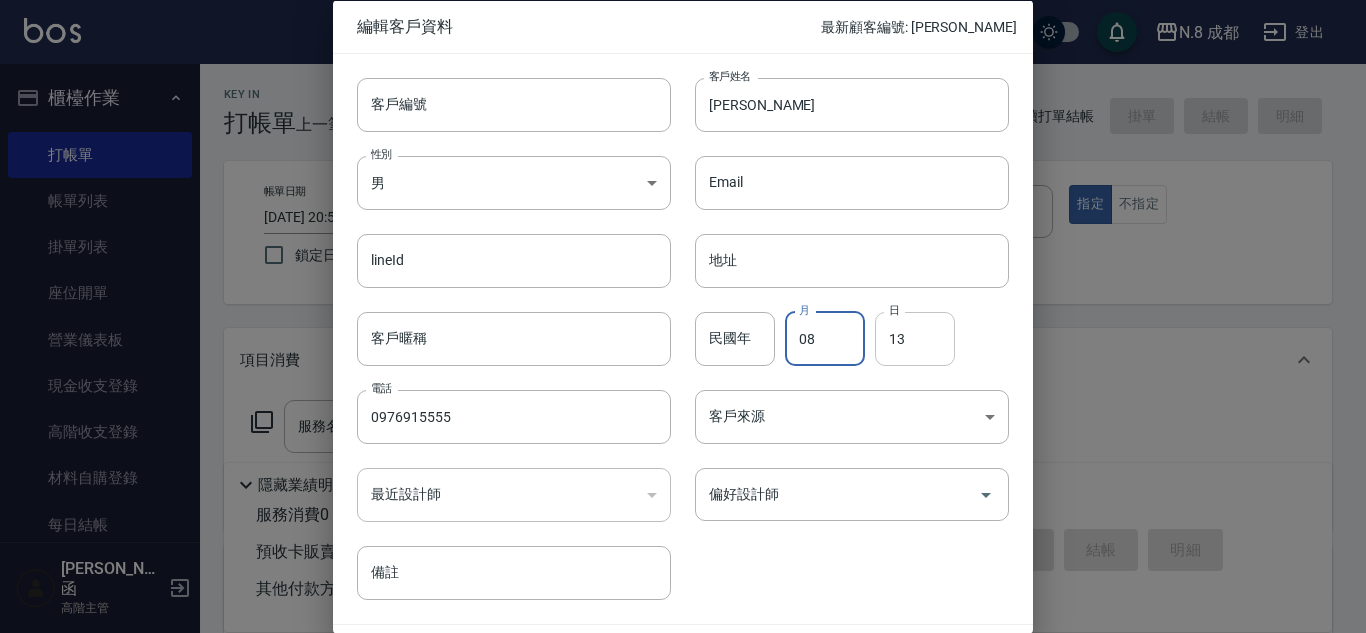 type on "08" 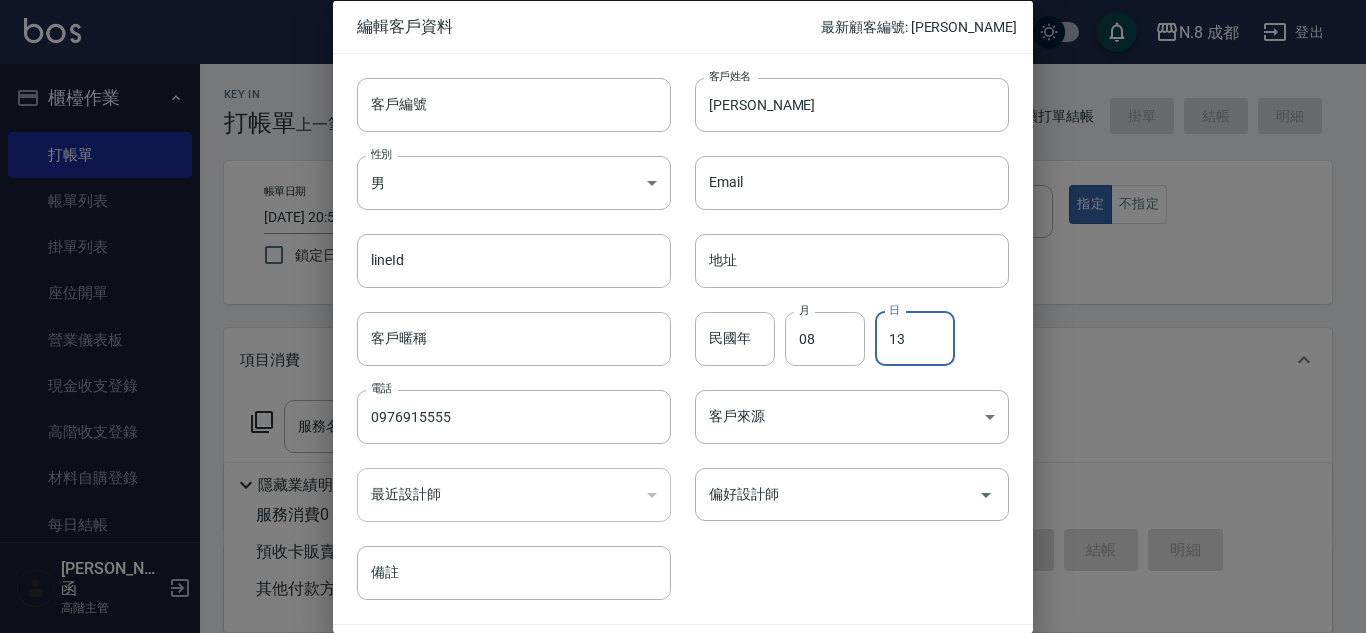 click on "13" at bounding box center (915, 338) 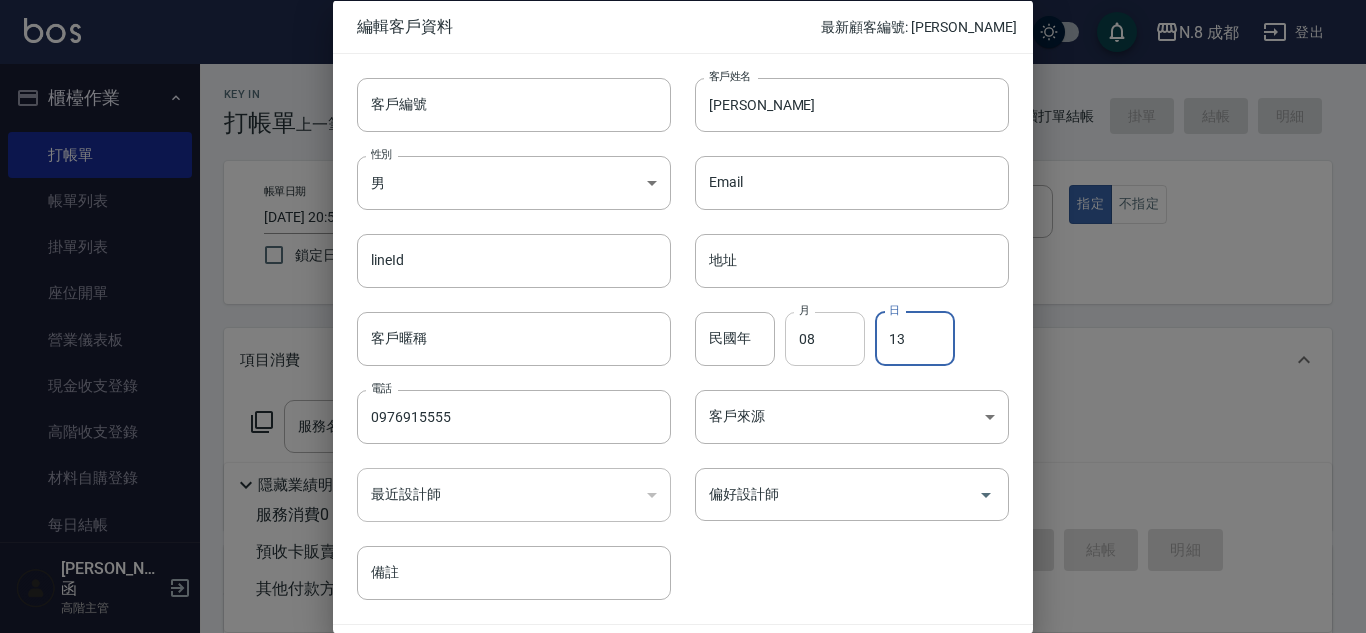 drag, startPoint x: 924, startPoint y: 350, endPoint x: 839, endPoint y: 346, distance: 85.09406 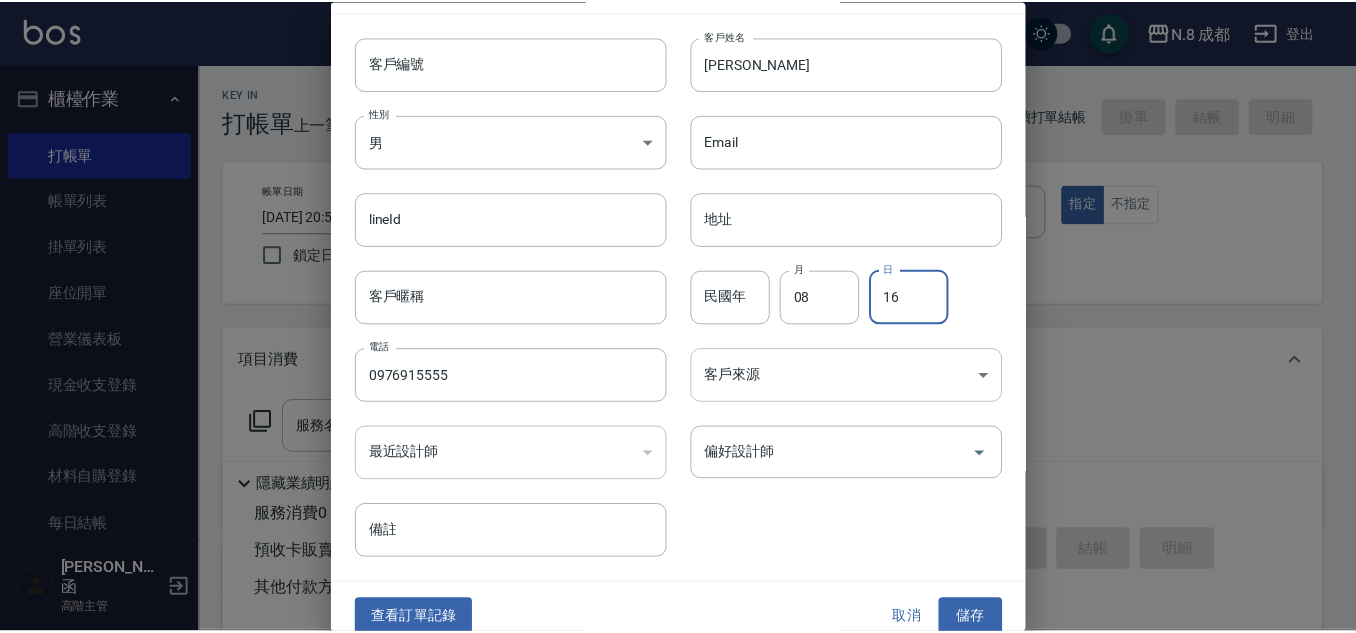 scroll, scrollTop: 60, scrollLeft: 0, axis: vertical 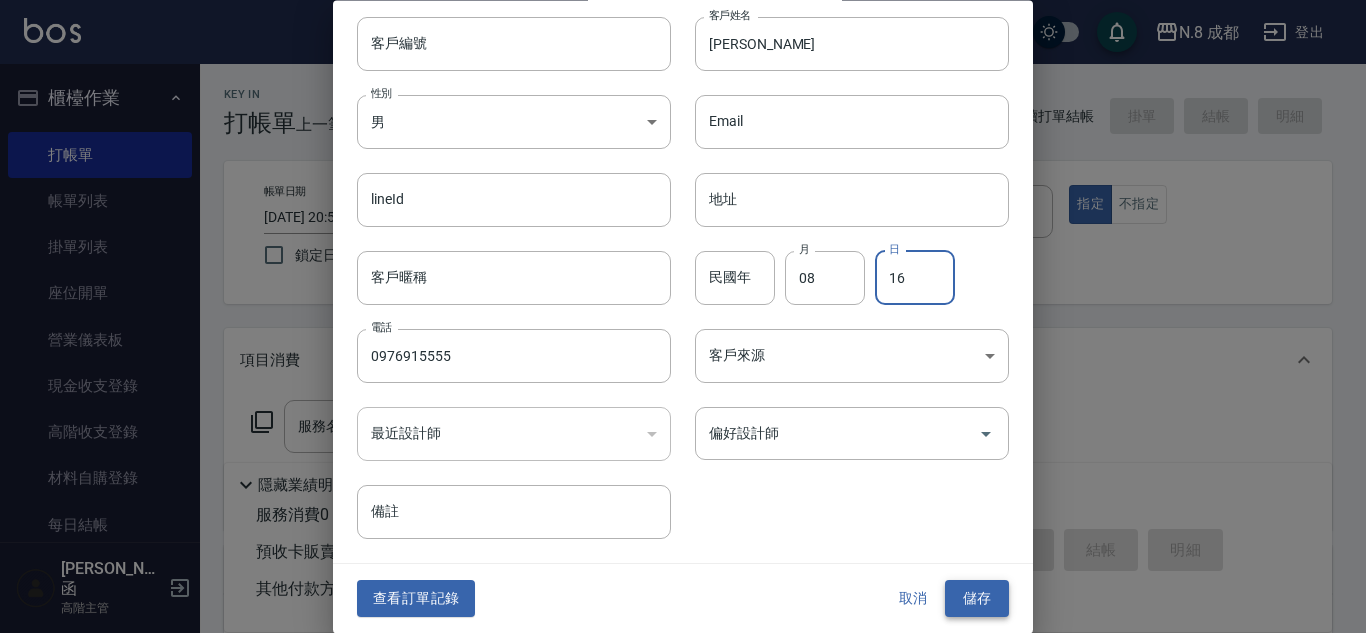 type on "16" 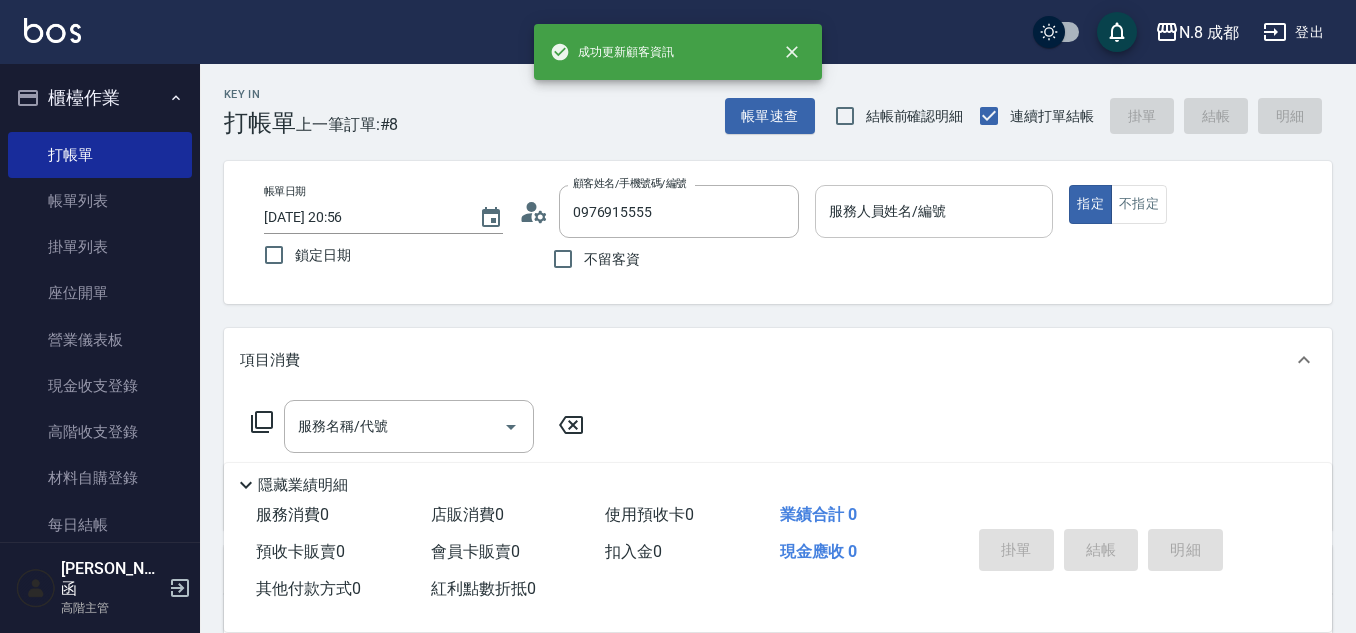 click on "服務人員姓名/編號" at bounding box center [934, 211] 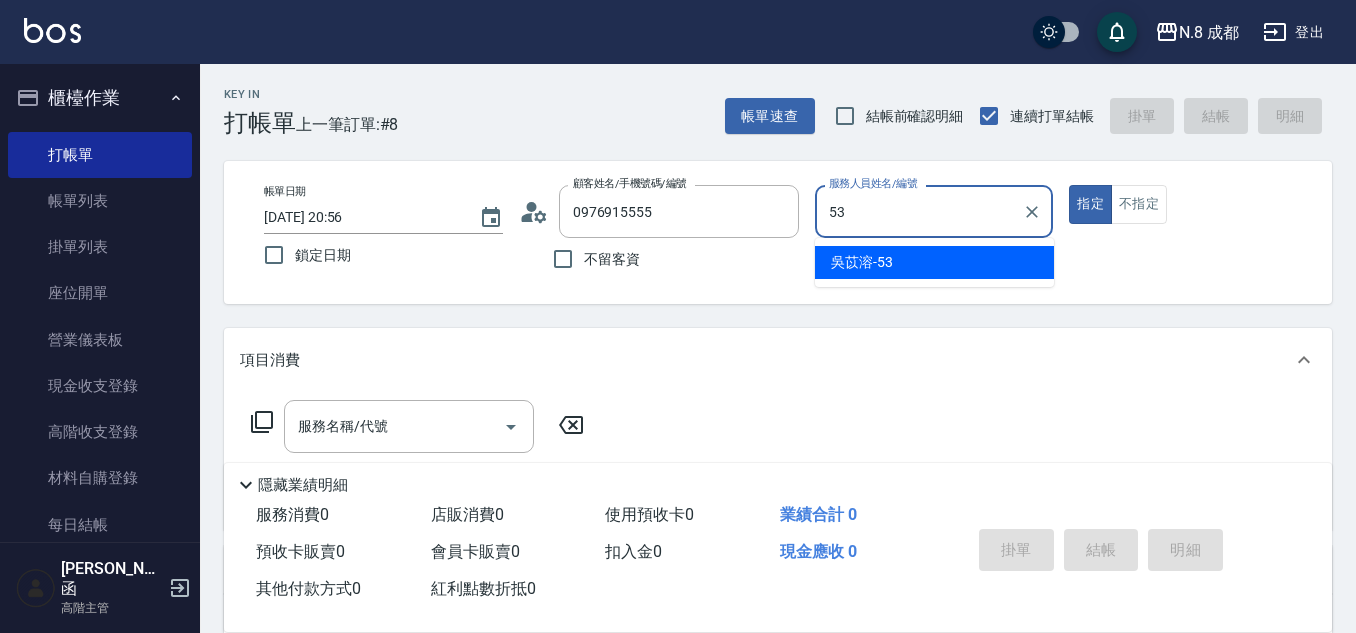 click on "吳苡溶 -53" at bounding box center (934, 262) 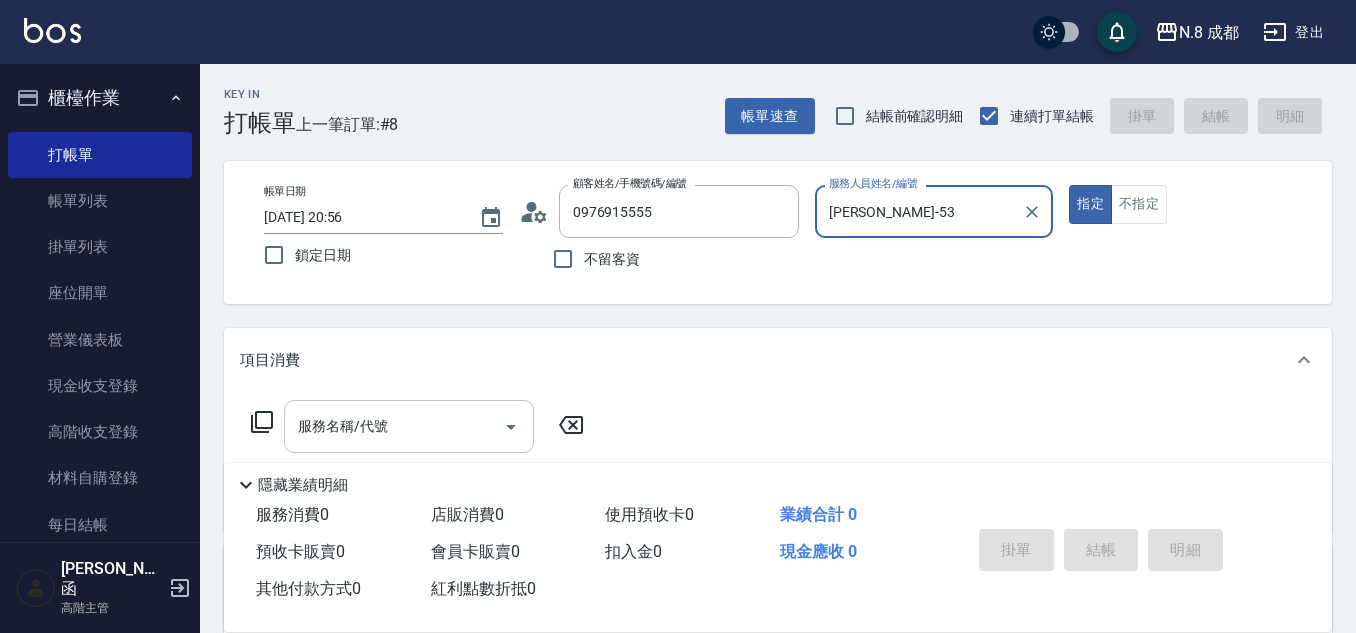 type on "[PERSON_NAME]-53" 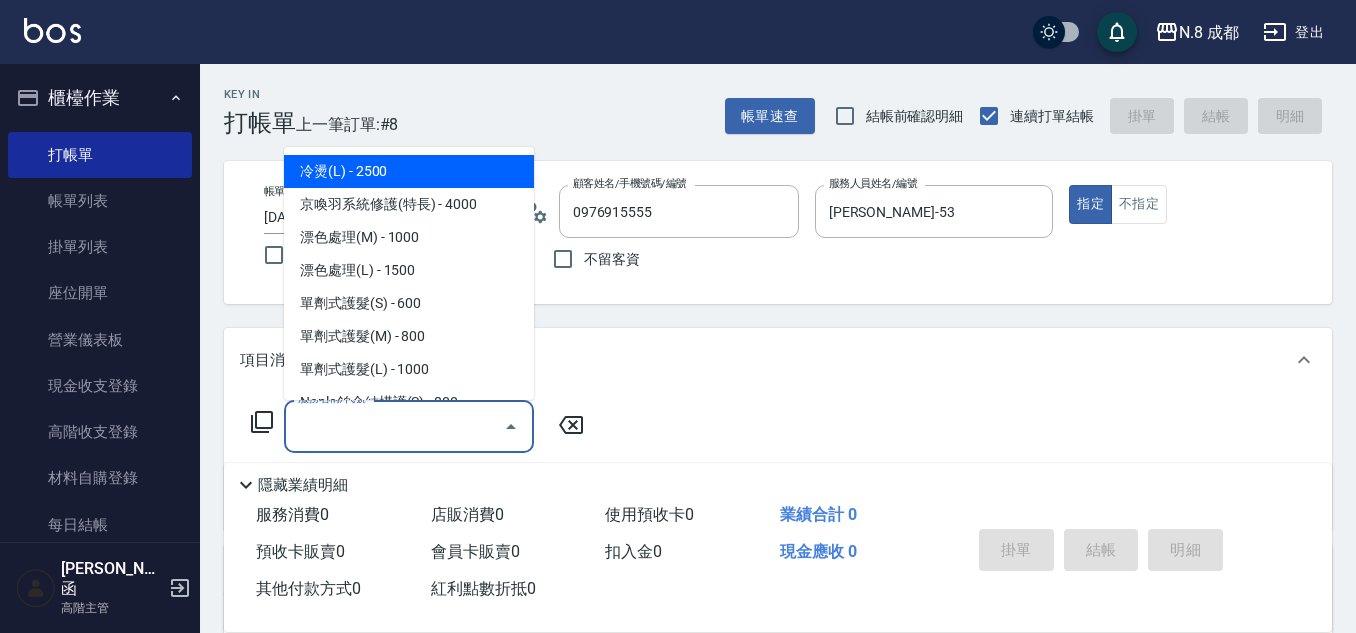 drag, startPoint x: 379, startPoint y: 425, endPoint x: 399, endPoint y: 419, distance: 20.880613 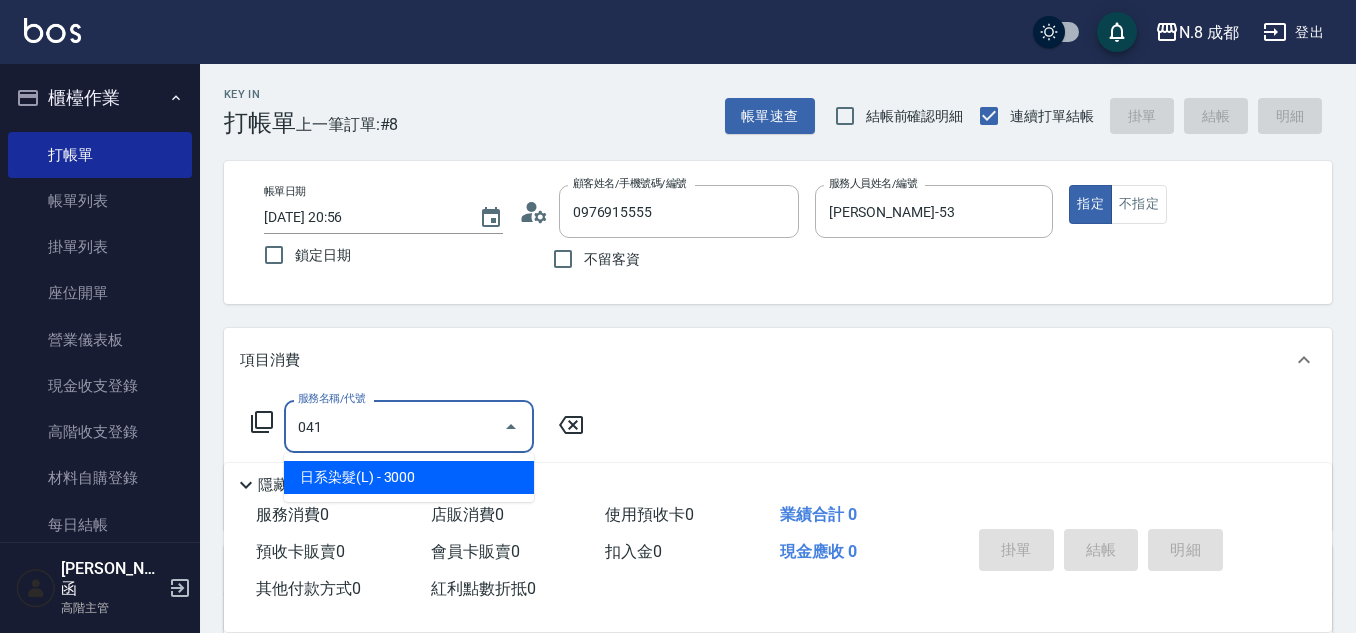 type on "041" 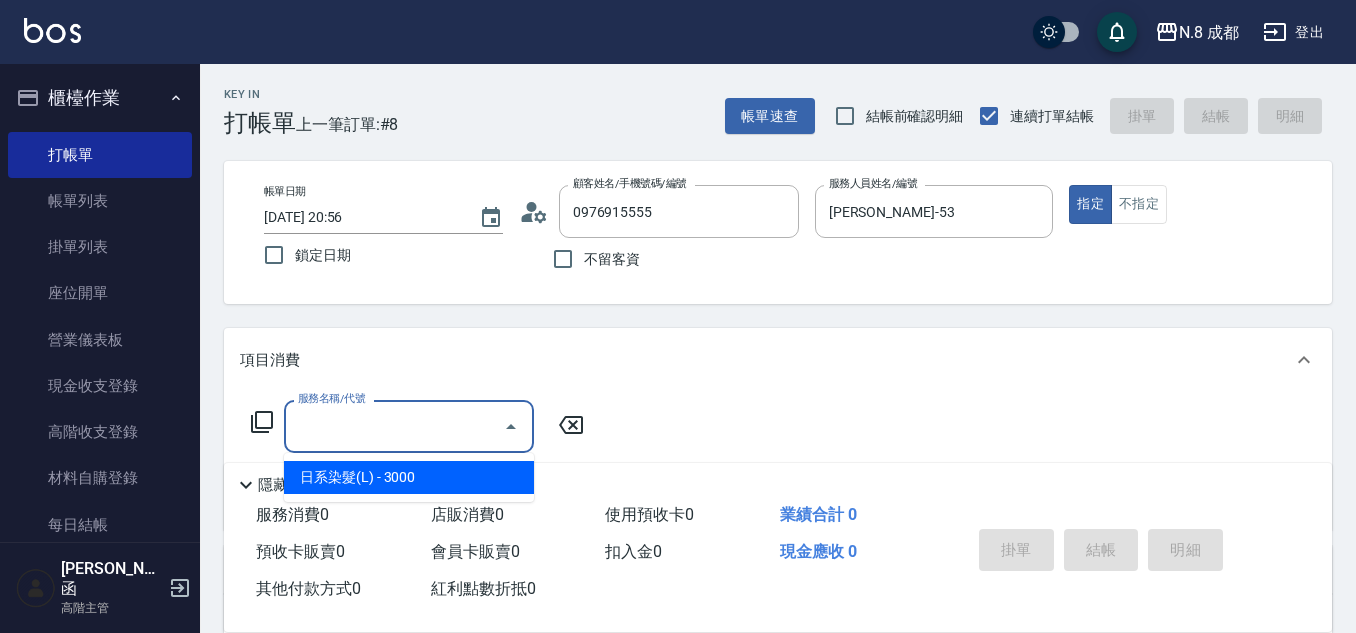 click on "店販消費  0" at bounding box center (467, 514) 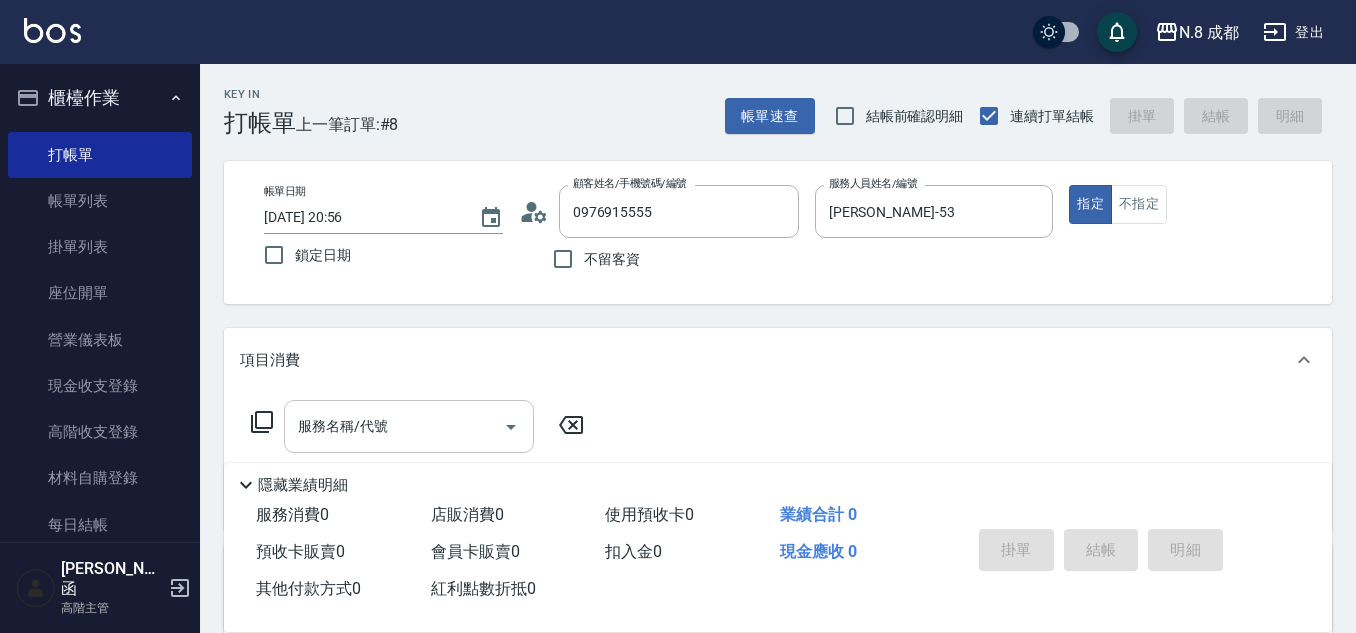 click on "服務名稱/代號" at bounding box center [394, 426] 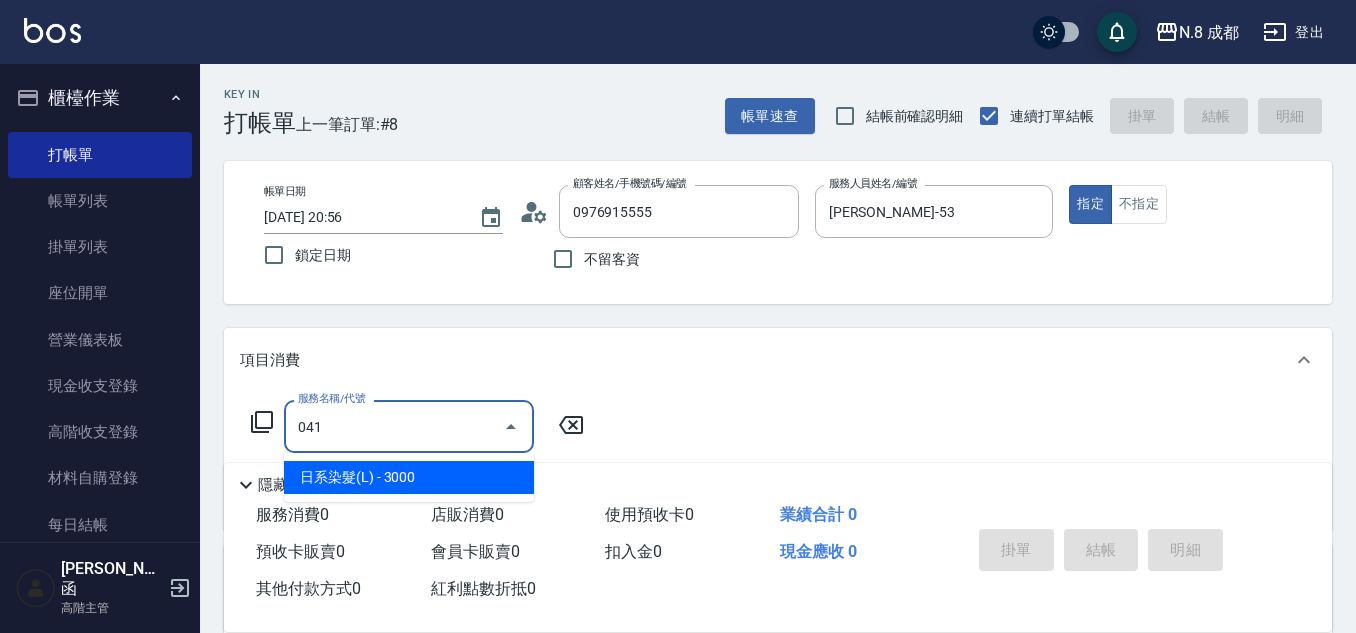 click on "日系染髮(L) - 3000" at bounding box center [409, 477] 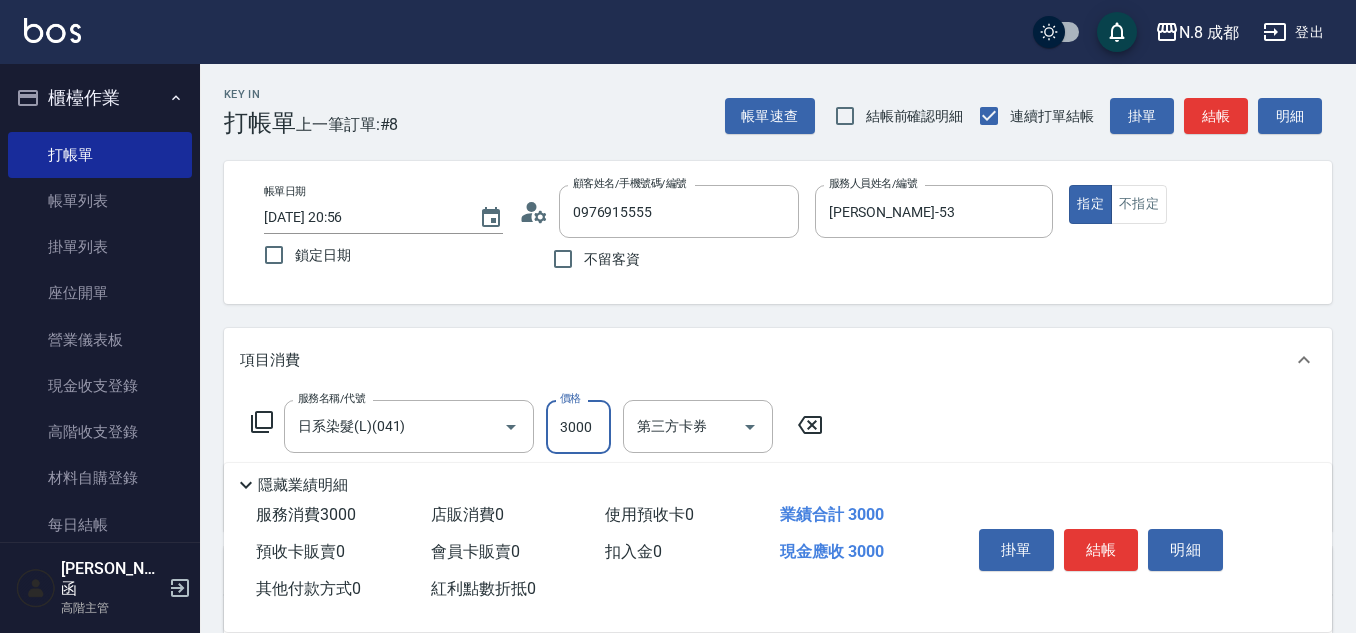click on "3000" at bounding box center [578, 427] 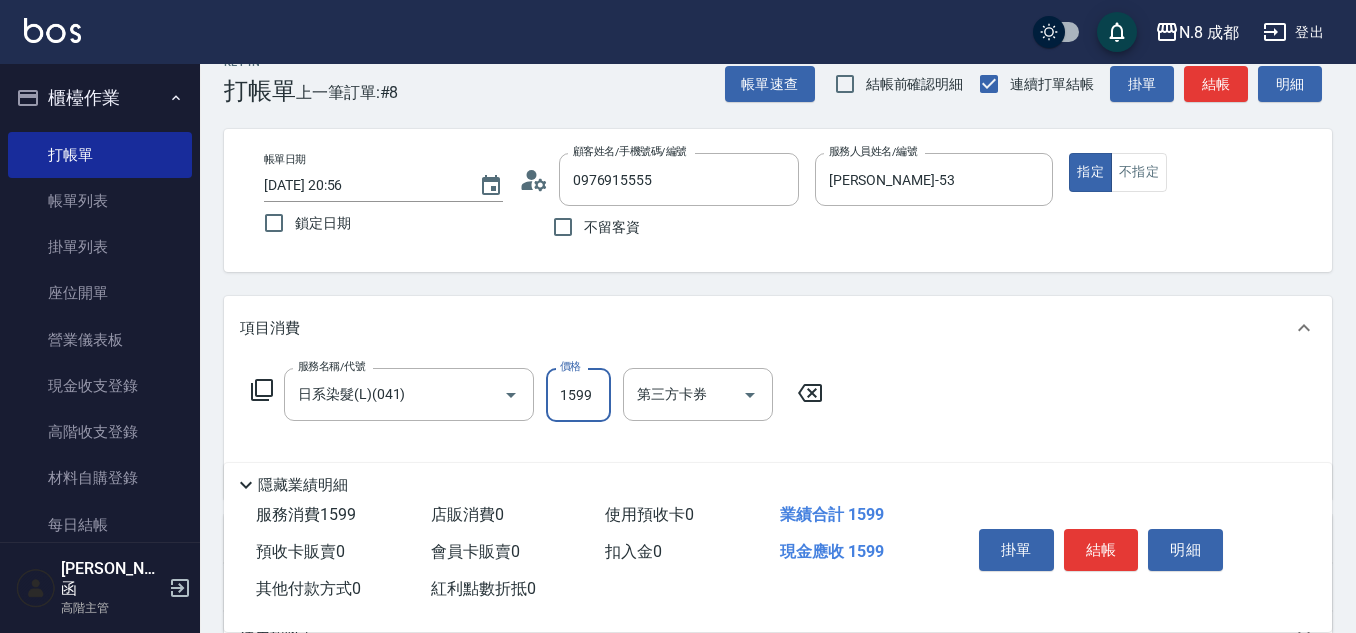 scroll, scrollTop: 300, scrollLeft: 0, axis: vertical 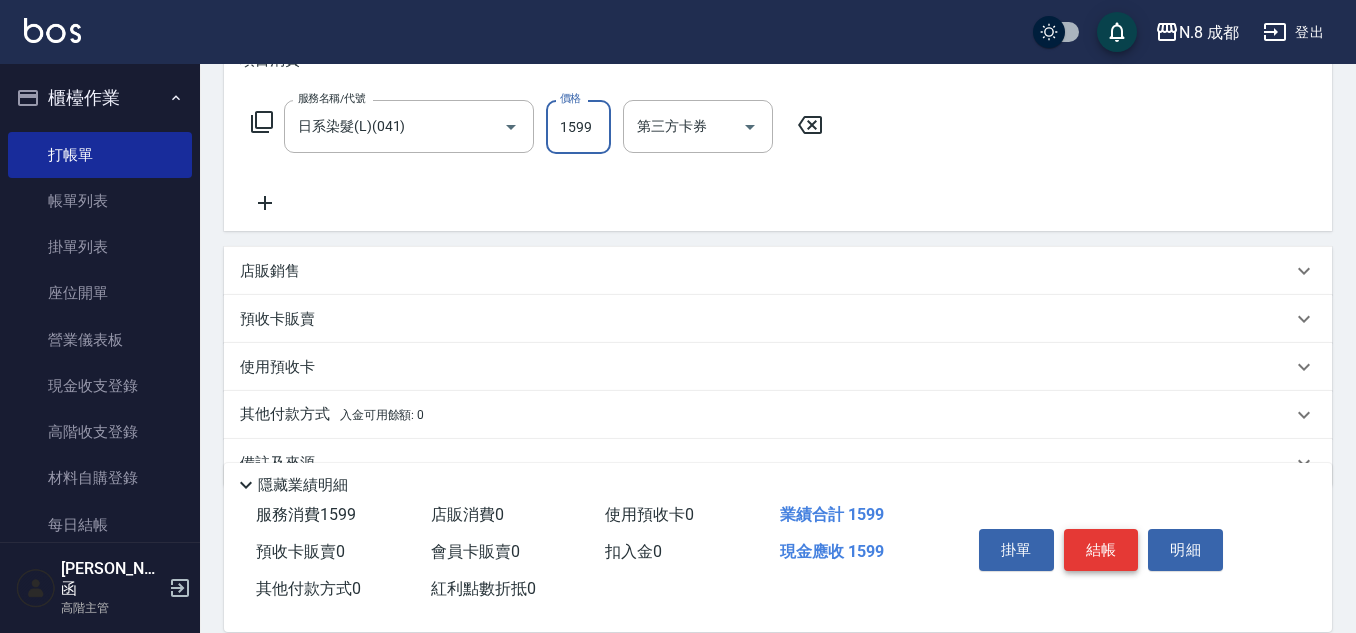 type on "1599" 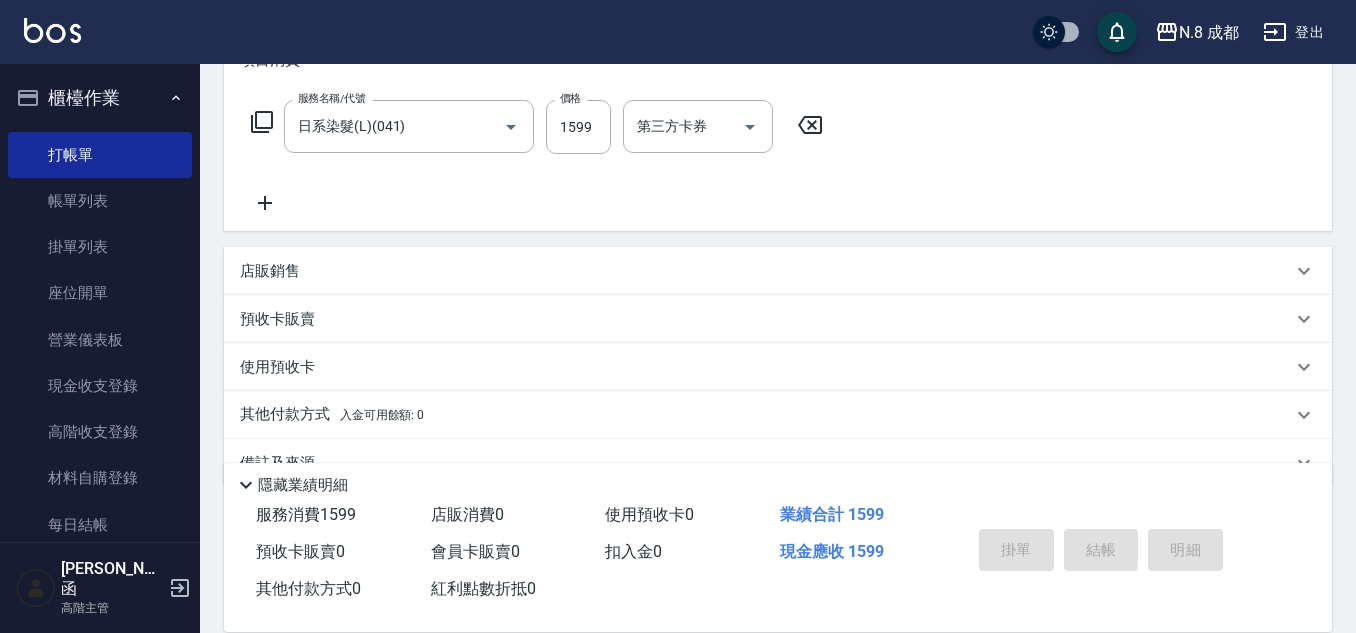 type on "2025/07/15 20:57" 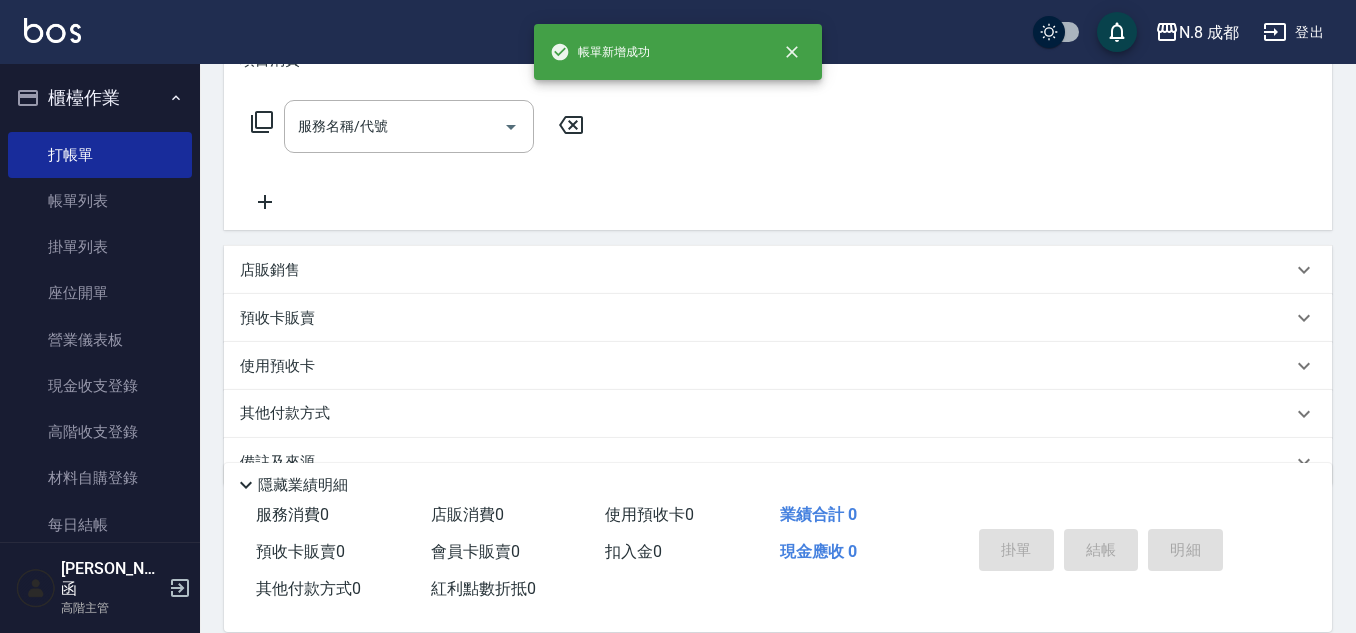 scroll, scrollTop: 0, scrollLeft: 0, axis: both 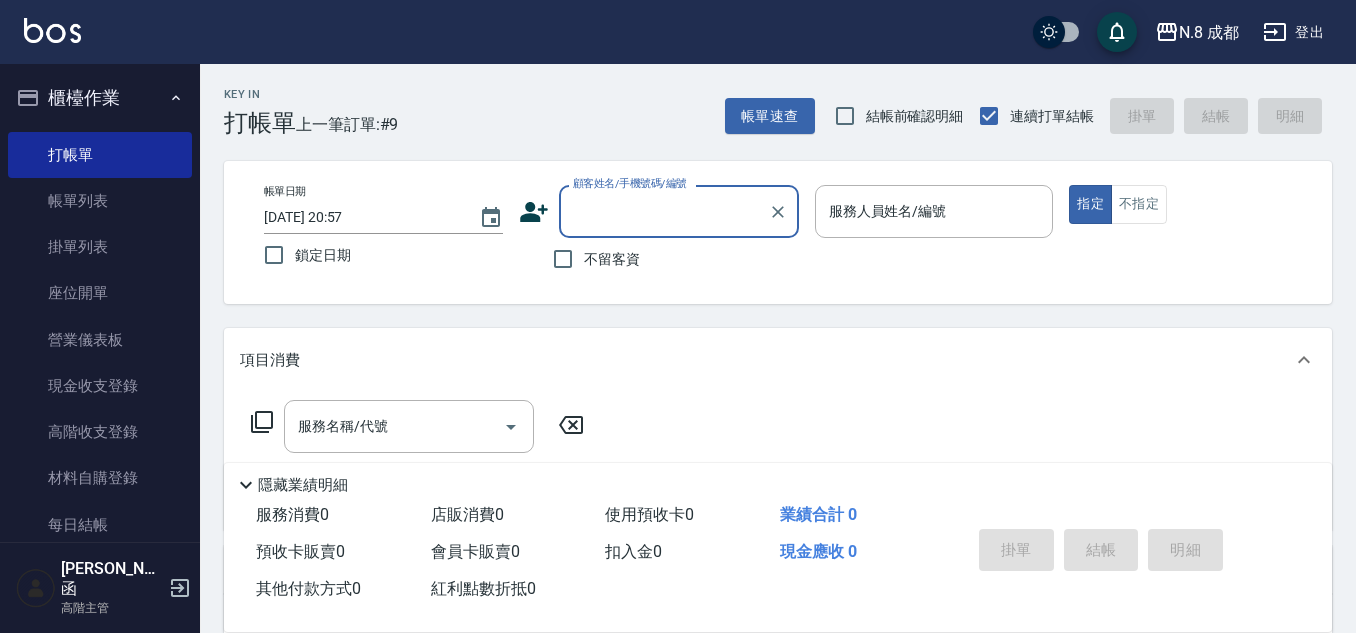 click on "顧客姓名/手機號碼/編號" at bounding box center (664, 211) 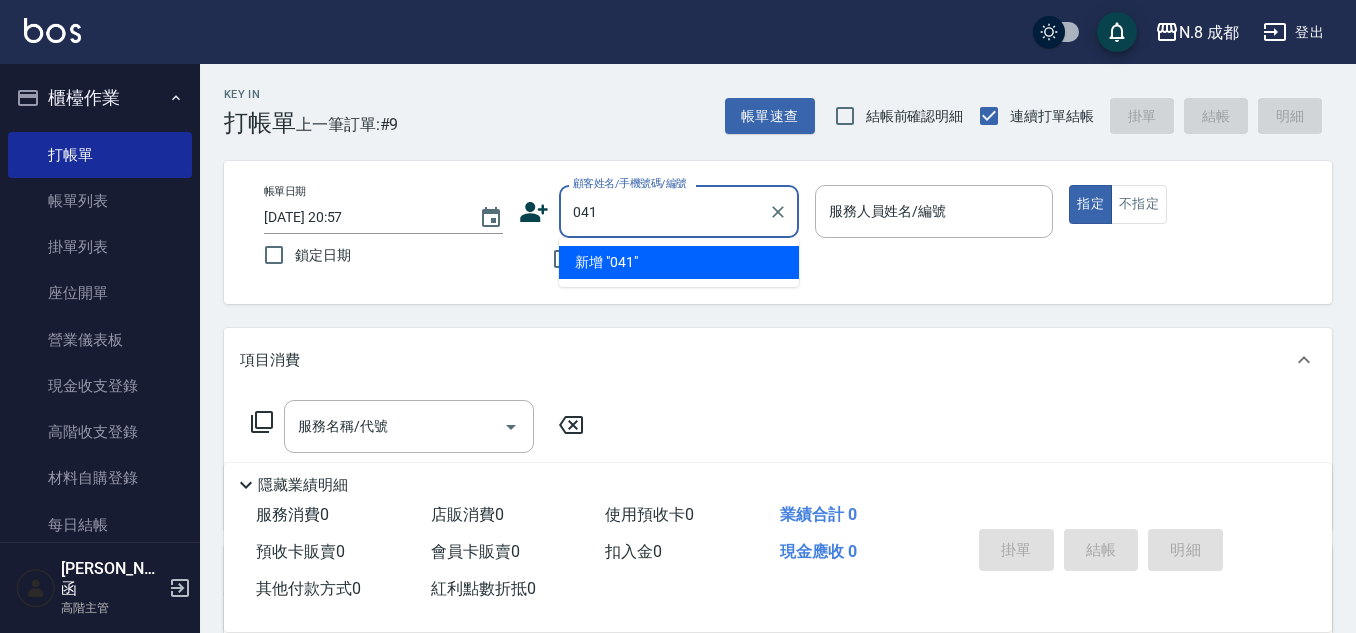 click on "新增 "041"" at bounding box center [679, 262] 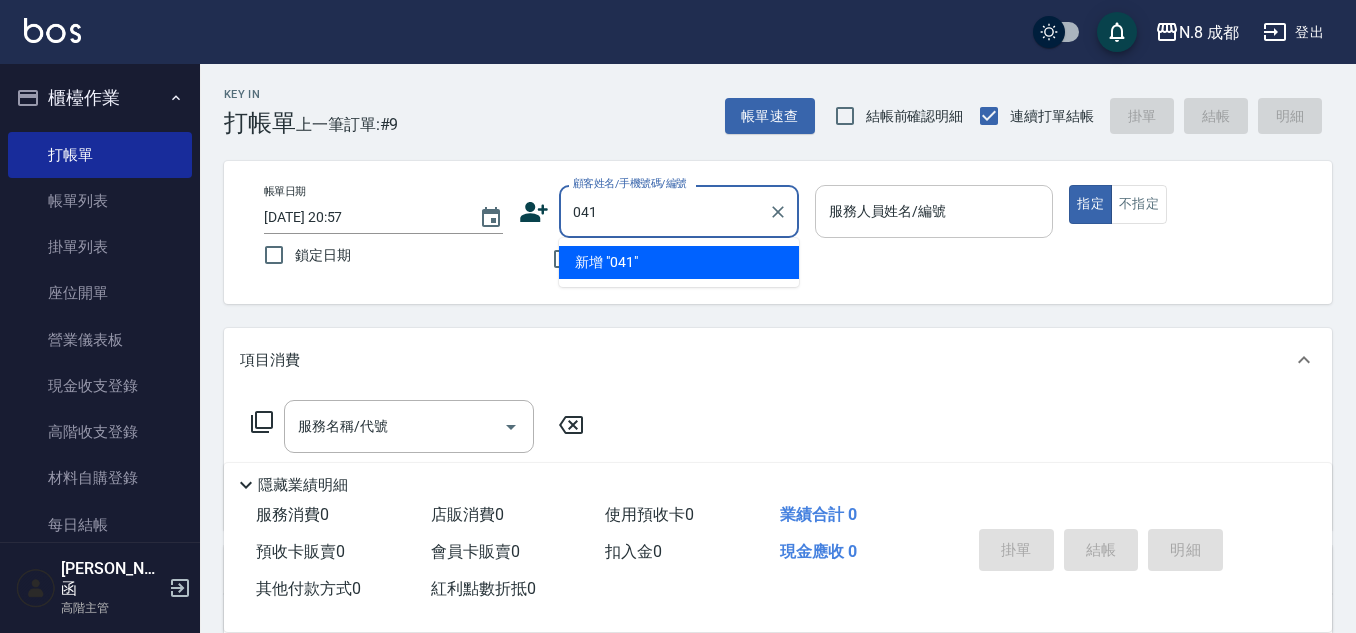 type on "041" 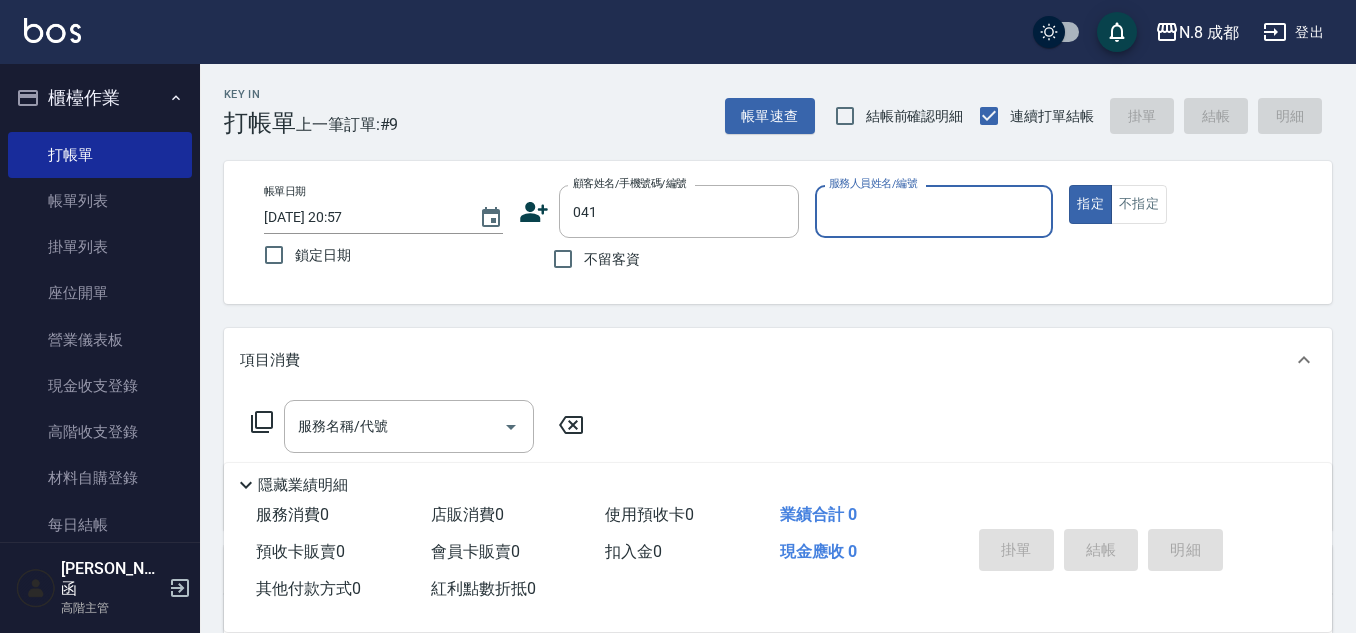 click on "服務人員姓名/編號" at bounding box center [934, 211] 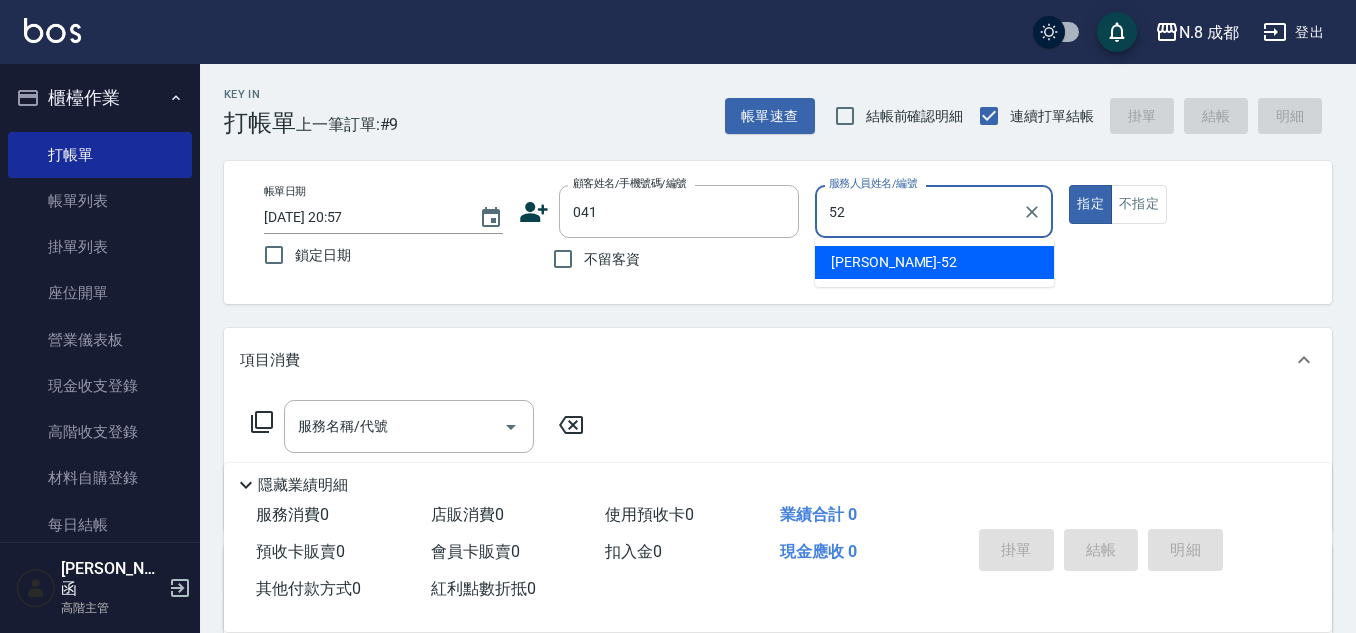 click on "楊博舜 -52" at bounding box center [934, 262] 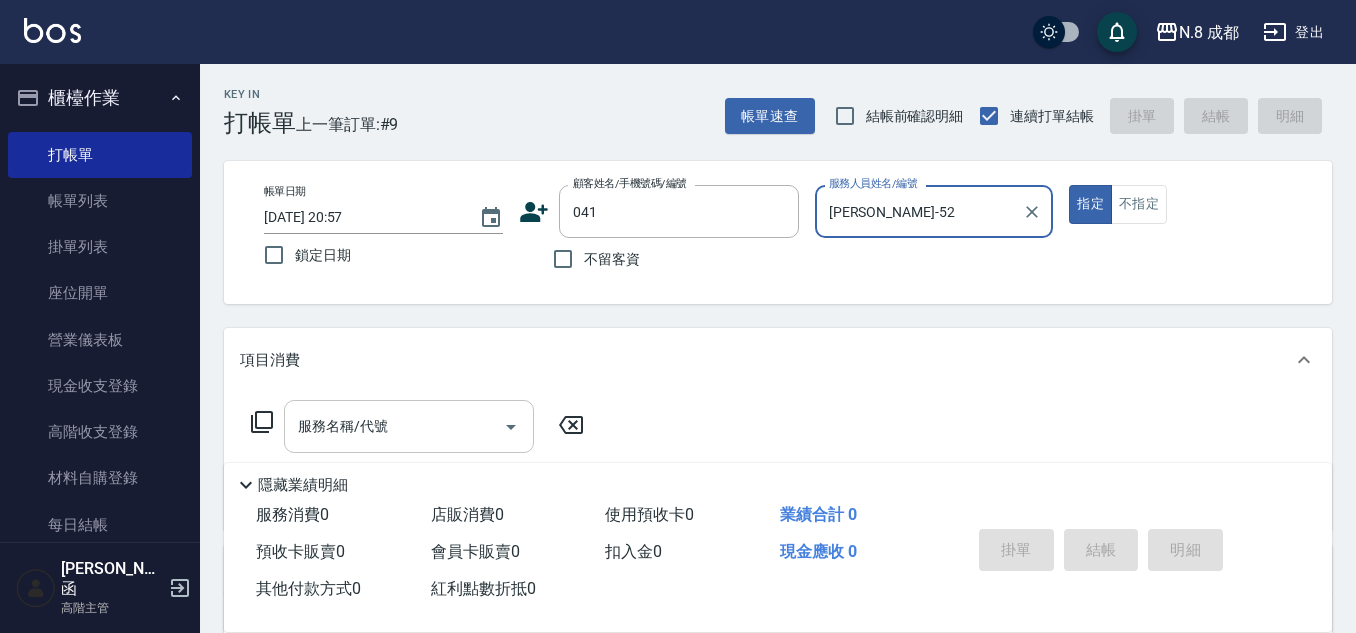 type on "[PERSON_NAME]-52" 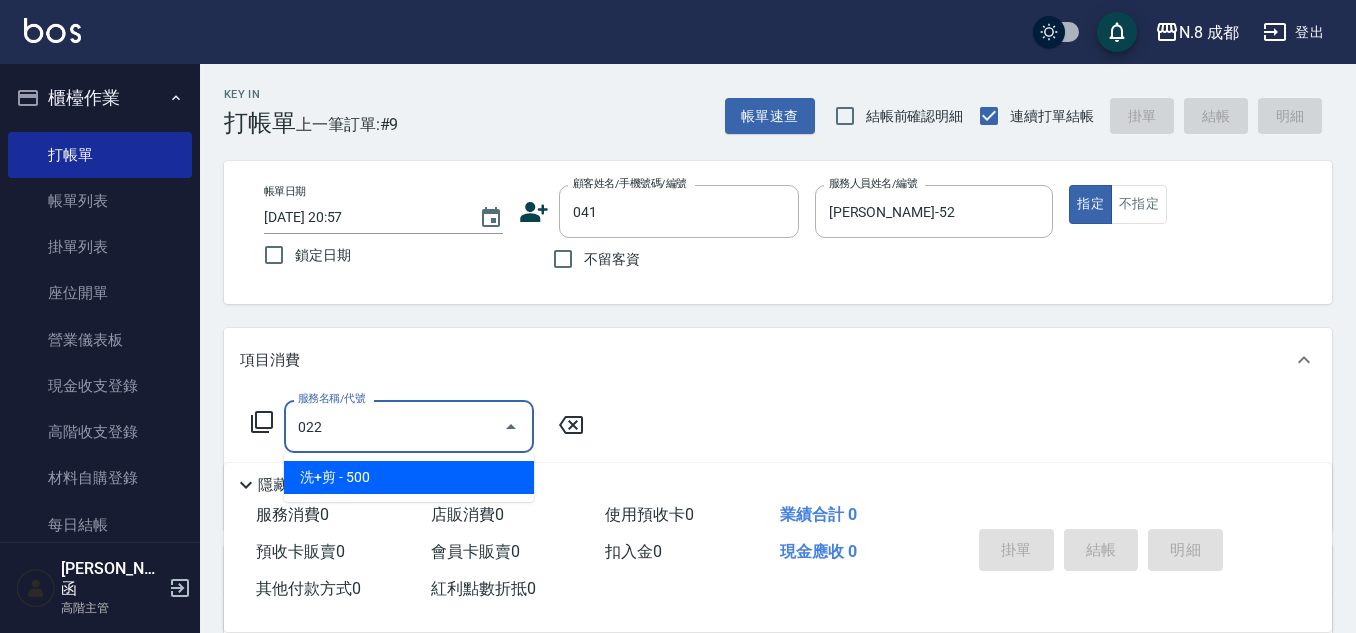 click on "洗+剪 - 500" at bounding box center (409, 477) 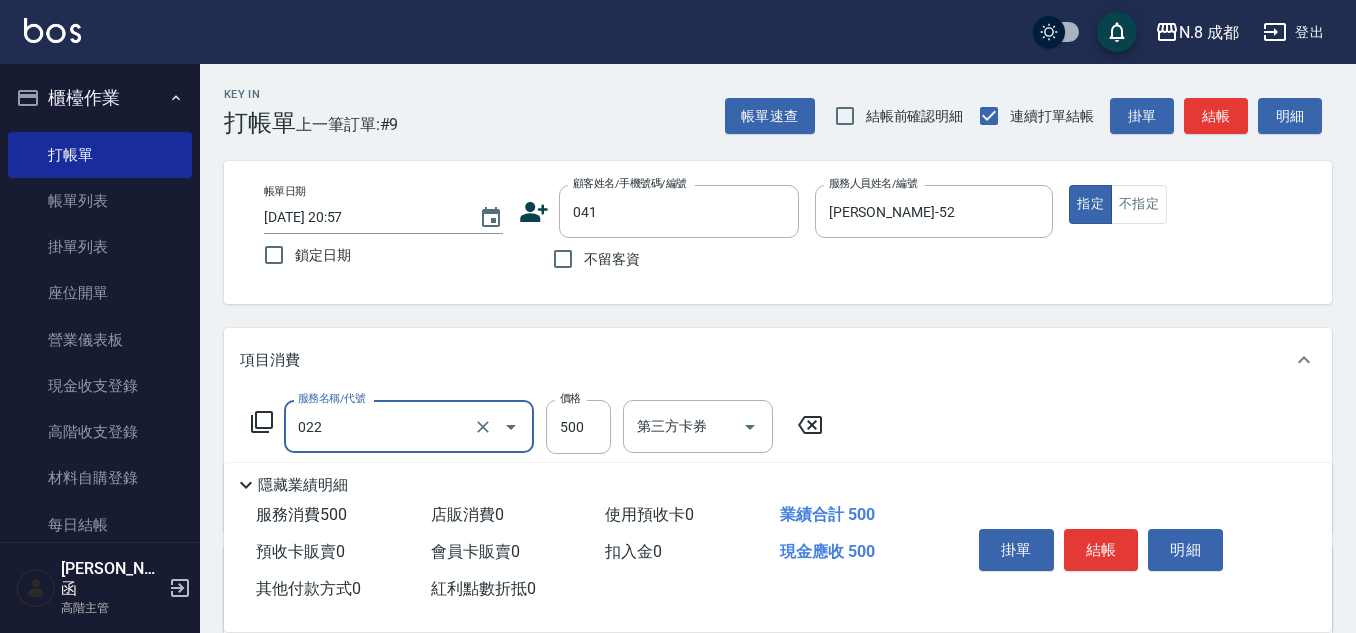 type on "洗+剪(022)" 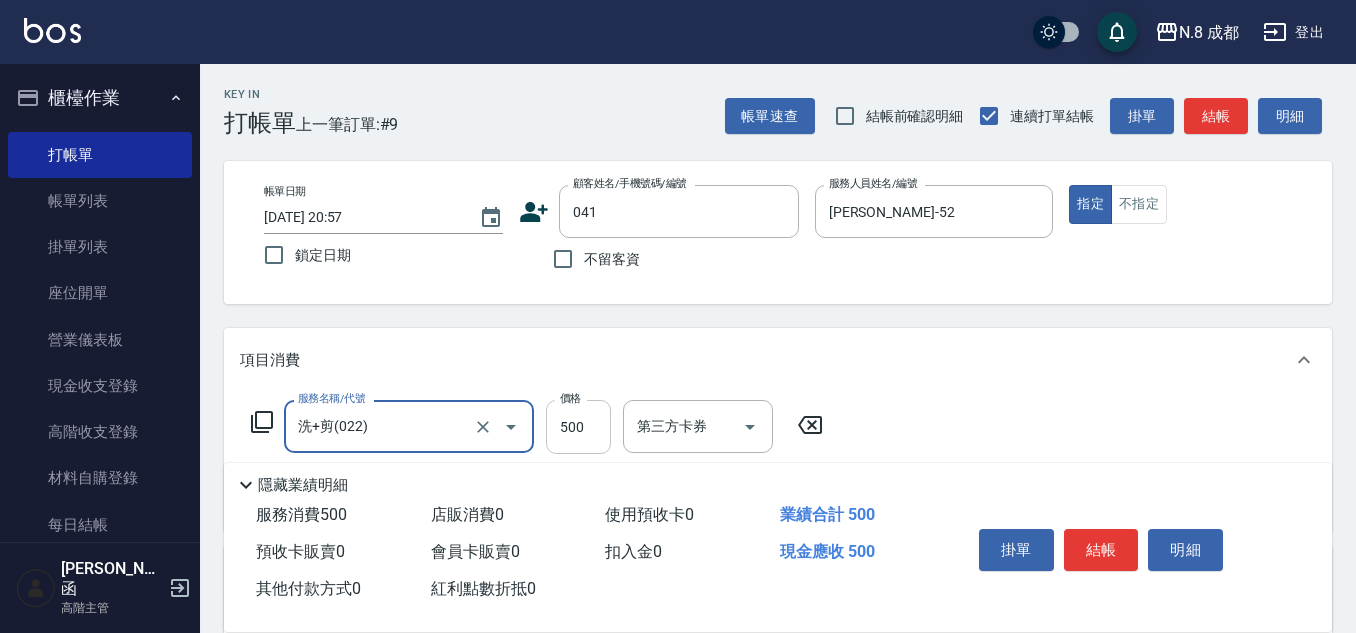 drag, startPoint x: 523, startPoint y: 452, endPoint x: 602, endPoint y: 416, distance: 86.815895 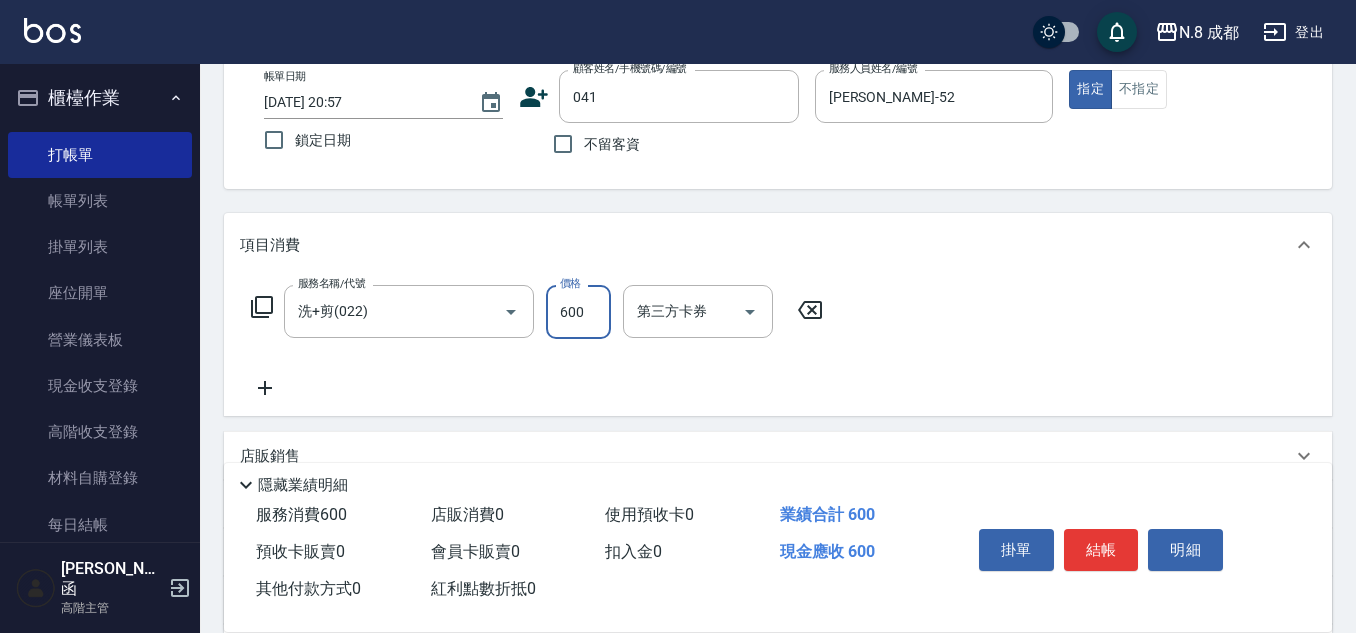 scroll, scrollTop: 200, scrollLeft: 0, axis: vertical 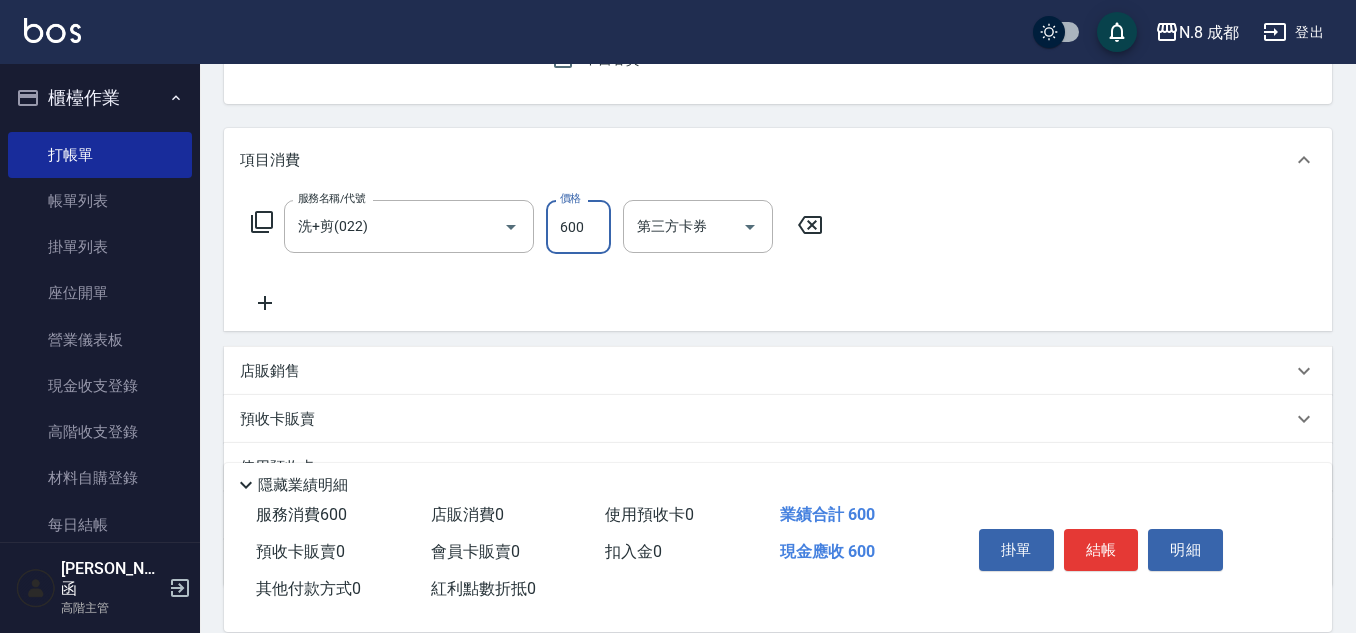 type on "600" 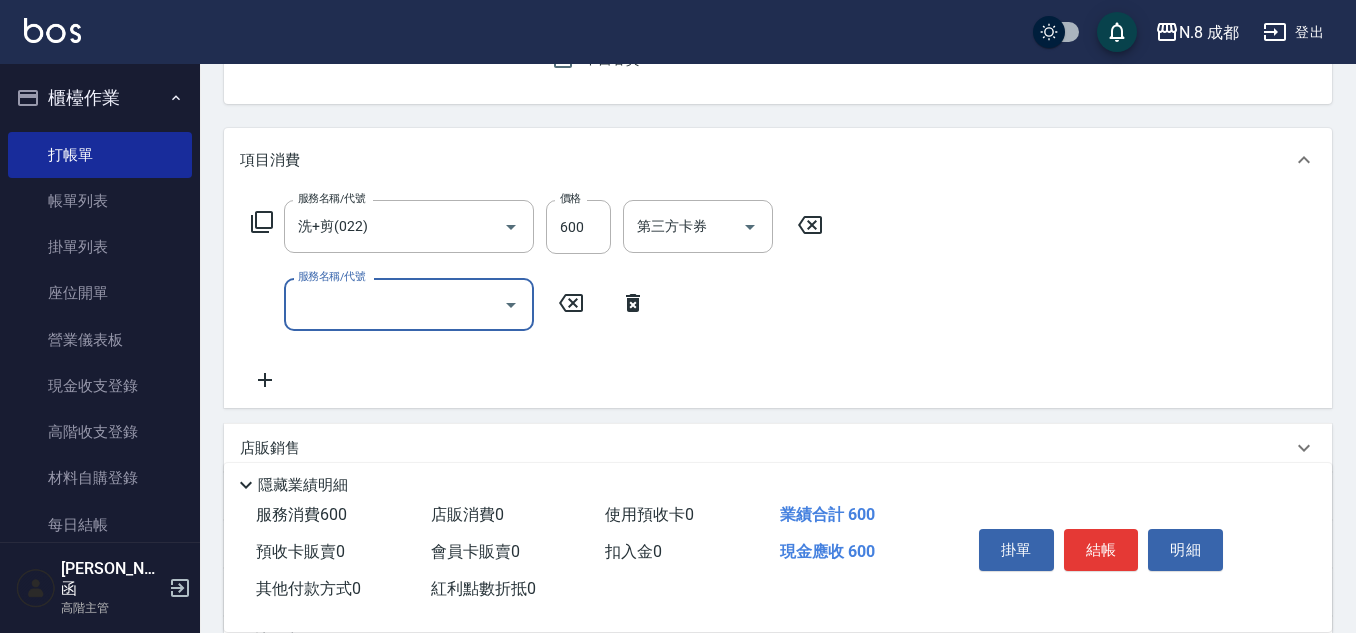 click on "服務名稱/代號" at bounding box center (394, 304) 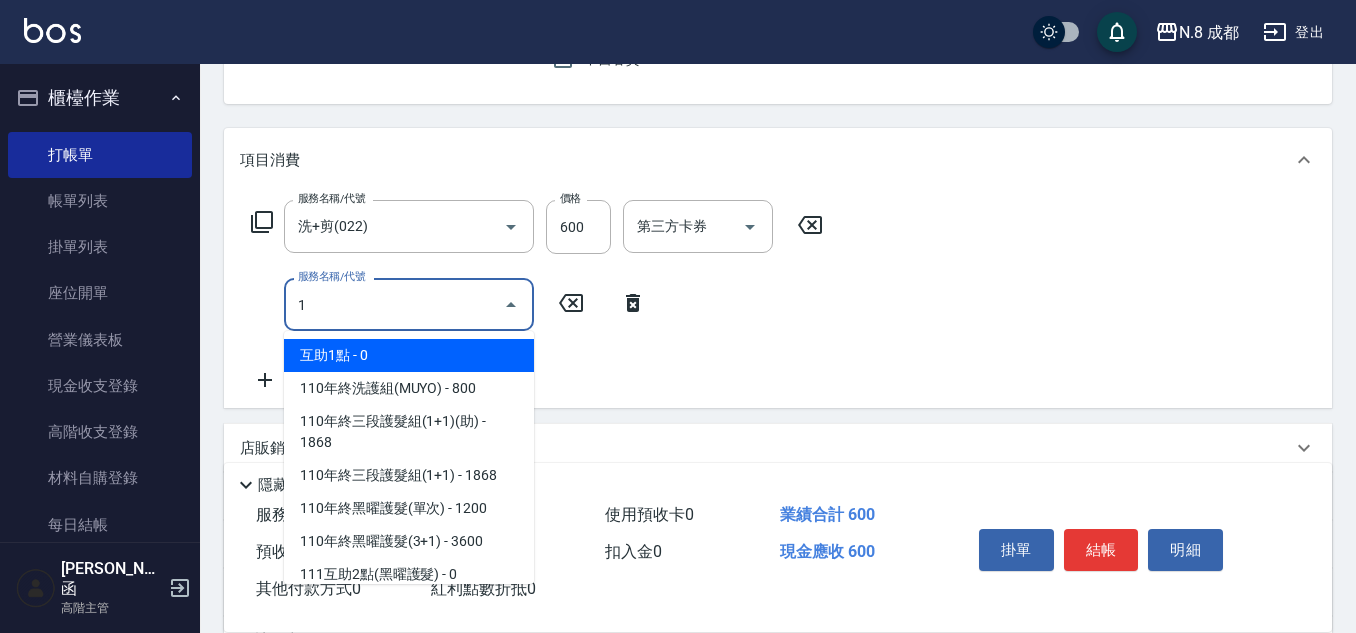 click on "互助1點 - 0" at bounding box center (409, 355) 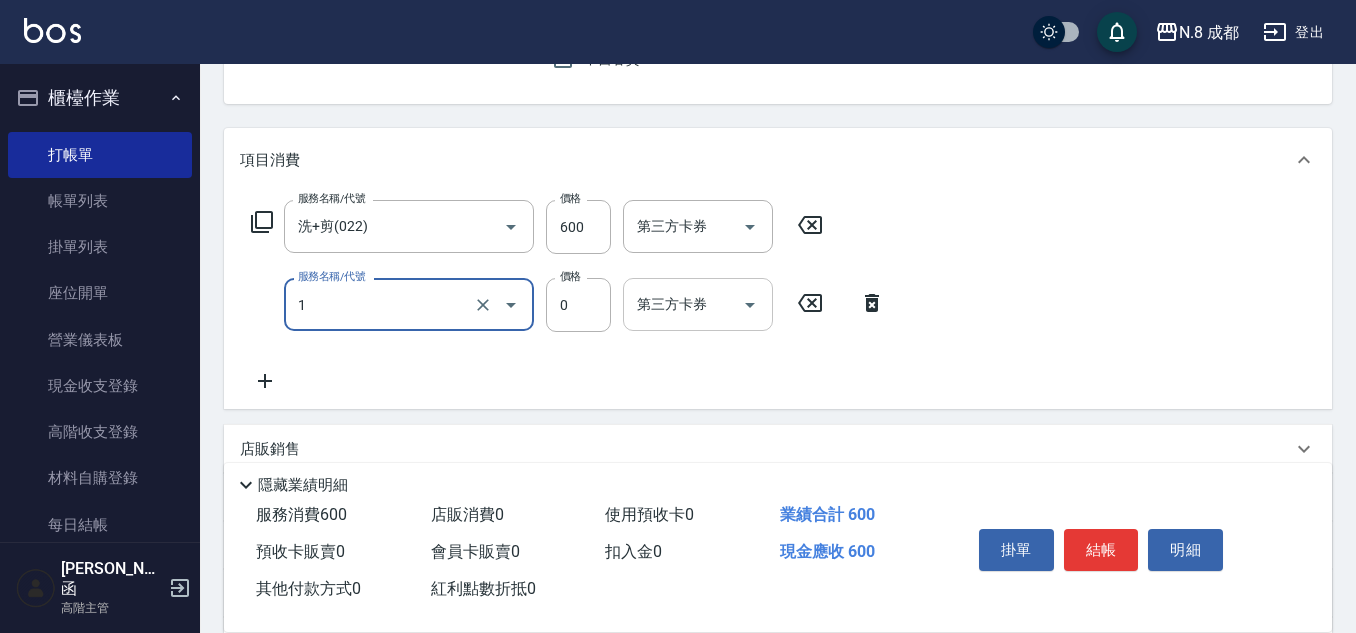 type on "互助1點(1)" 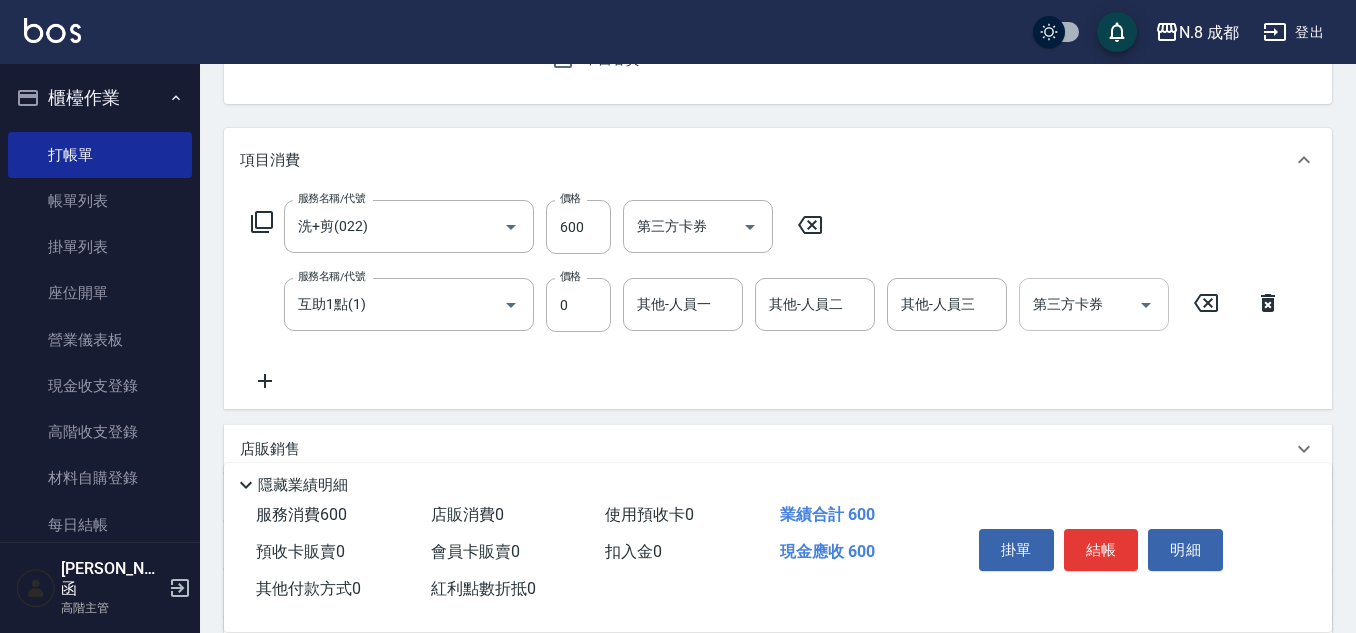 click on "其他-人員一 其他-人員一" at bounding box center (689, 304) 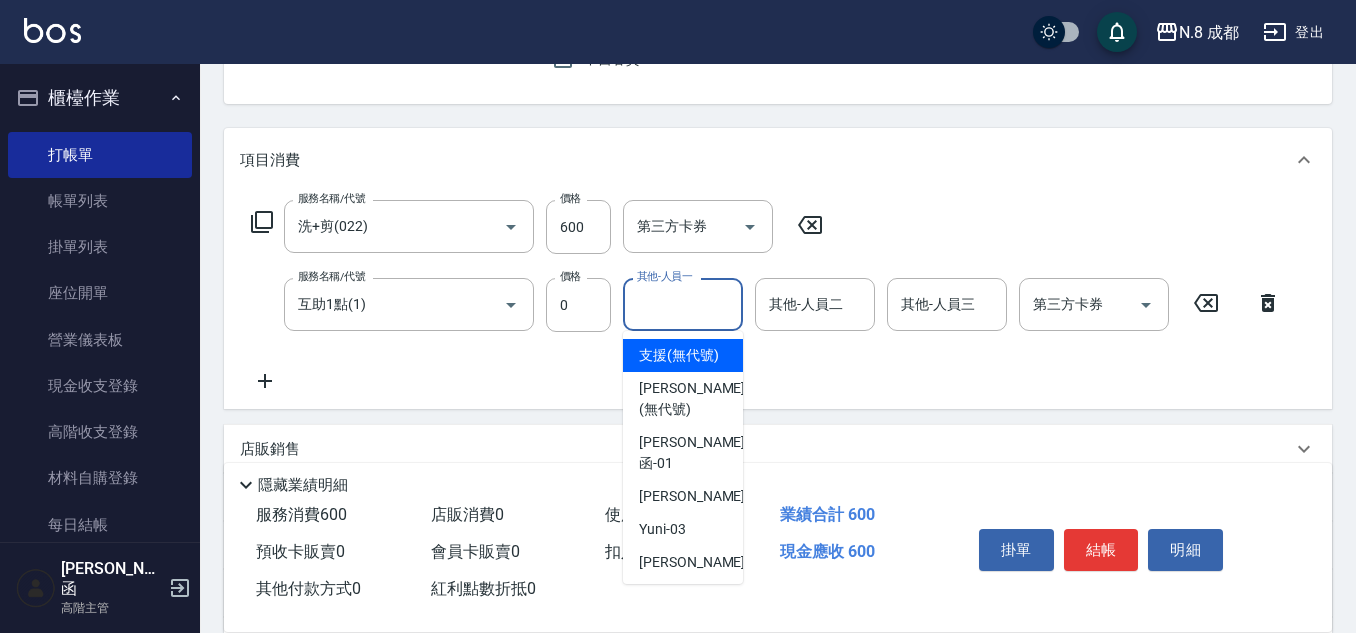 click on "其他-人員一" at bounding box center (683, 304) 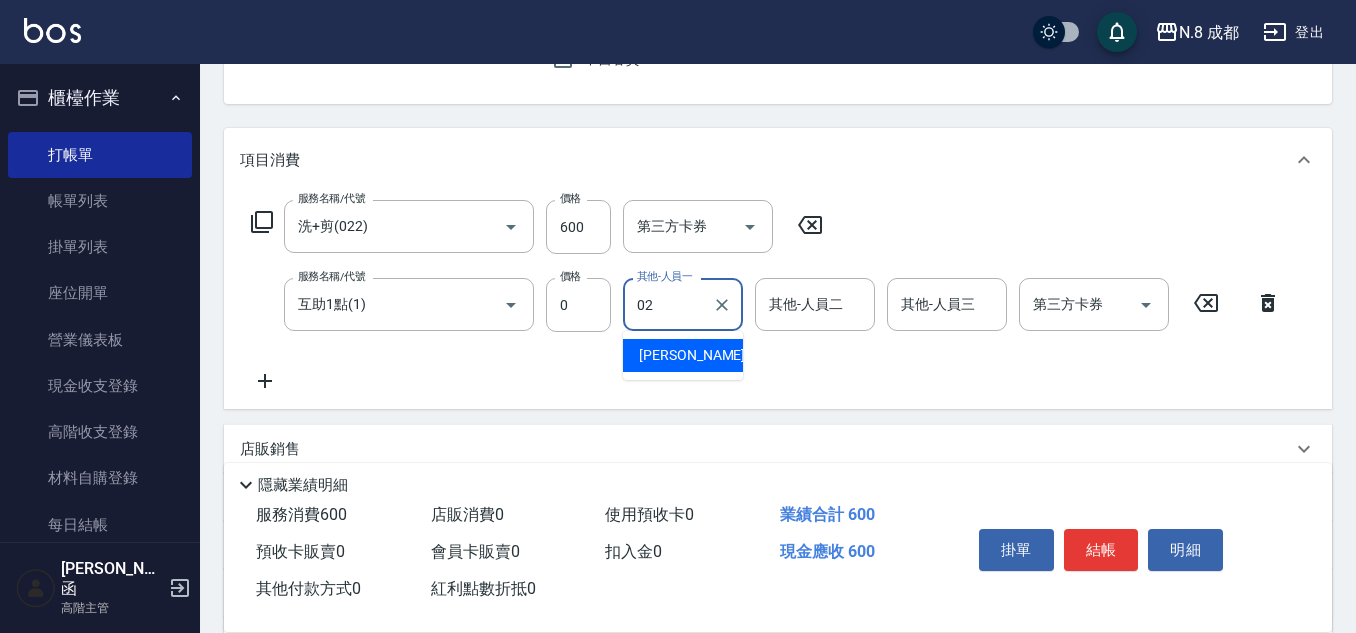 click on "[PERSON_NAME]-02" at bounding box center [683, 355] 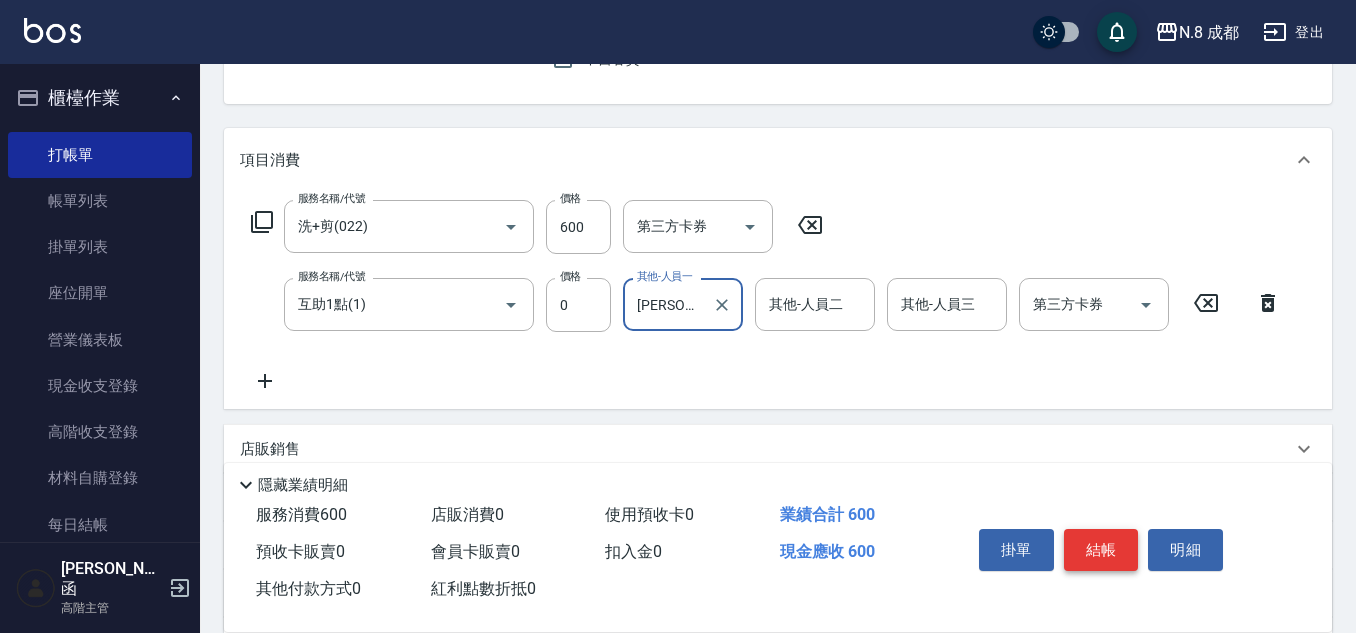 type on "[PERSON_NAME]-02" 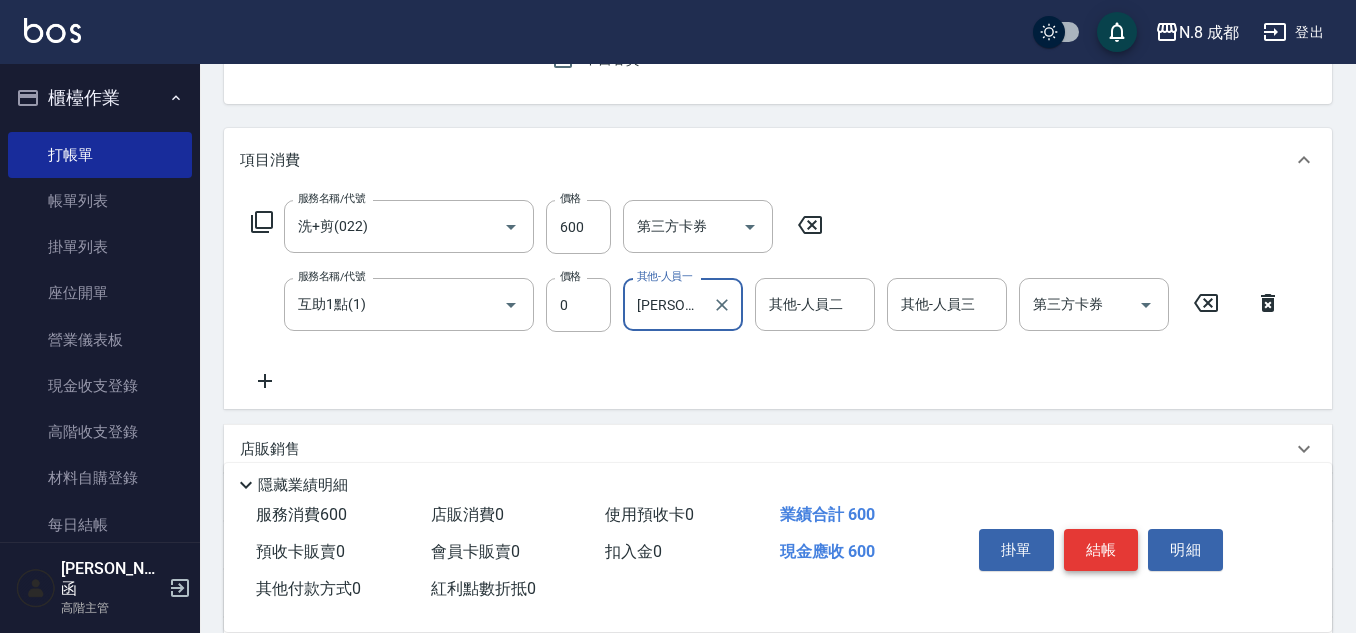 click on "結帳" at bounding box center [1101, 550] 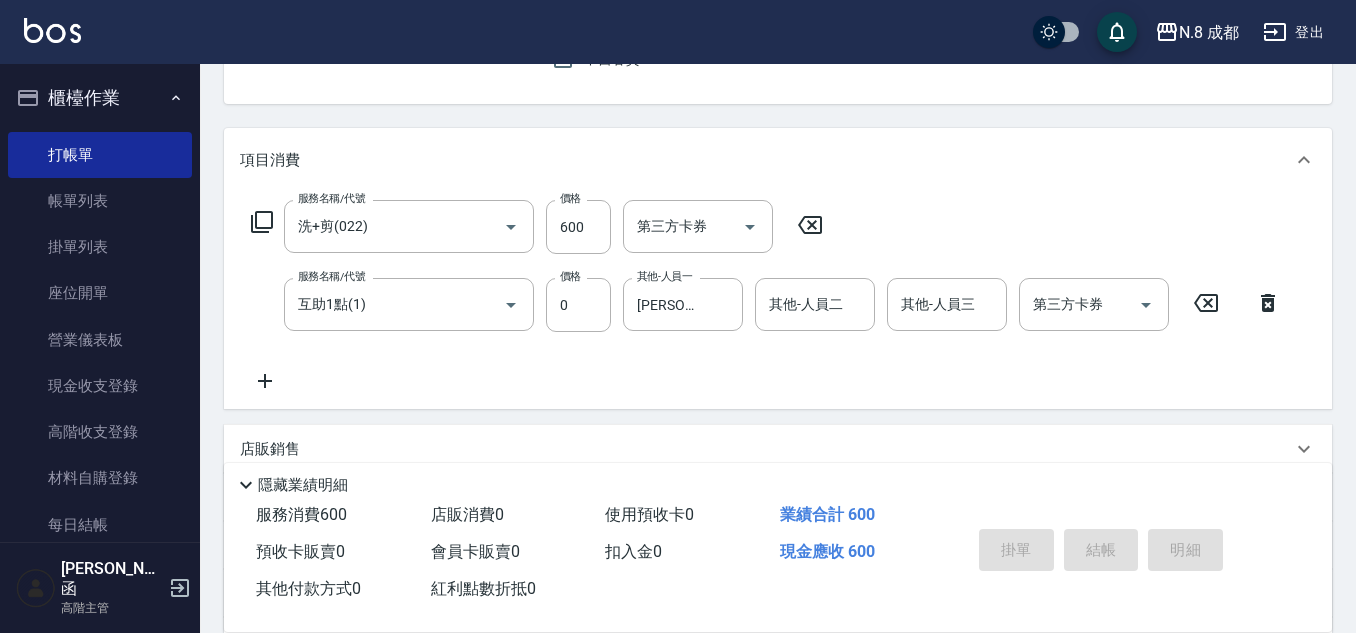 type 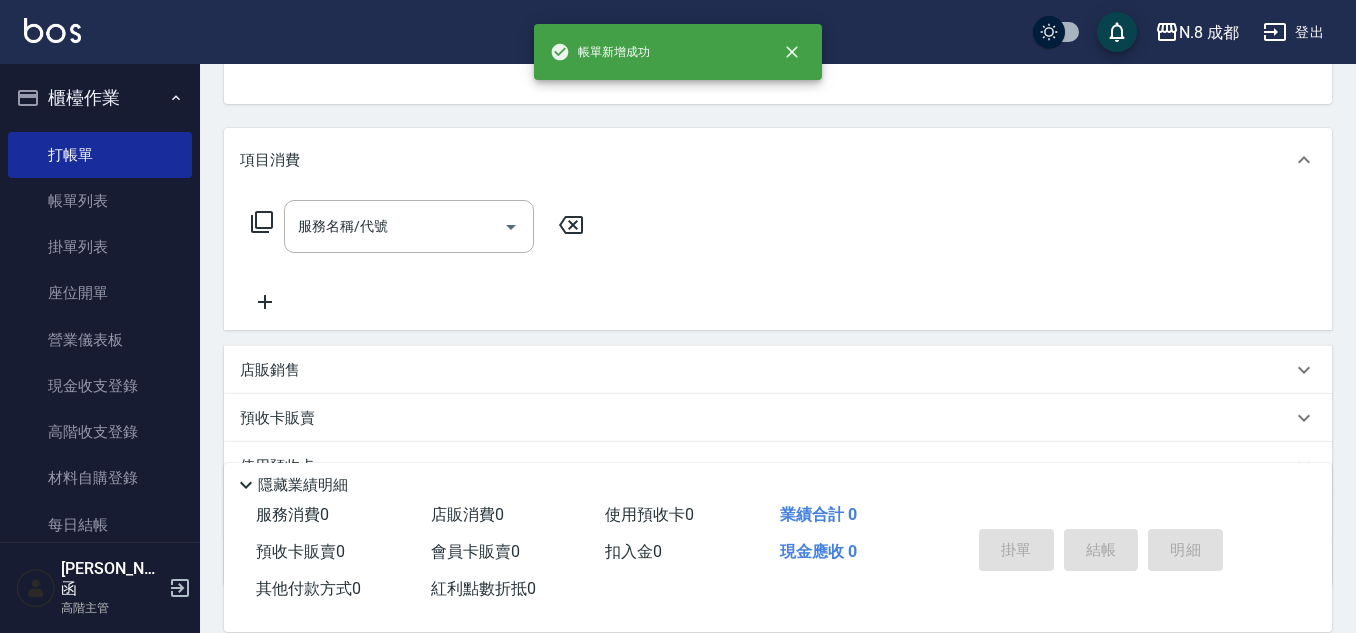 scroll, scrollTop: 194, scrollLeft: 0, axis: vertical 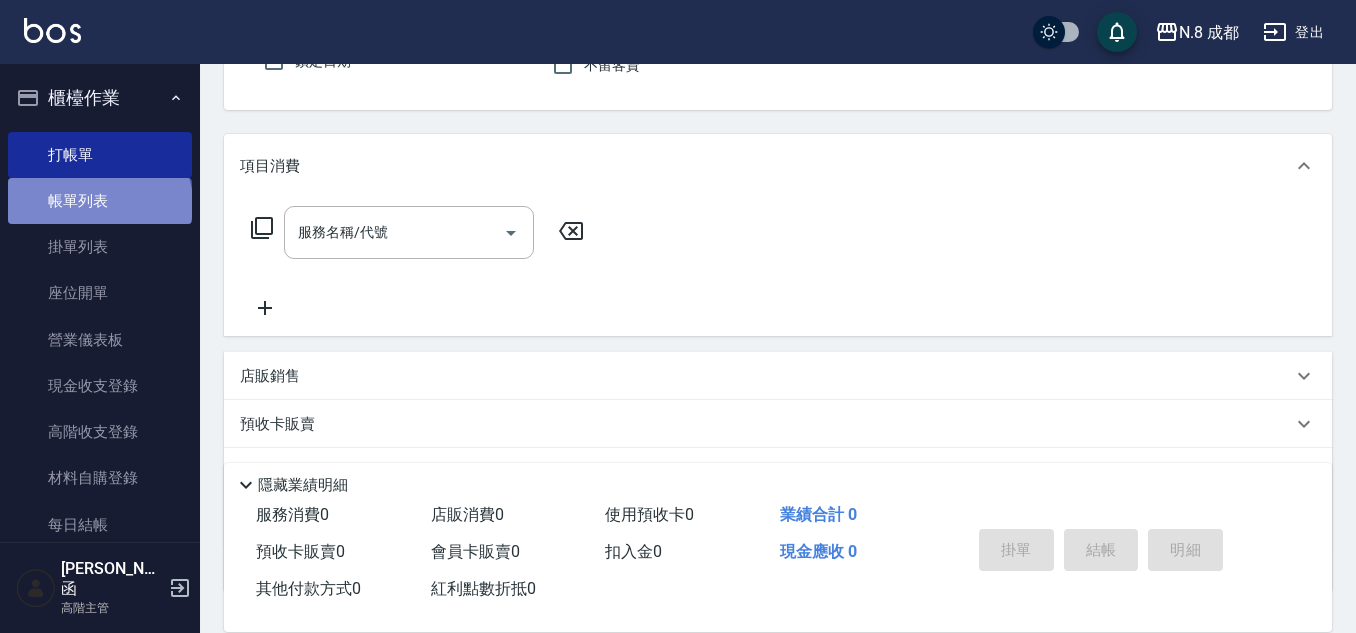 click on "帳單列表" at bounding box center [100, 201] 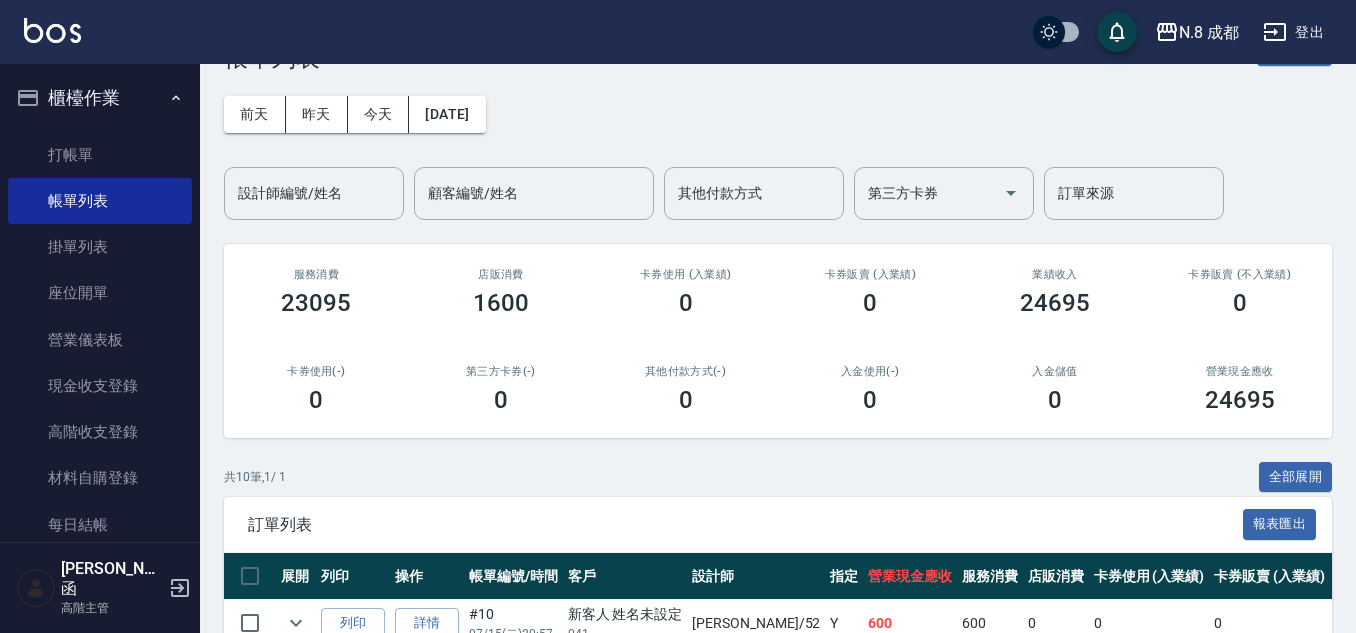 scroll, scrollTop: 100, scrollLeft: 0, axis: vertical 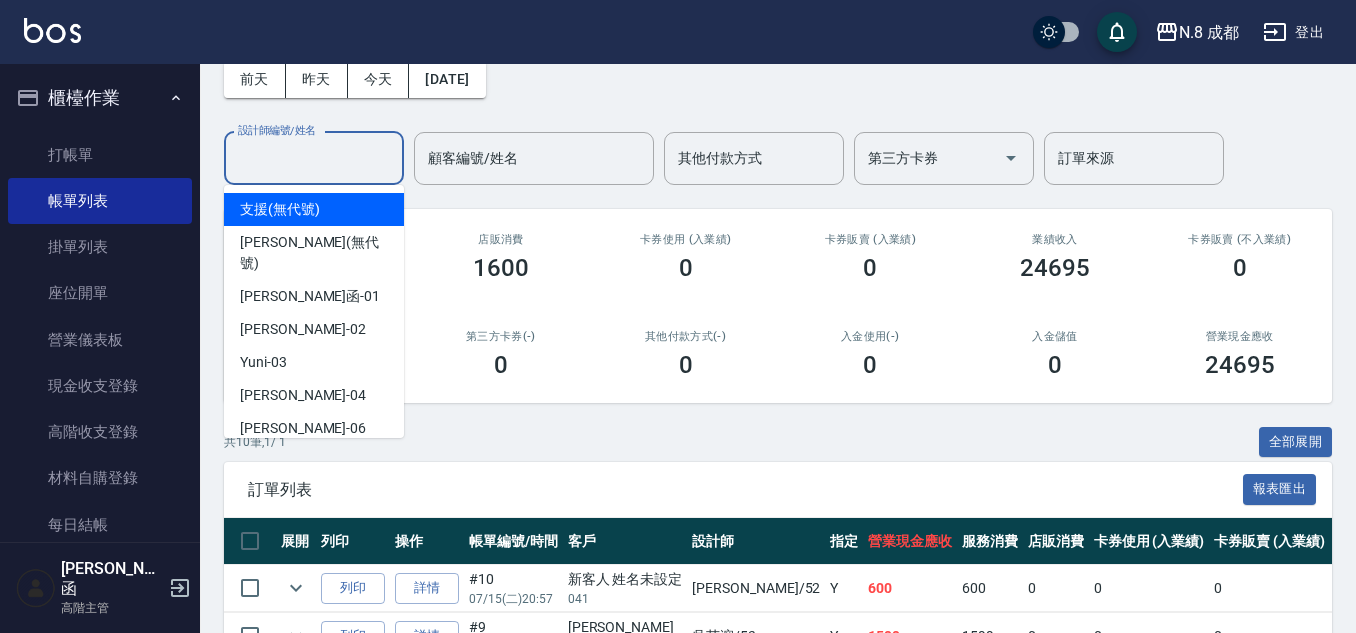 click on "設計師編號/姓名" at bounding box center [314, 158] 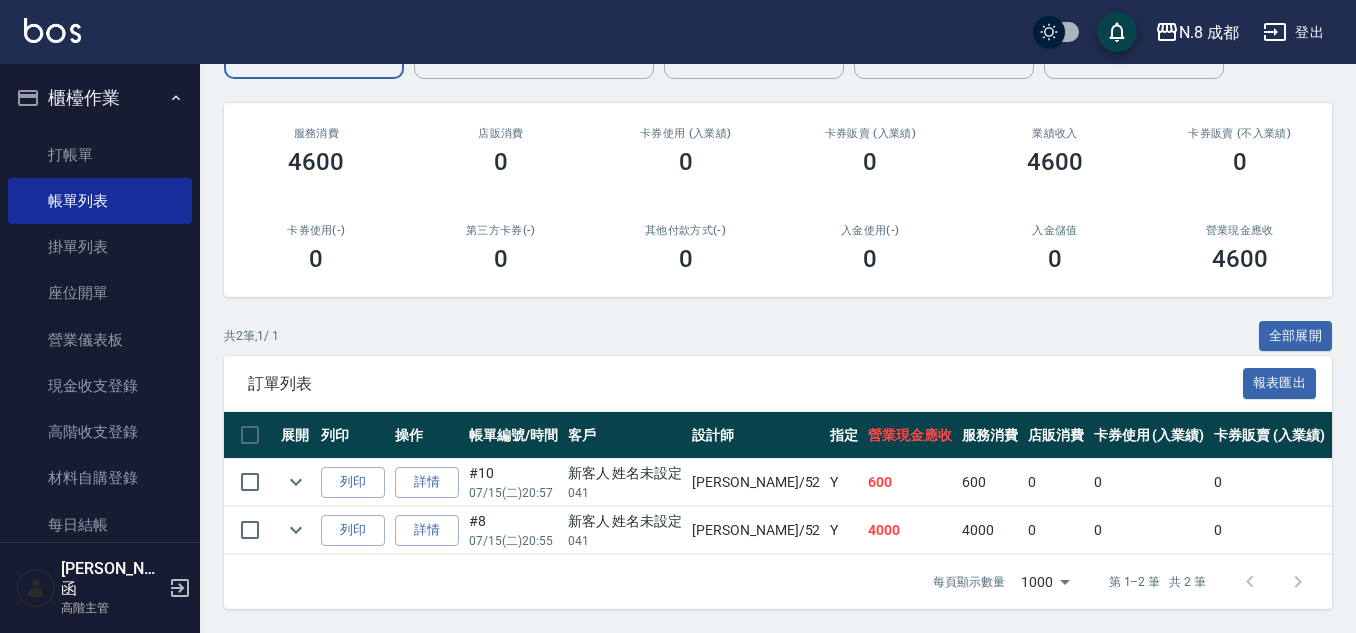 scroll, scrollTop: 221, scrollLeft: 0, axis: vertical 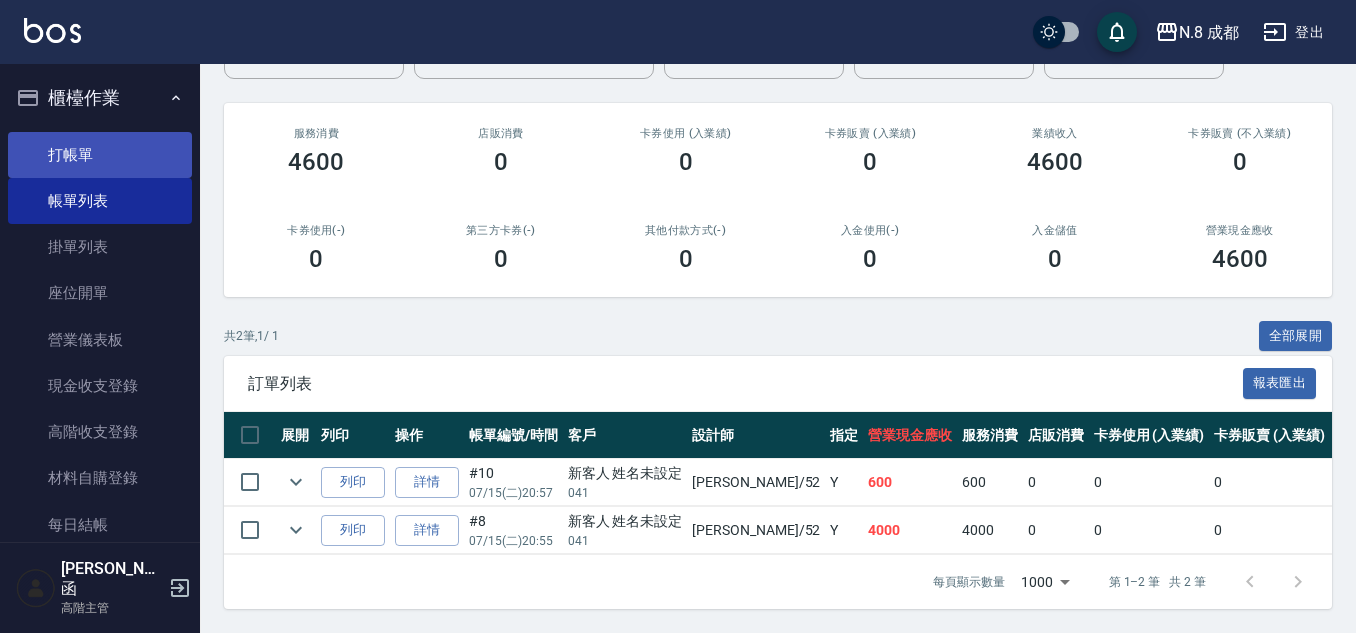 click on "打帳單" at bounding box center (100, 155) 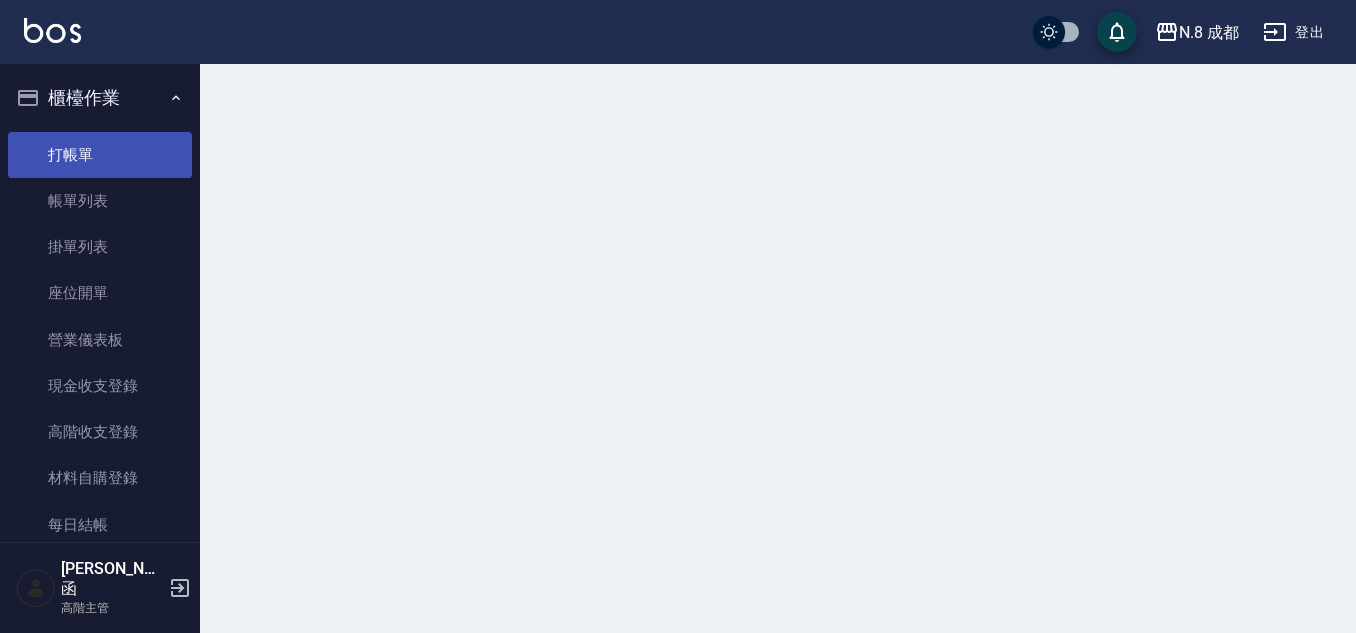scroll, scrollTop: 0, scrollLeft: 0, axis: both 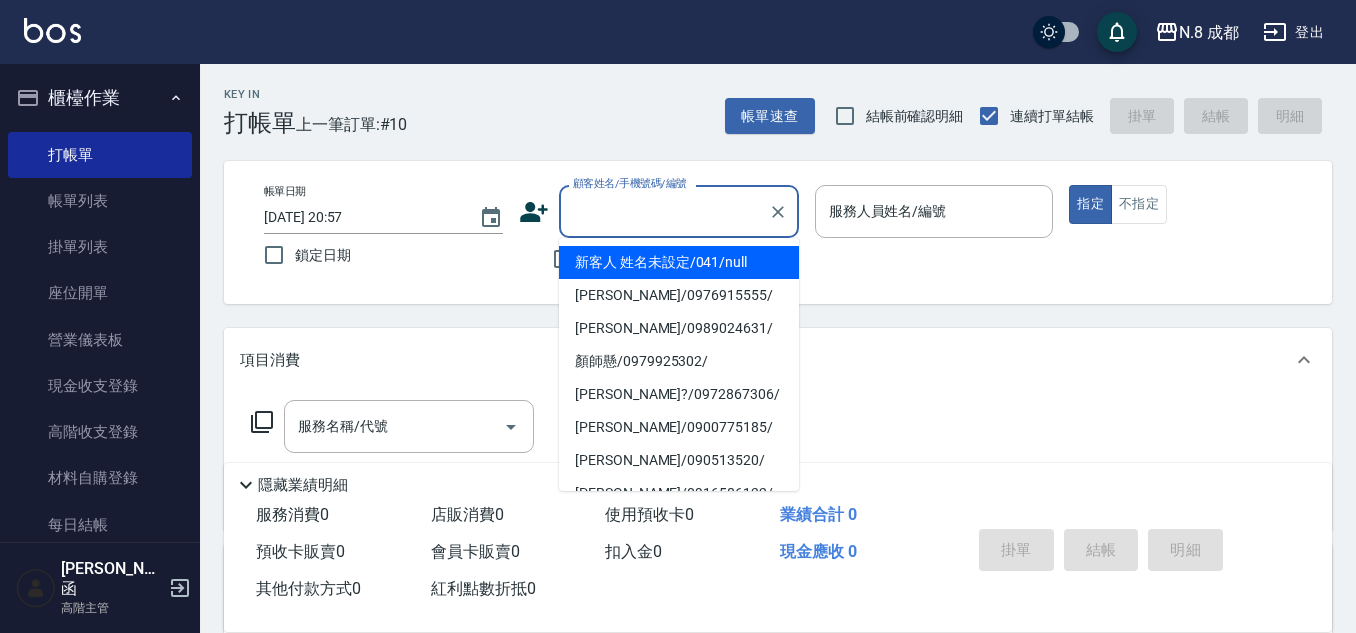 click on "顧客姓名/手機號碼/編號" at bounding box center [664, 211] 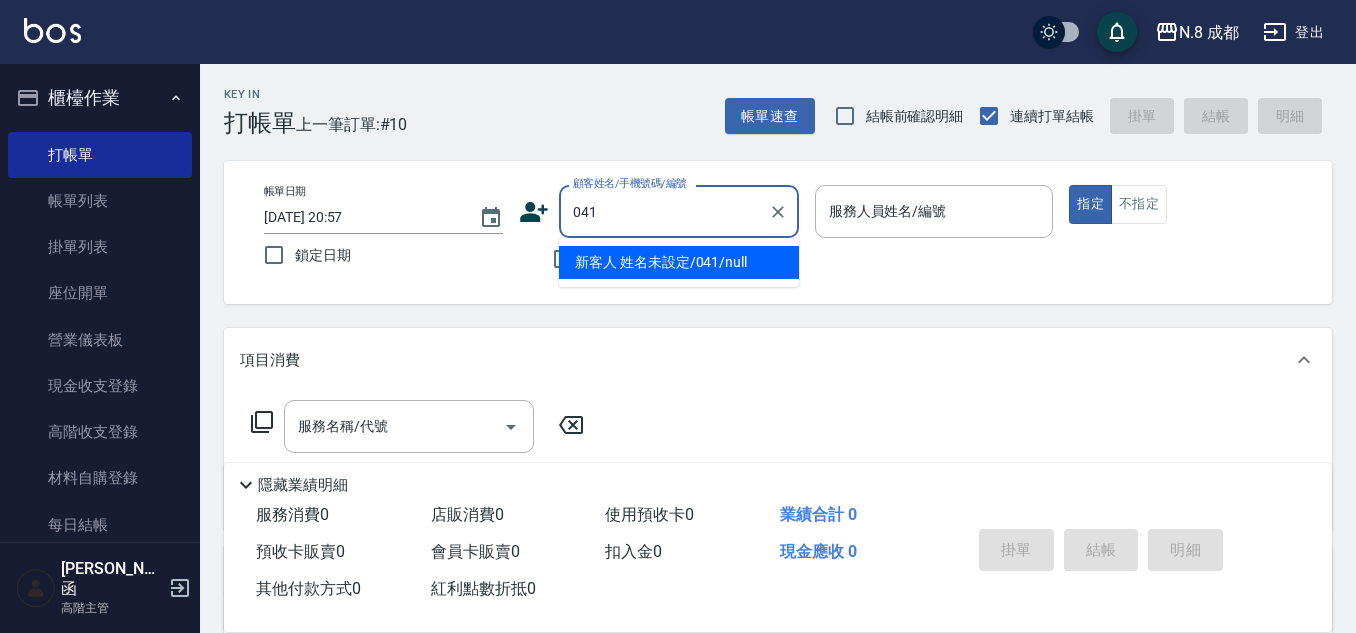 click on "新客人 姓名未設定/041/null" at bounding box center [679, 262] 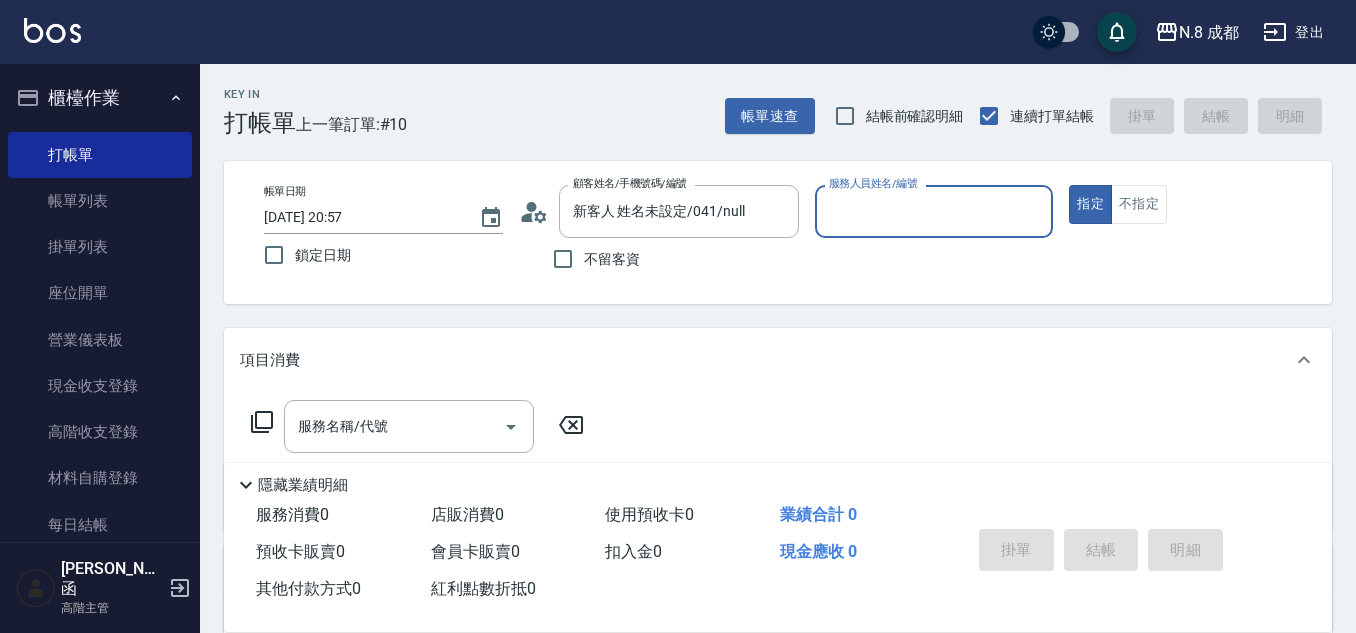 click on "服務人員姓名/編號" at bounding box center [934, 211] 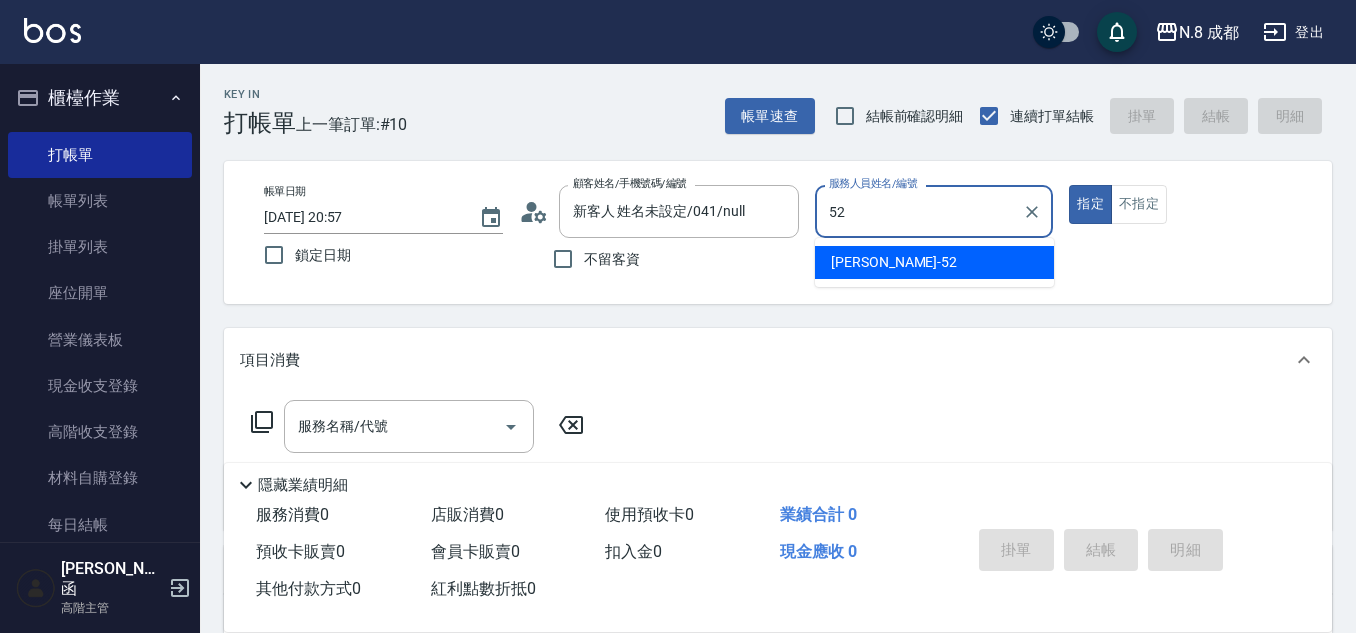 click on "楊博舜 -52" at bounding box center (894, 262) 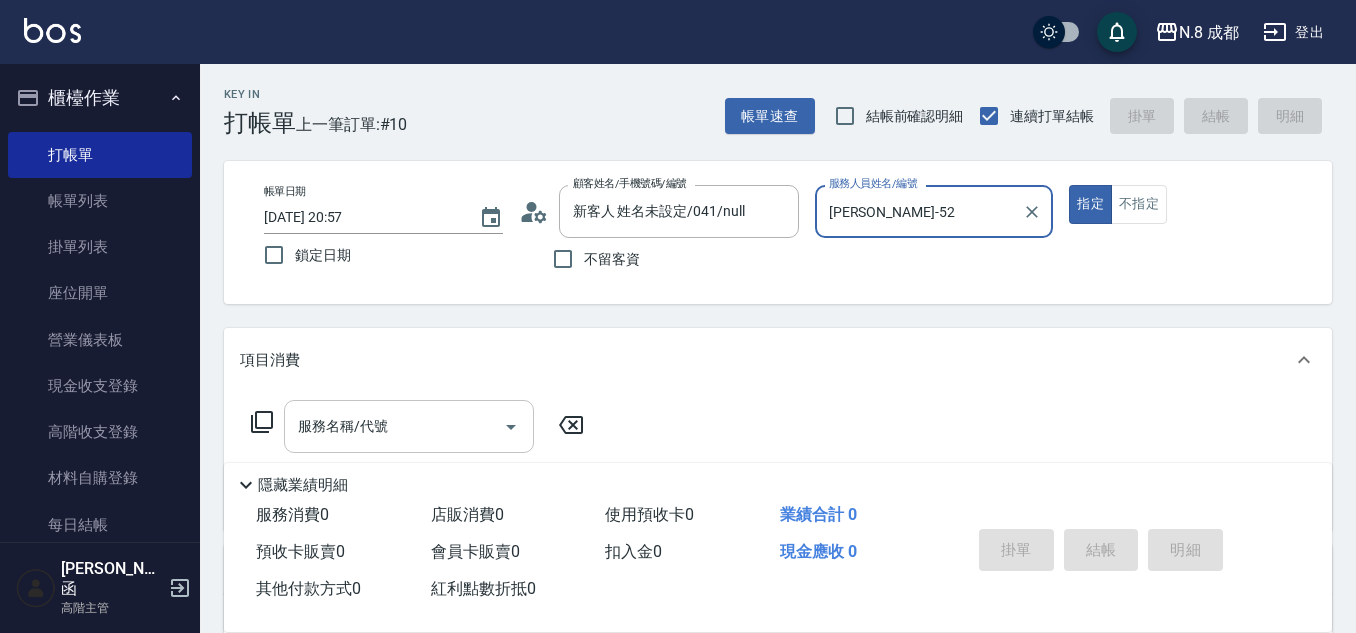 type on "[PERSON_NAME]-52" 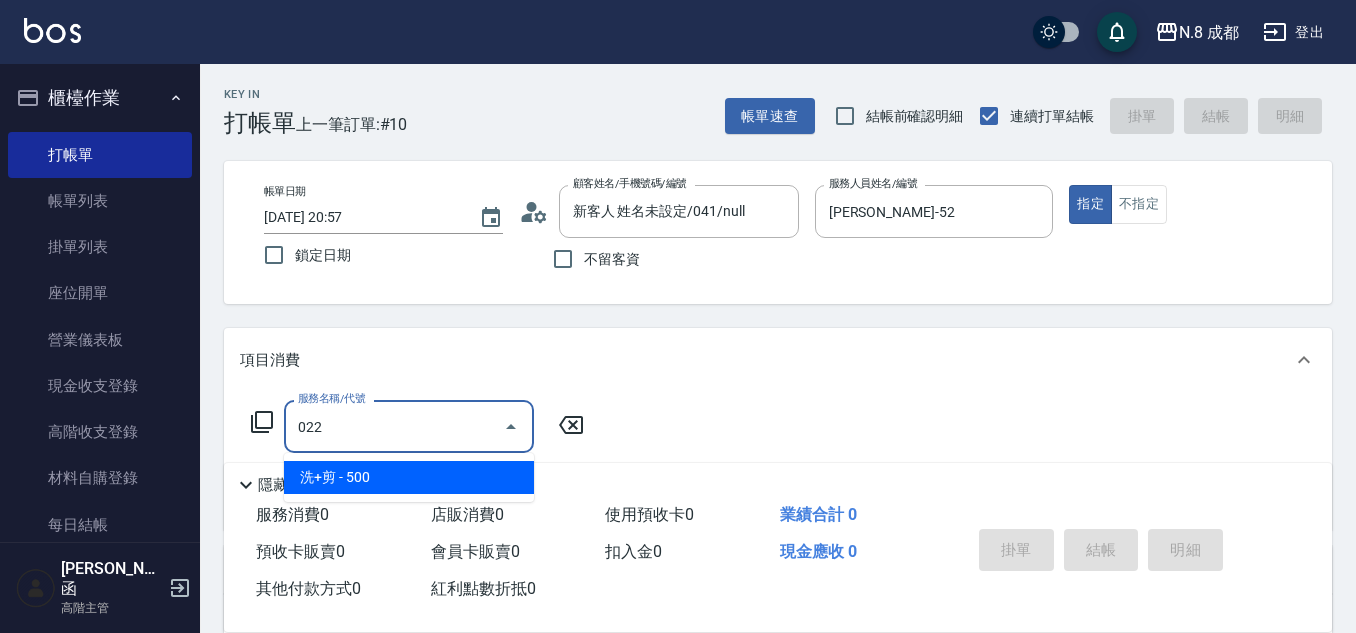 click on "洗+剪 - 500" at bounding box center [409, 477] 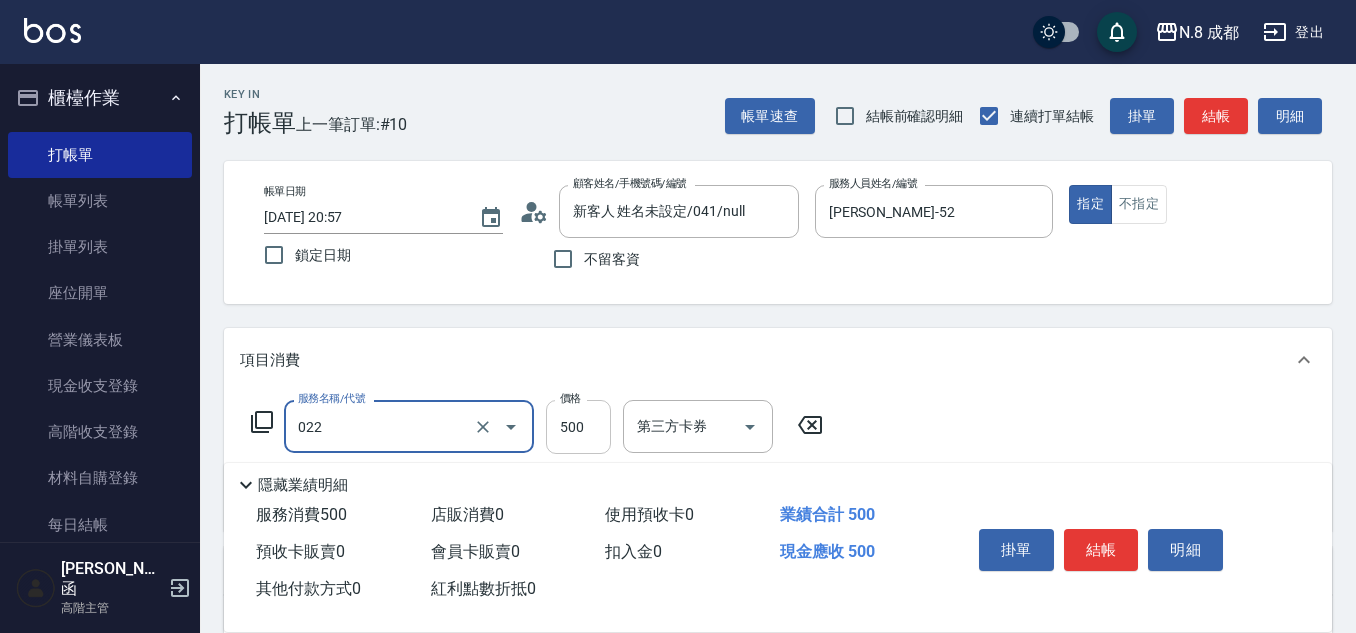 type on "洗+剪(022)" 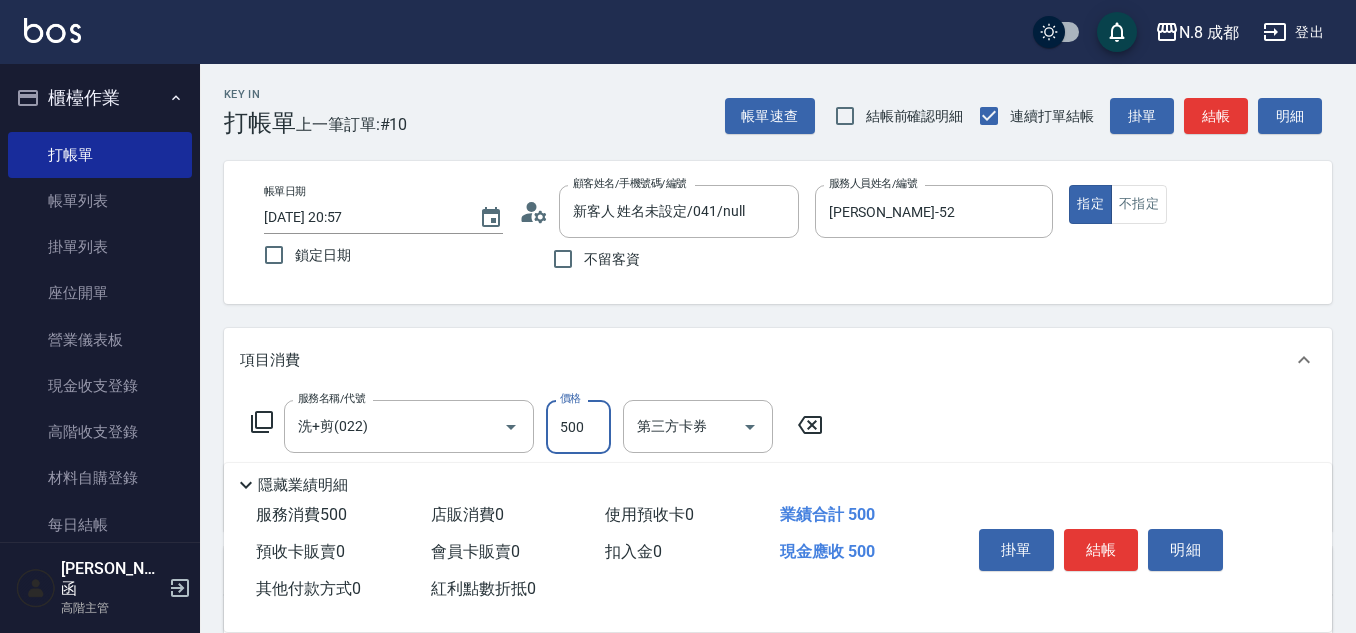 click on "500" at bounding box center [578, 427] 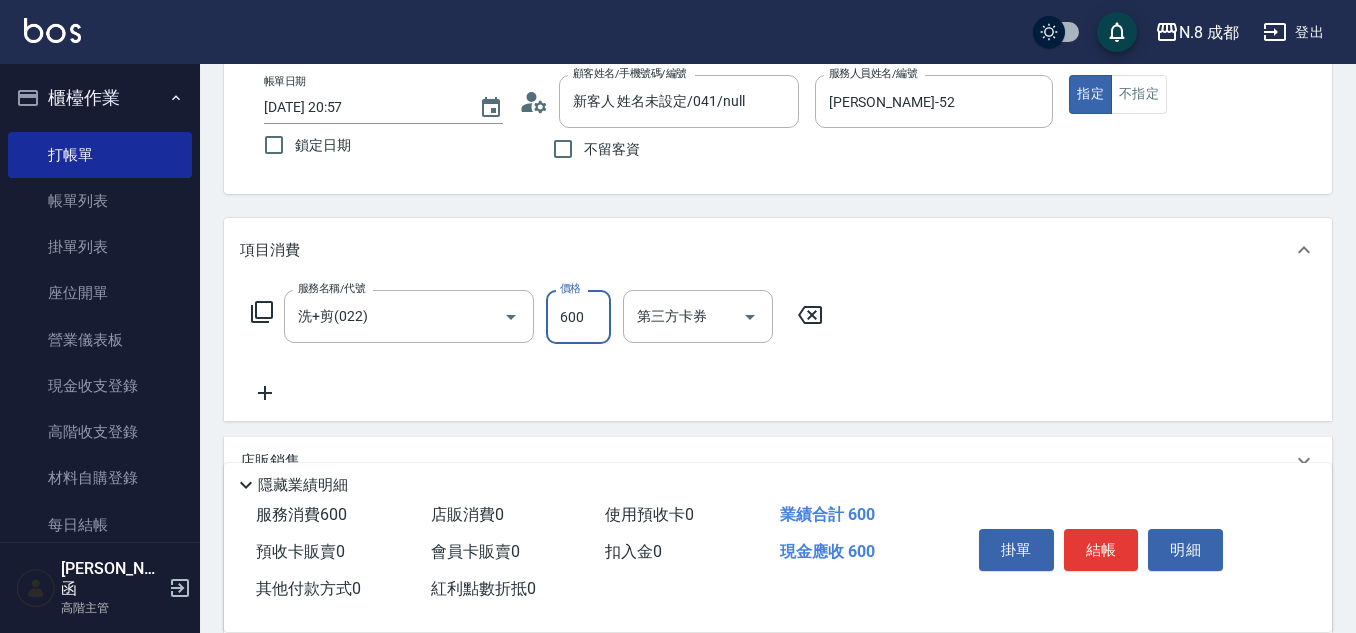 scroll, scrollTop: 300, scrollLeft: 0, axis: vertical 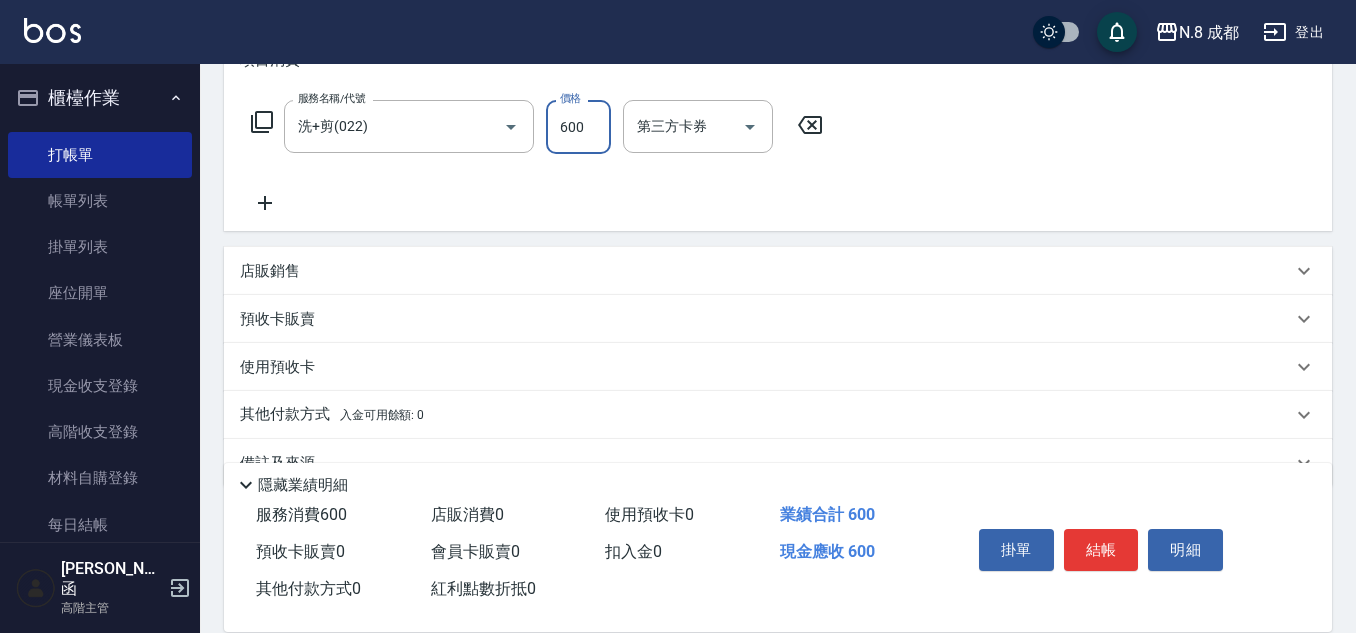 type on "600" 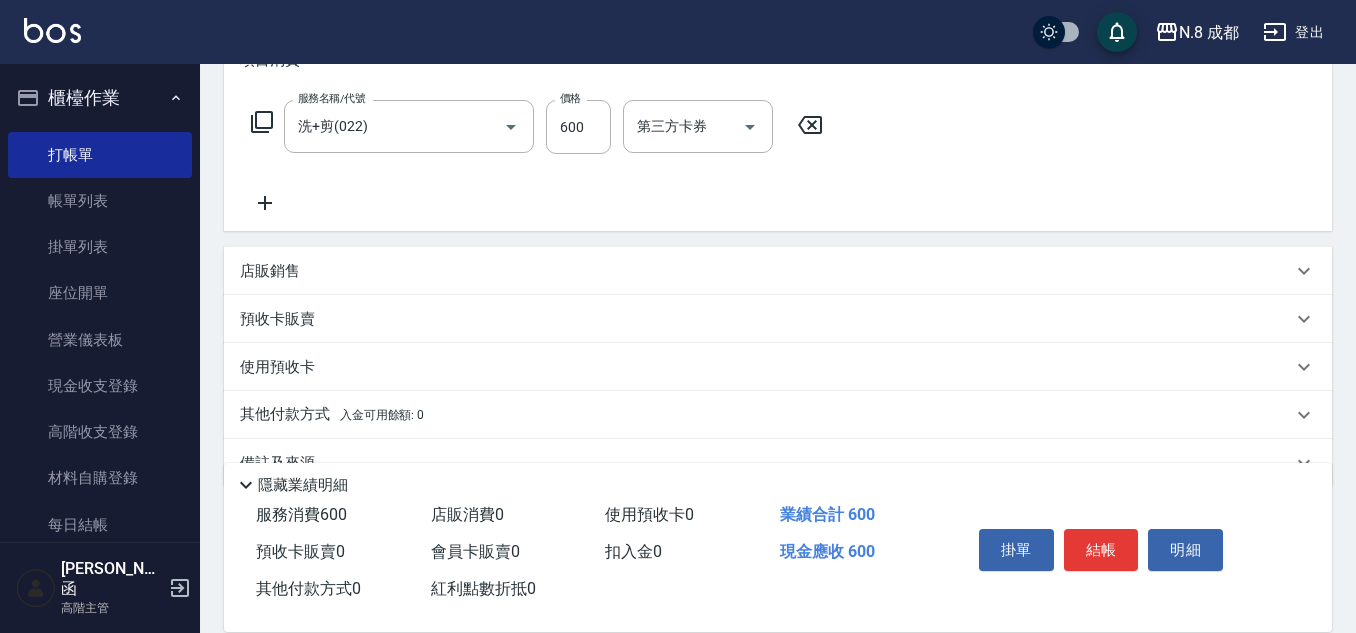 click 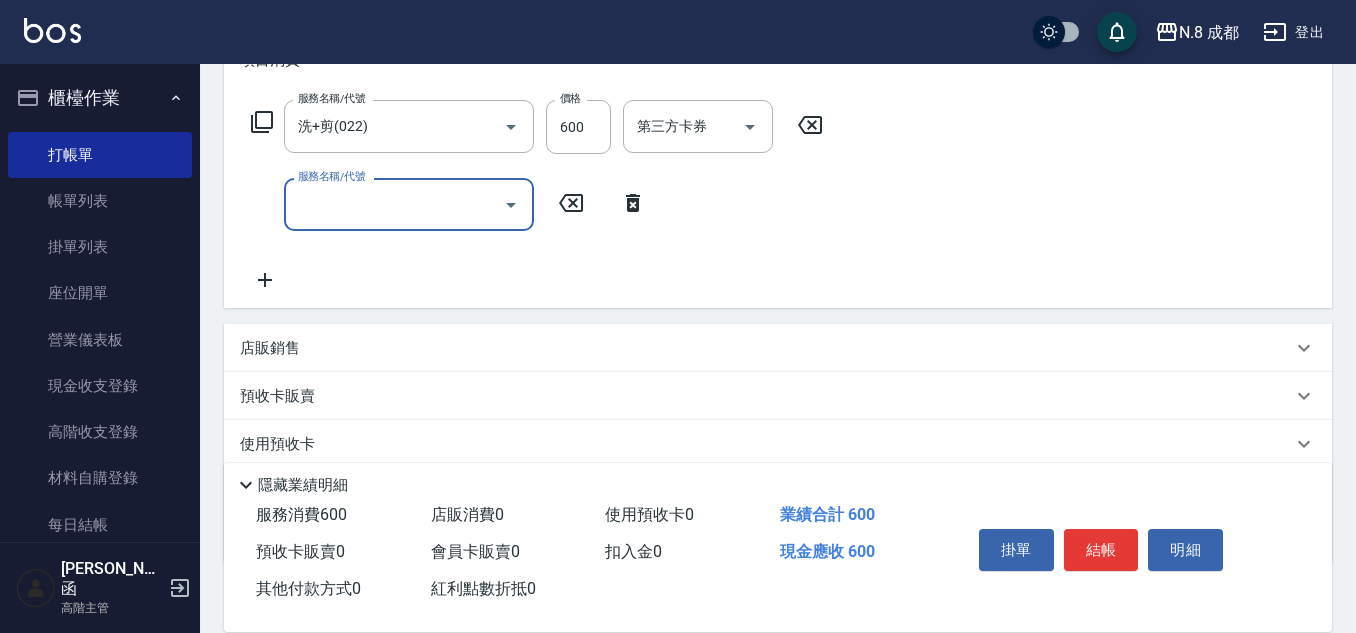 click on "服務名稱/代號" at bounding box center (394, 204) 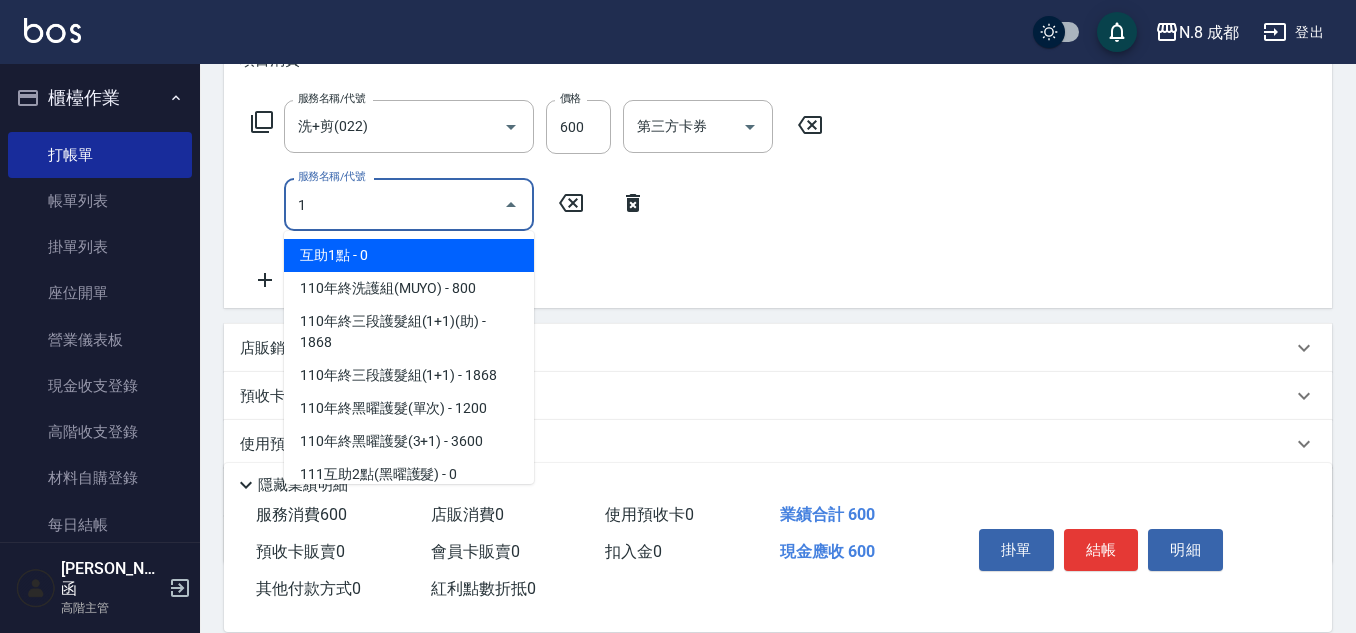 click on "互助1點 - 0" at bounding box center [409, 255] 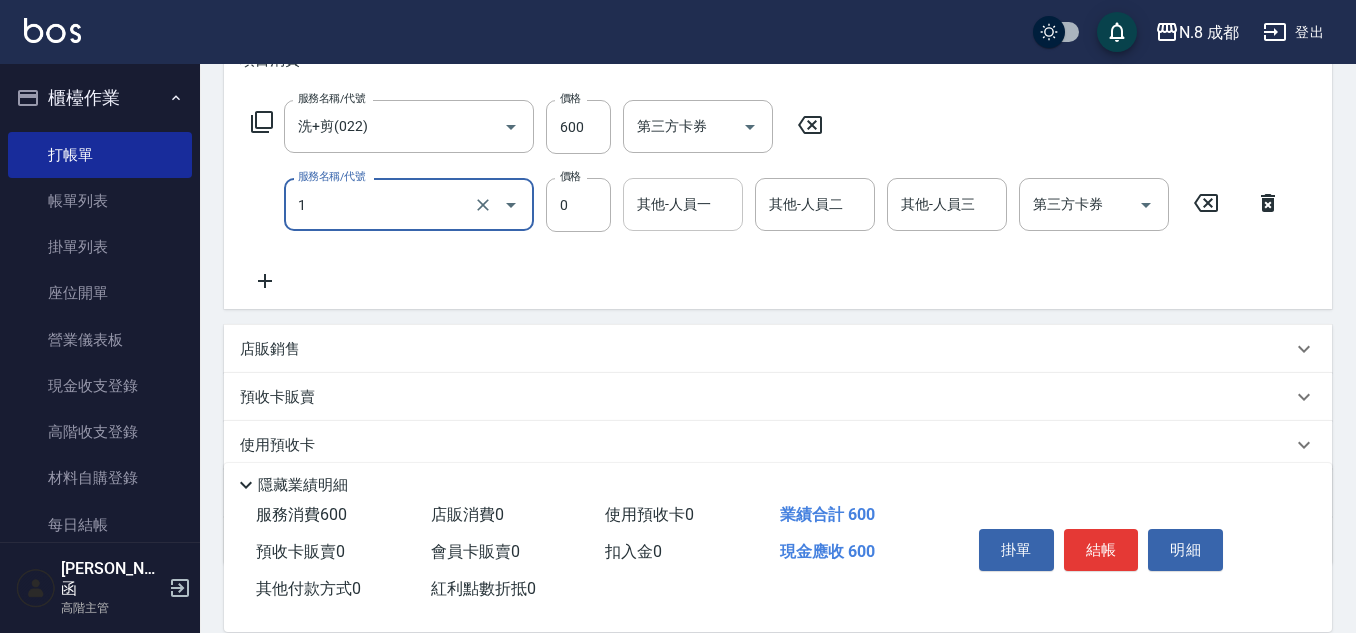 type on "互助1點(1)" 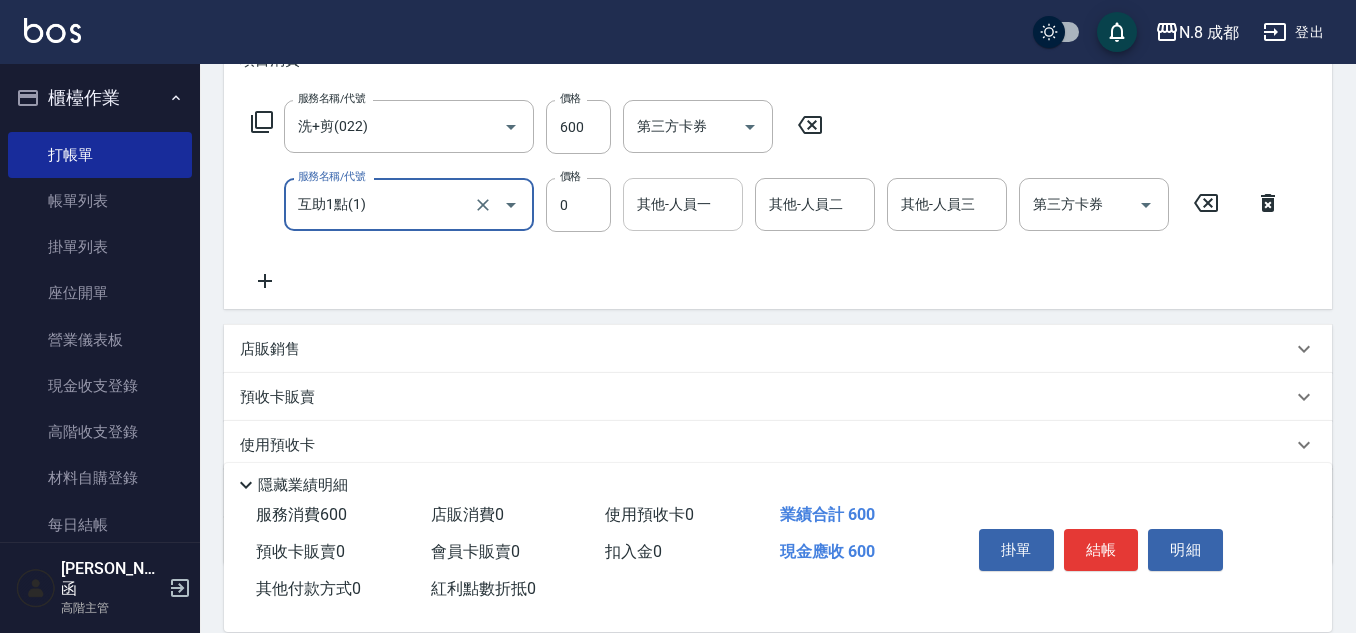 click on "其他-人員一" at bounding box center (683, 204) 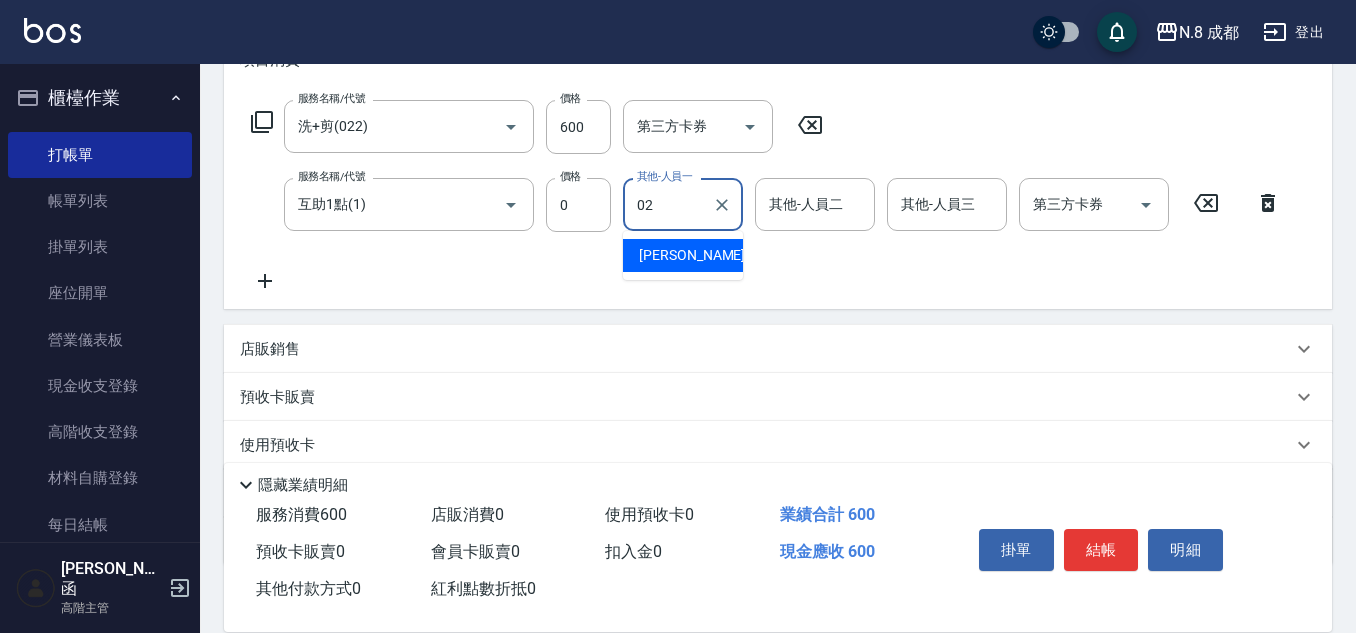 drag, startPoint x: 701, startPoint y: 251, endPoint x: 718, endPoint y: 252, distance: 17.029387 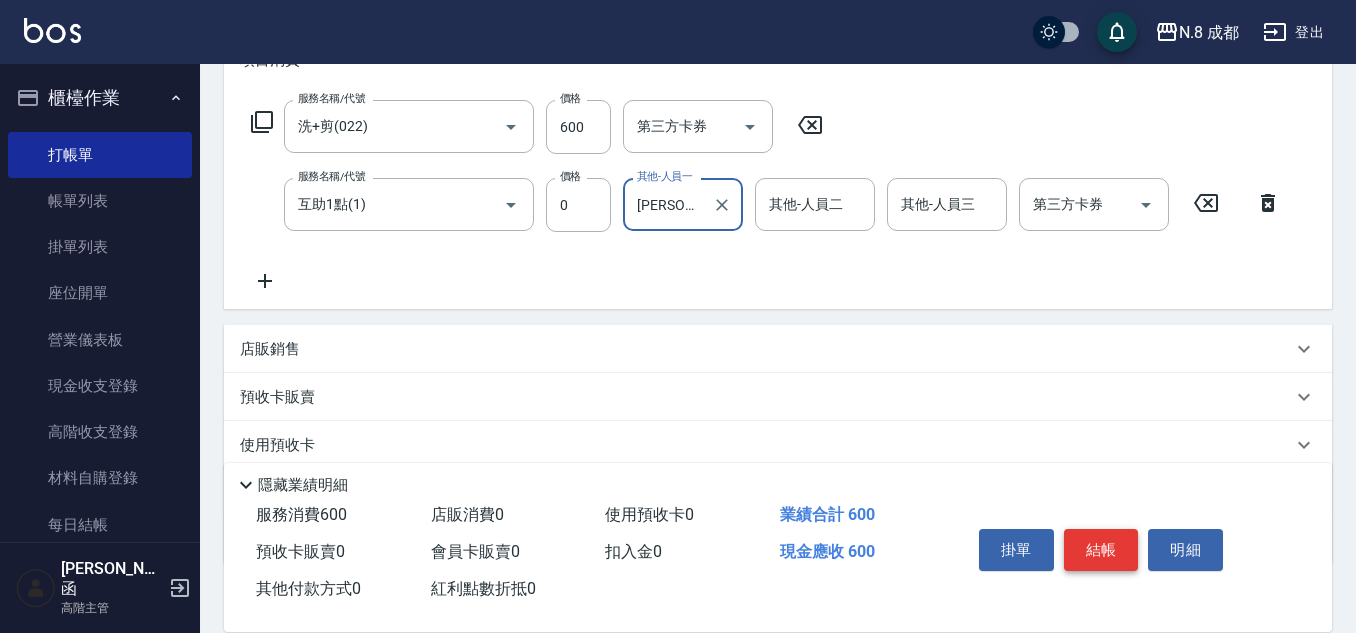 type on "[PERSON_NAME]-02" 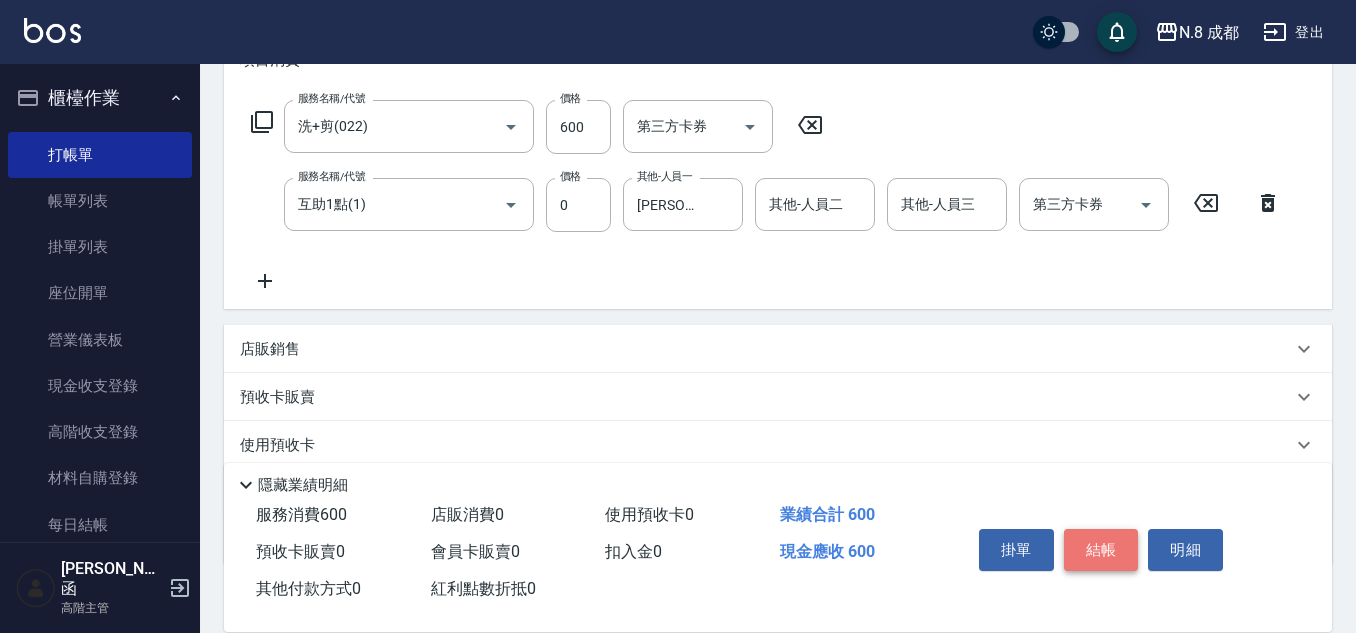 click on "結帳" at bounding box center [1101, 550] 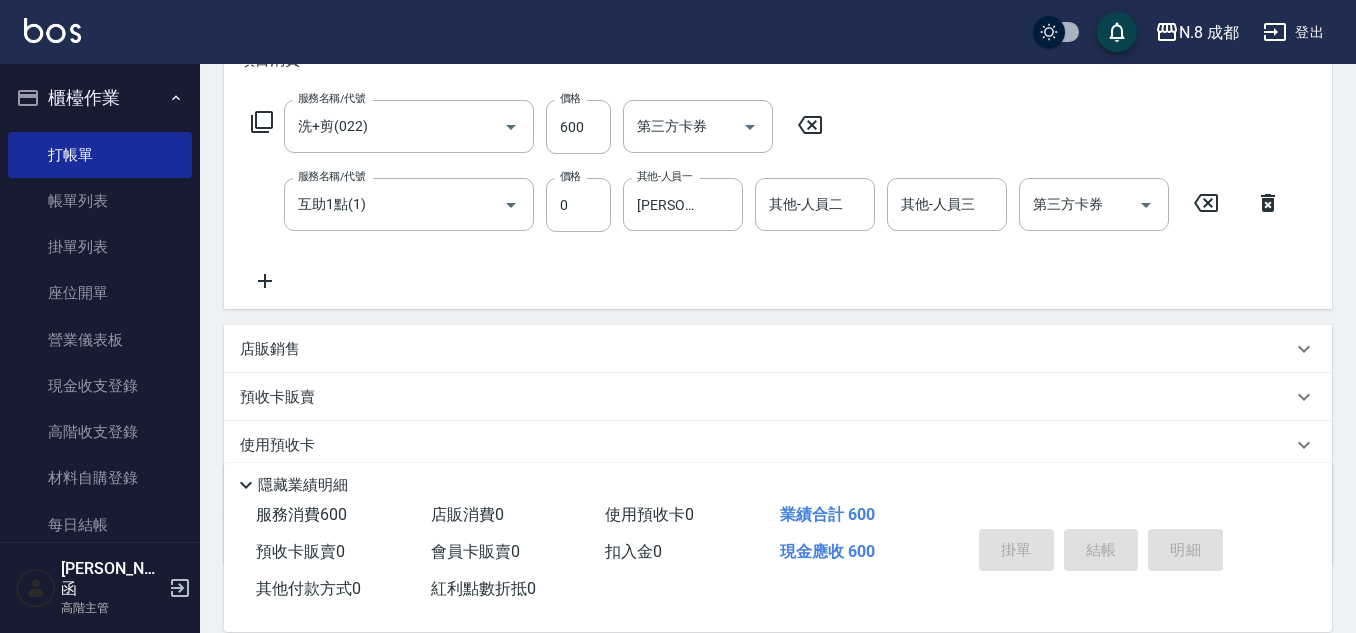 click on "掛單 結帳 明細" at bounding box center (1101, 552) 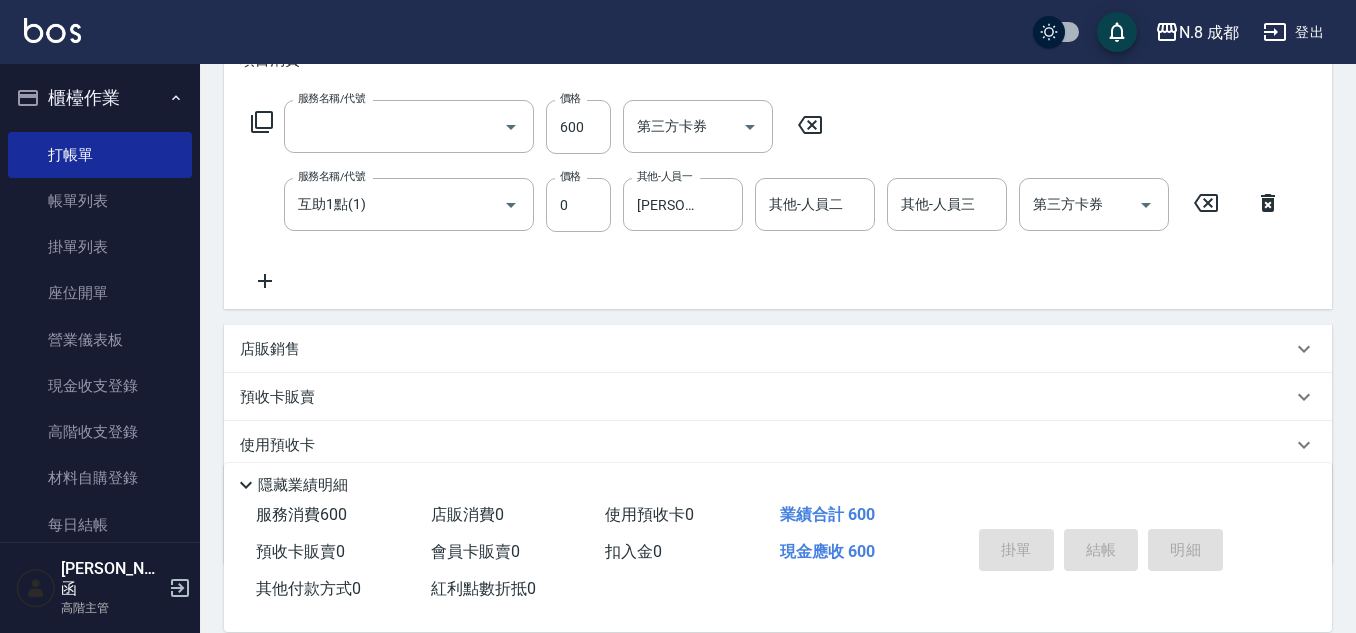 scroll, scrollTop: 0, scrollLeft: 0, axis: both 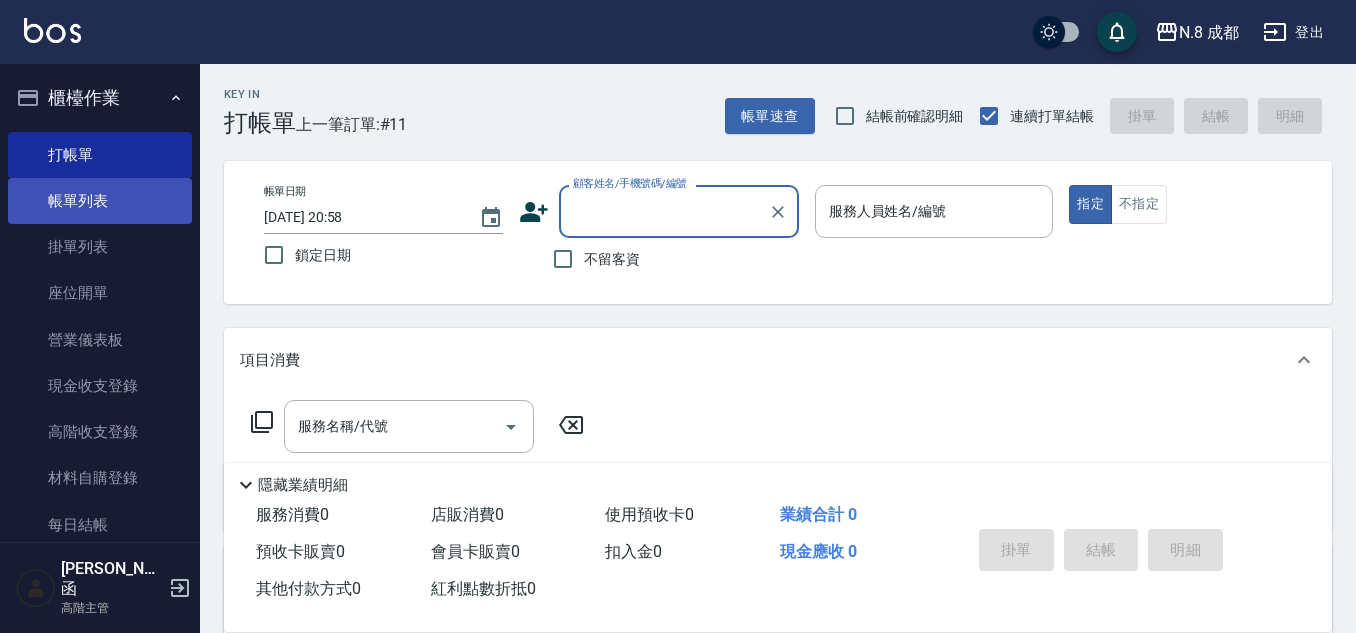 click on "帳單列表" at bounding box center (100, 201) 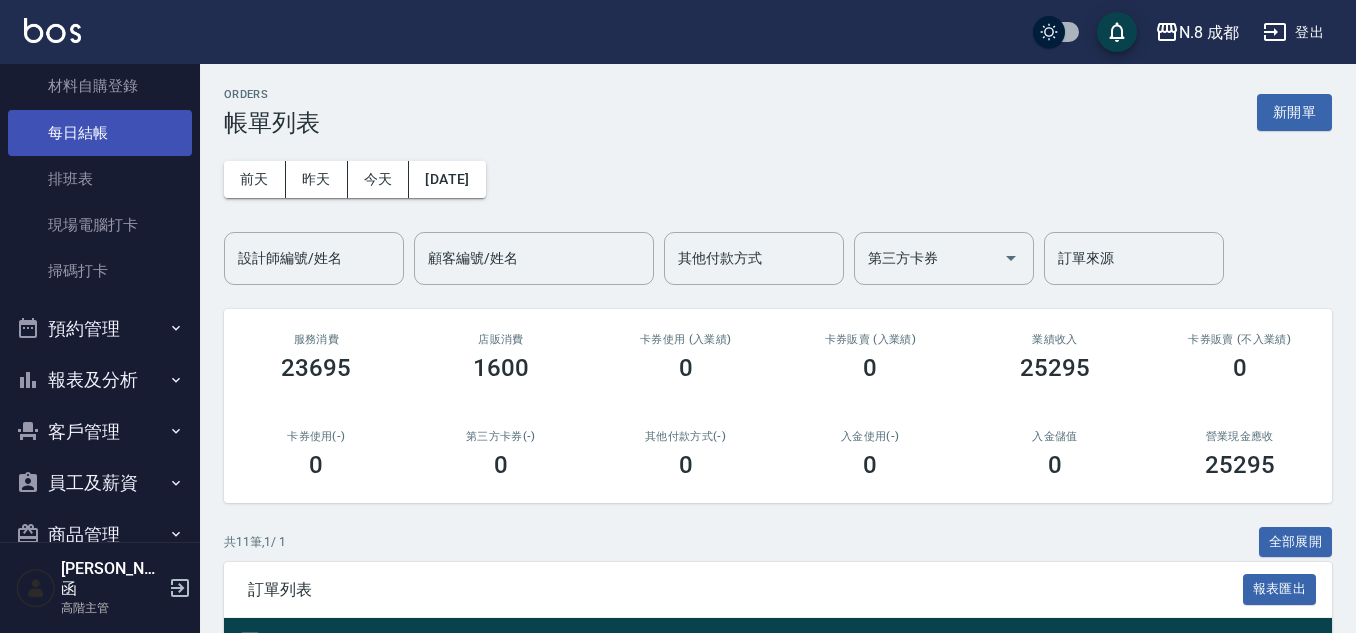 scroll, scrollTop: 400, scrollLeft: 0, axis: vertical 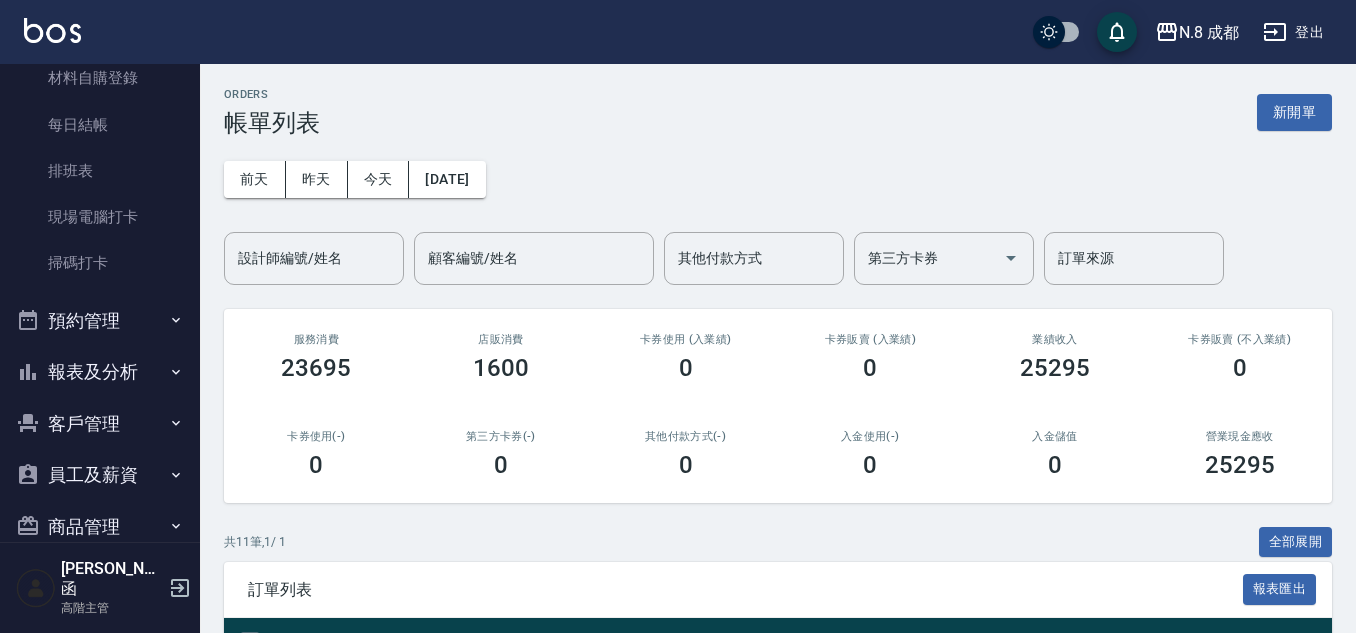 click on "預約管理" at bounding box center [100, 321] 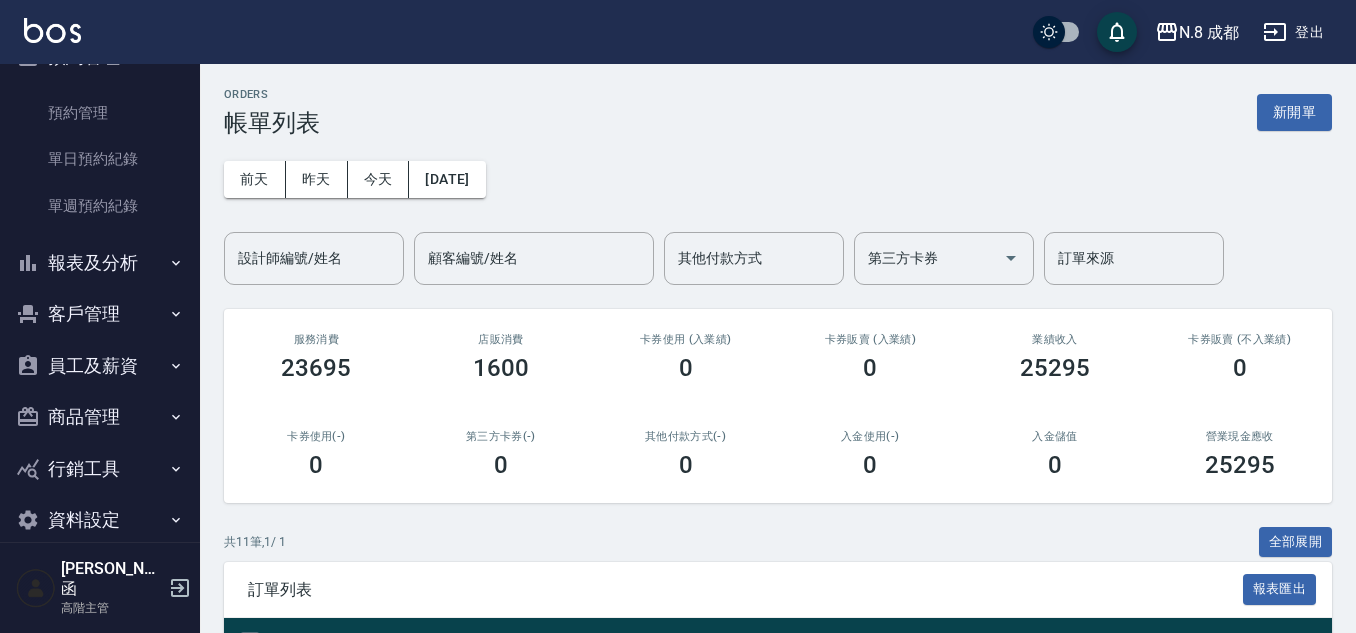 scroll, scrollTop: 674, scrollLeft: 0, axis: vertical 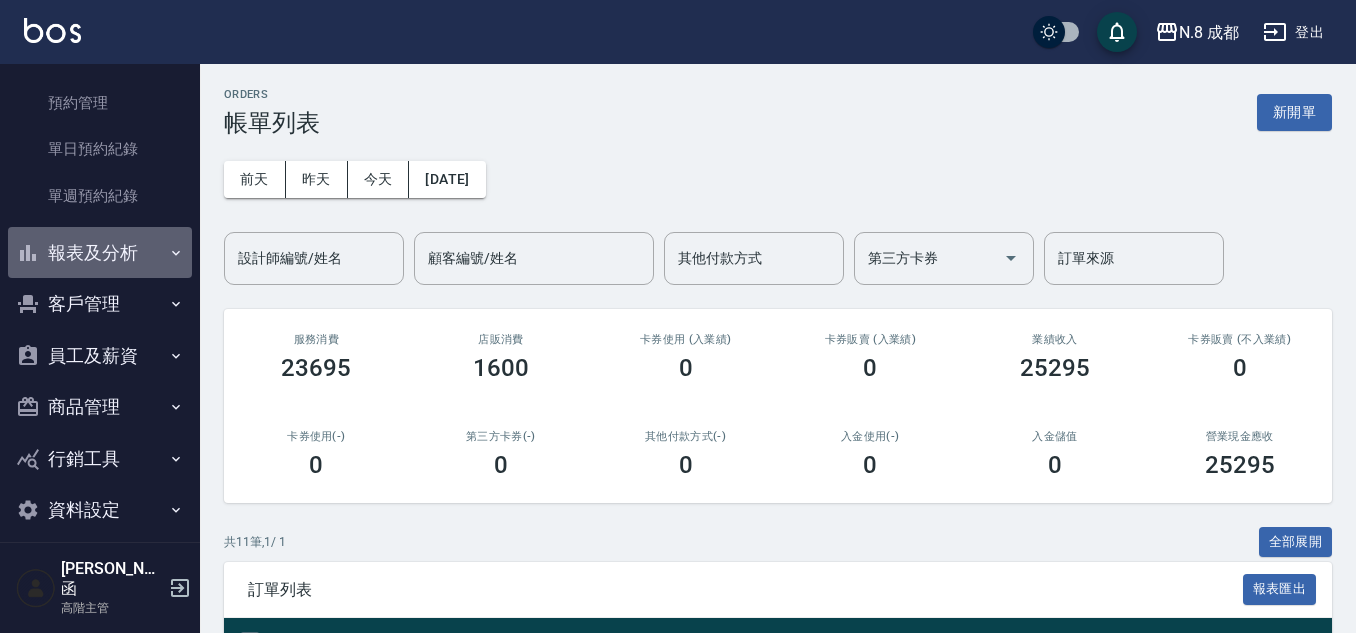 click on "報表及分析" at bounding box center [100, 253] 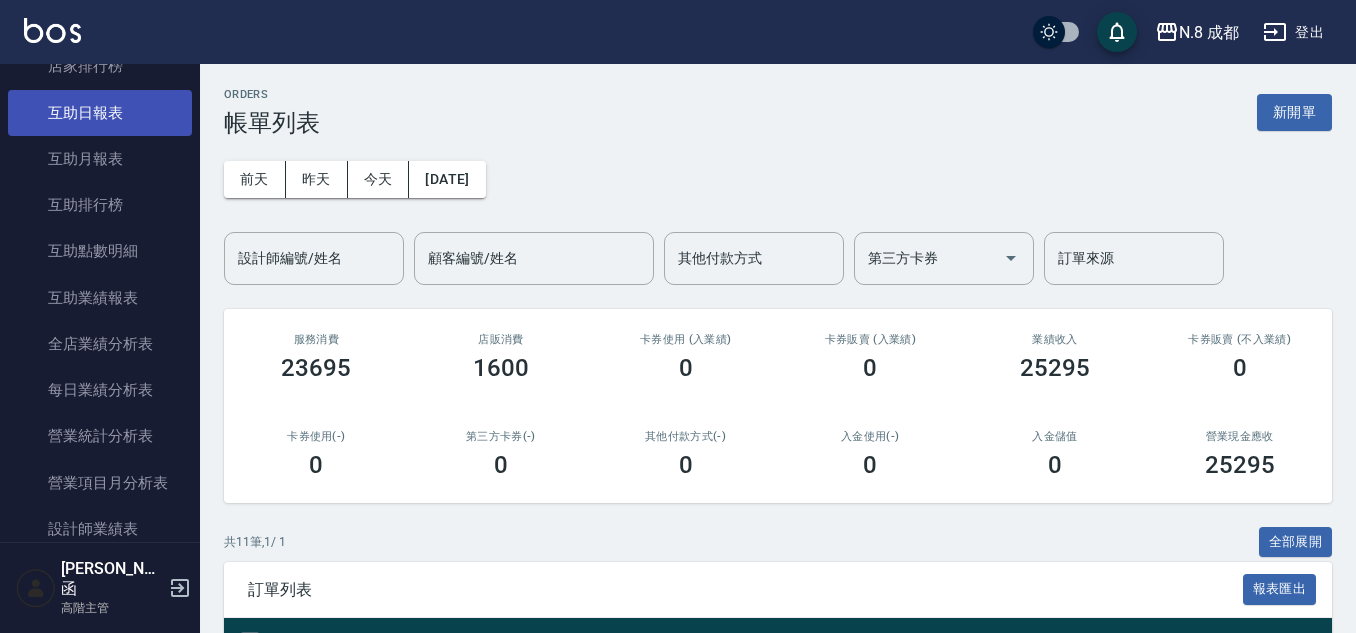 scroll, scrollTop: 1174, scrollLeft: 0, axis: vertical 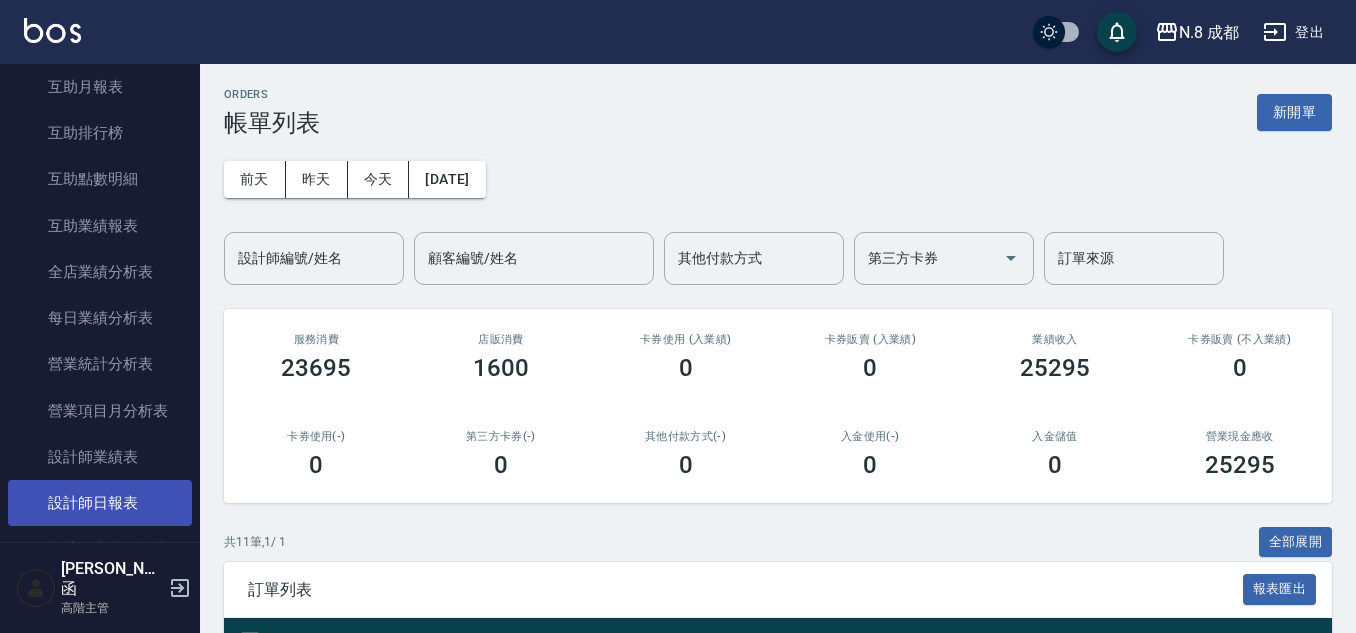 click on "設計師日報表" at bounding box center (100, 503) 